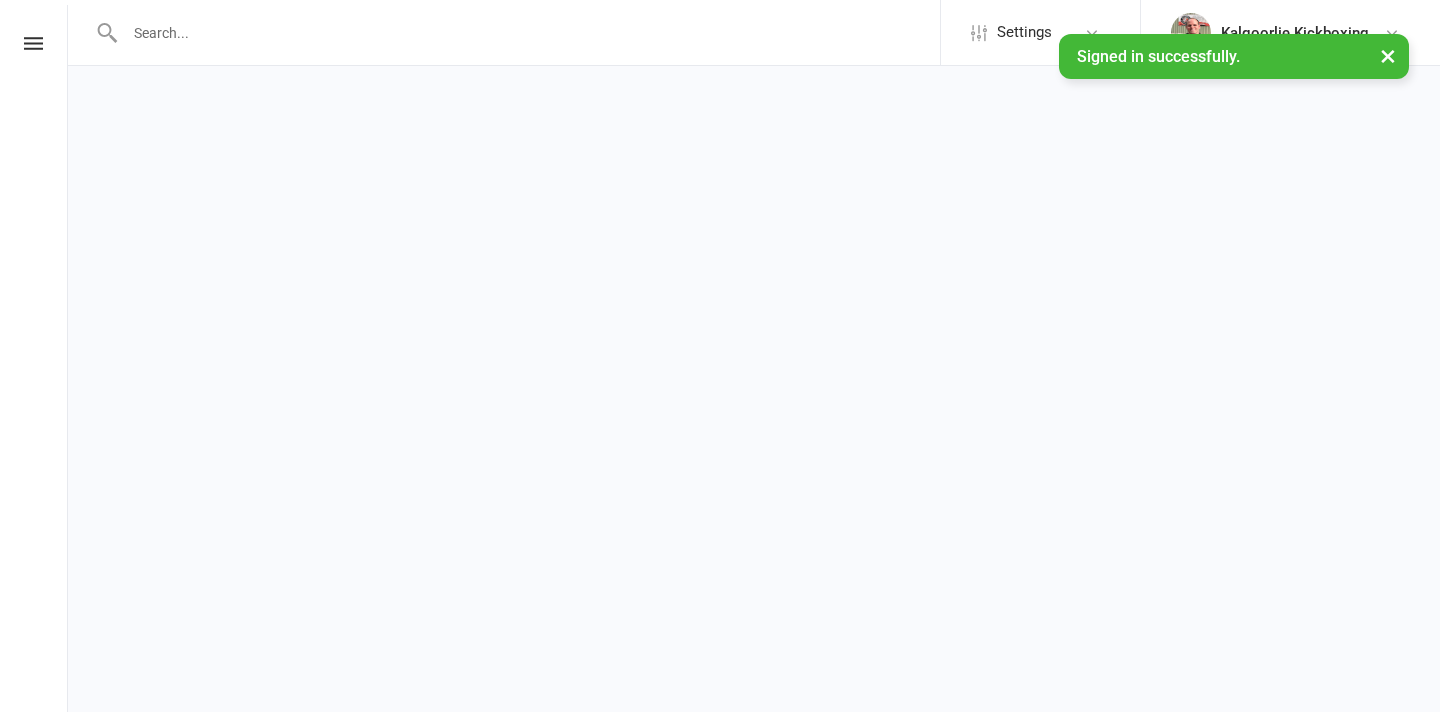 scroll, scrollTop: 0, scrollLeft: 0, axis: both 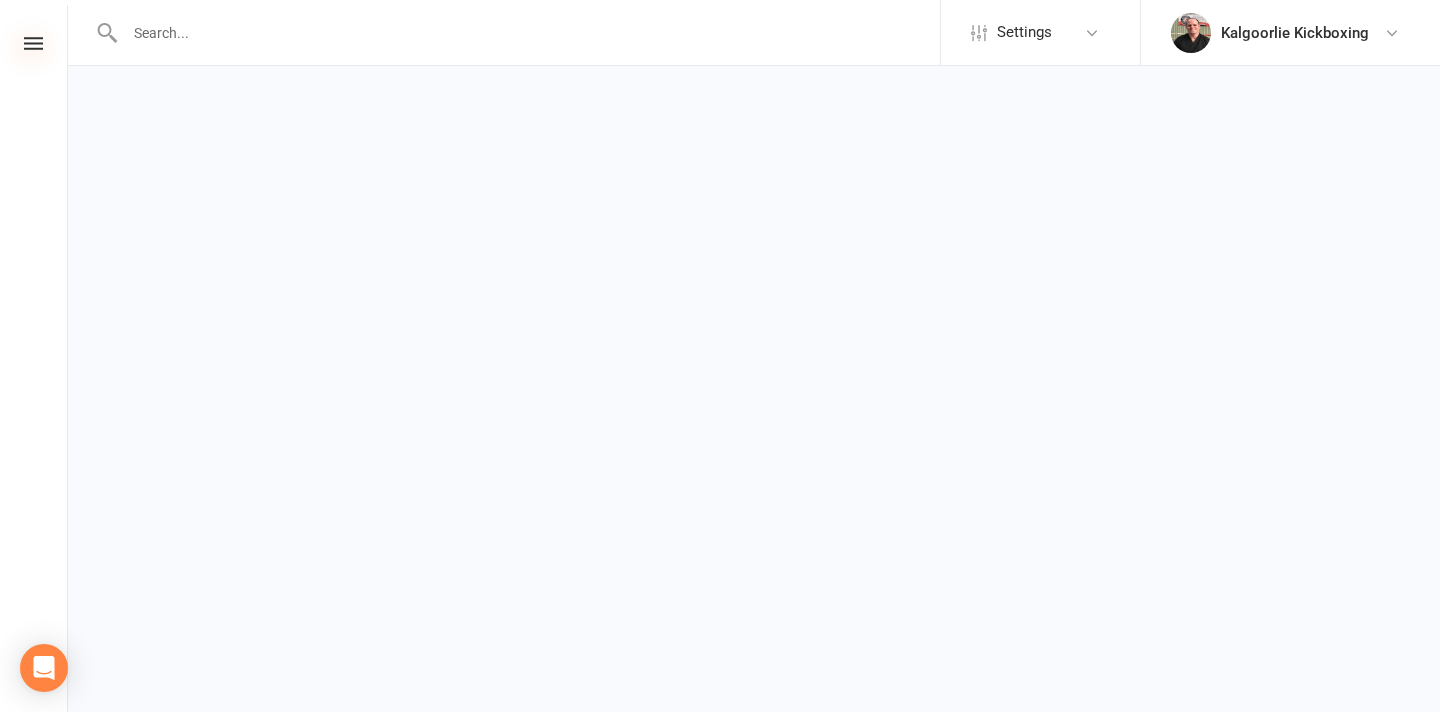 click at bounding box center [33, 43] 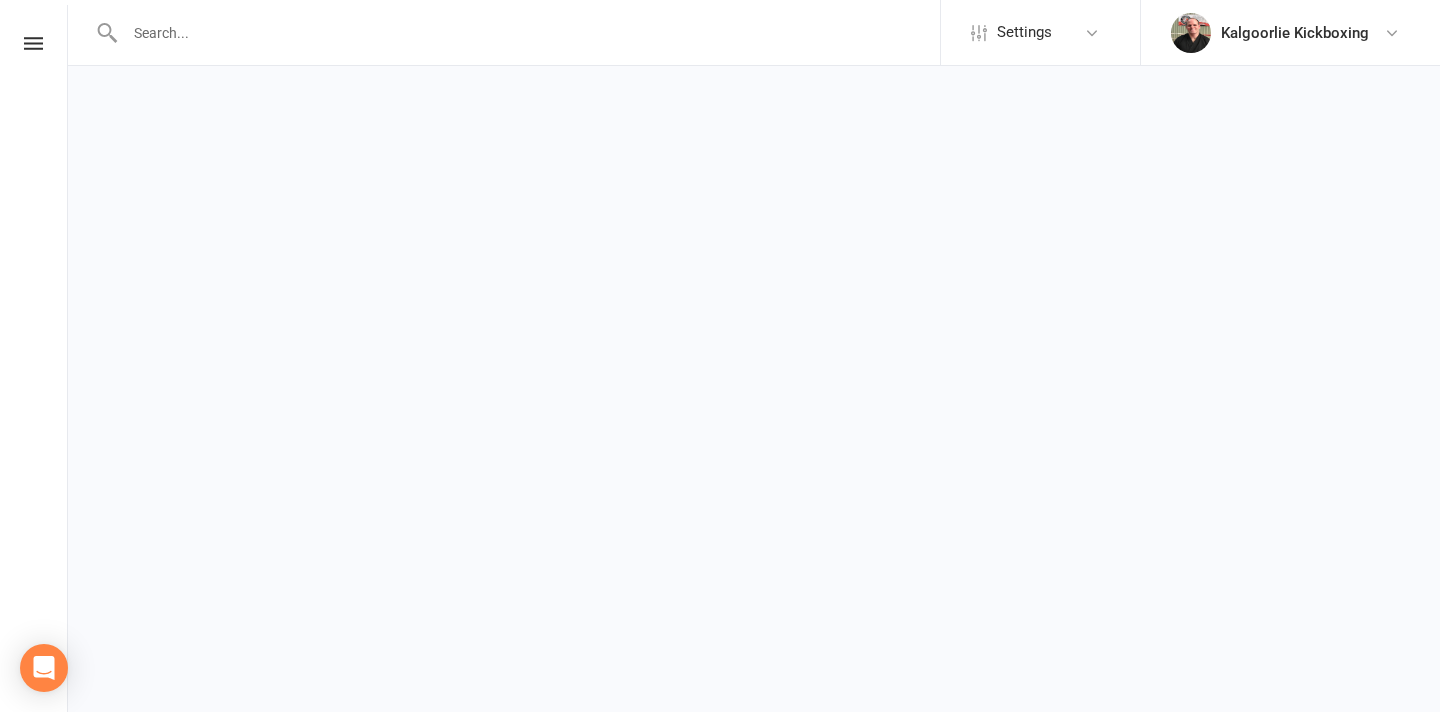 scroll, scrollTop: 0, scrollLeft: 0, axis: both 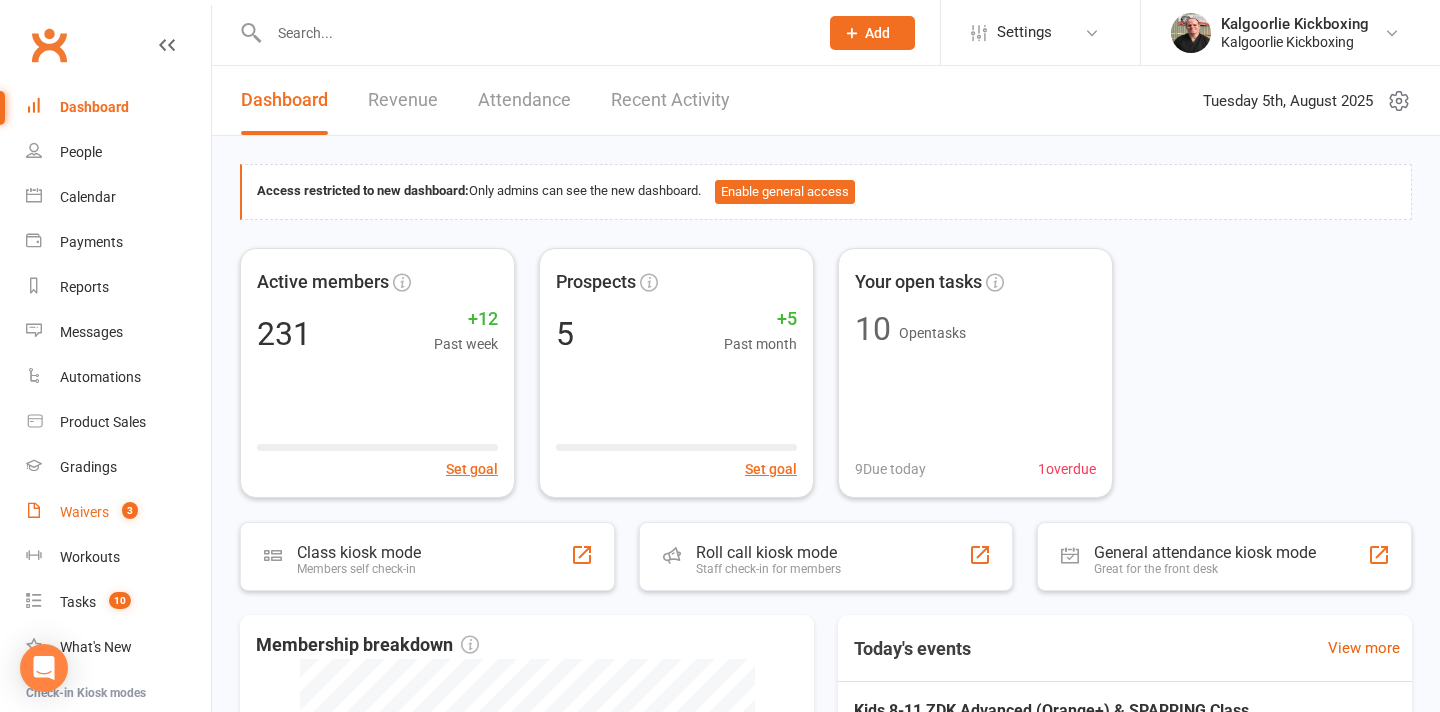 click on "Waivers" at bounding box center (84, 512) 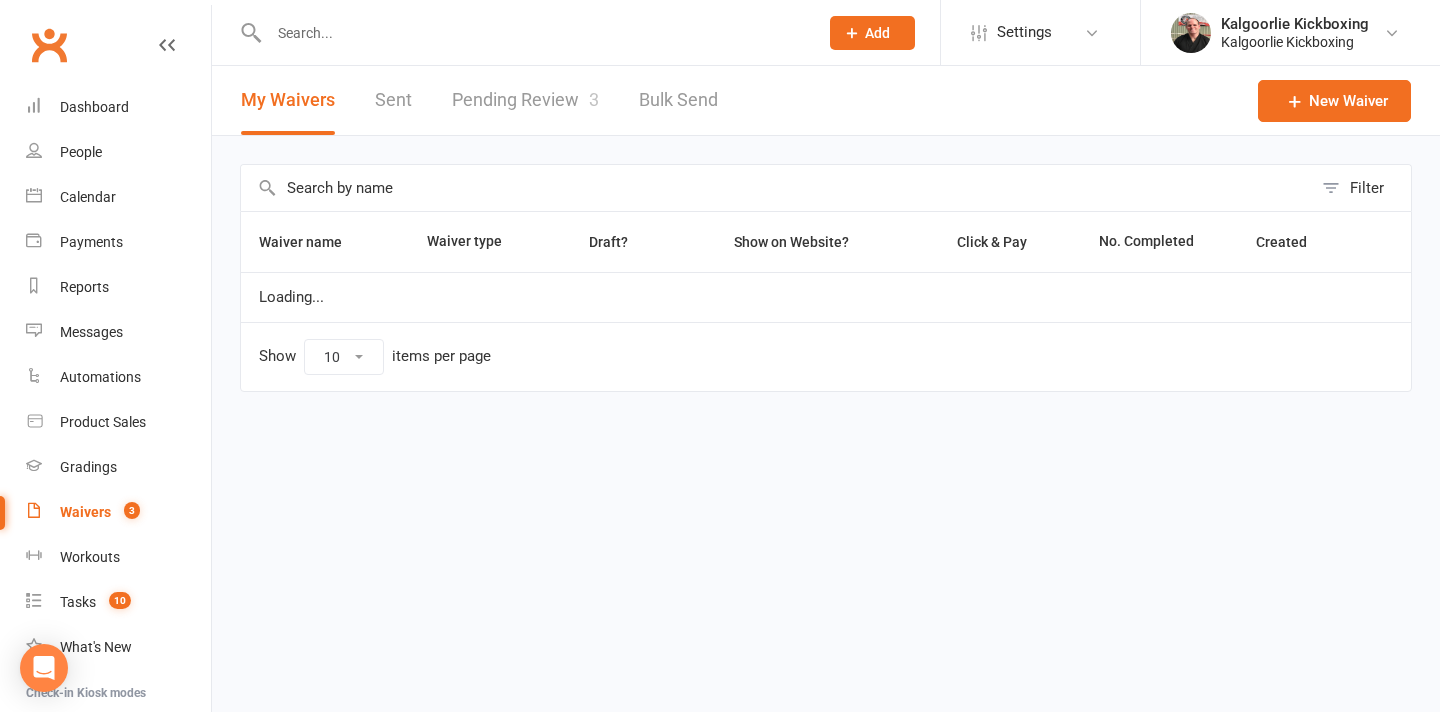 click on "Pending Review 3" at bounding box center [525, 100] 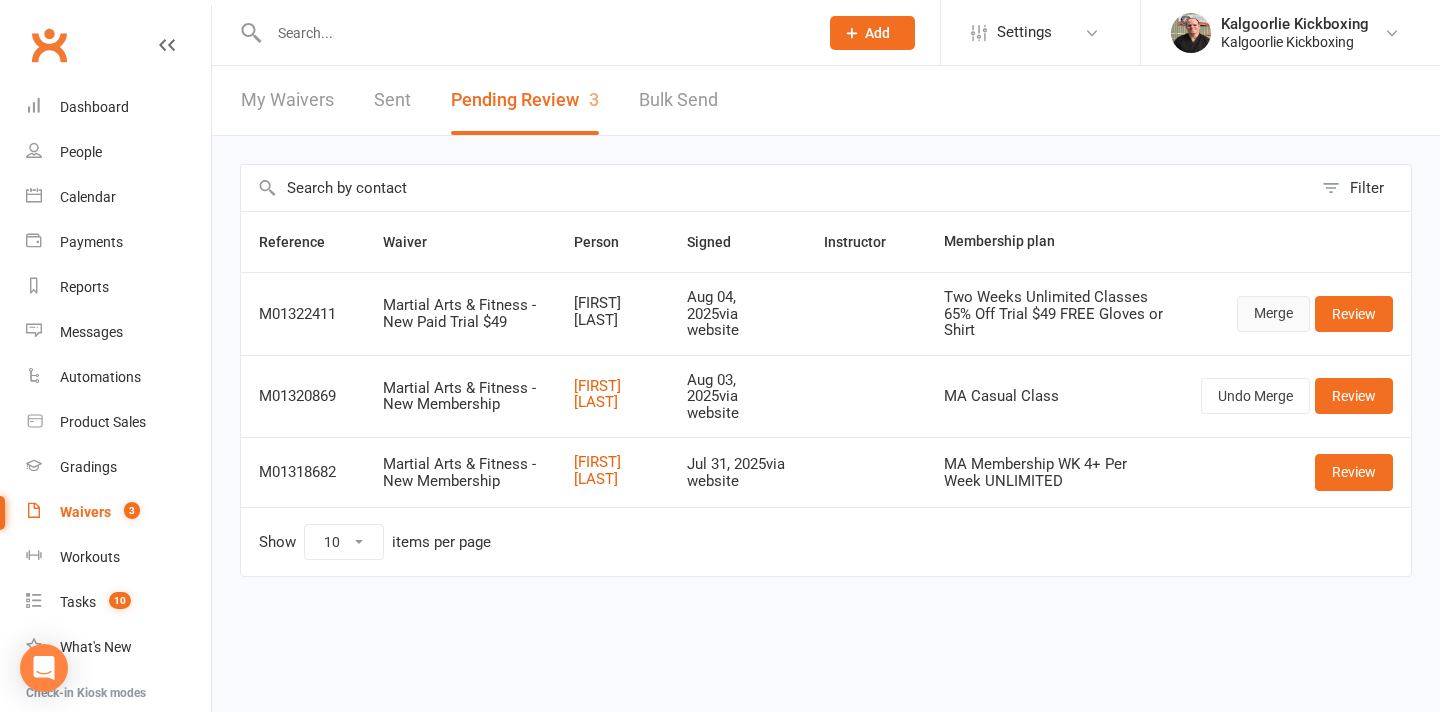 click on "Merge" at bounding box center [1273, 314] 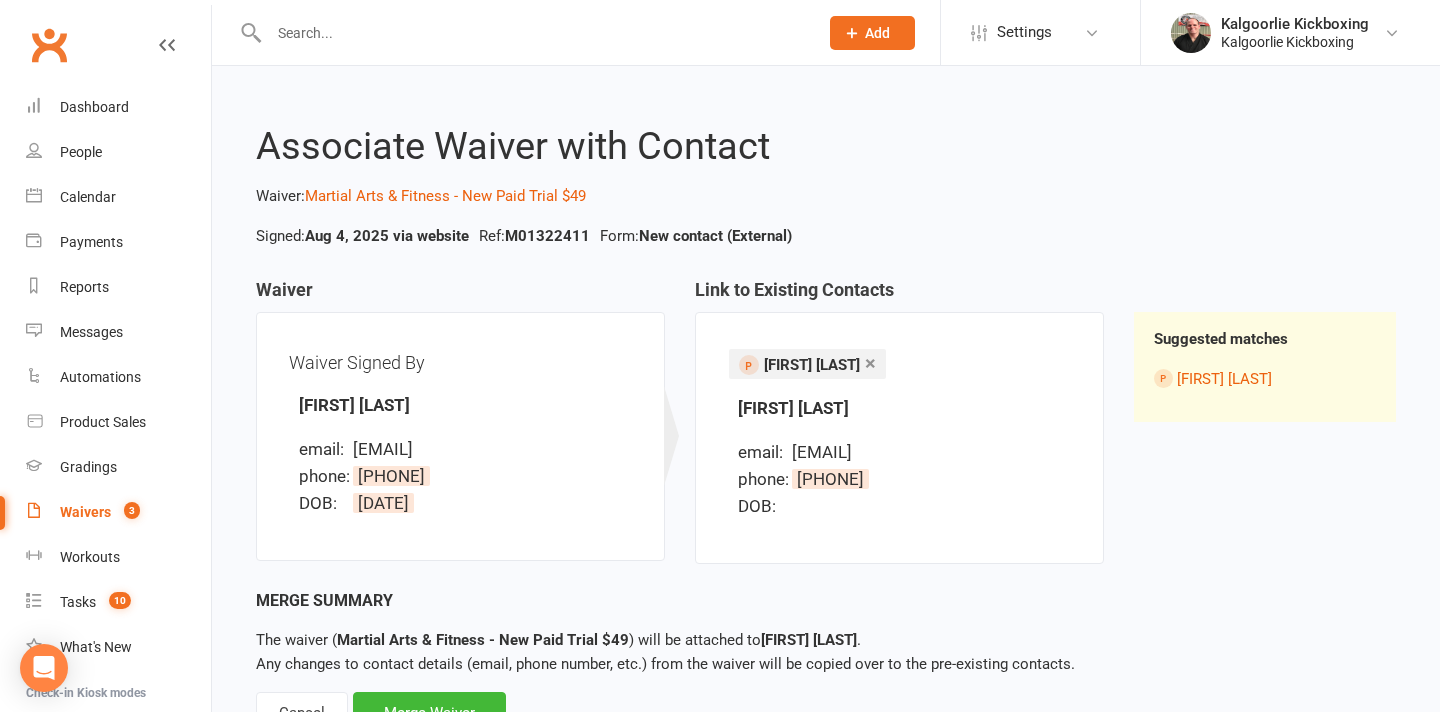 scroll, scrollTop: 83, scrollLeft: 0, axis: vertical 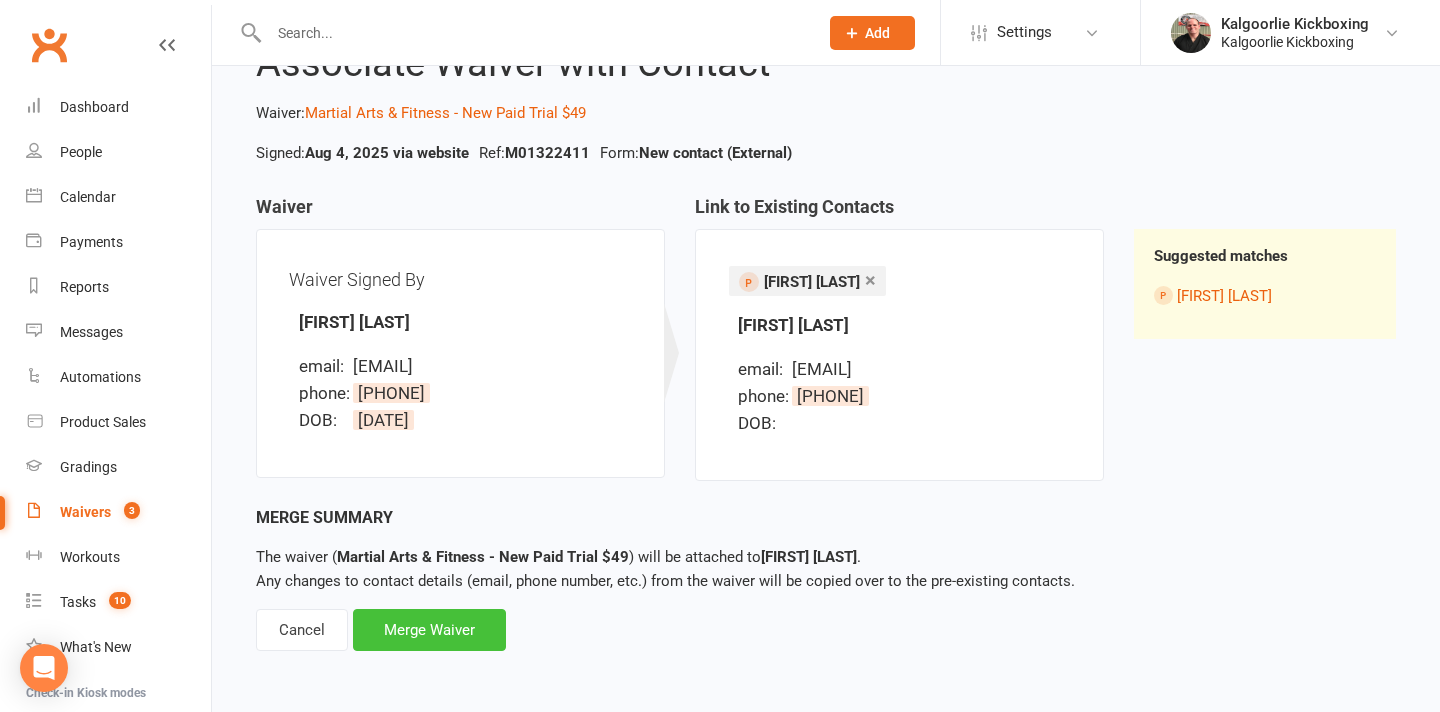 click on "Merge Waiver" at bounding box center (429, 630) 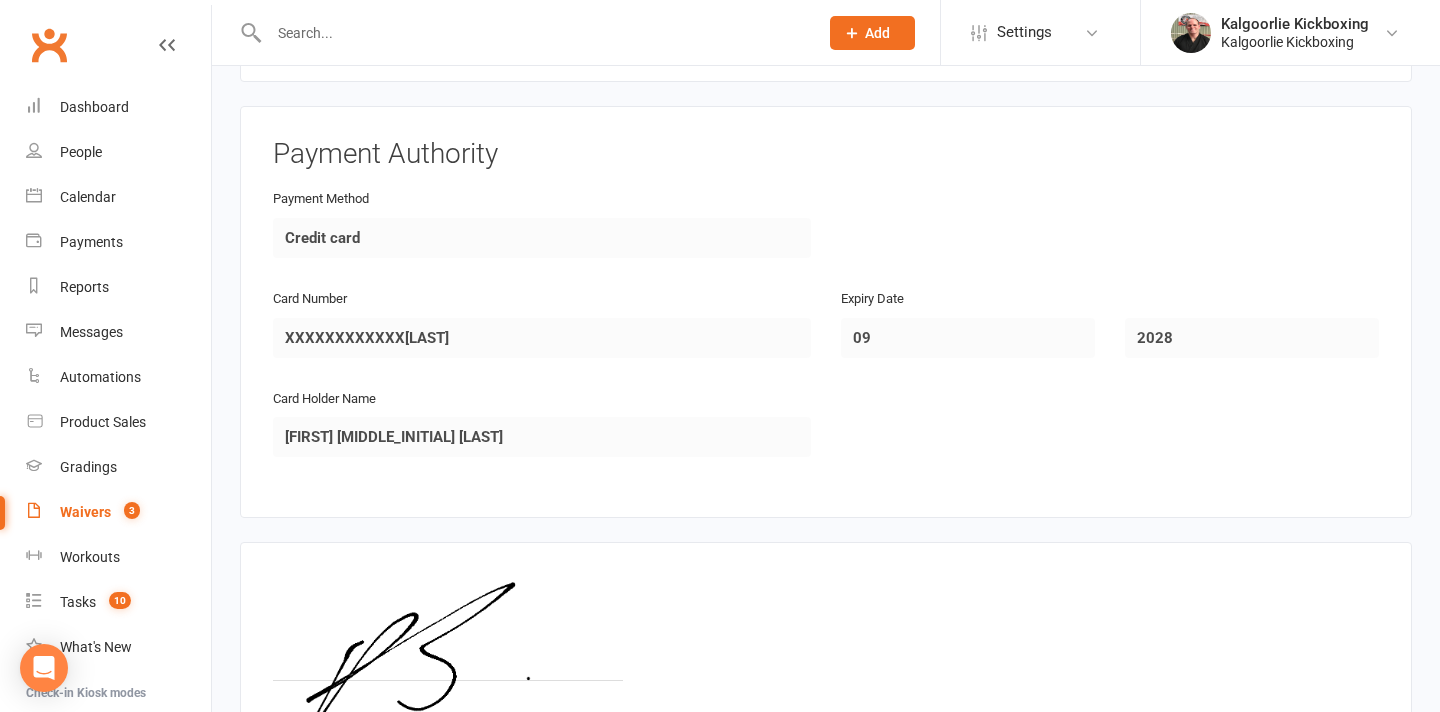 scroll, scrollTop: 2220, scrollLeft: 0, axis: vertical 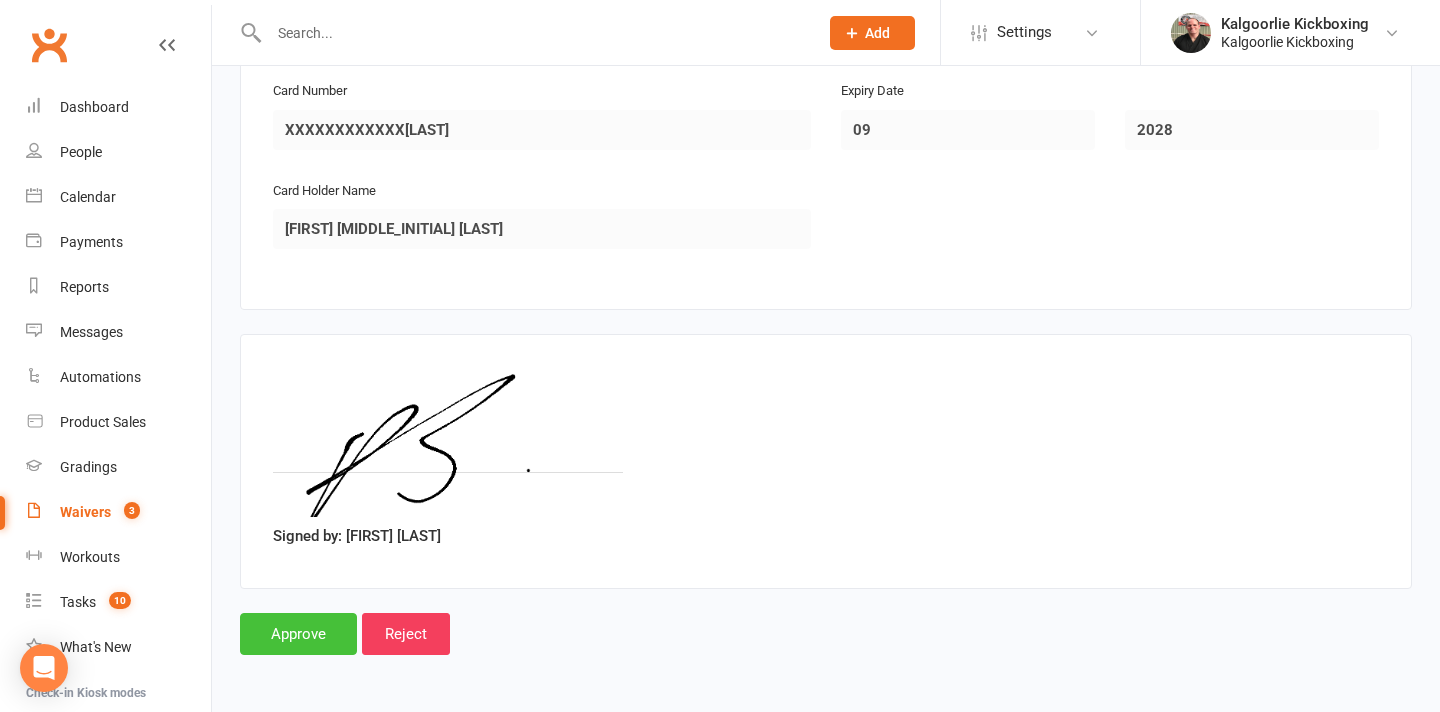 click on "Approve" at bounding box center (298, 634) 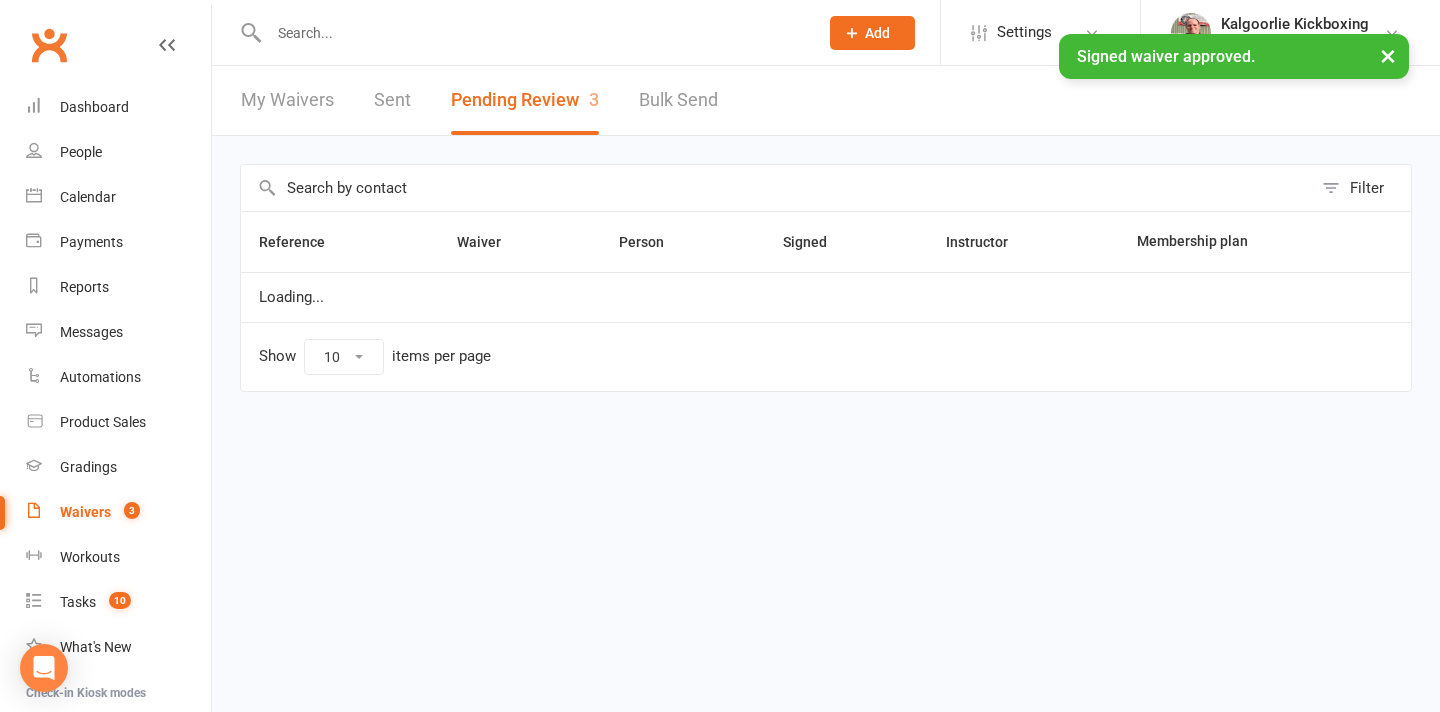 scroll, scrollTop: 0, scrollLeft: 0, axis: both 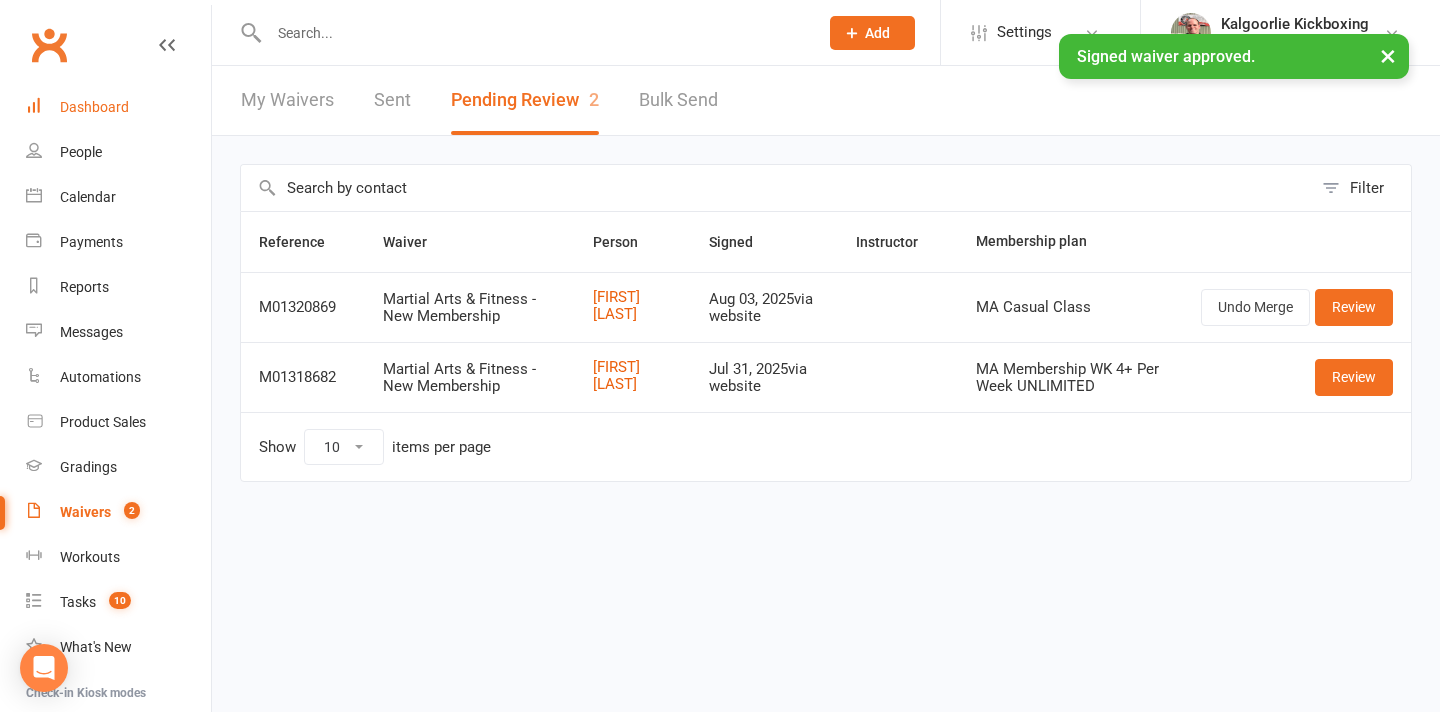 click on "Dashboard" at bounding box center (94, 107) 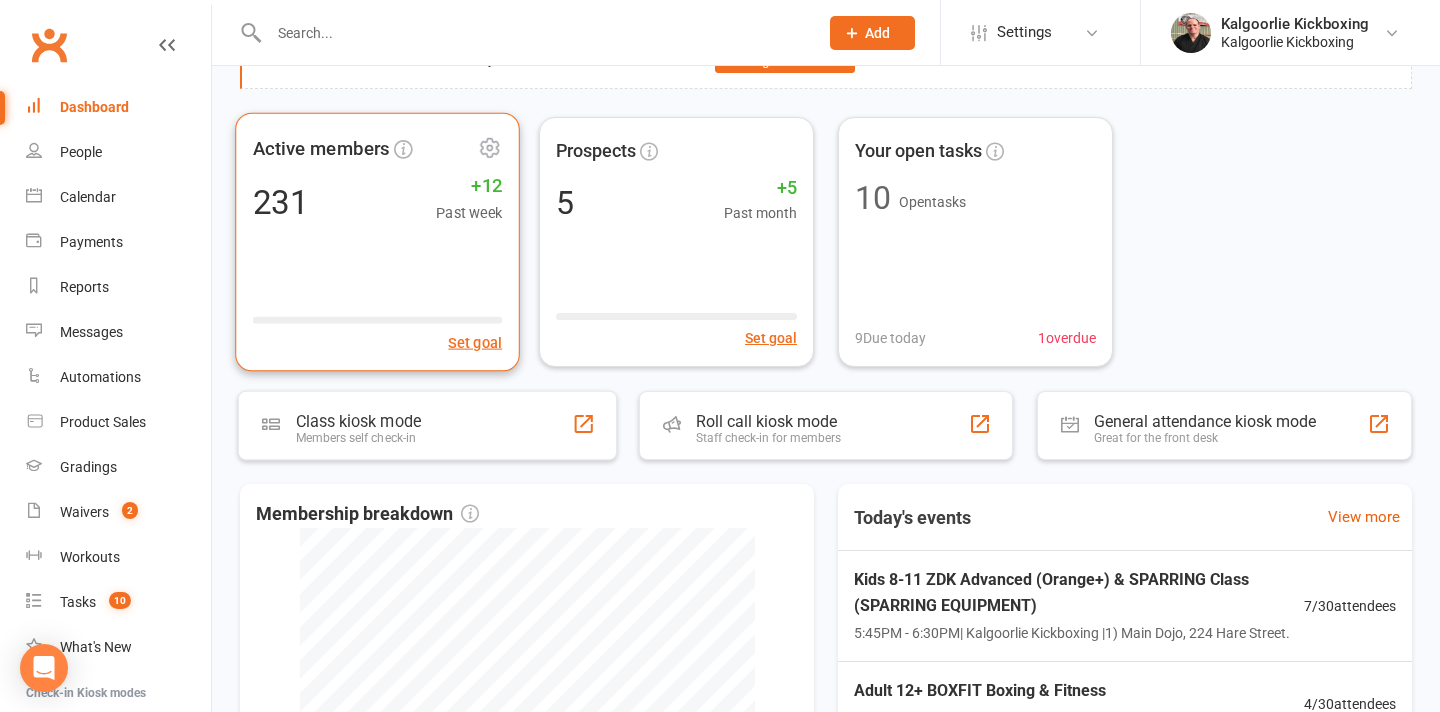 scroll, scrollTop: 0, scrollLeft: 0, axis: both 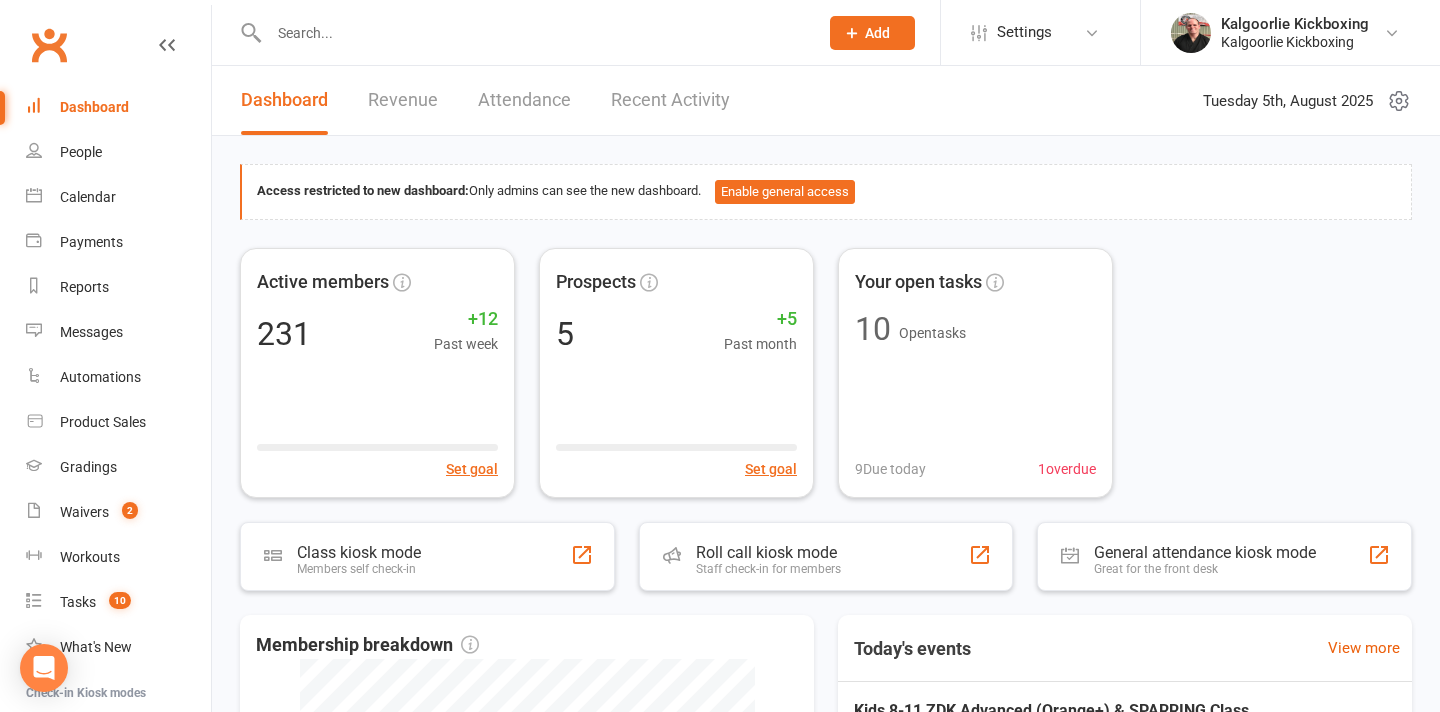 click on "Recent Activity" at bounding box center (670, 100) 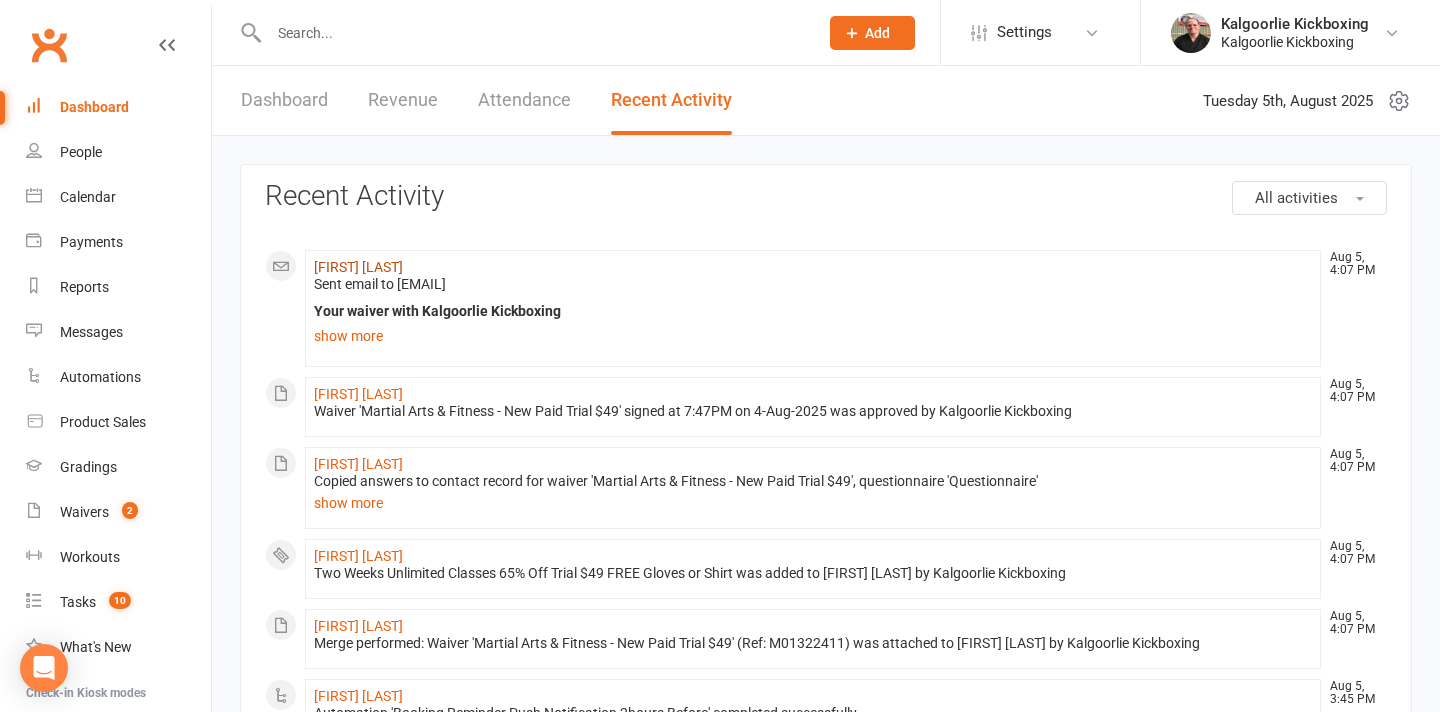 click on "[FIRST] [LAST]" at bounding box center [358, 267] 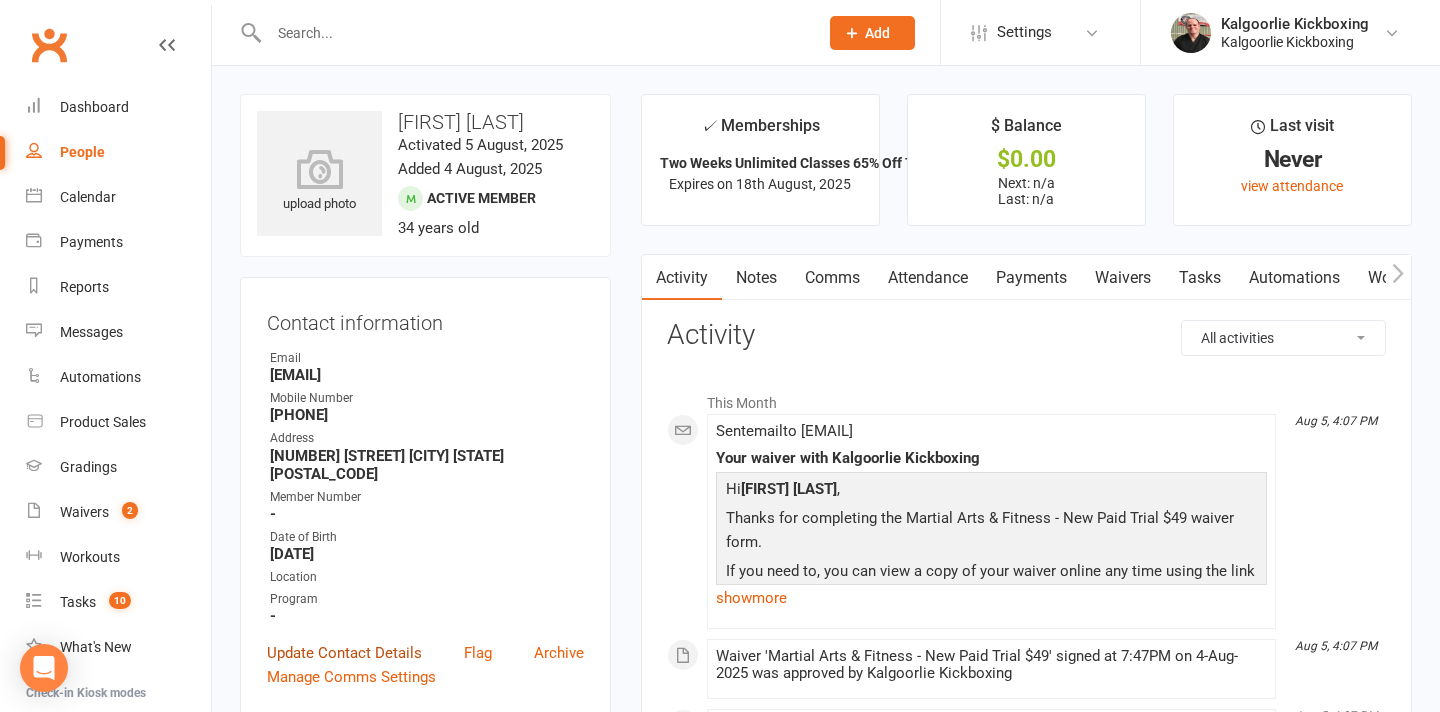 click on "Update Contact Details" at bounding box center [344, 653] 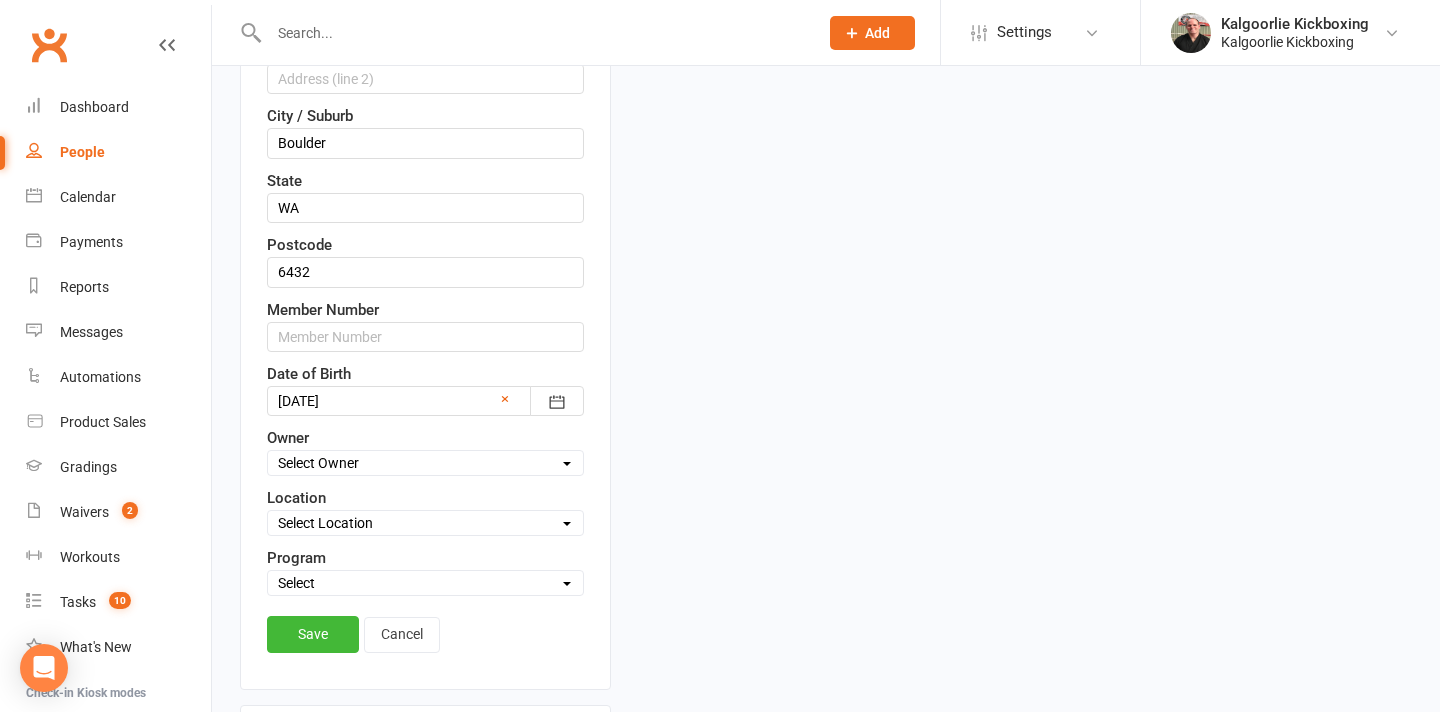 scroll, scrollTop: 623, scrollLeft: 0, axis: vertical 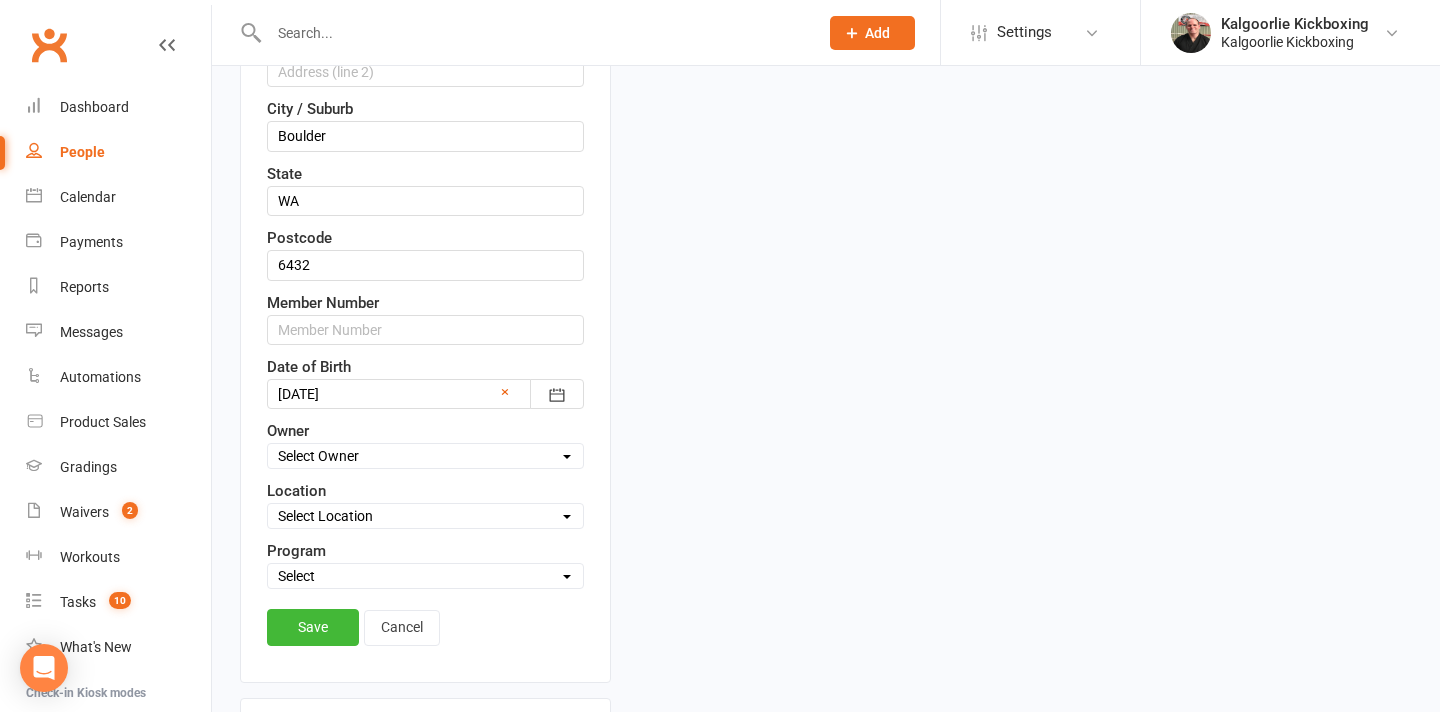 click on "Select Owner Kalgoorlie Kickboxing [LAST] [LAST] [LAST]" at bounding box center [425, 456] 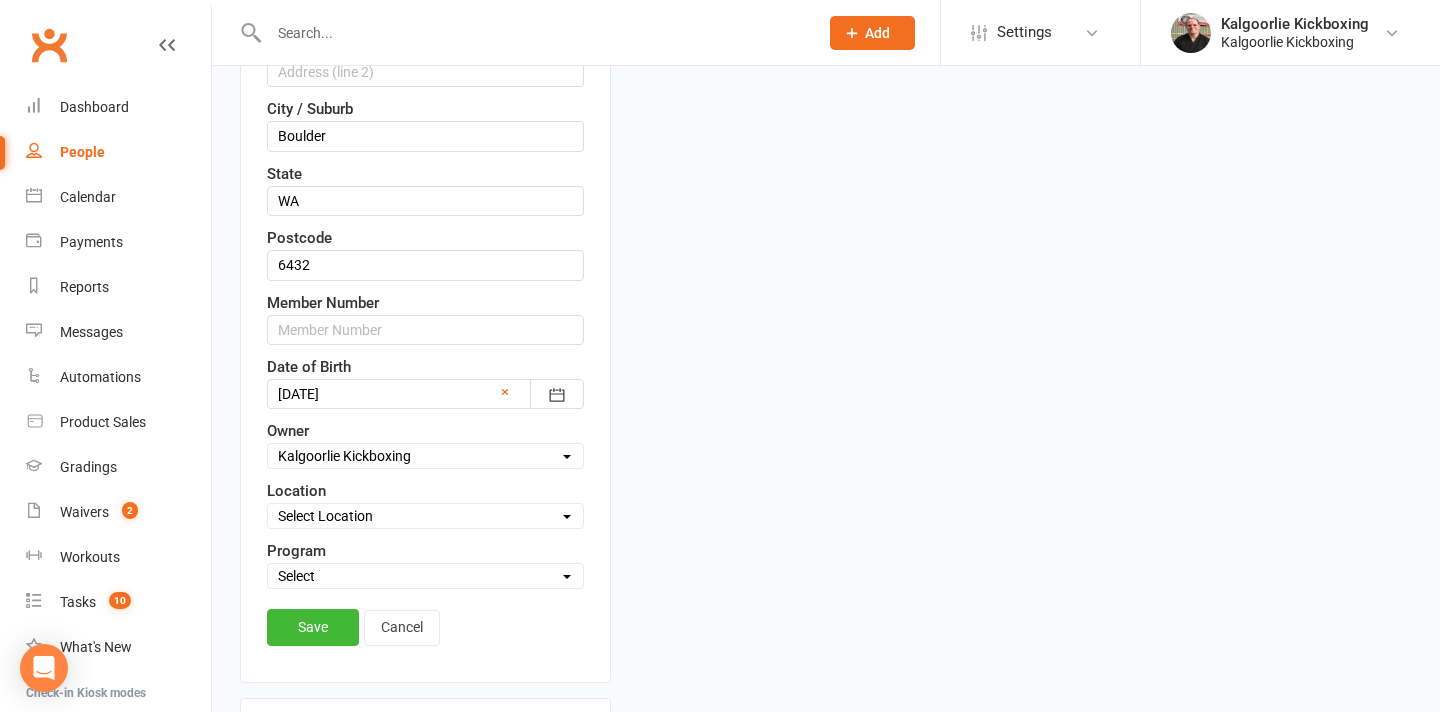 click on "Select Location 1) Main Dojo, 224 Hare Street. DT1 Edwards Park, Picadilly Street DT2 Arboretum, Hawkins Street DT3 Rotary Peace Park (Old Twin Dams) Bottom End Dugan Street DT4 Clients Home KB1 Goldfields Oasis Rec Centre, 99 Johnston Street KB2 BMG Gaming Lounge, 52 Hannan St, Kalgoorlie KB3 Jackos Home 77 Hare Street, Picadilly" at bounding box center [425, 516] 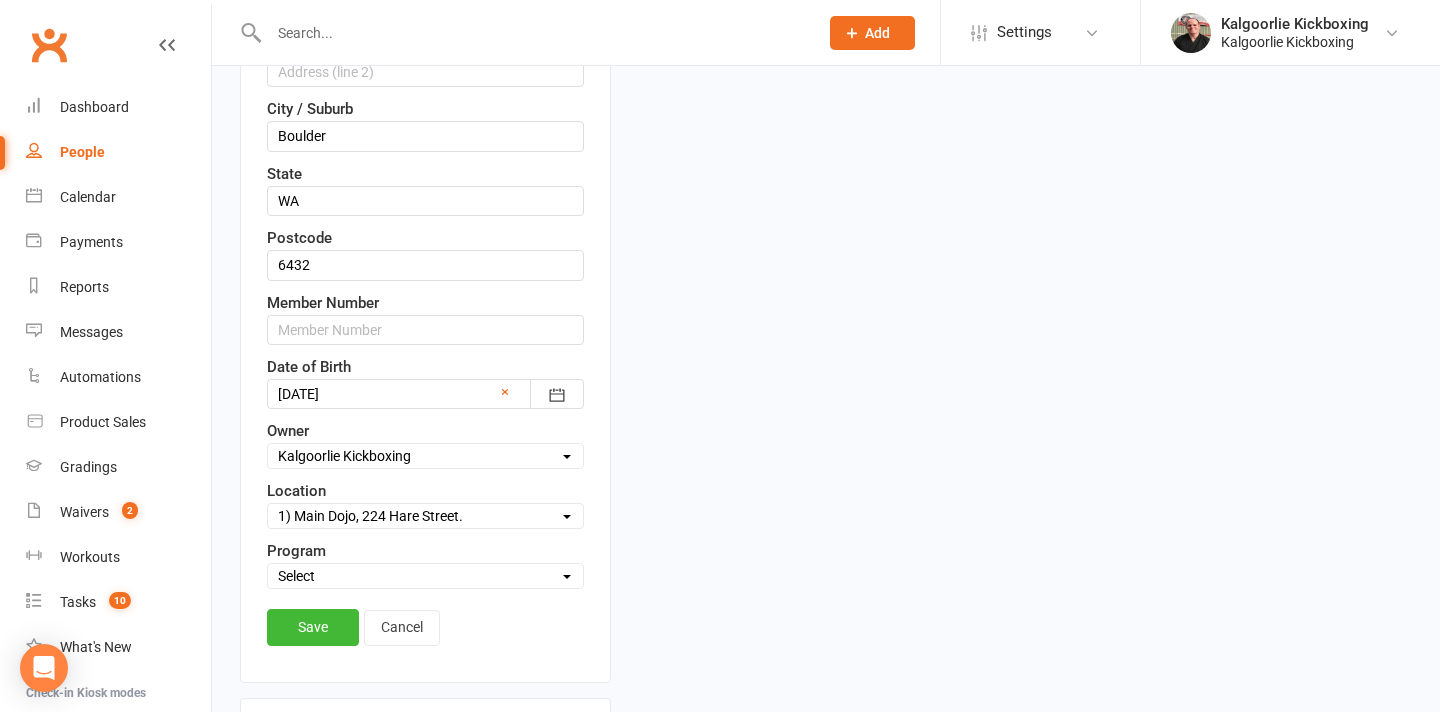 click on "Select Martial Arts and Fitness Dog Training" at bounding box center [425, 576] 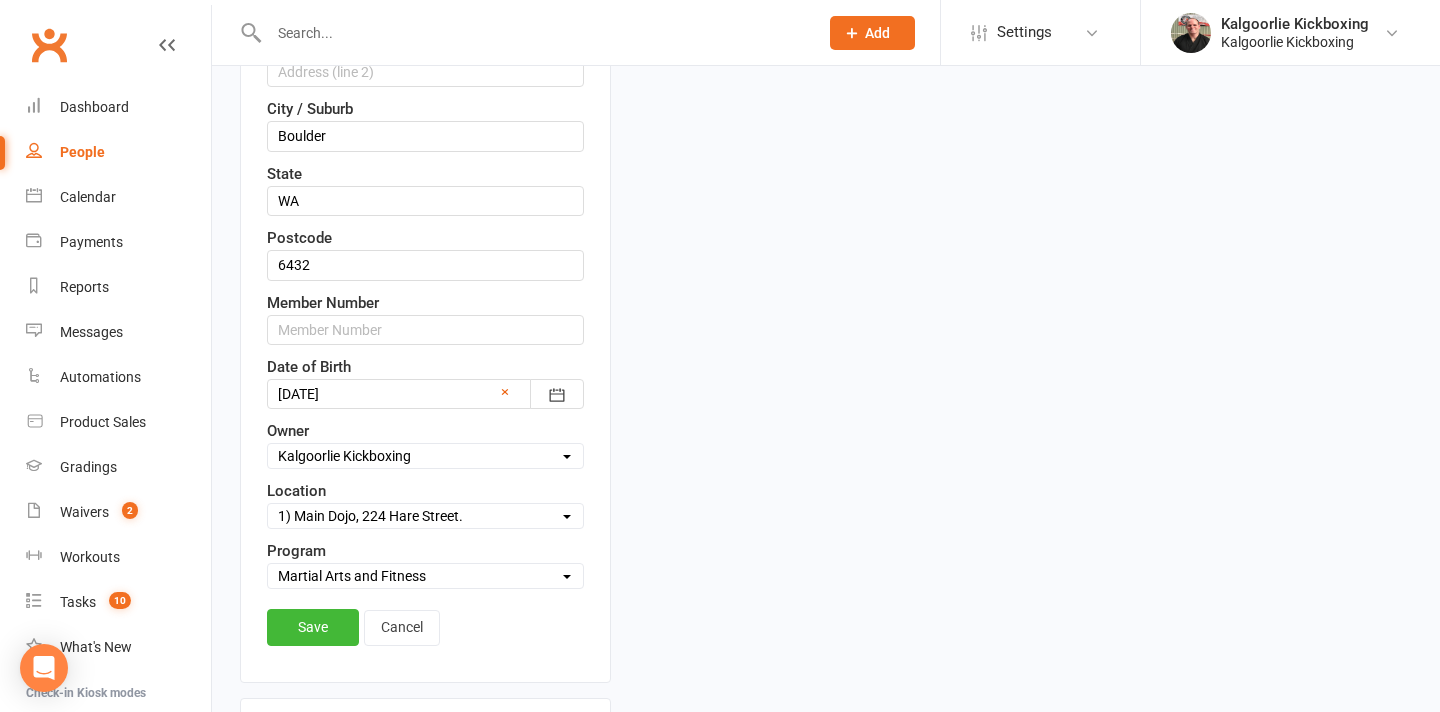 click on "Select Location 1) Main Dojo, 224 Hare Street. DT1 Edwards Park, Picadilly Street DT2 Arboretum, Hawkins Street DT3 Rotary Peace Park (Old Twin Dams) Bottom End Dugan Street DT4 Clients Home KB1 Goldfields Oasis Rec Centre, 99 Johnston Street KB2 BMG Gaming Lounge, 52 Hannan St, Kalgoorlie KB3 Jackos Home 77 Hare Street, Picadilly" at bounding box center (425, 516) 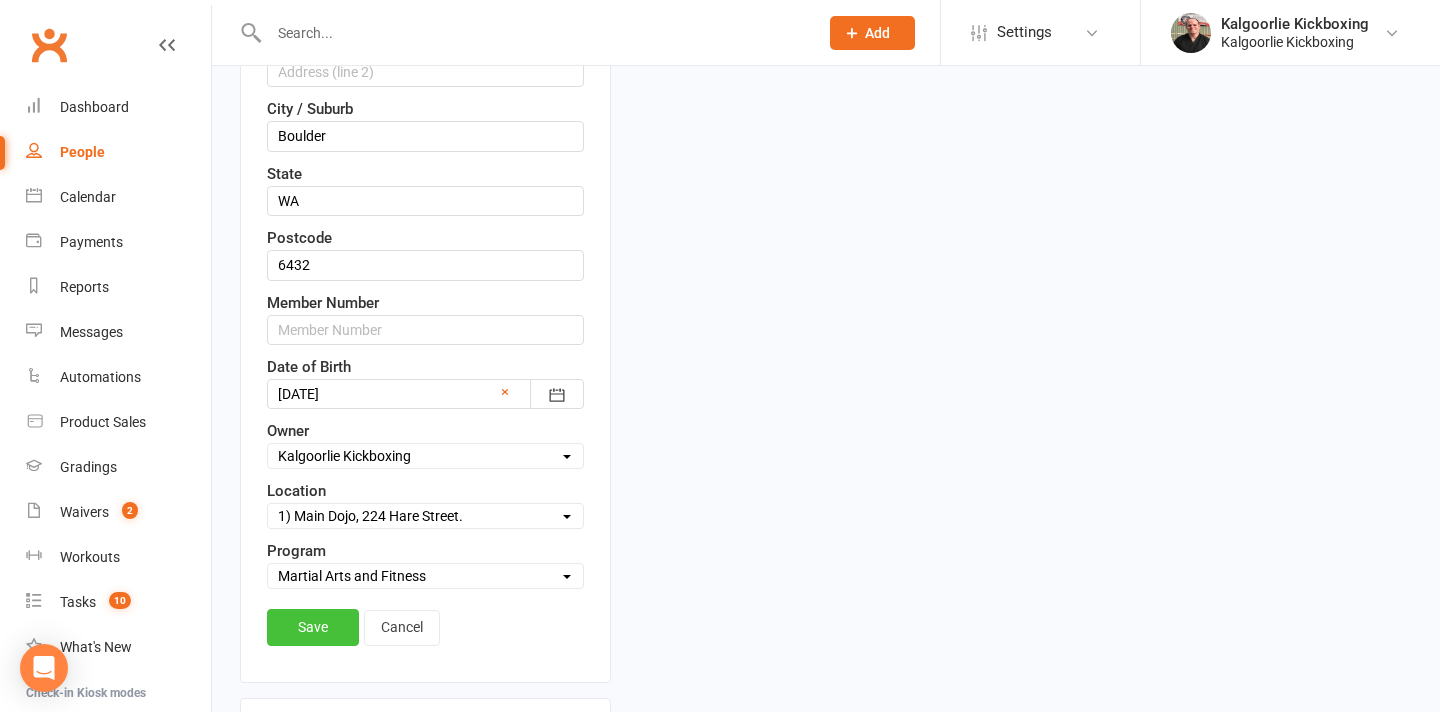 click on "Save" at bounding box center (313, 627) 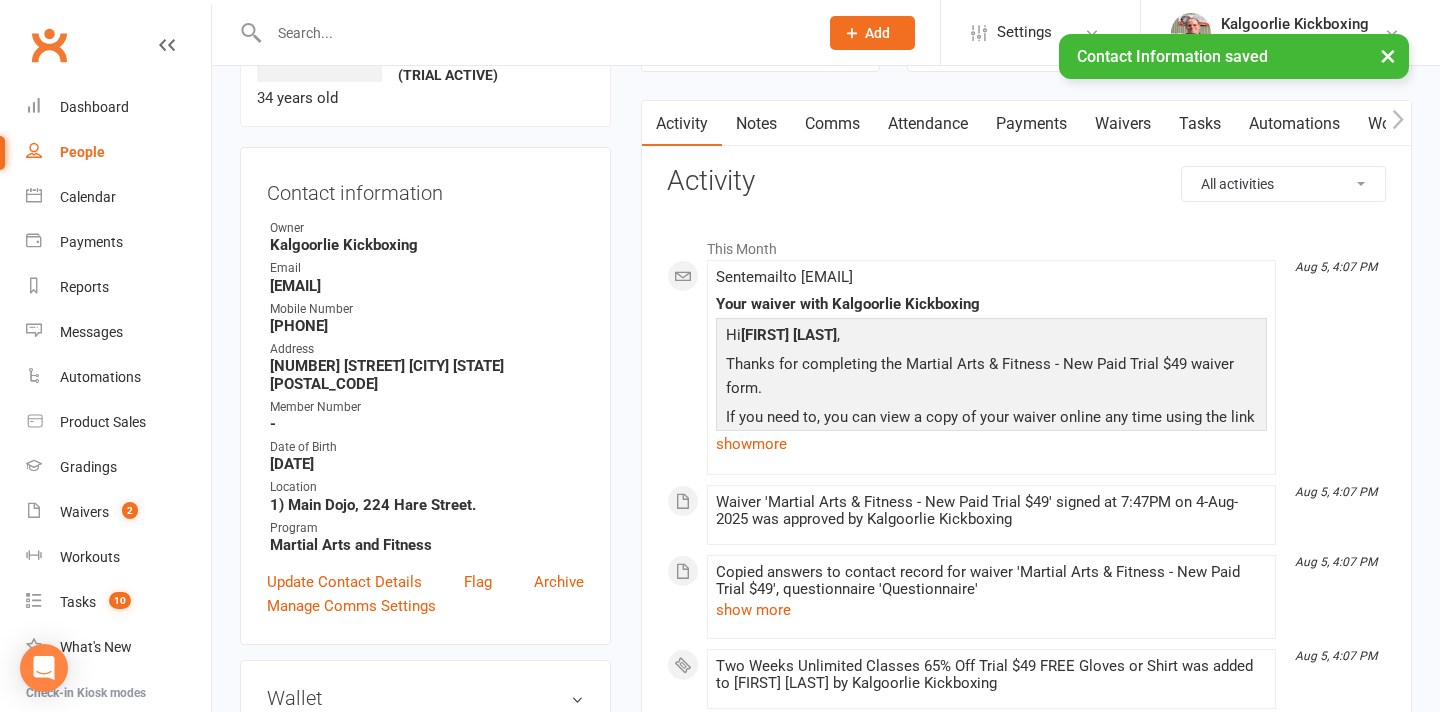 scroll, scrollTop: 0, scrollLeft: 0, axis: both 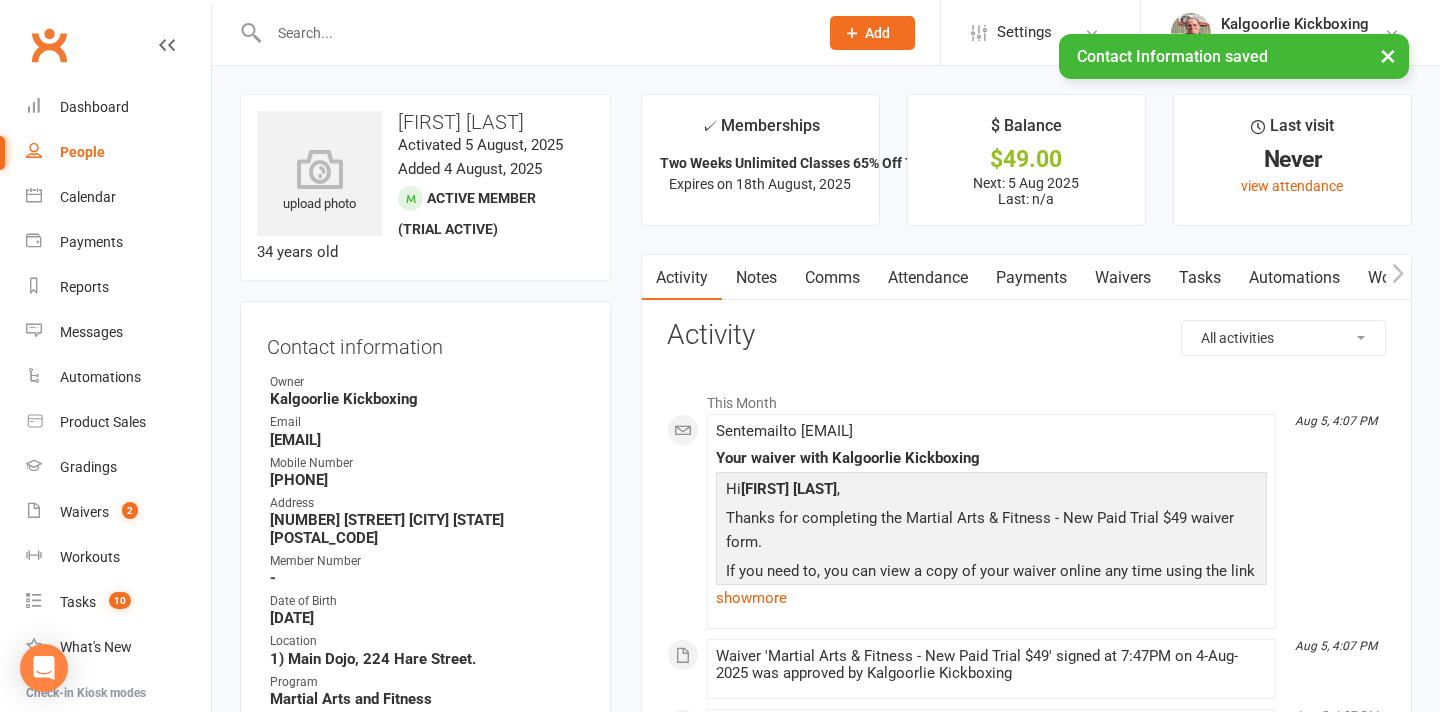 click on "Payments" at bounding box center (1031, 278) 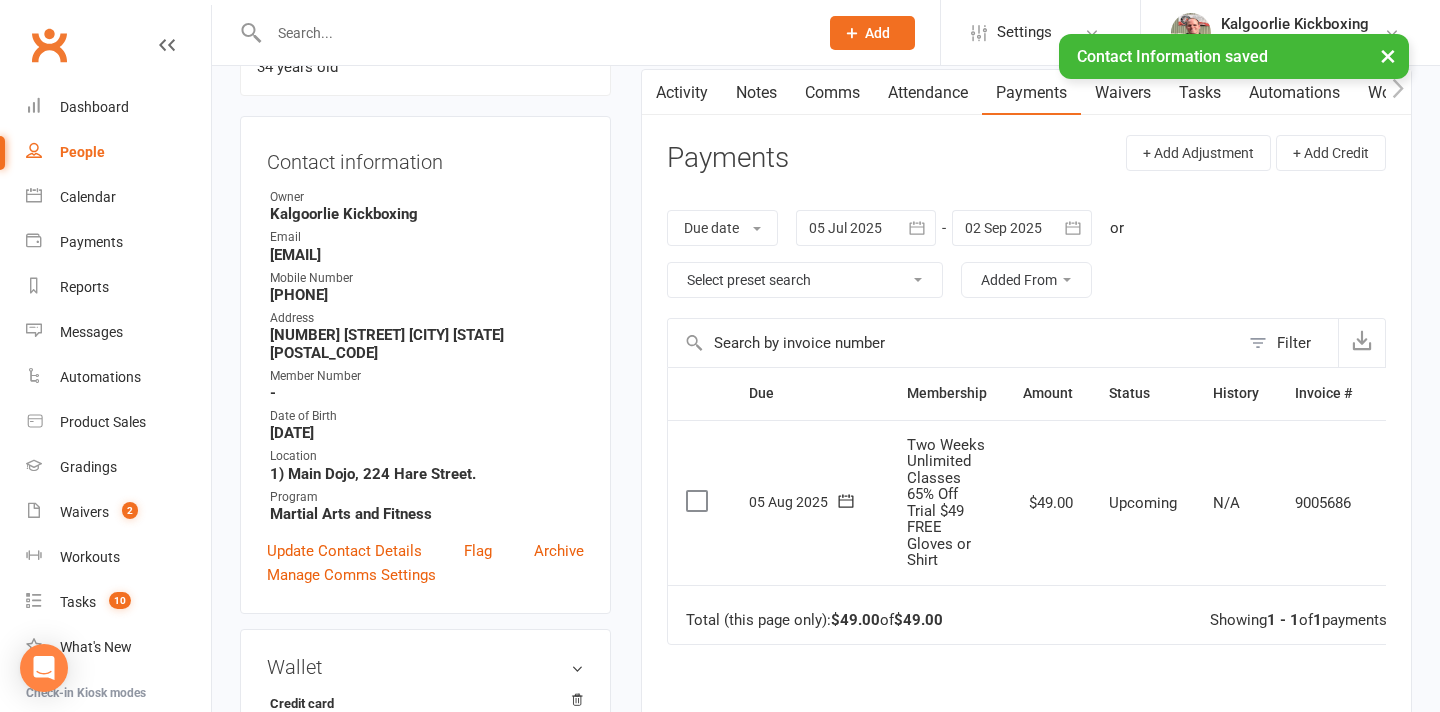 scroll, scrollTop: 210, scrollLeft: 0, axis: vertical 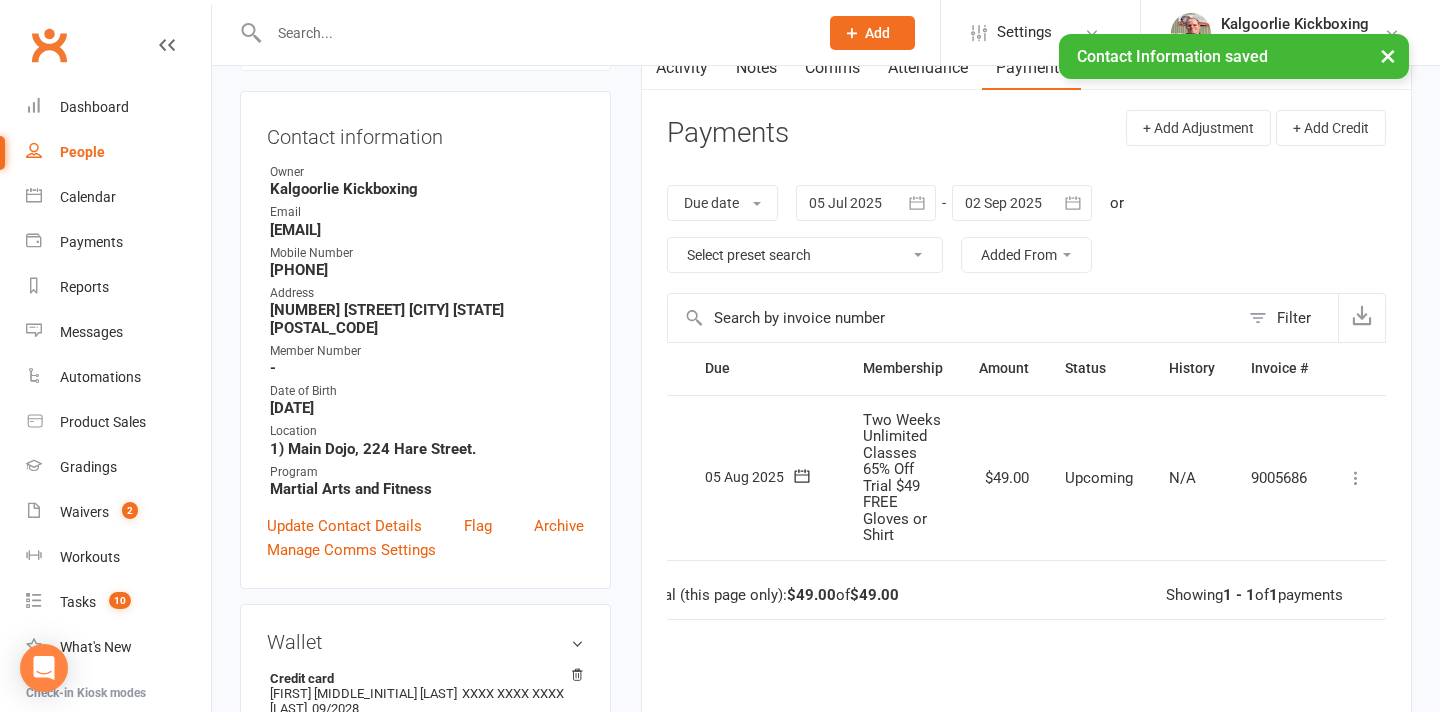 click at bounding box center [1356, 478] 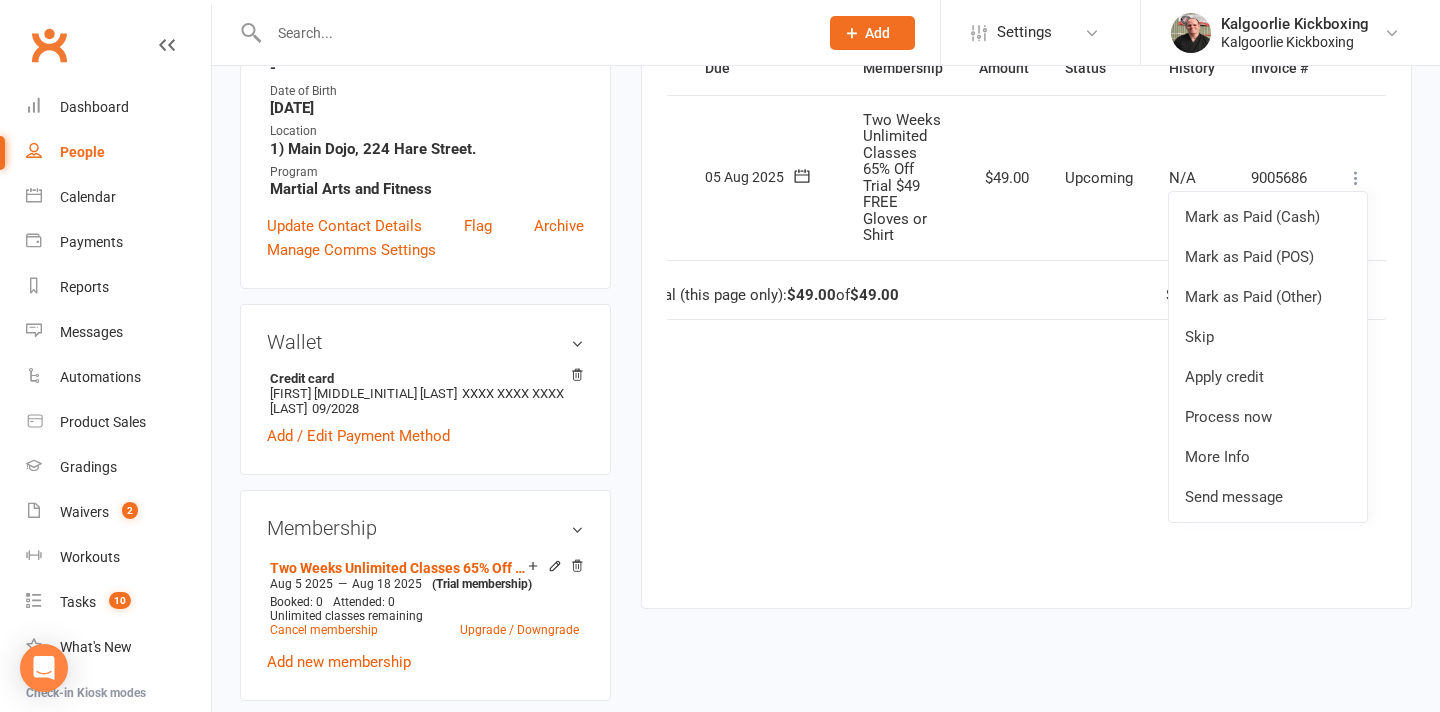scroll, scrollTop: 534, scrollLeft: 0, axis: vertical 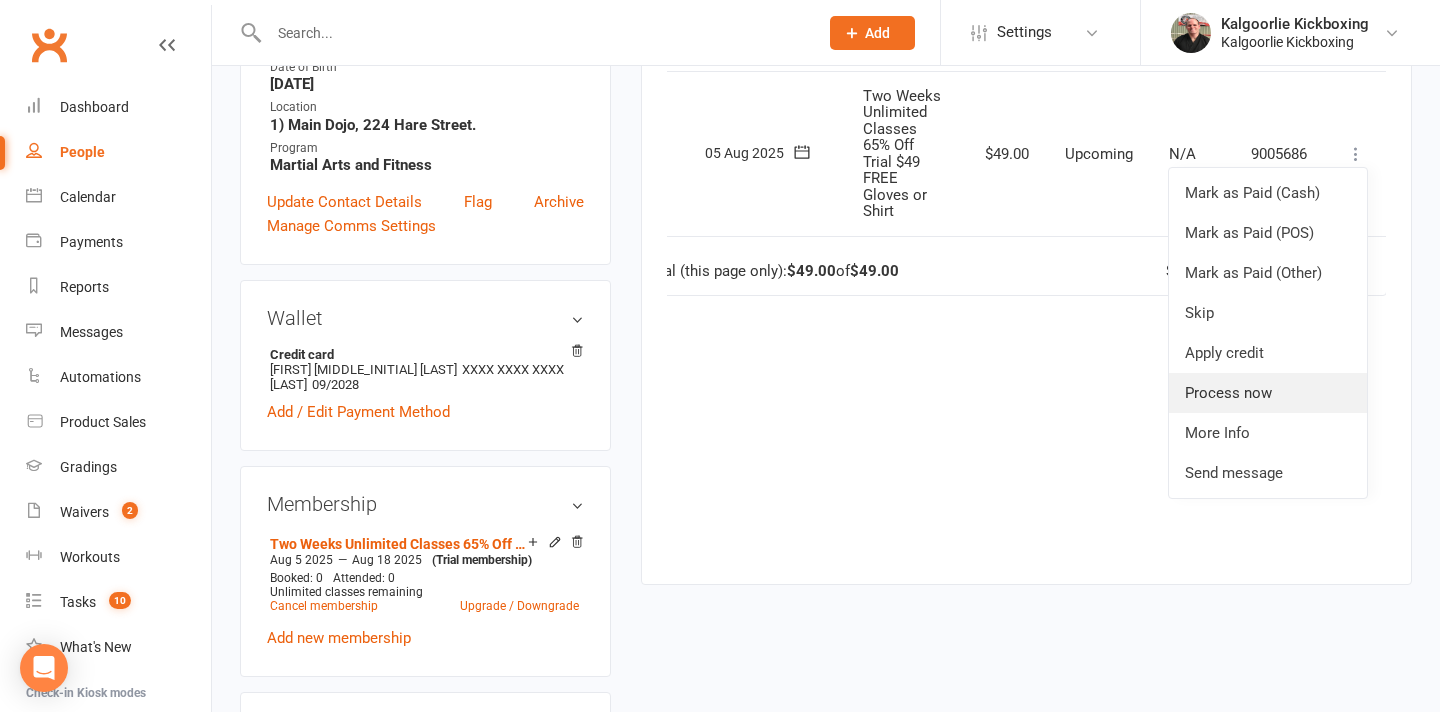 click on "Process now" at bounding box center [1268, 393] 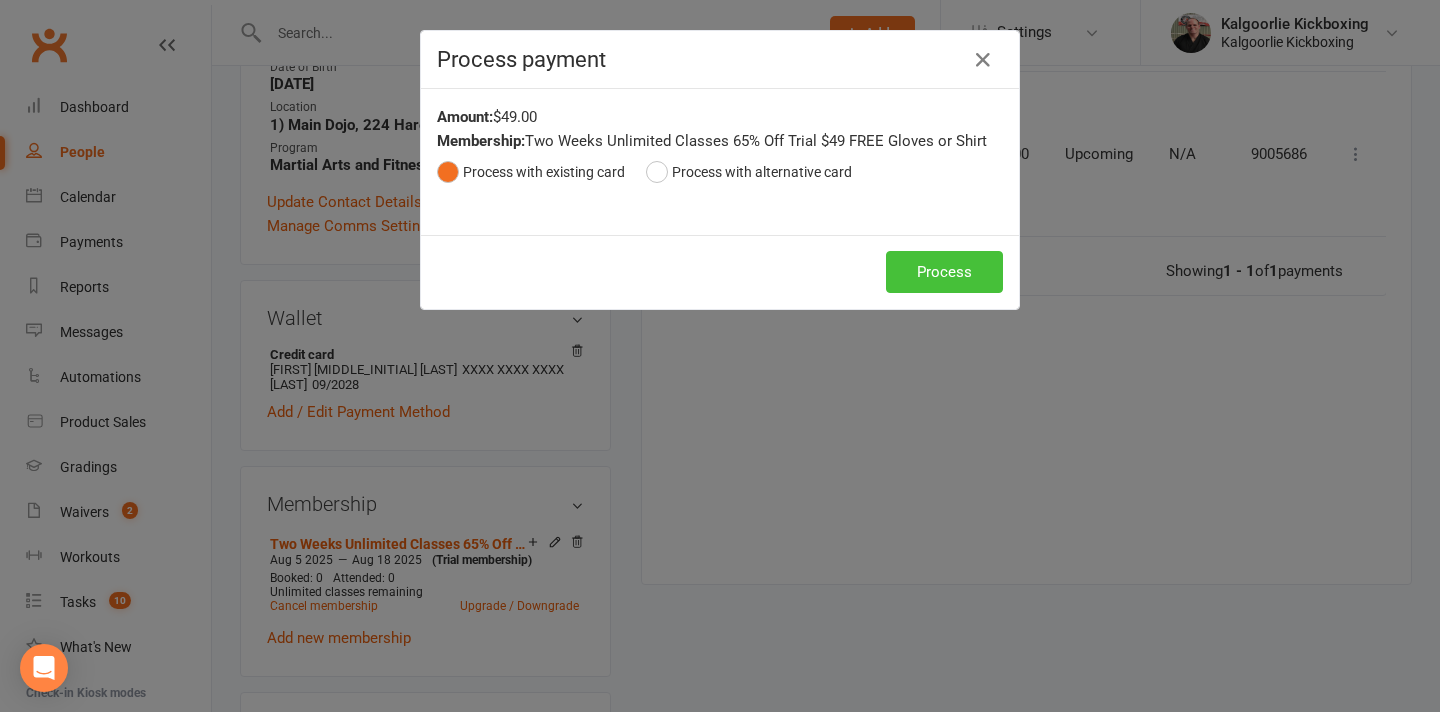 click on "Process" at bounding box center [944, 272] 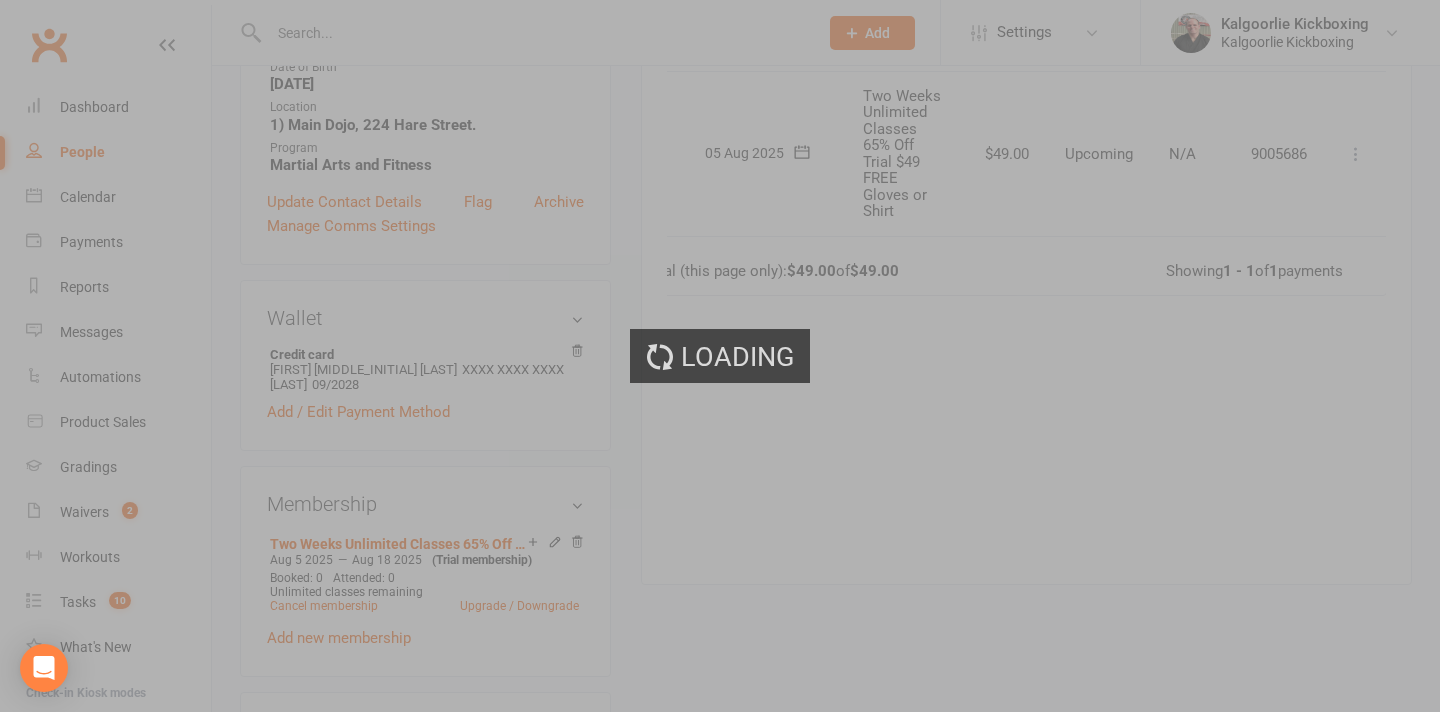 scroll, scrollTop: 0, scrollLeft: 15, axis: horizontal 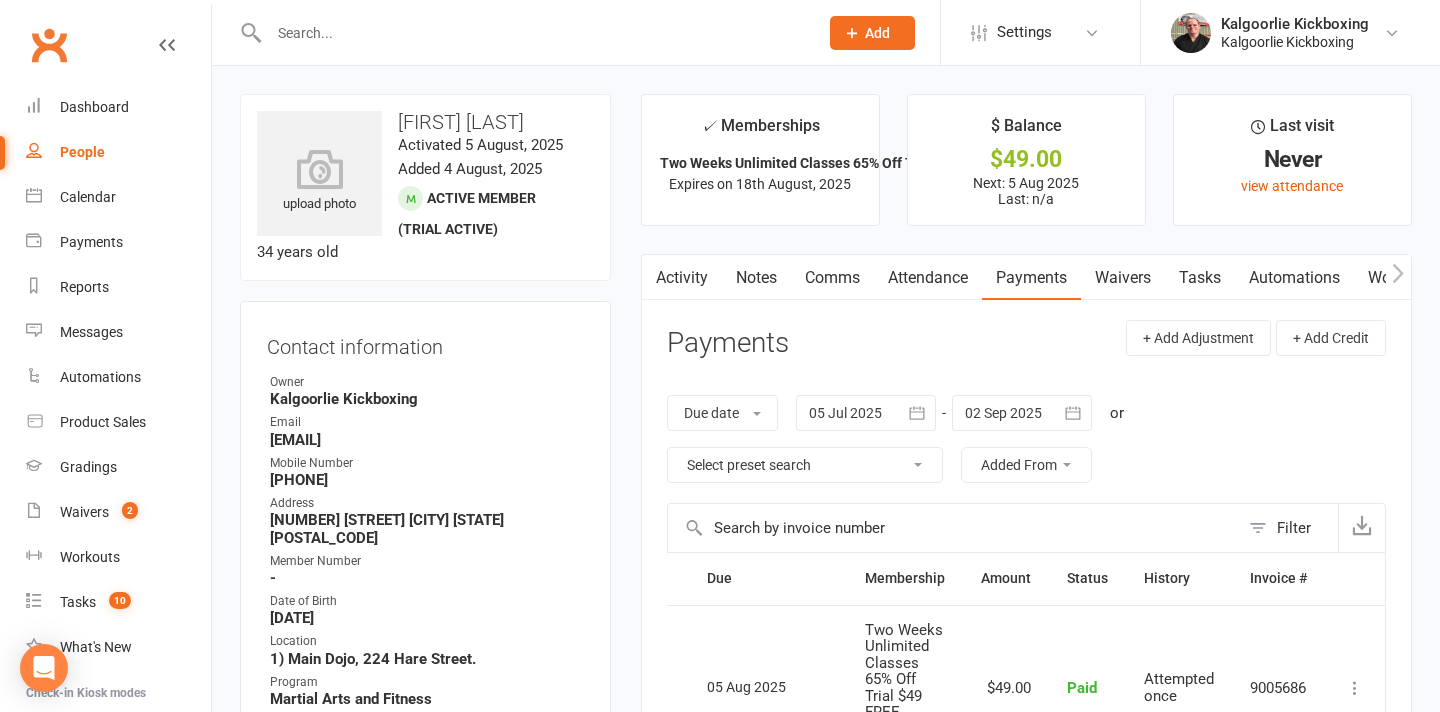 drag, startPoint x: 548, startPoint y: 117, endPoint x: 395, endPoint y: 122, distance: 153.08168 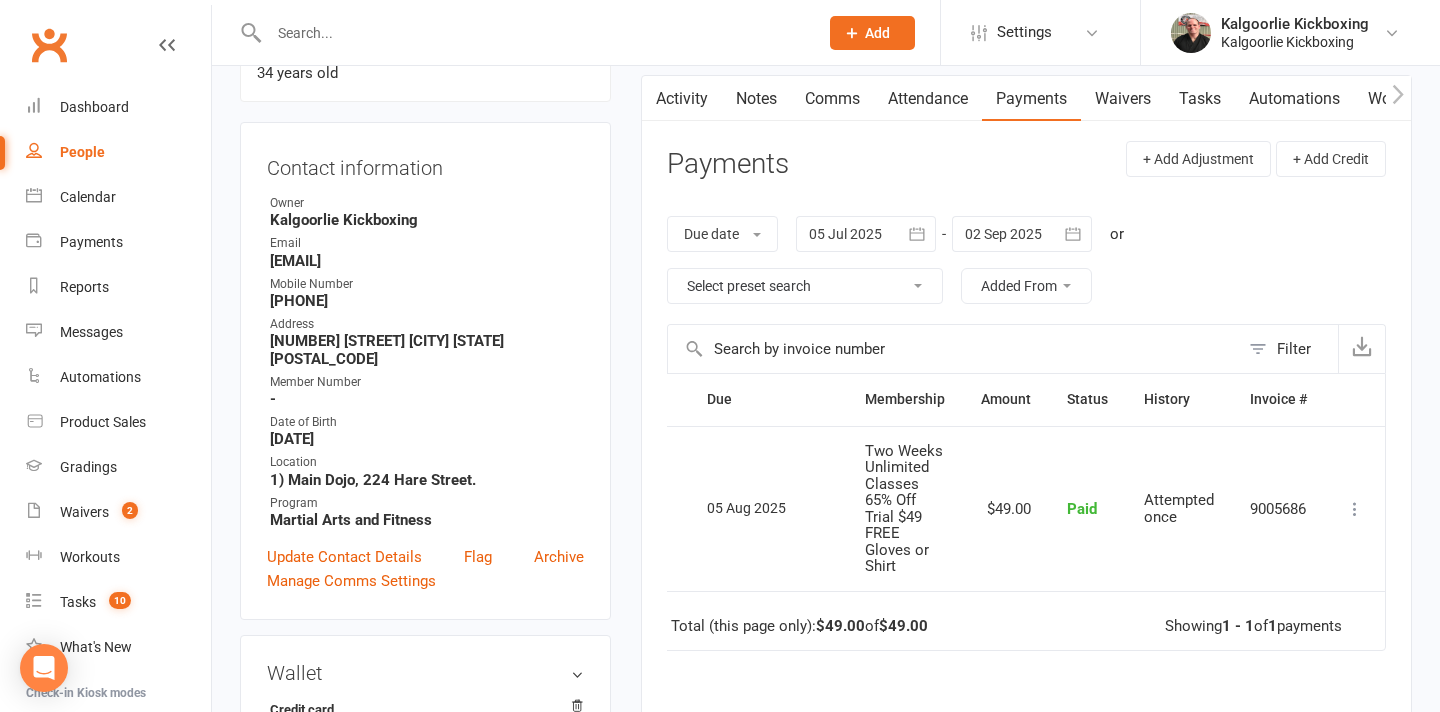 scroll, scrollTop: 0, scrollLeft: 0, axis: both 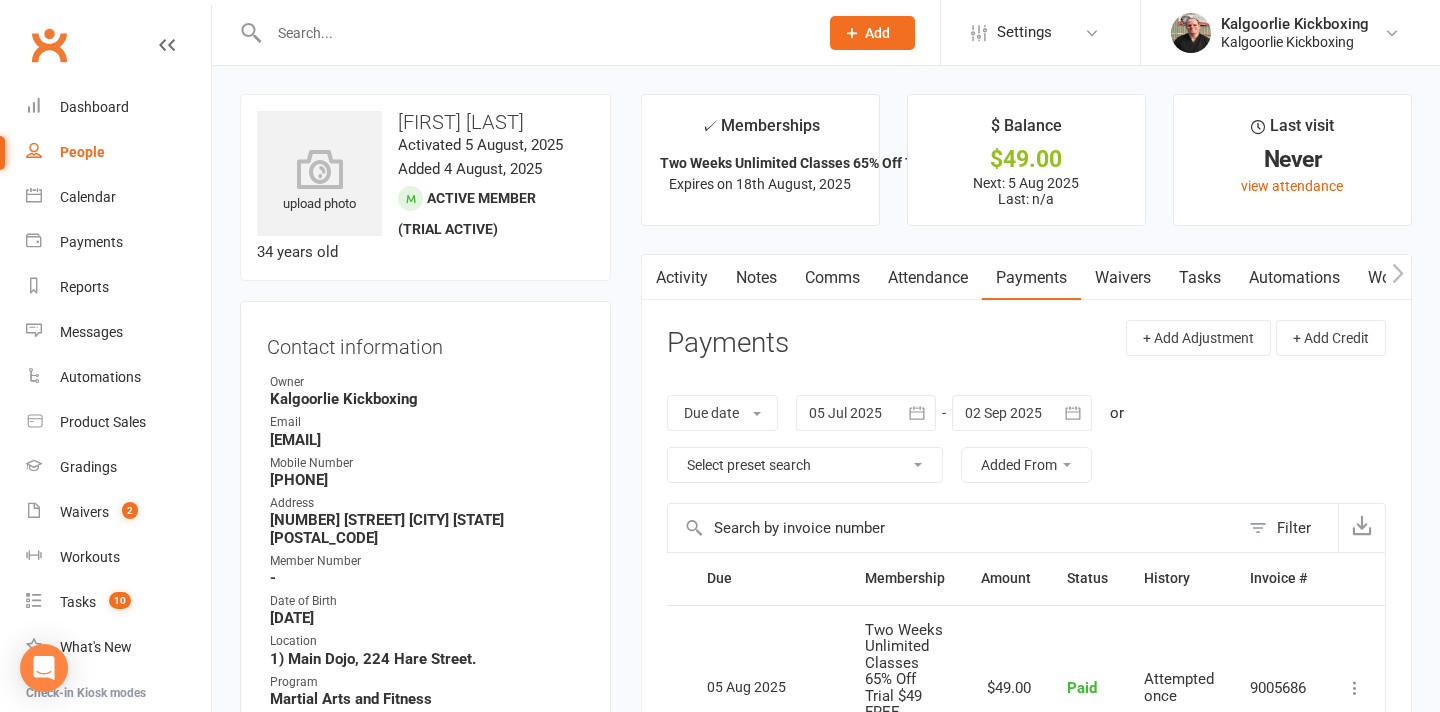 click on "Attendance" at bounding box center (928, 278) 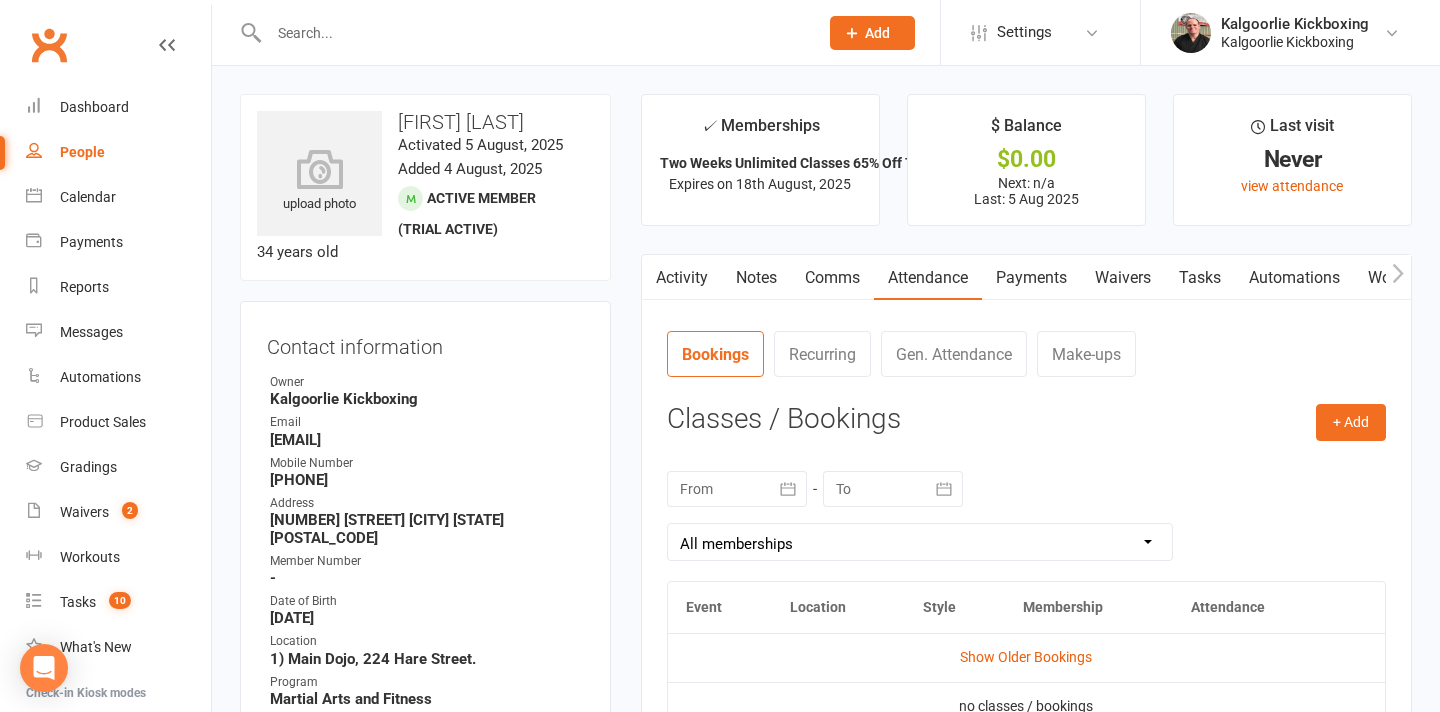 scroll, scrollTop: 111, scrollLeft: 0, axis: vertical 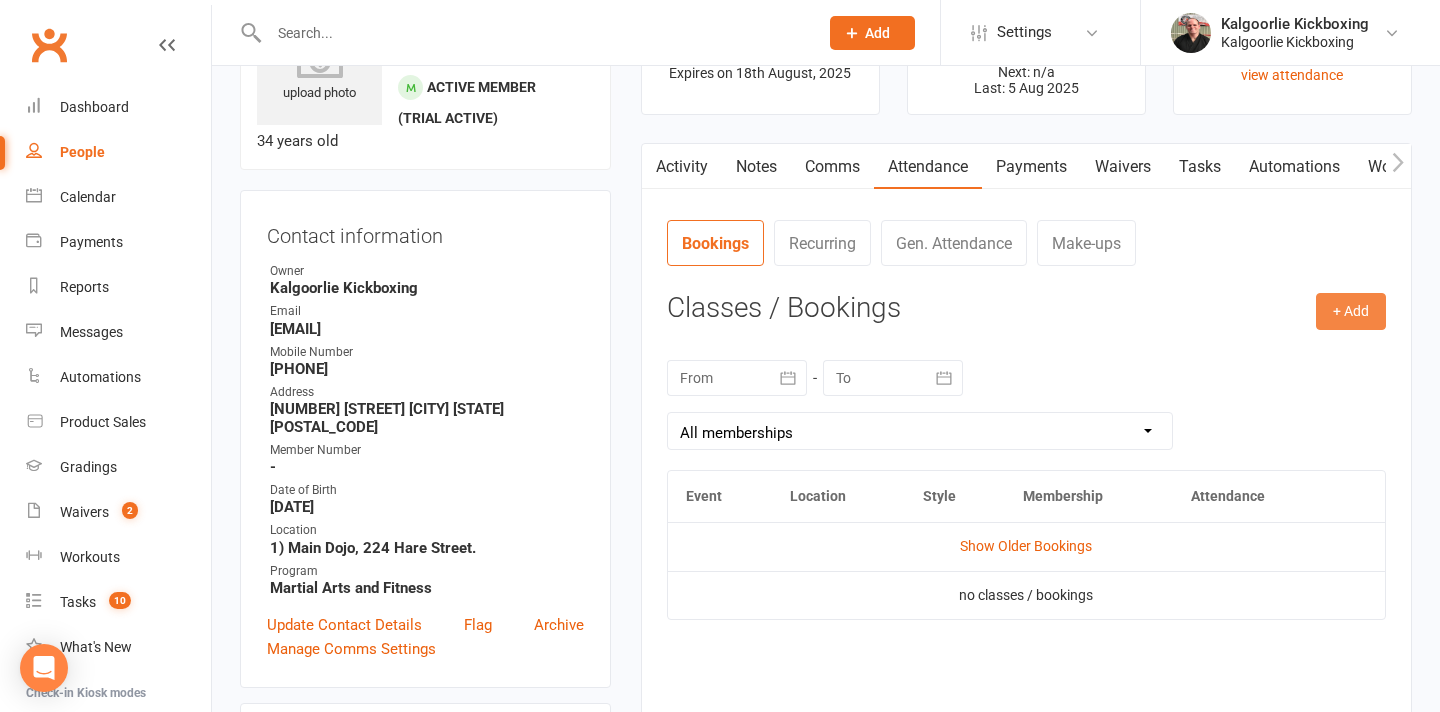 click on "+ Add" at bounding box center [1351, 311] 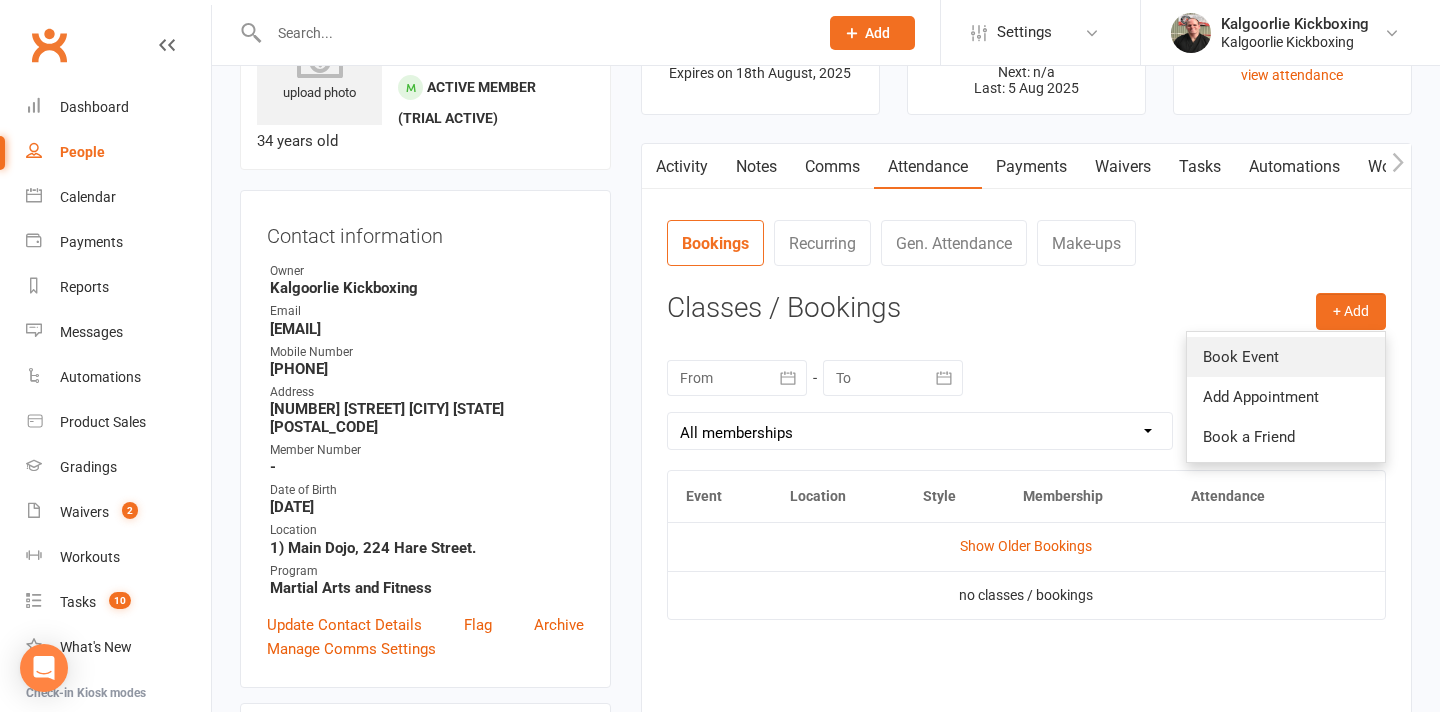 click on "Book Event" at bounding box center (1286, 357) 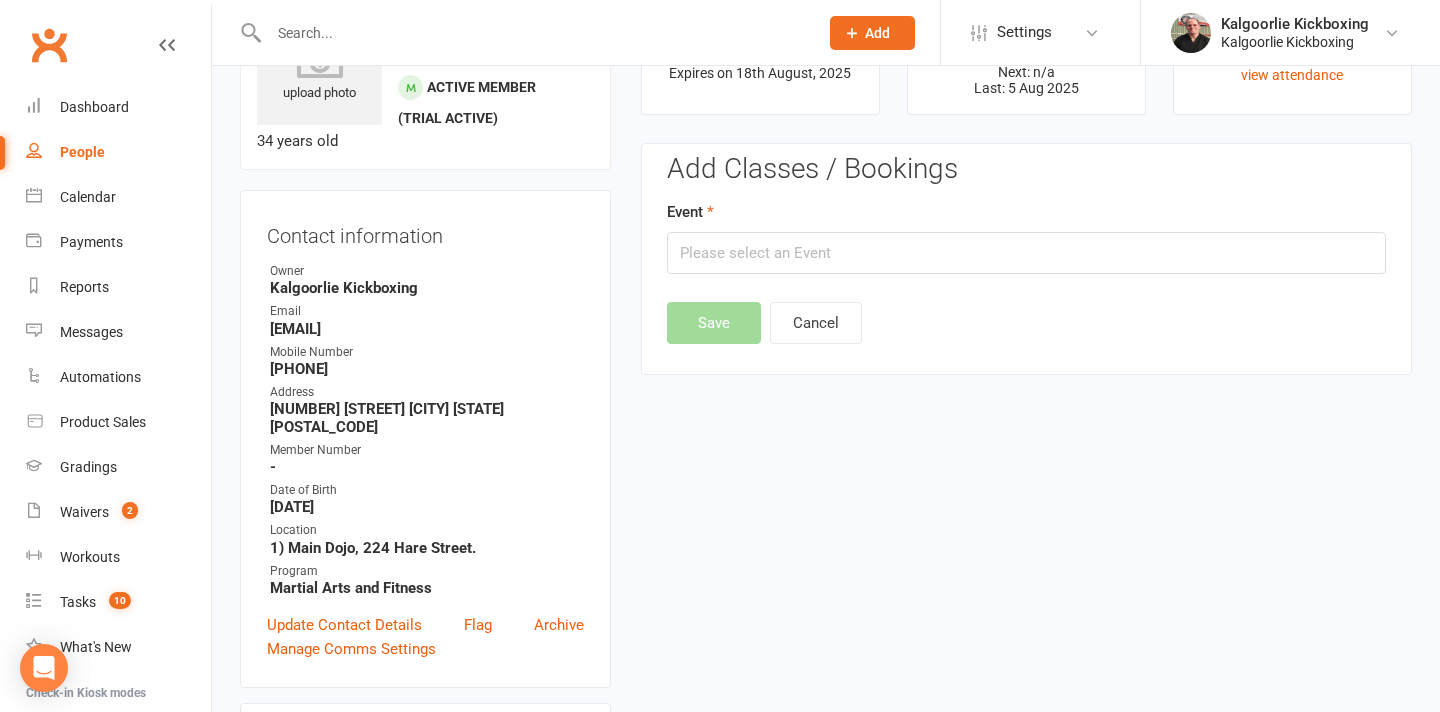 scroll, scrollTop: 154, scrollLeft: 0, axis: vertical 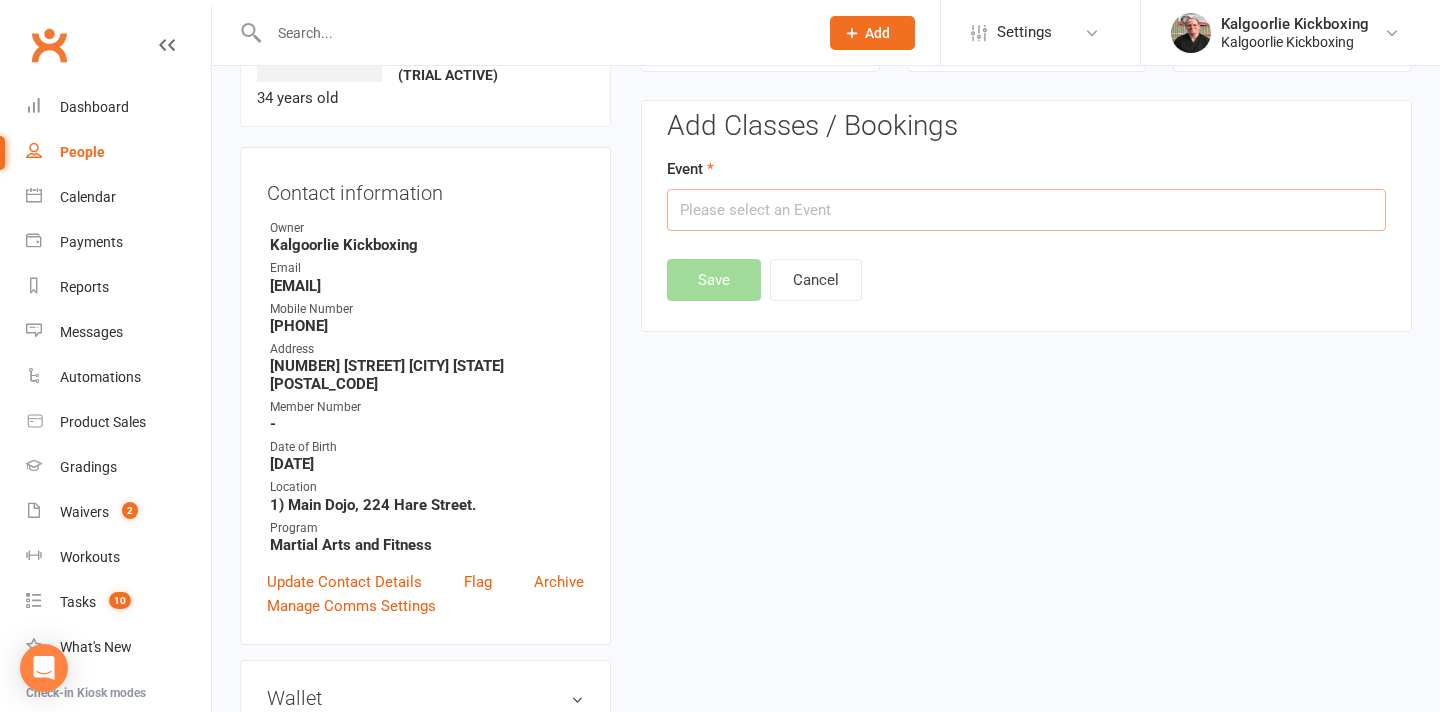 click at bounding box center [1026, 210] 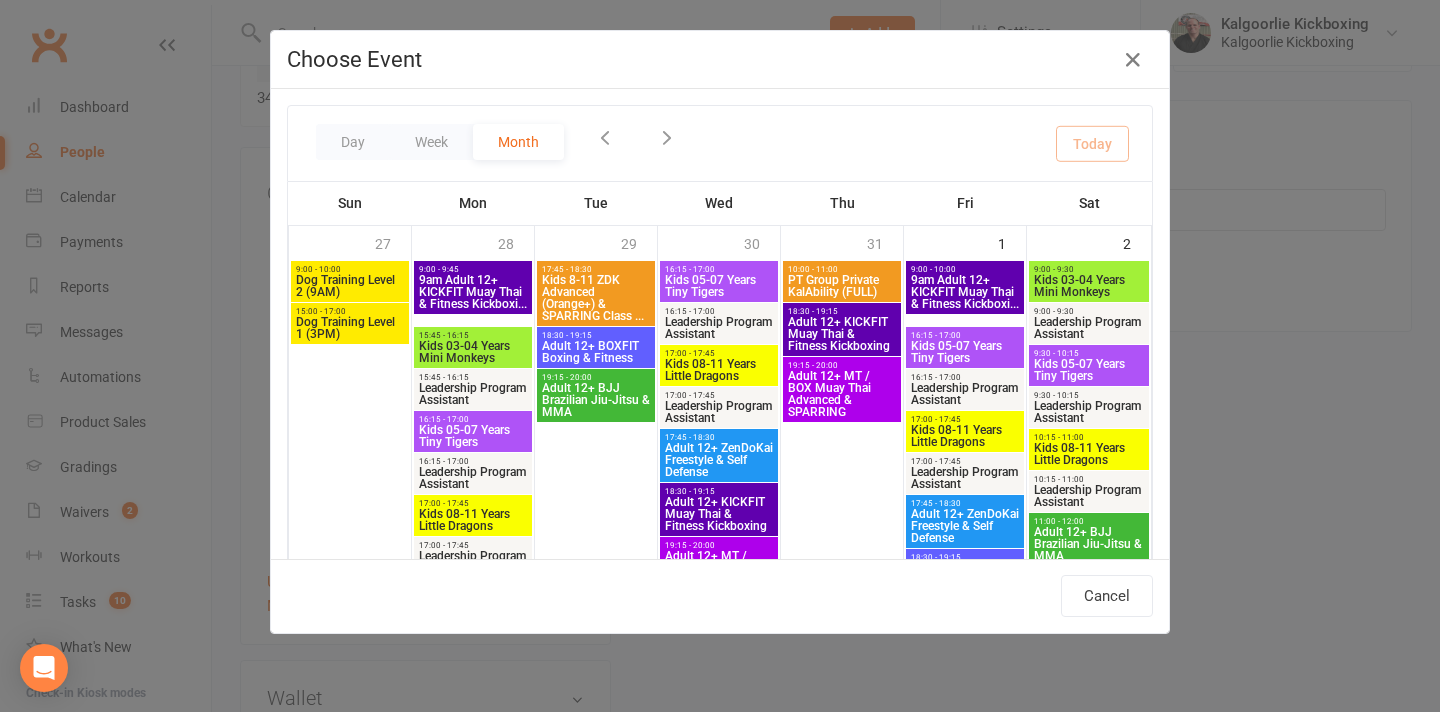 click on "Adult 12+ BJJ Brazilian Jiu-Jitsu & MMA" at bounding box center (596, 930) 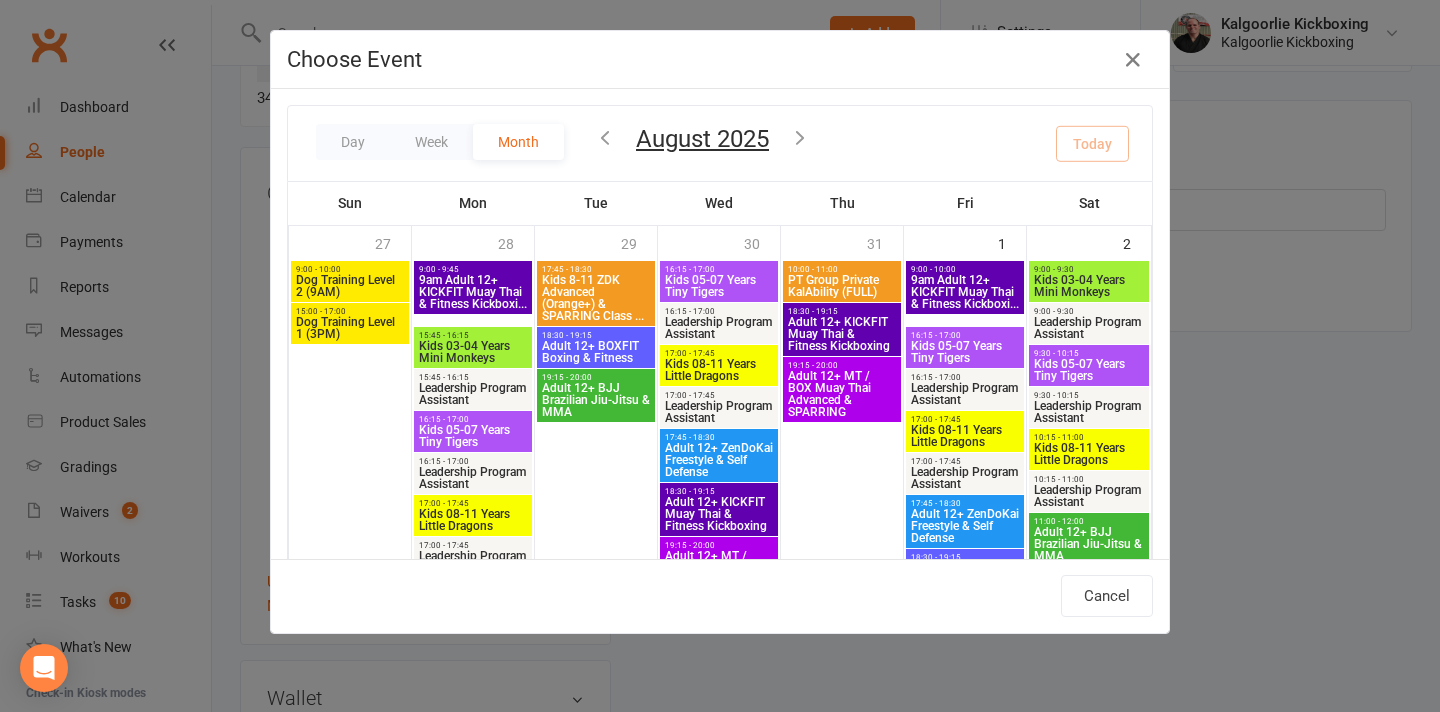 scroll, scrollTop: 649, scrollLeft: 0, axis: vertical 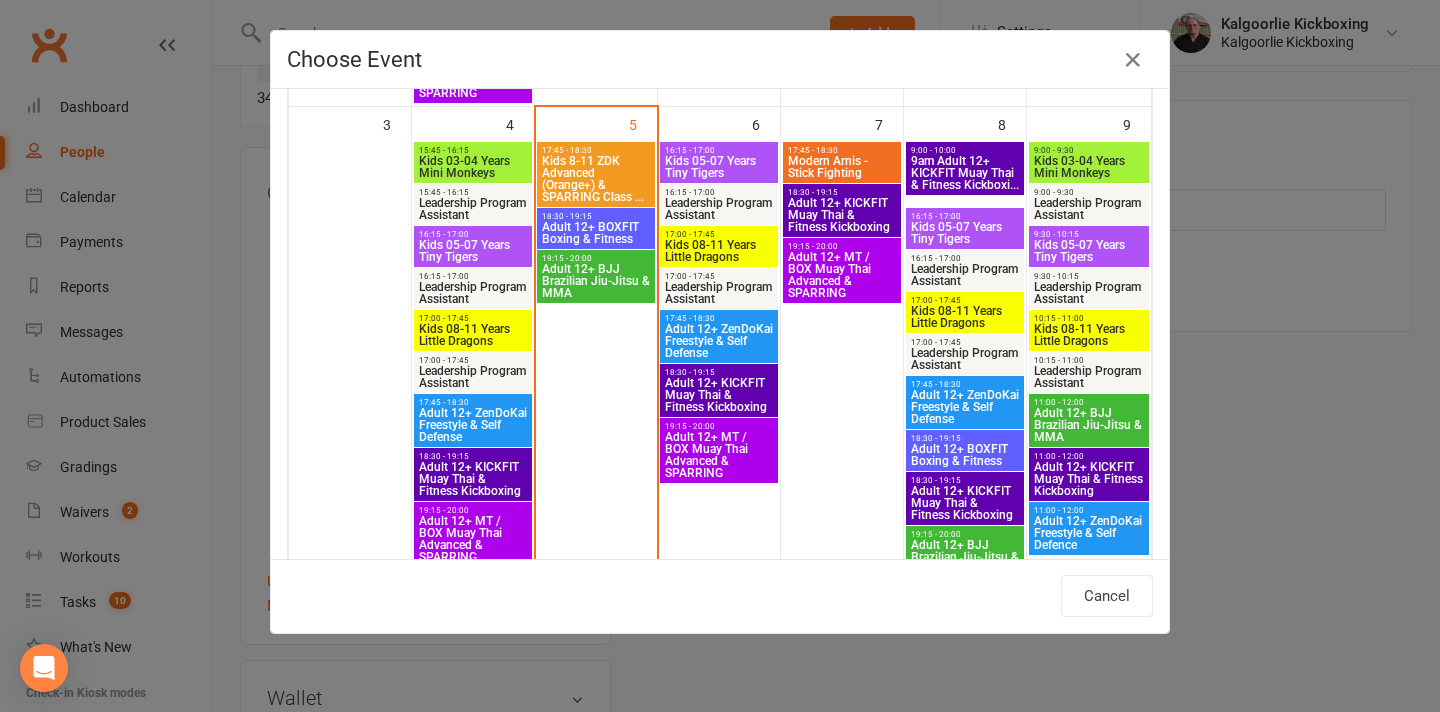 type on "Adult 12+ BJJ Brazilian Jiu-Jitsu & MMA - Aug 5, 2025 7:15:00 PM" 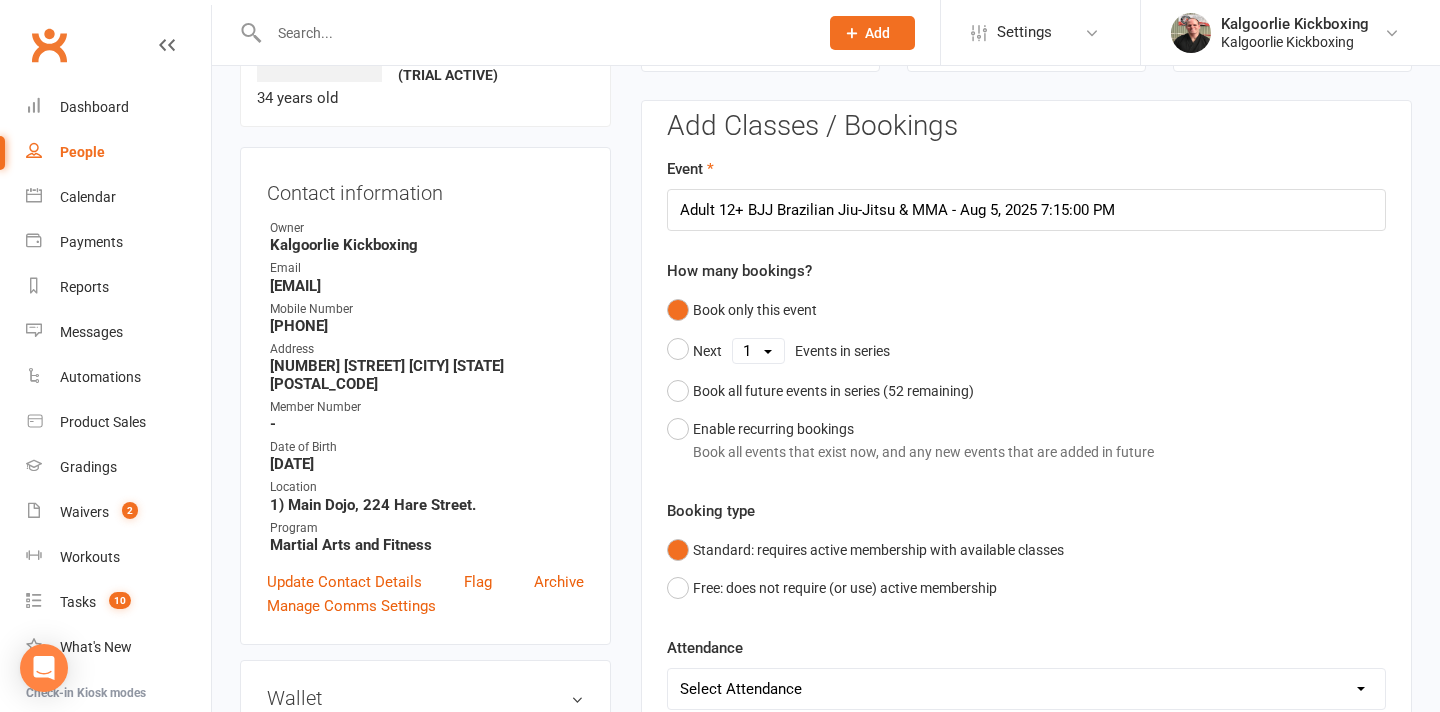 scroll, scrollTop: 315, scrollLeft: 0, axis: vertical 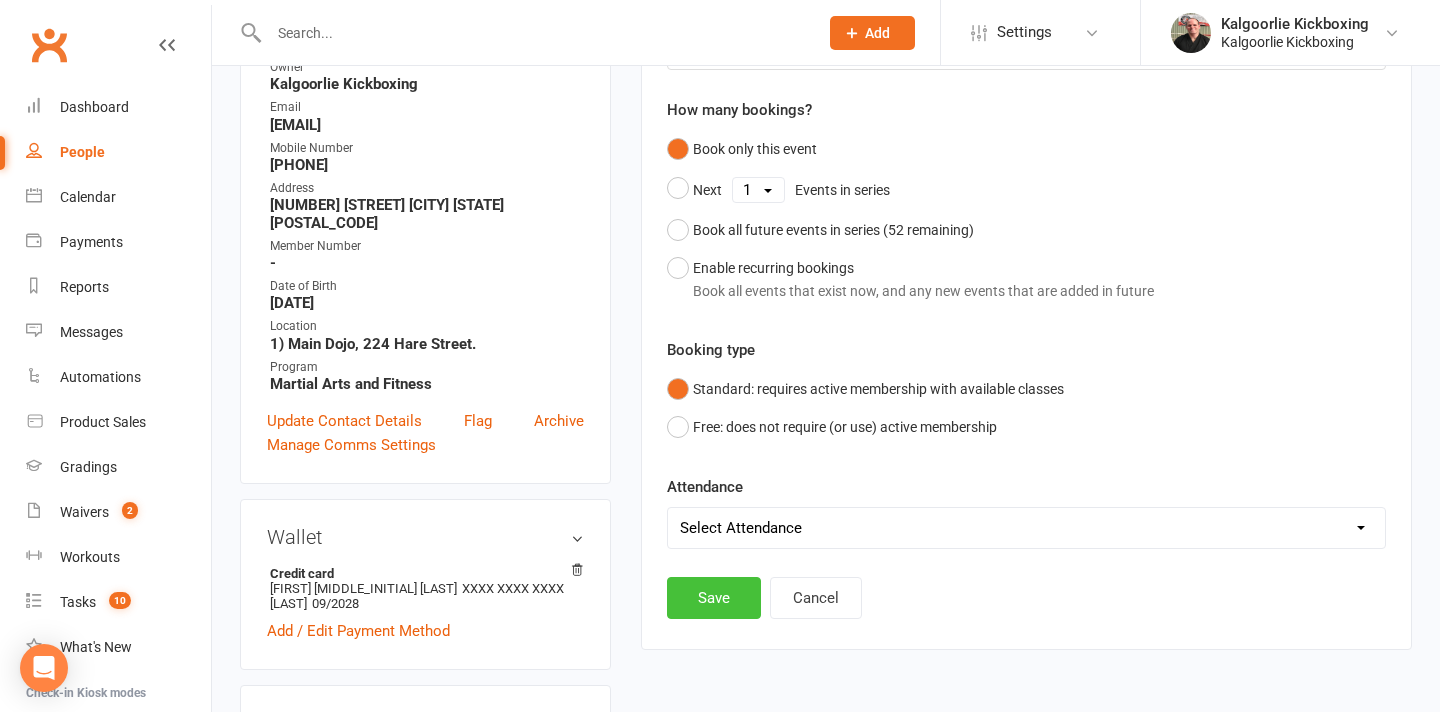 click on "Save" at bounding box center (714, 598) 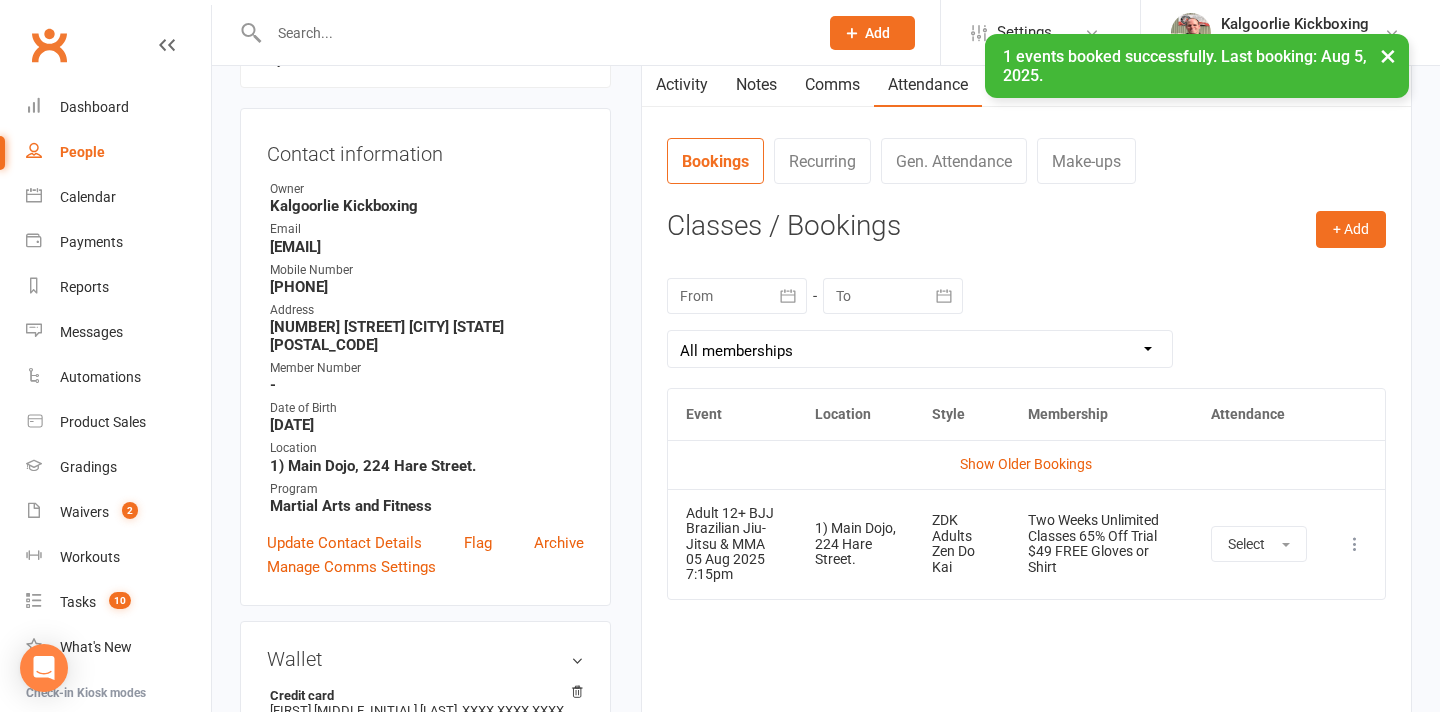 scroll, scrollTop: 0, scrollLeft: 0, axis: both 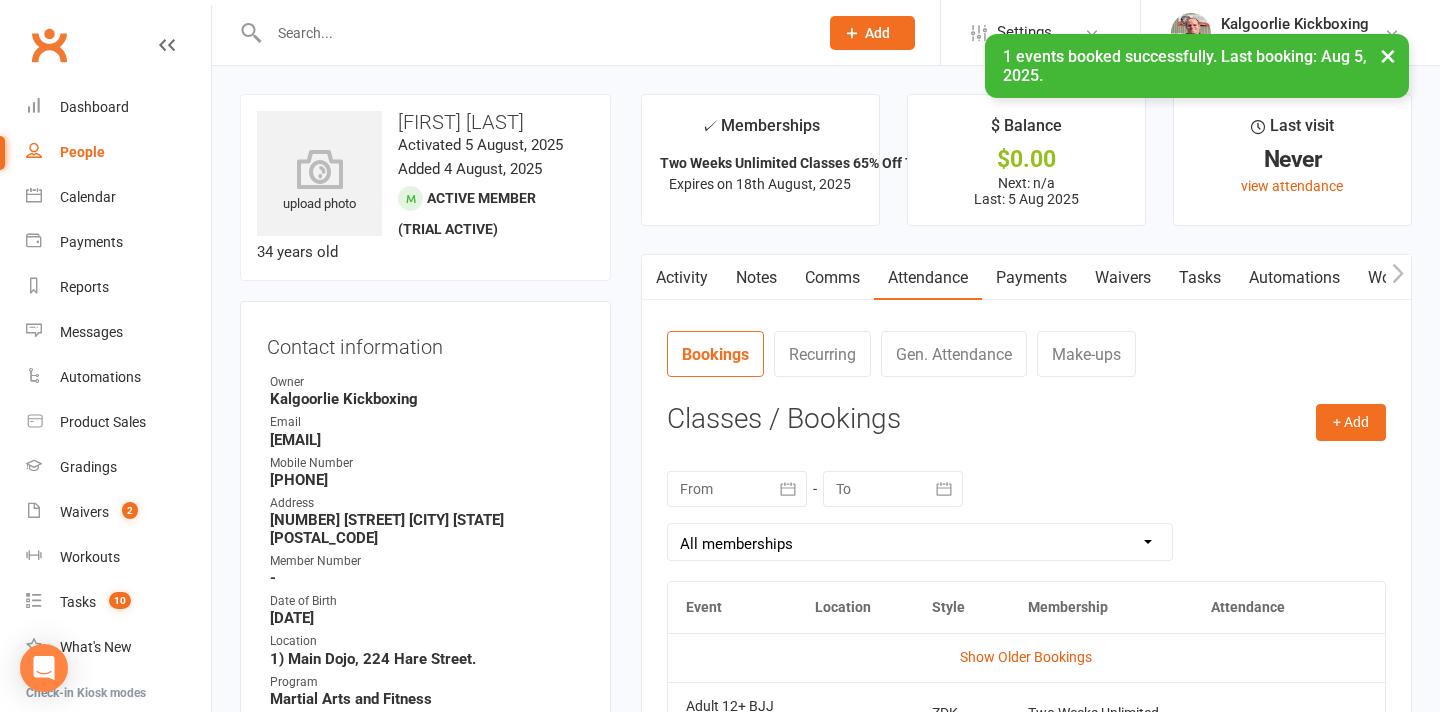 click on "Activity" at bounding box center [682, 278] 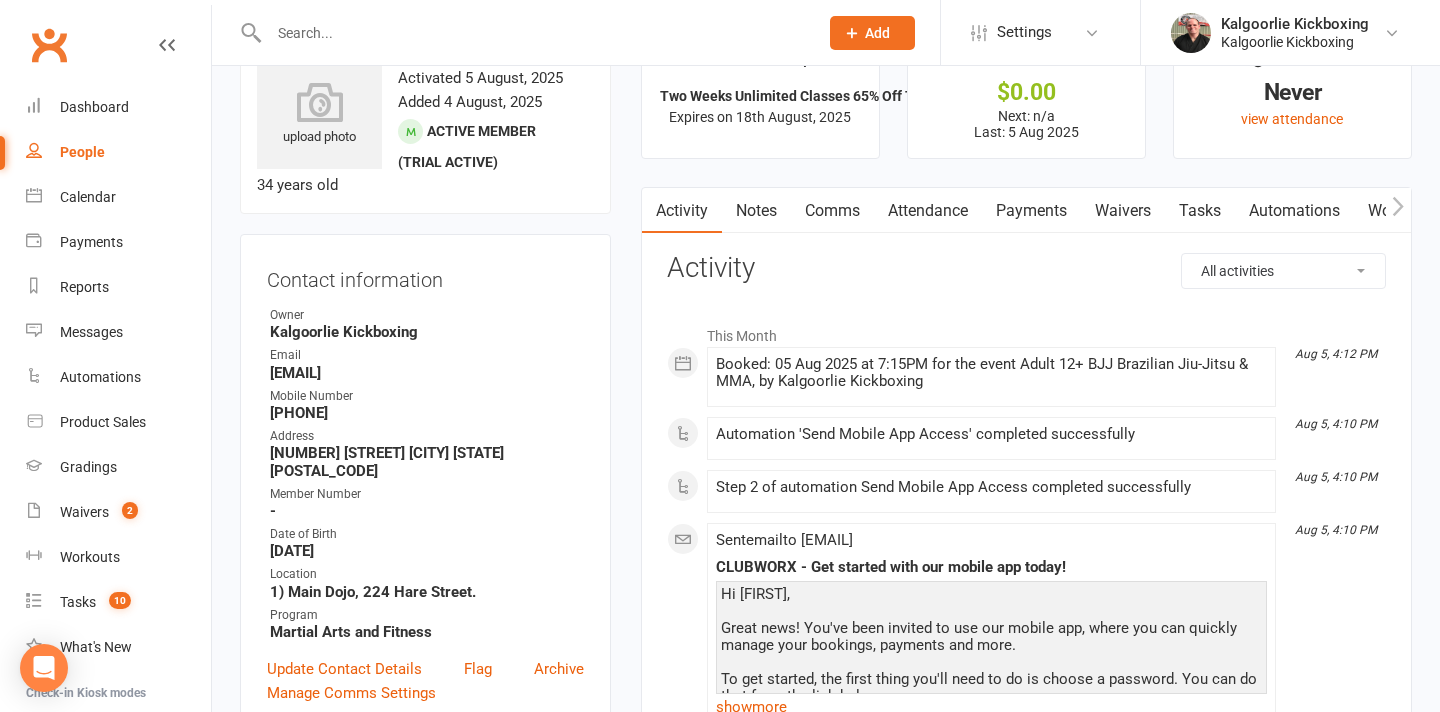 scroll, scrollTop: 0, scrollLeft: 0, axis: both 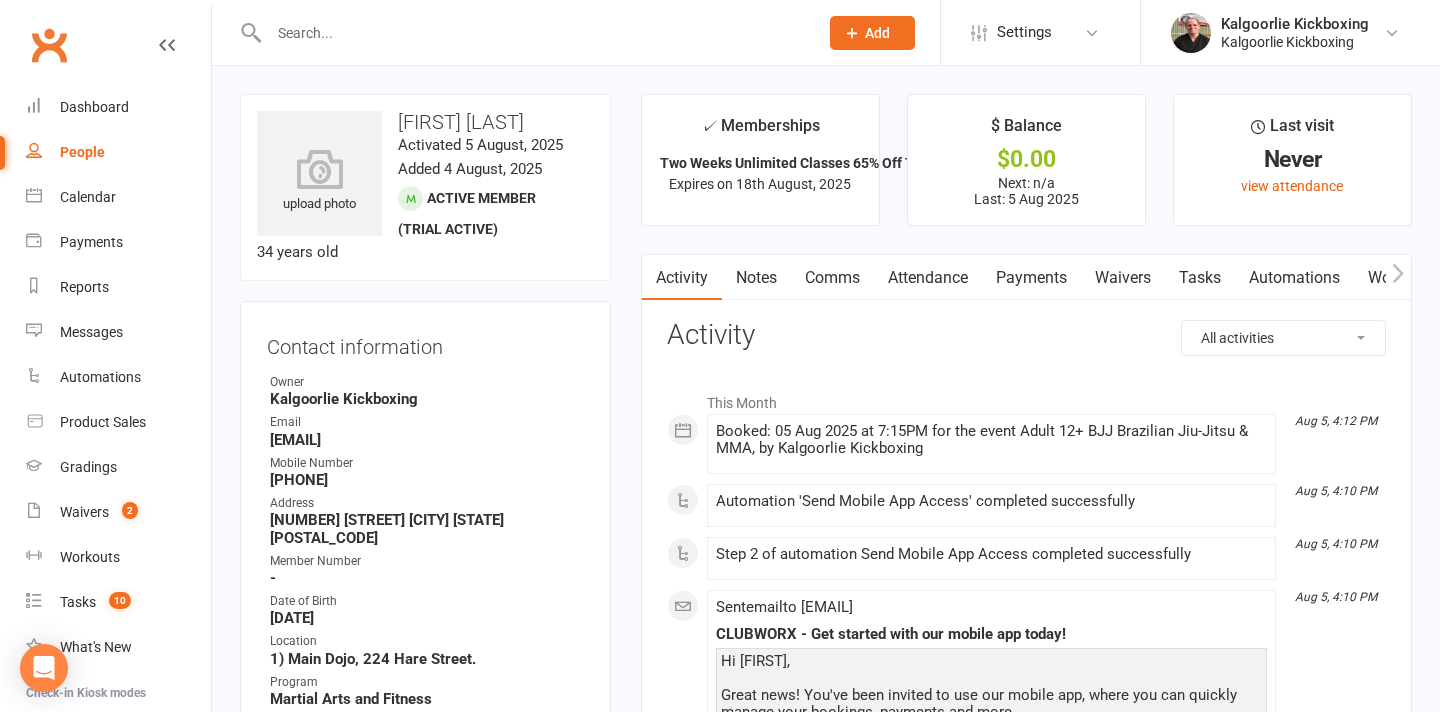 click on "Workouts" at bounding box center (1401, 278) 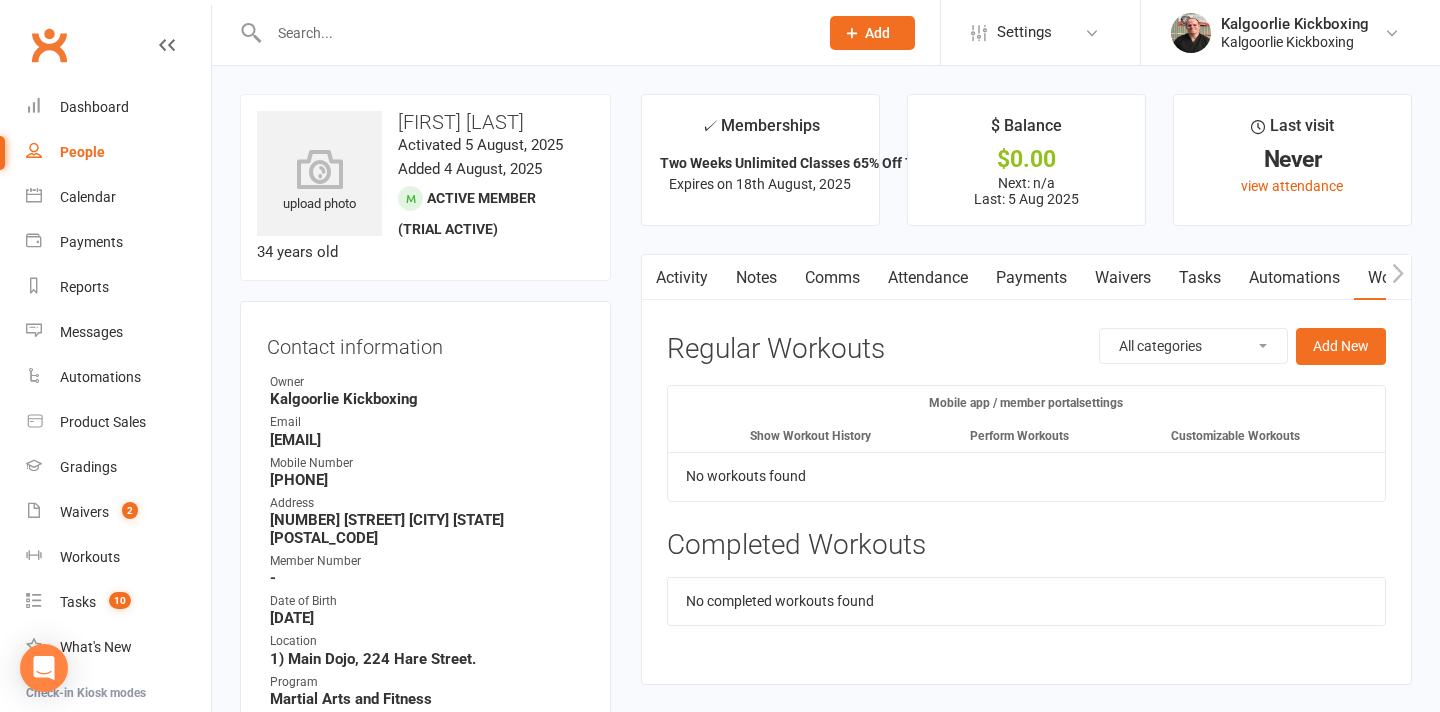 click 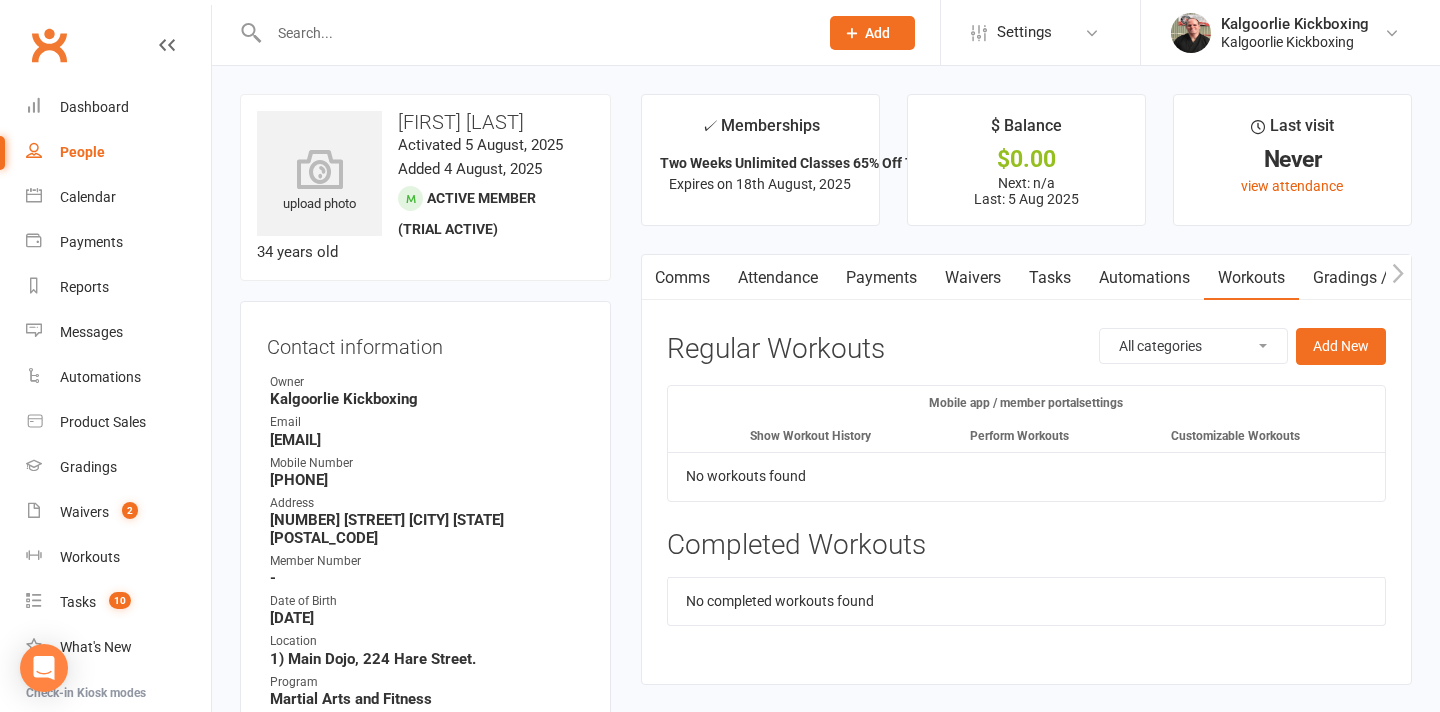 click 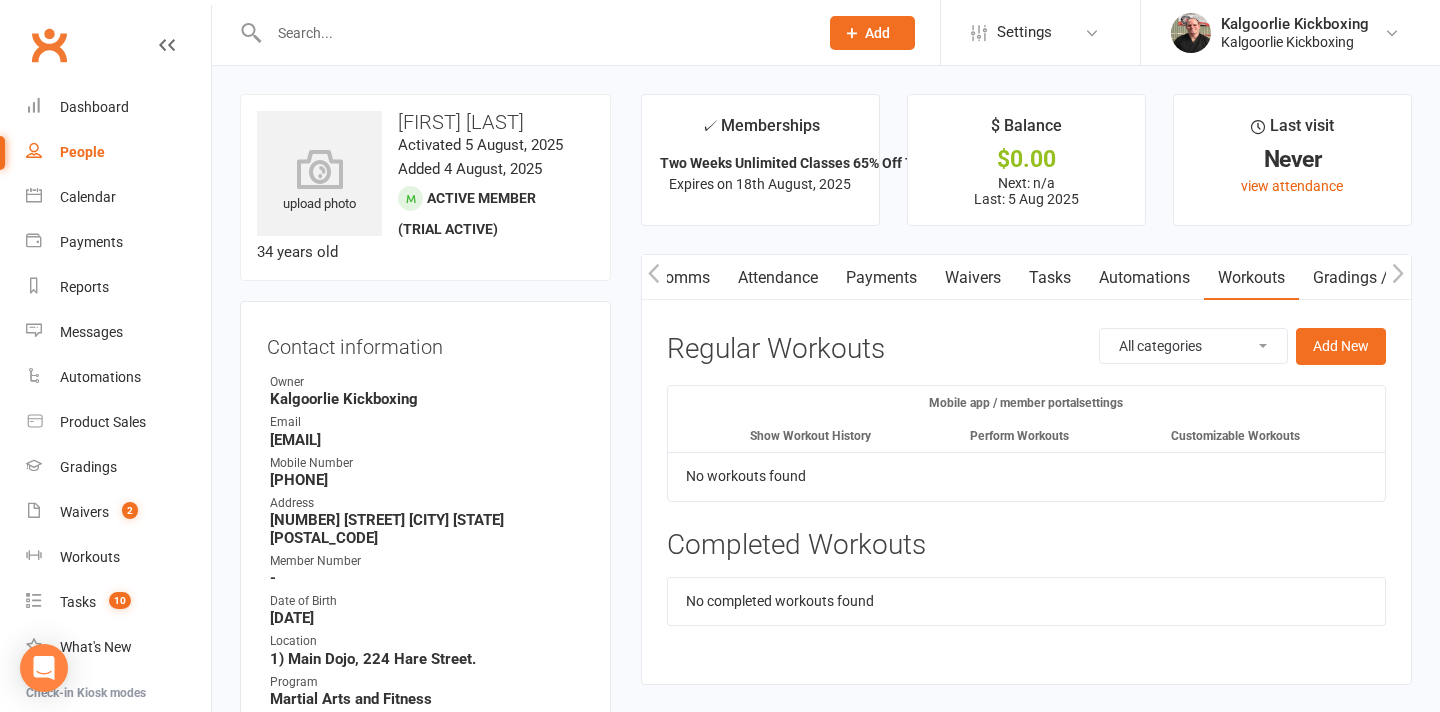 scroll, scrollTop: 0, scrollLeft: 300, axis: horizontal 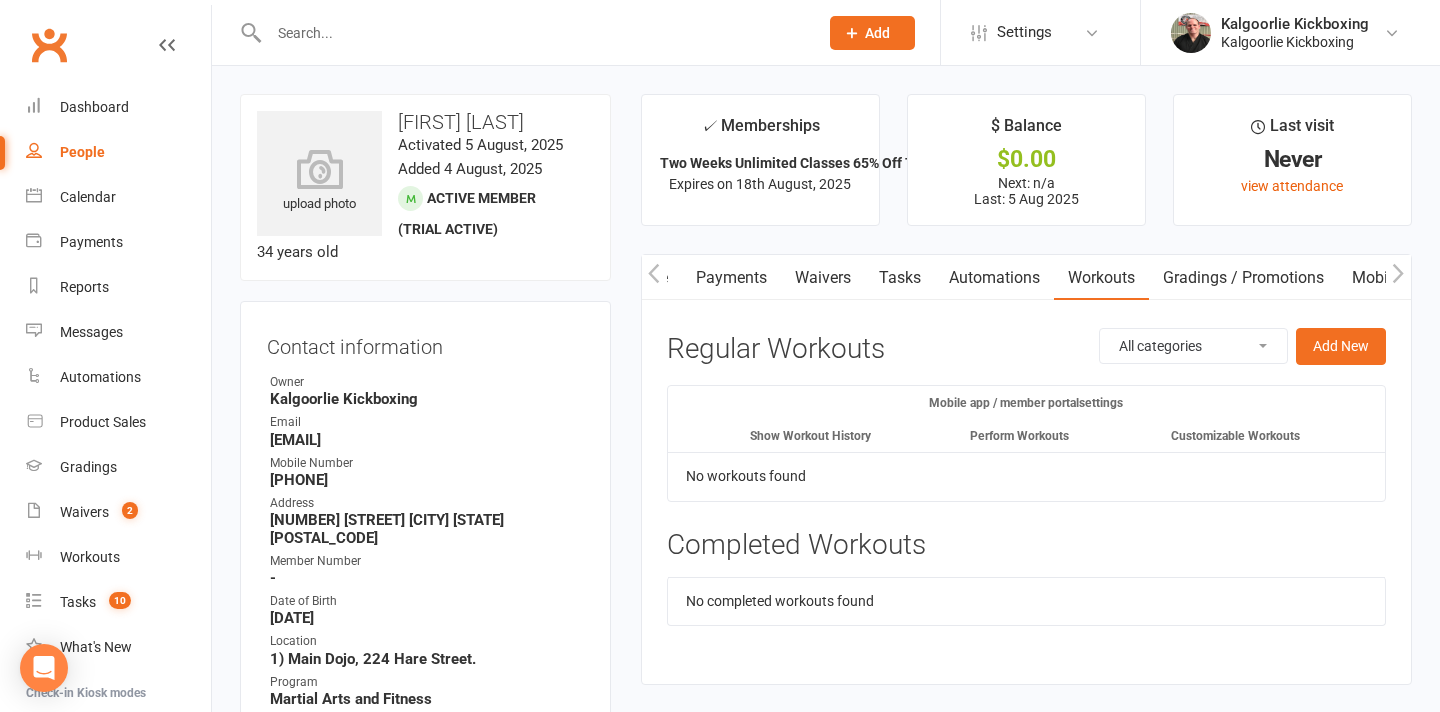click on "Mobile App" at bounding box center (1392, 278) 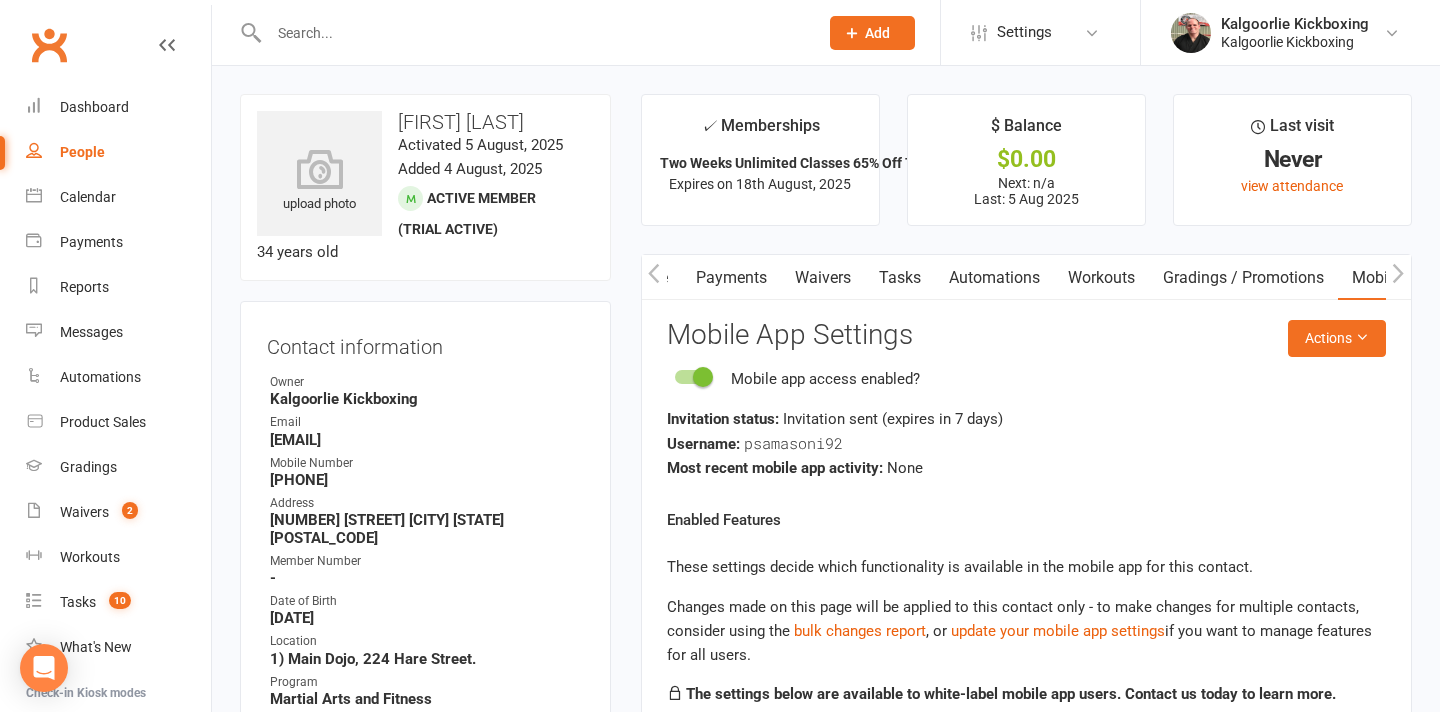click 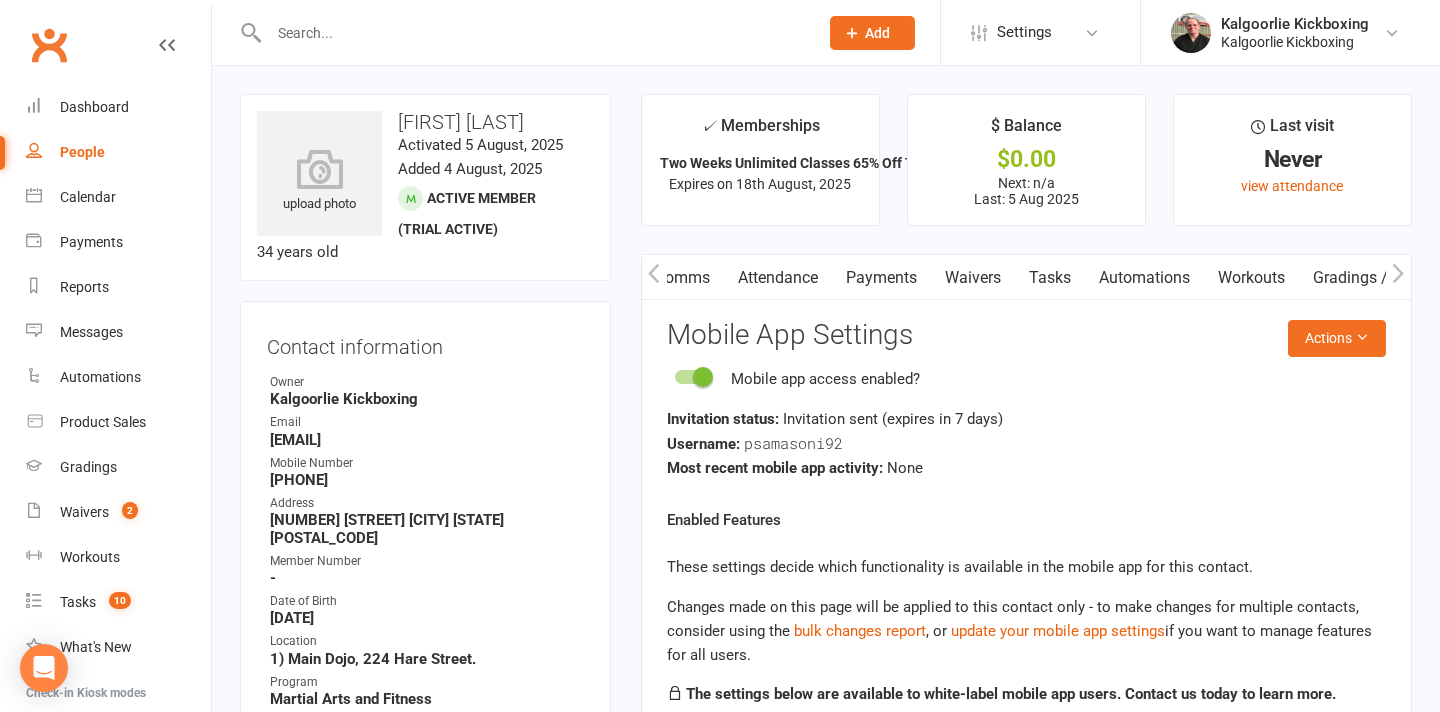 click 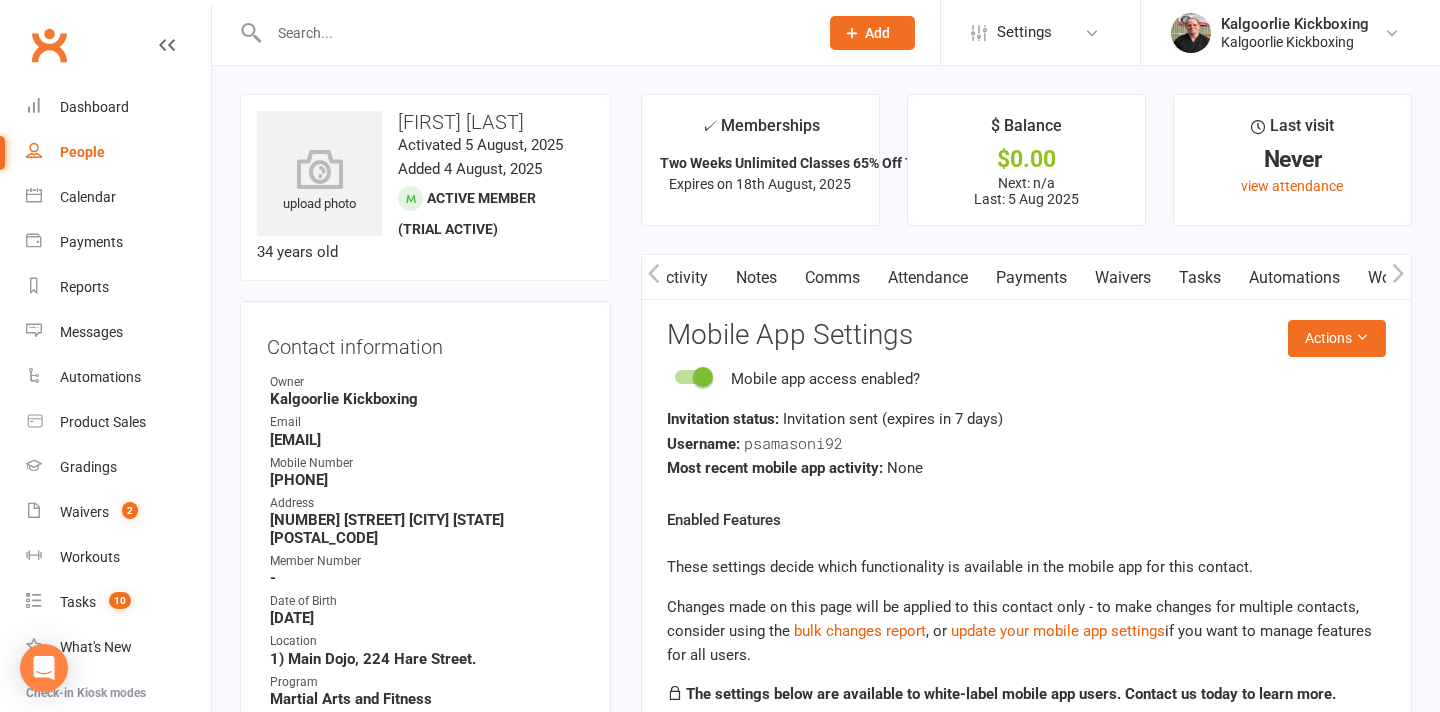 scroll, scrollTop: 0, scrollLeft: 0, axis: both 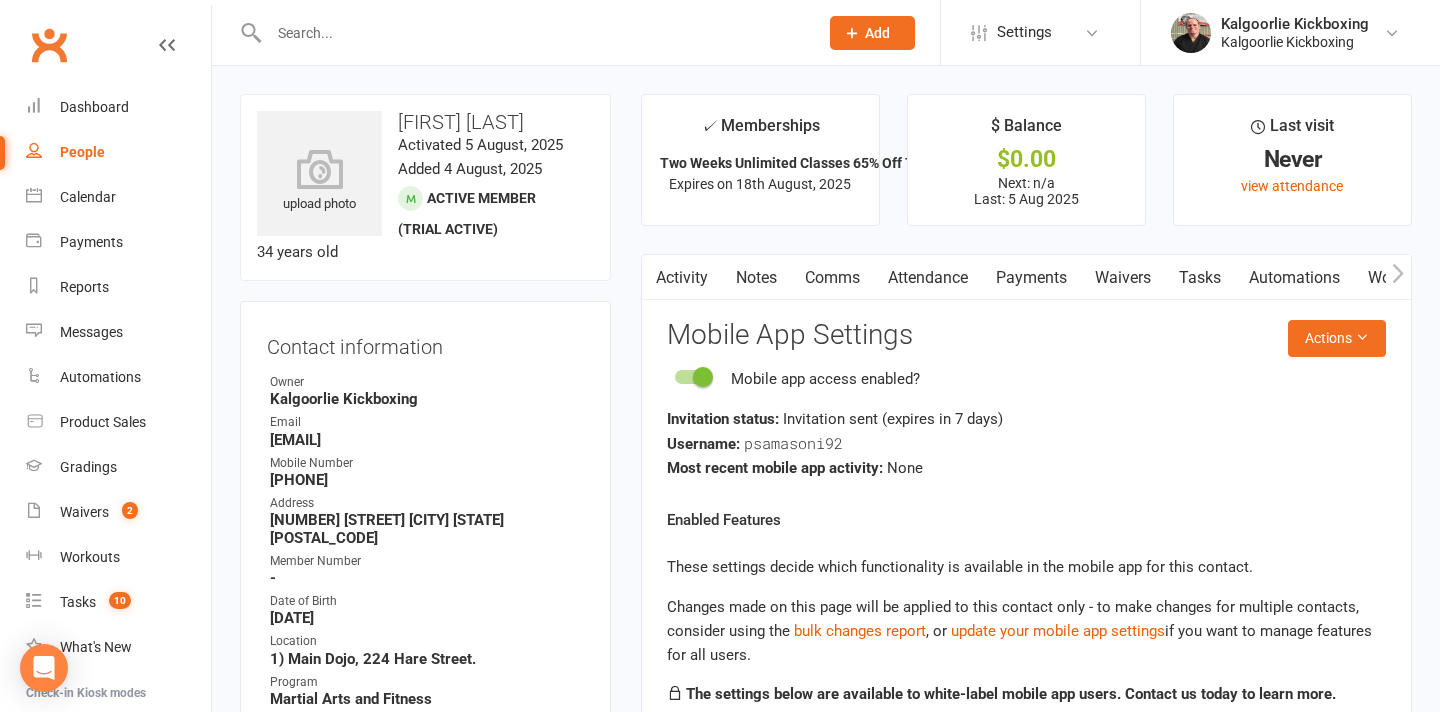 click on "Attendance" at bounding box center [928, 278] 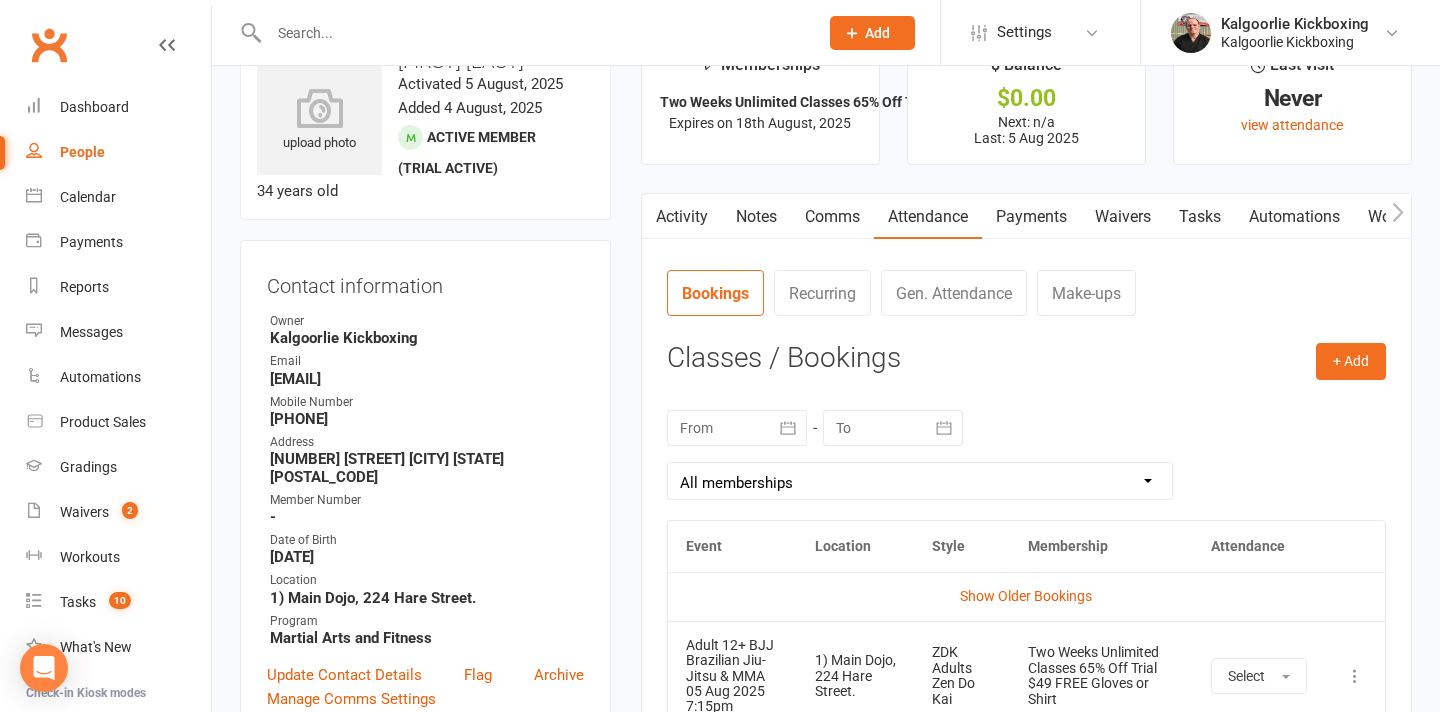 scroll, scrollTop: 41, scrollLeft: 0, axis: vertical 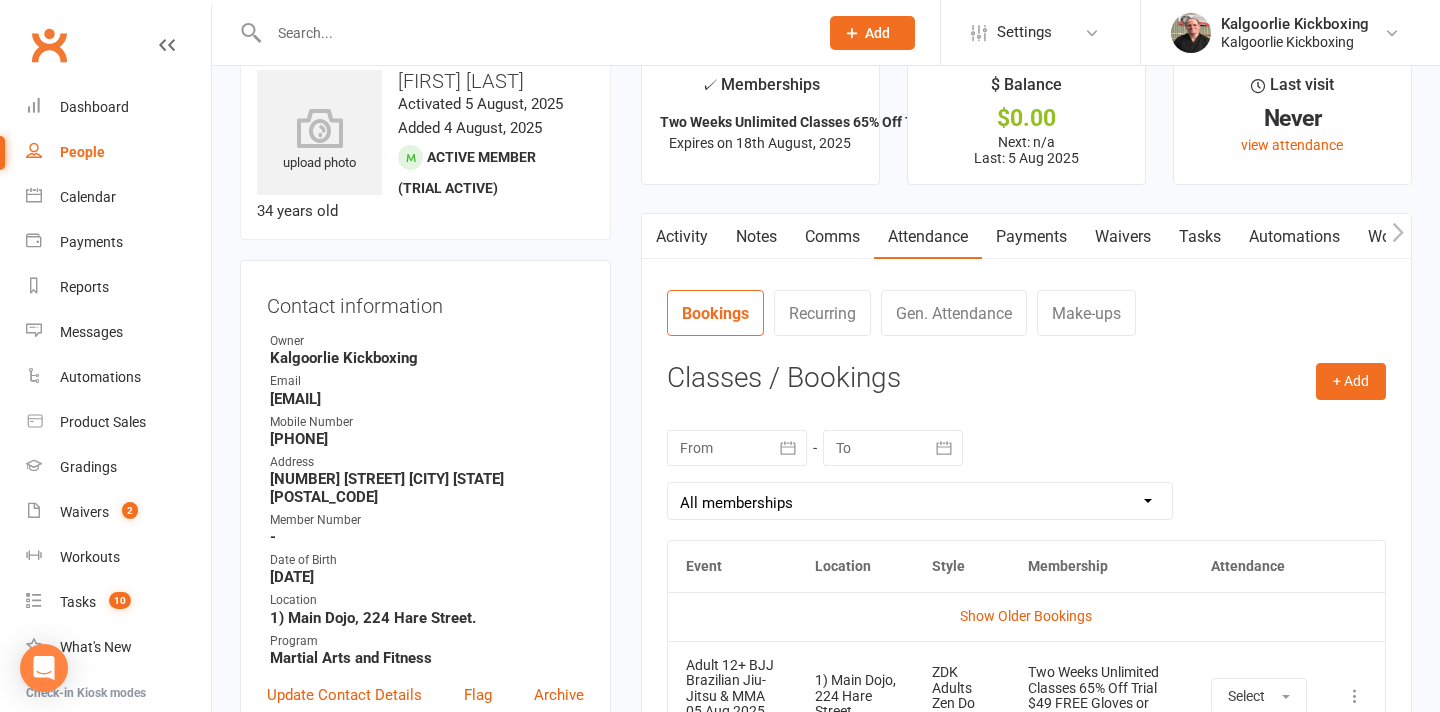 click on "Activity" at bounding box center [682, 237] 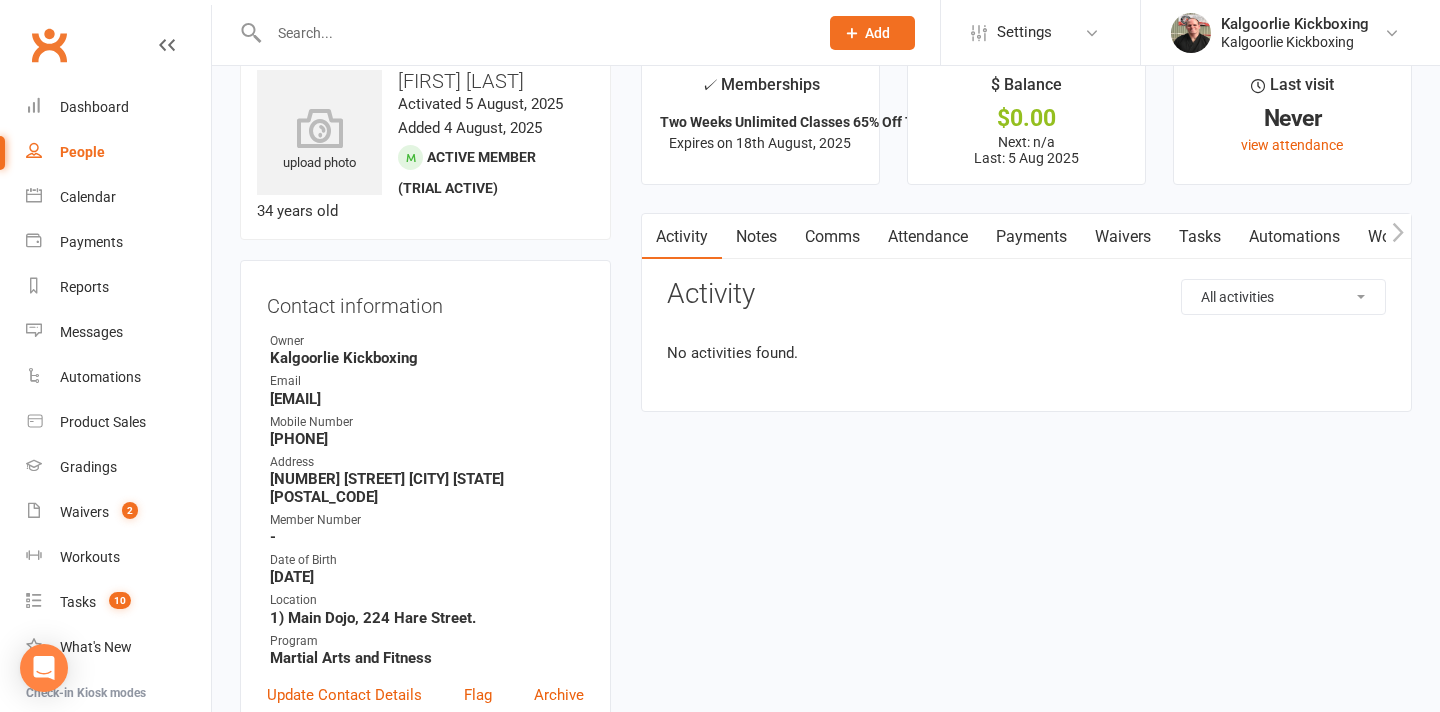 click on "Payments" at bounding box center (1031, 237) 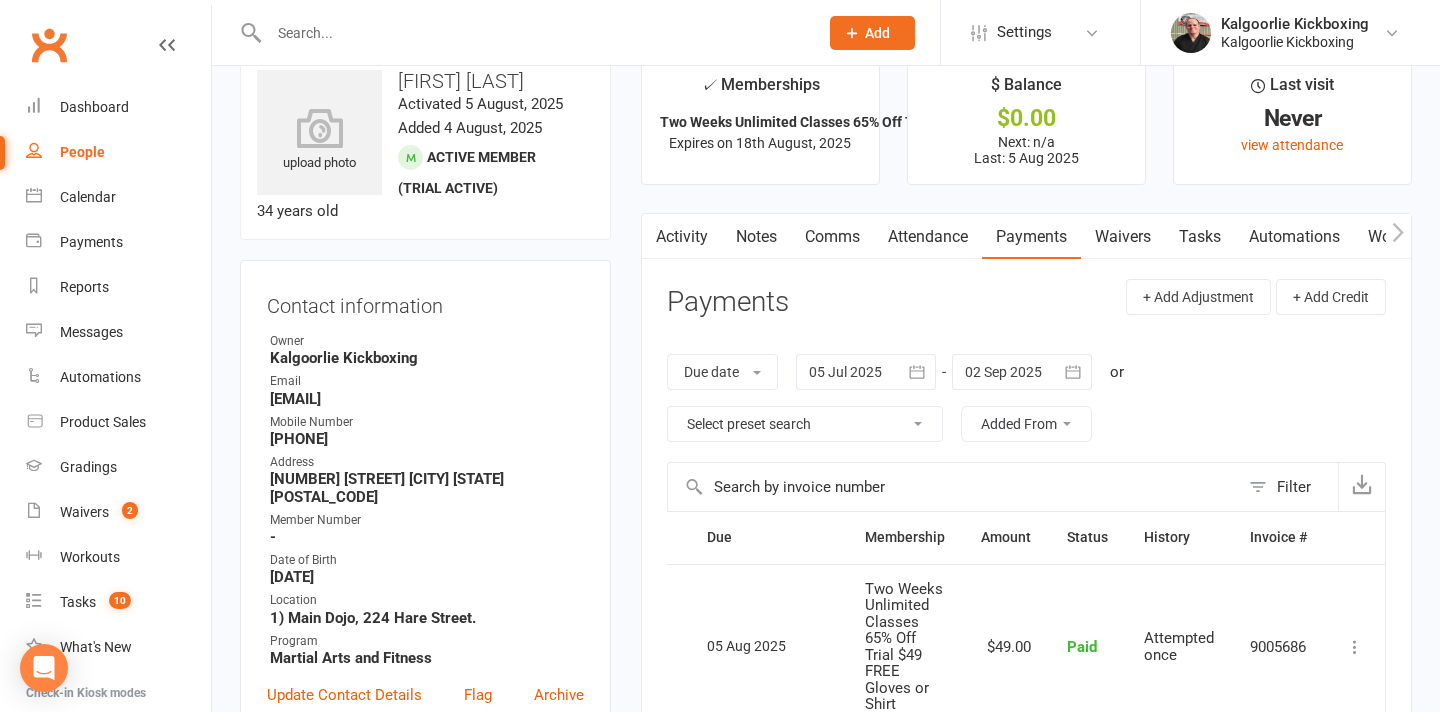 scroll, scrollTop: 167, scrollLeft: 0, axis: vertical 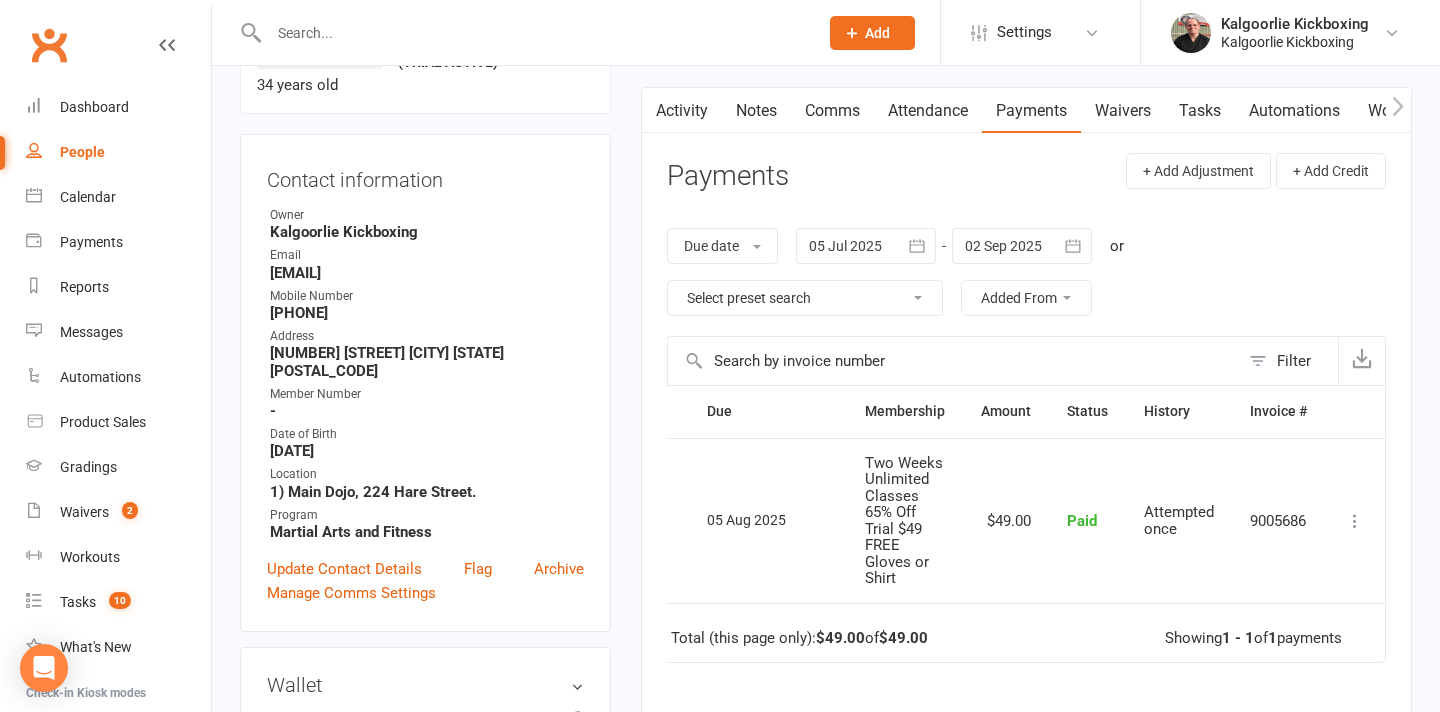click on "Activity" at bounding box center (682, 111) 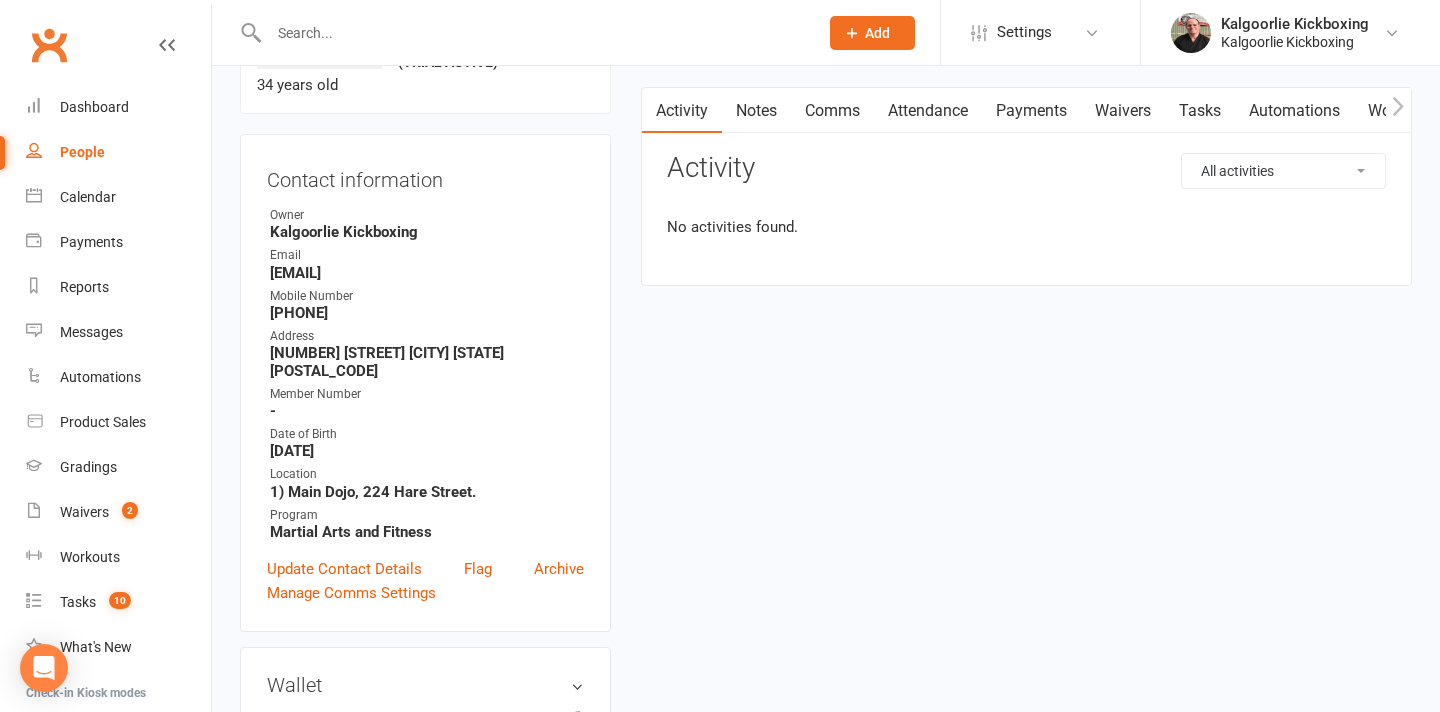 scroll, scrollTop: 0, scrollLeft: 0, axis: both 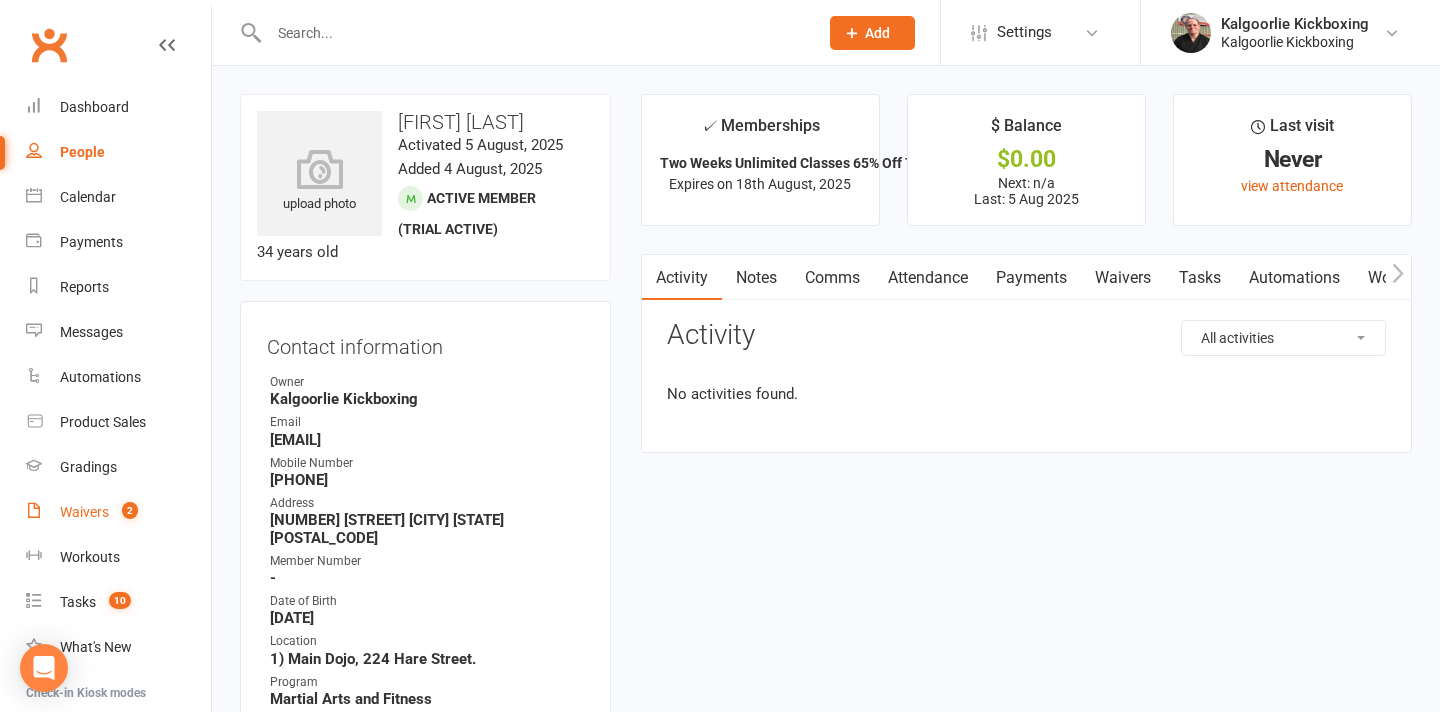 click on "Waivers" at bounding box center (84, 512) 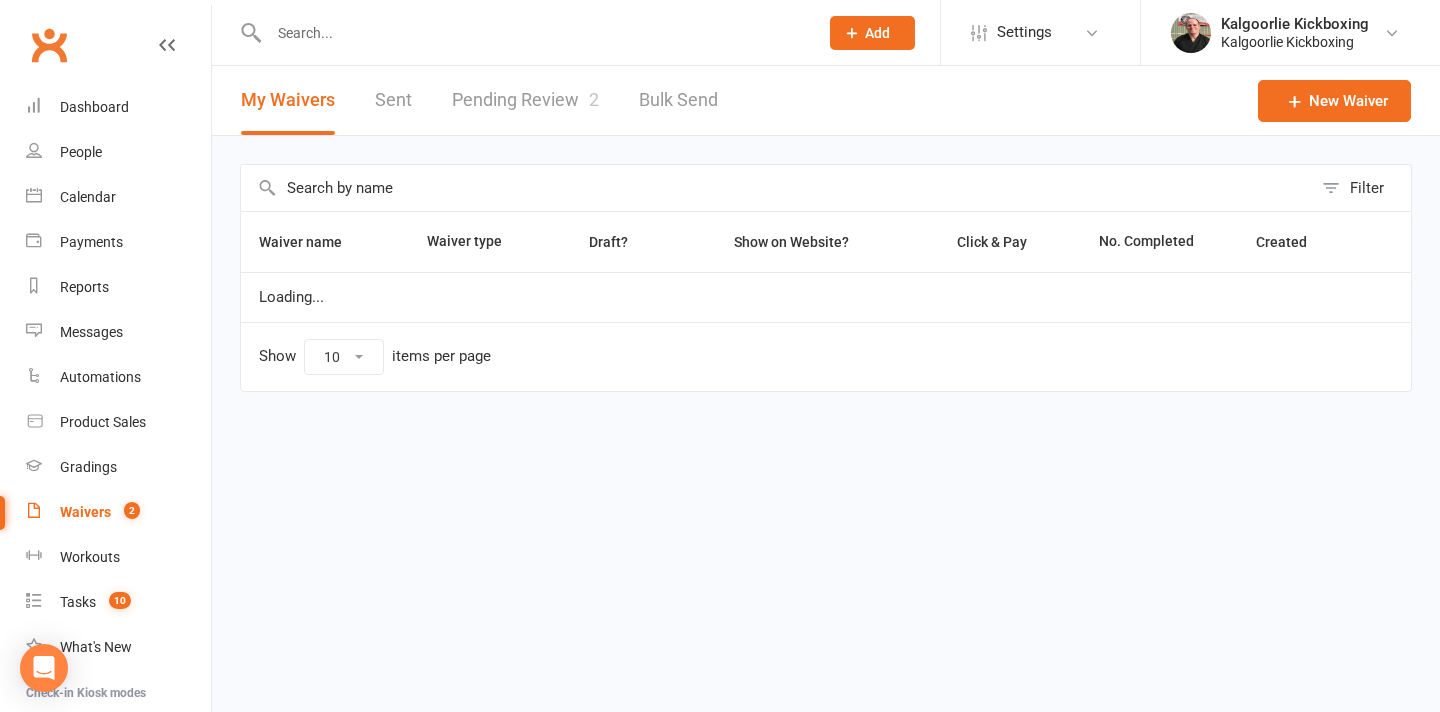 click on "Pending Review 2" at bounding box center (525, 100) 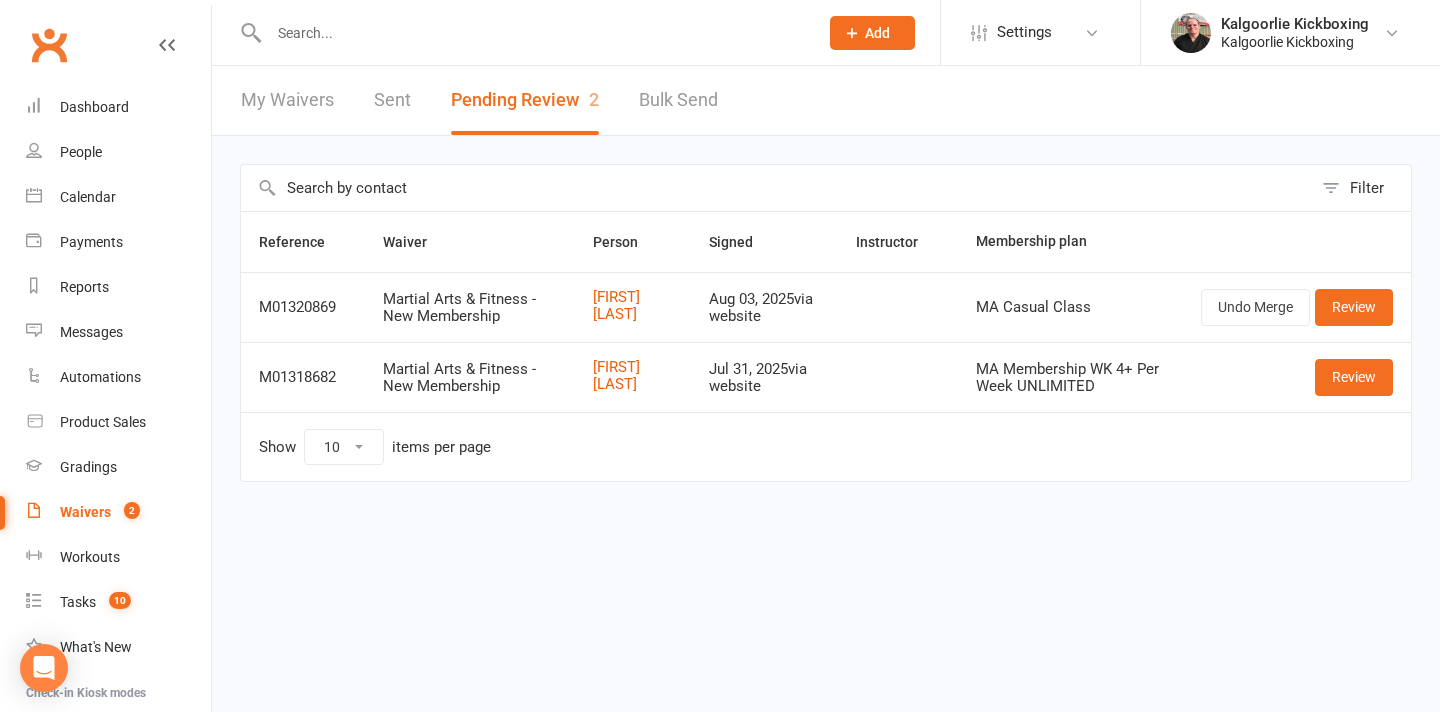 click at bounding box center (533, 33) 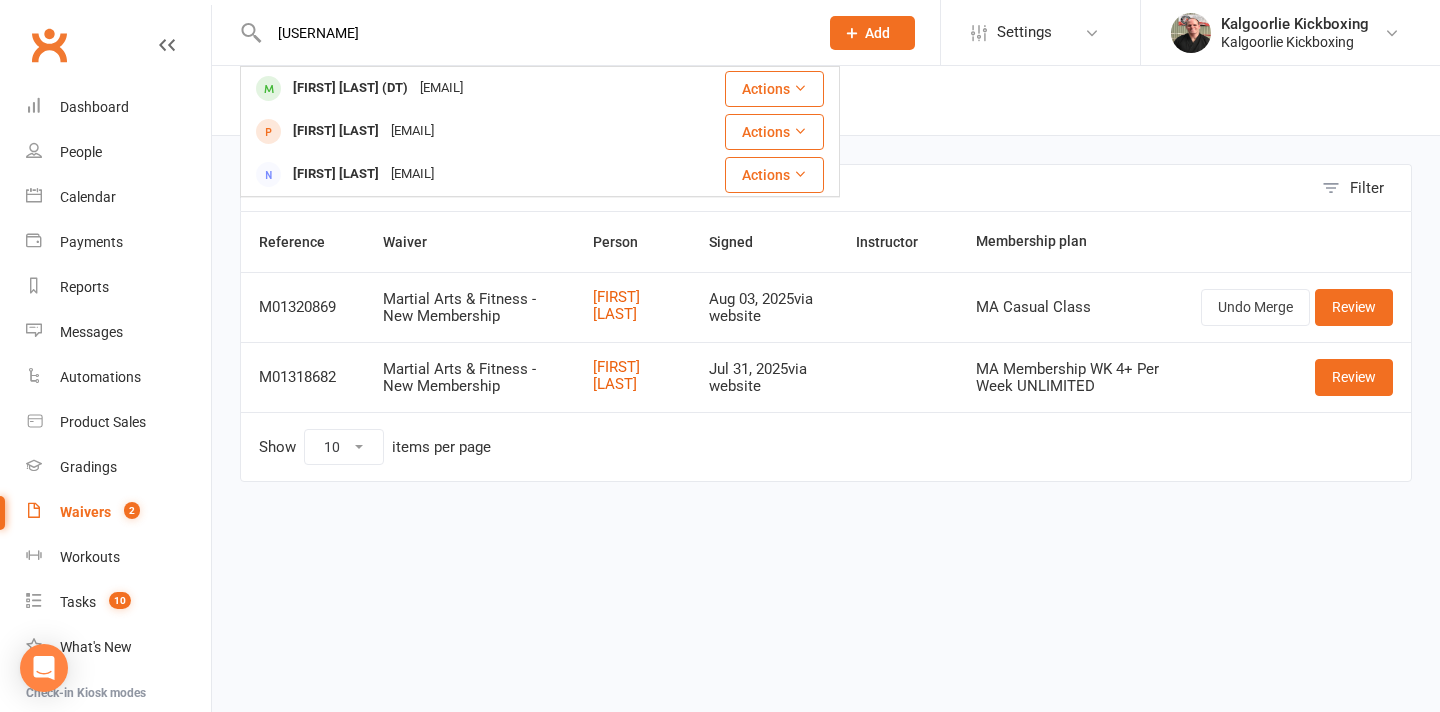 drag, startPoint x: 389, startPoint y: 33, endPoint x: 243, endPoint y: 32, distance: 146.00342 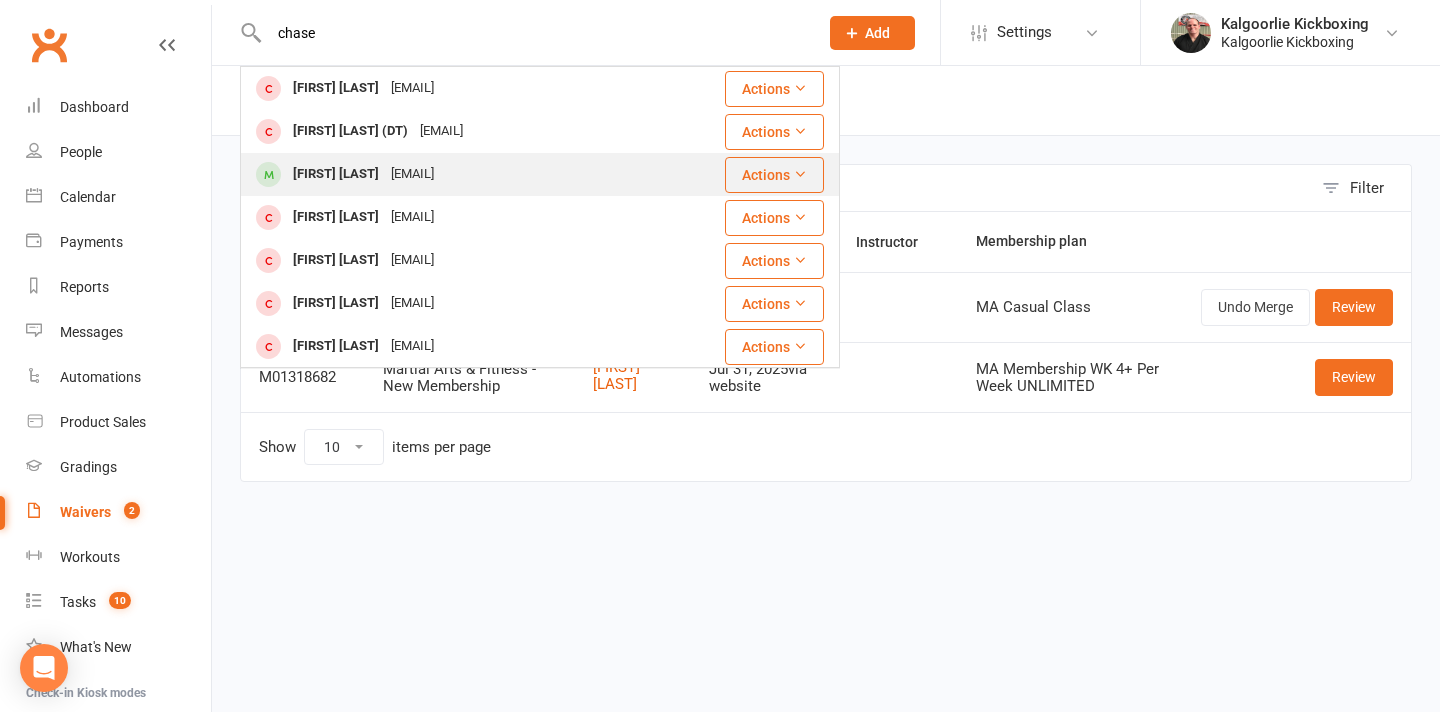 type on "chase" 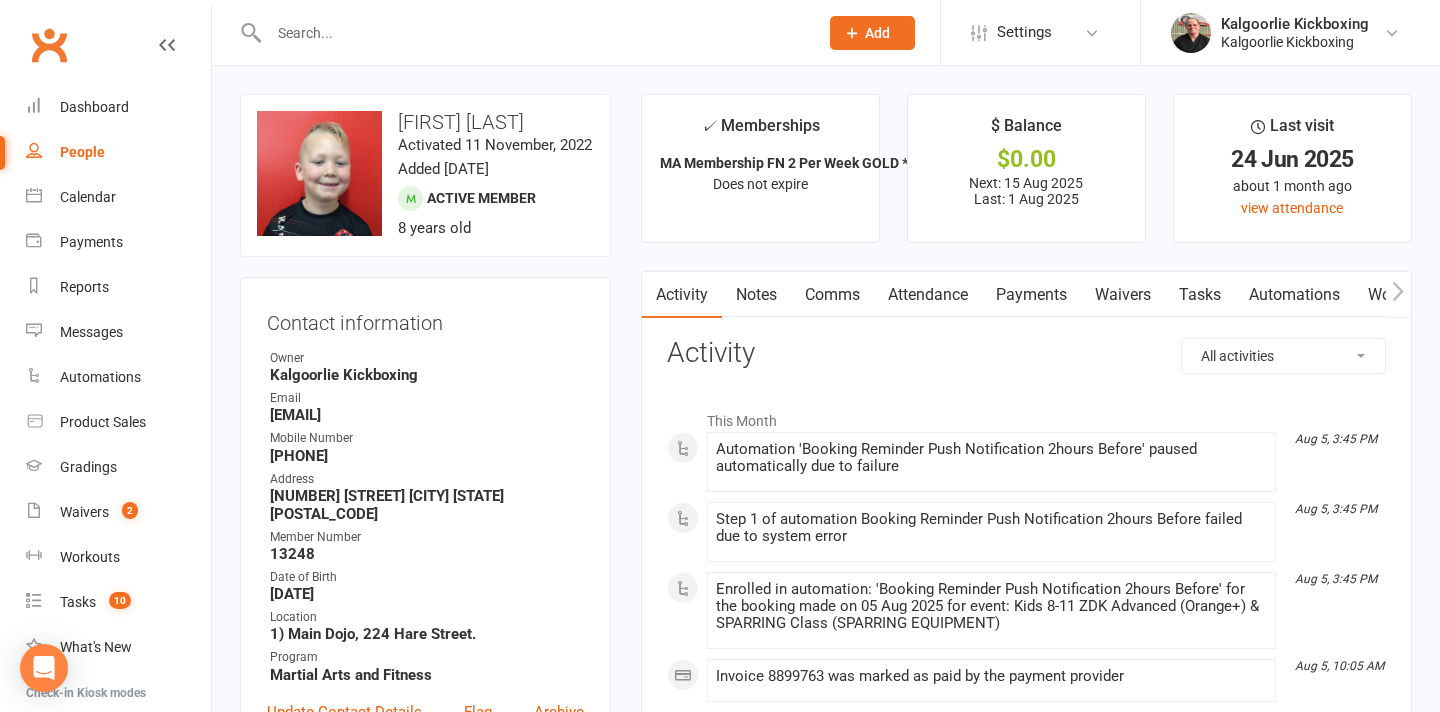 click on "Attendance" at bounding box center [928, 295] 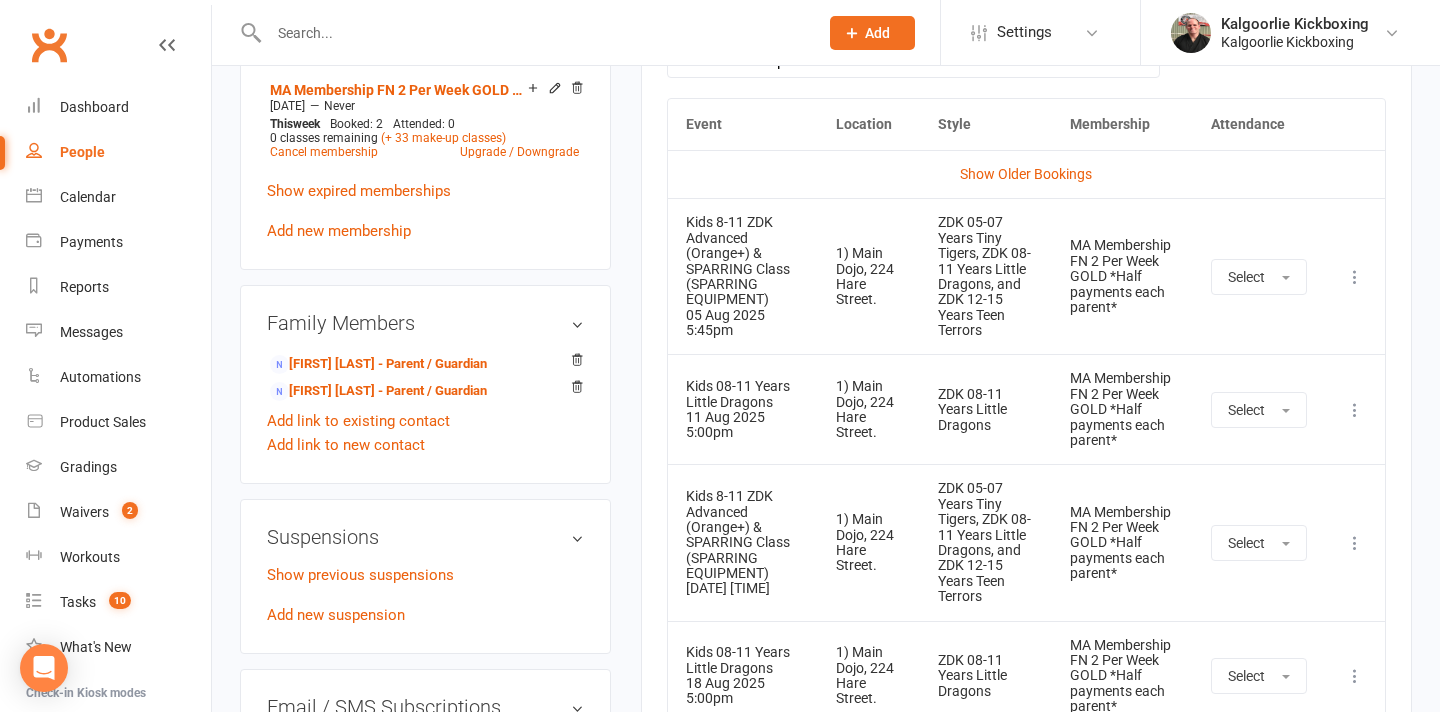 scroll, scrollTop: 1014, scrollLeft: 0, axis: vertical 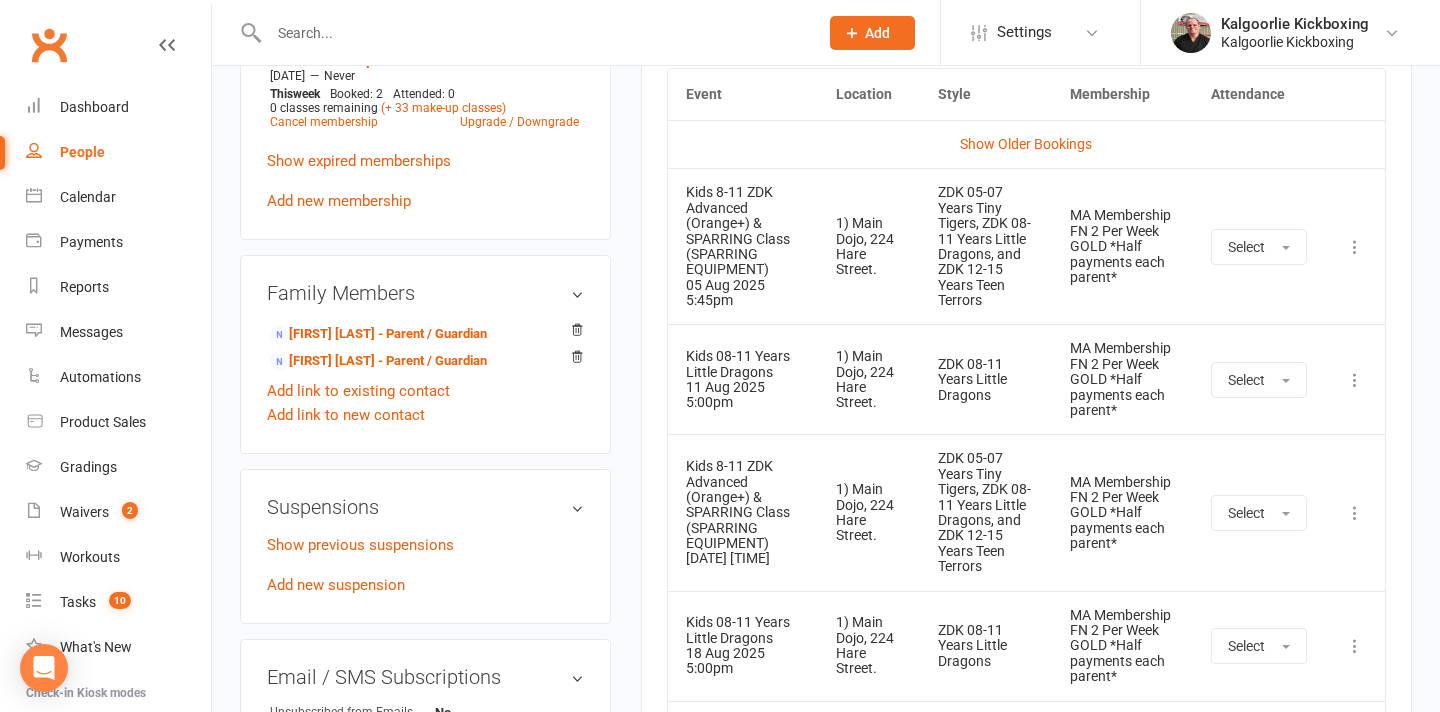 click at bounding box center (1355, 247) 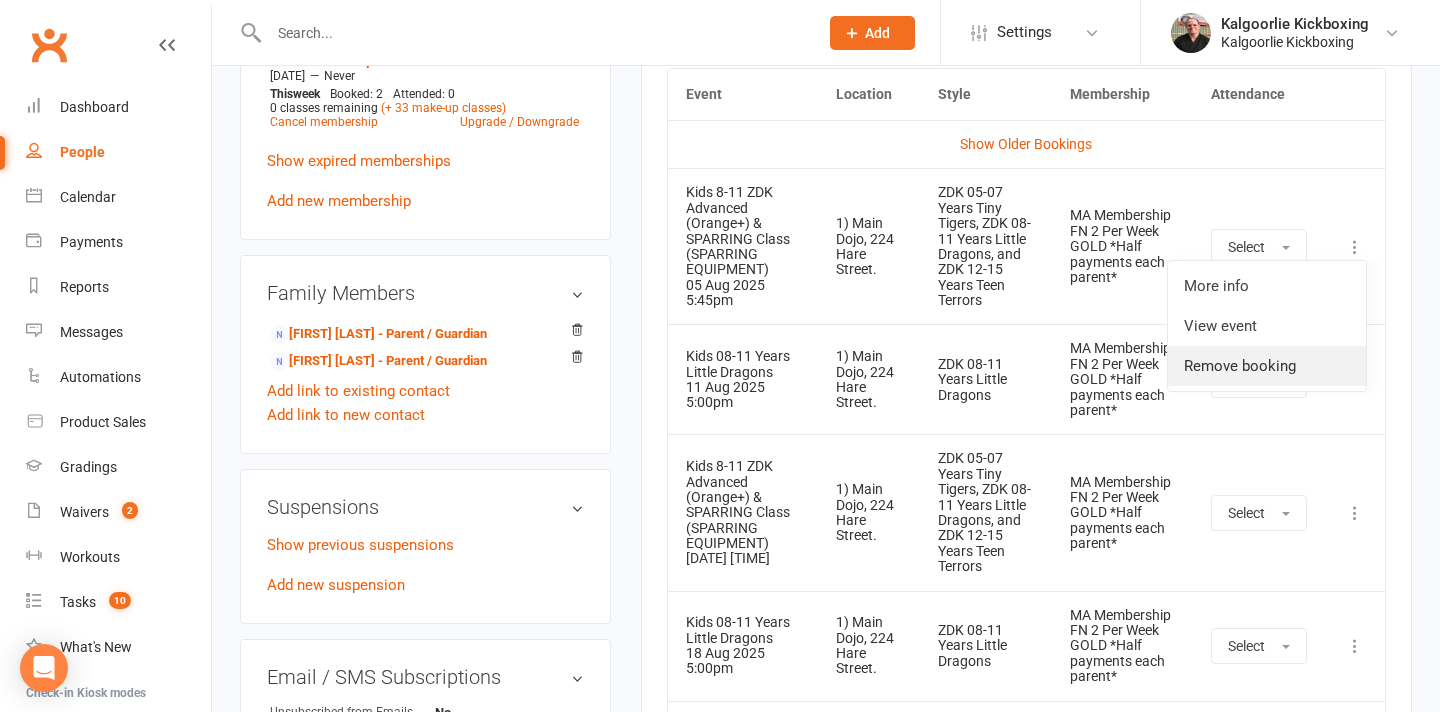 click on "Remove booking" at bounding box center [1267, 366] 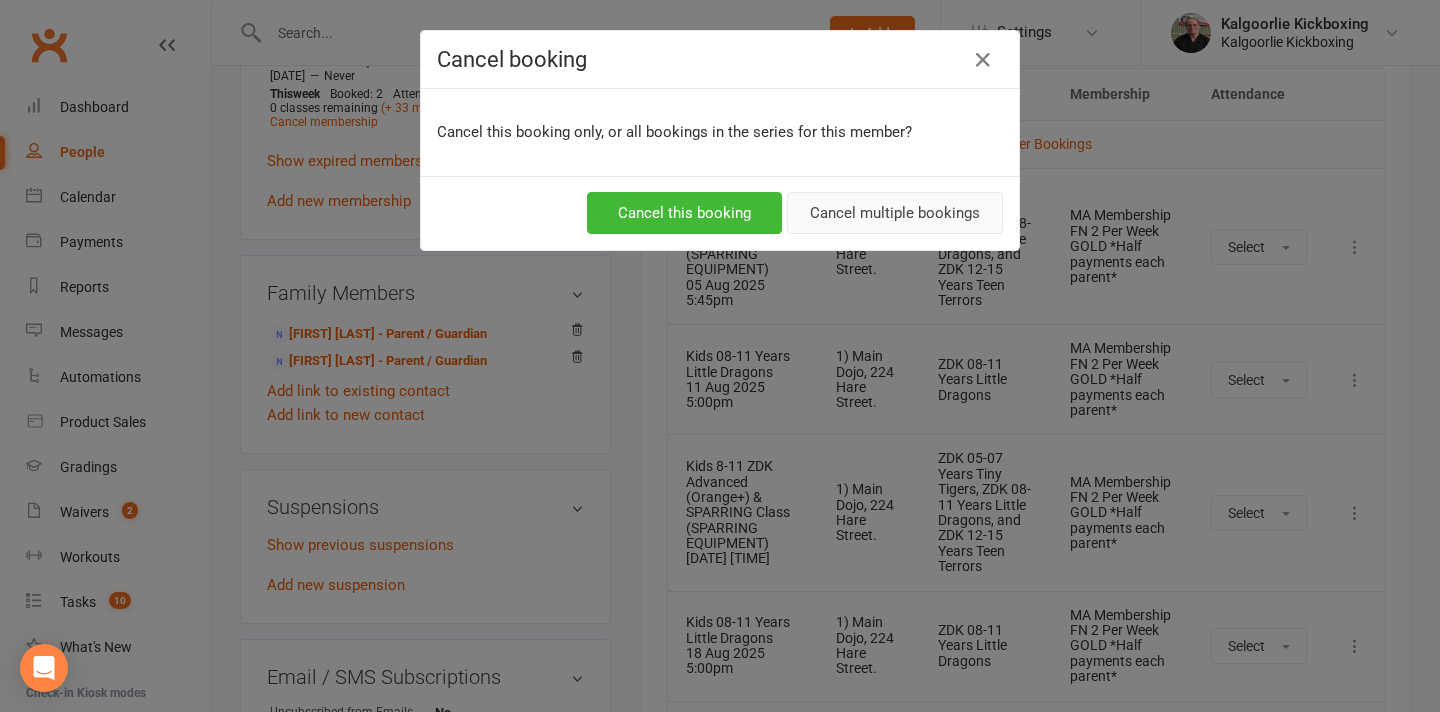 click on "Cancel multiple bookings" at bounding box center [895, 213] 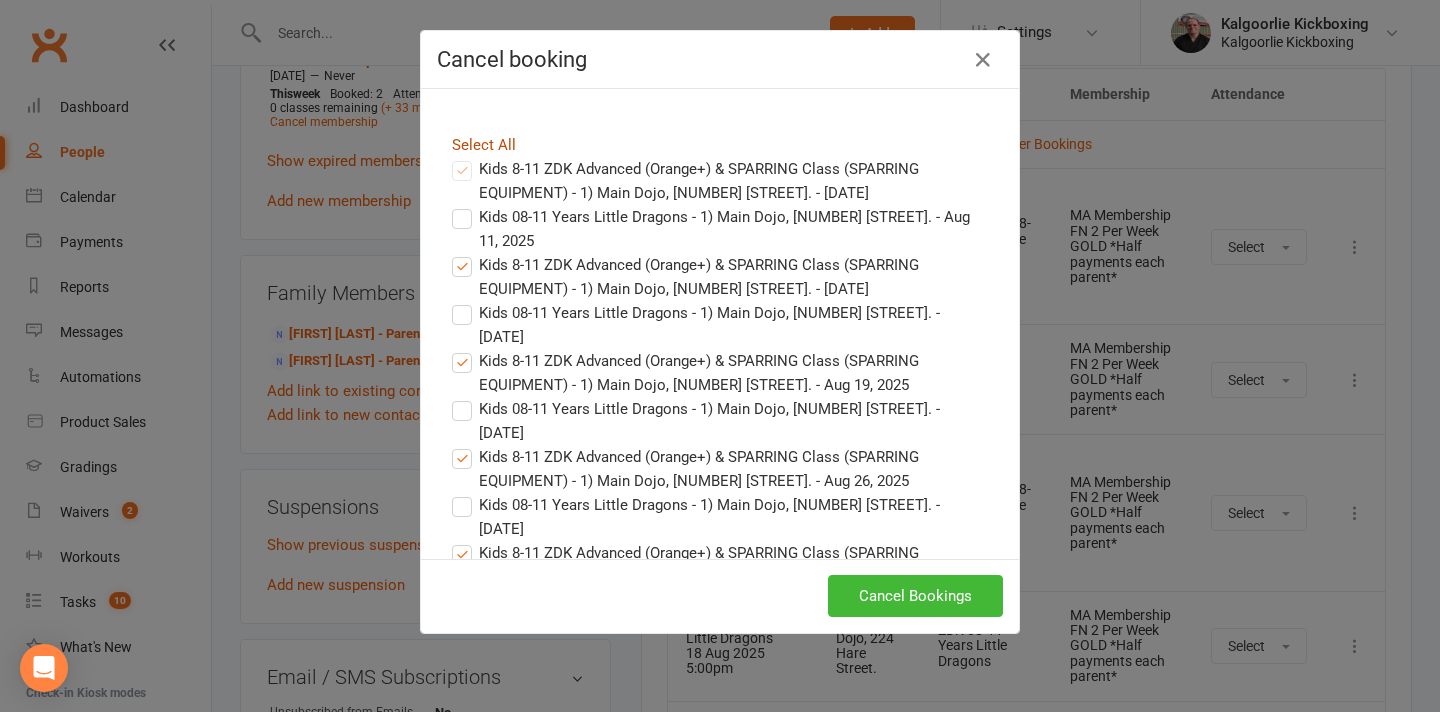 click on "Select All" at bounding box center [484, 145] 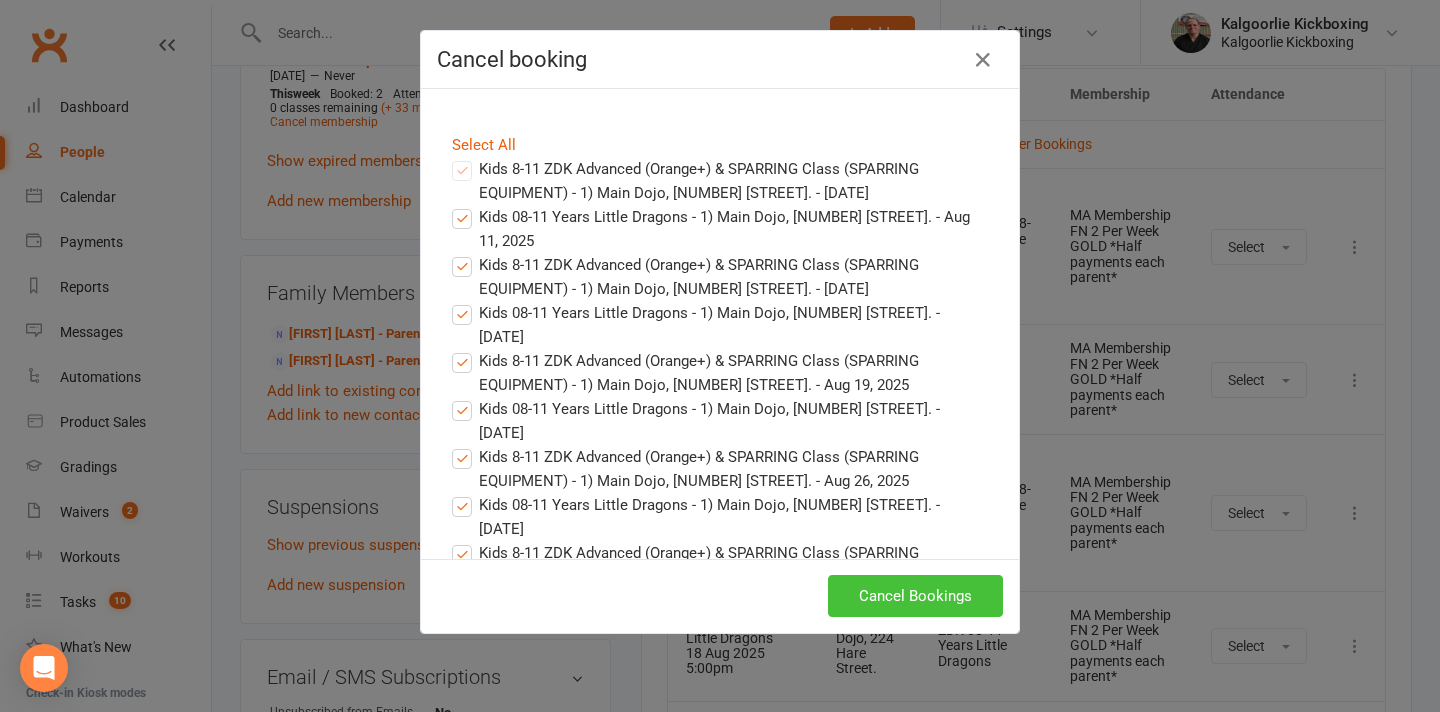 click on "Cancel Bookings" at bounding box center [915, 596] 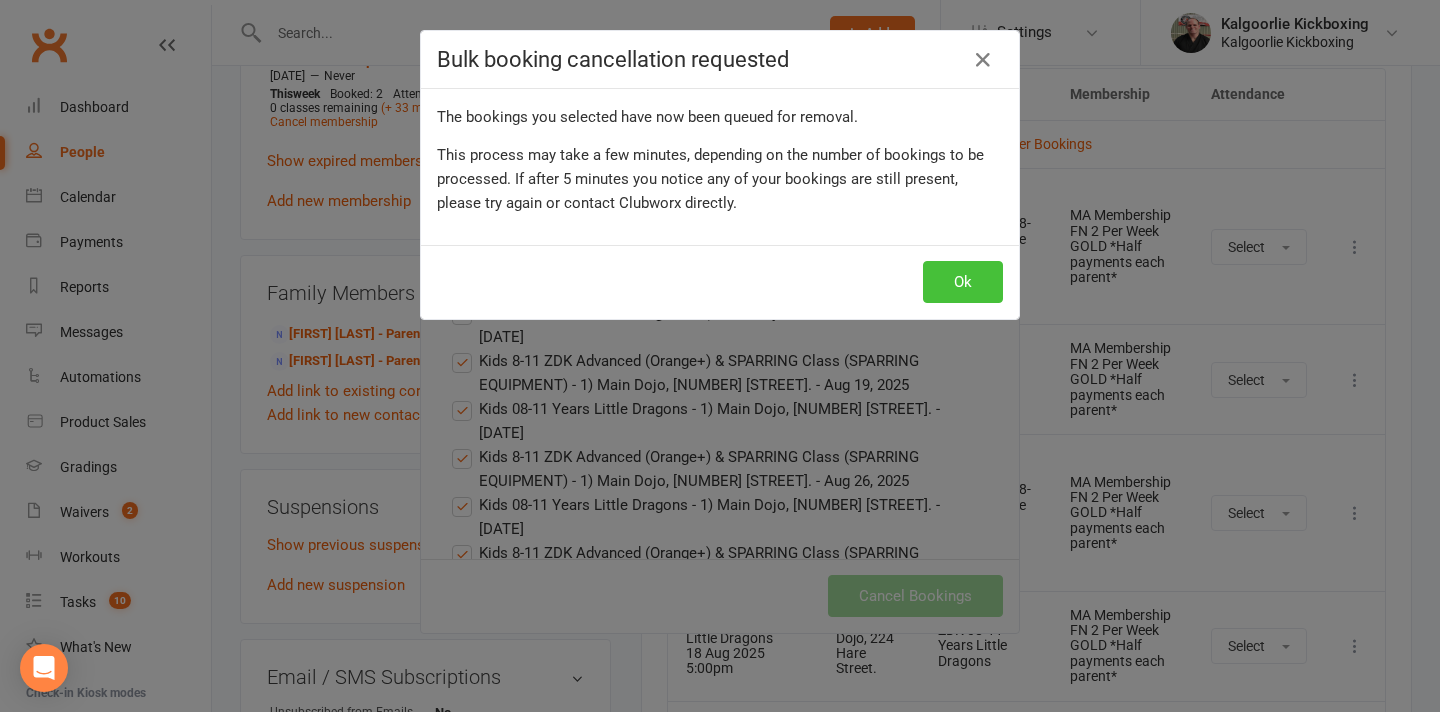 click on "Ok" at bounding box center (963, 282) 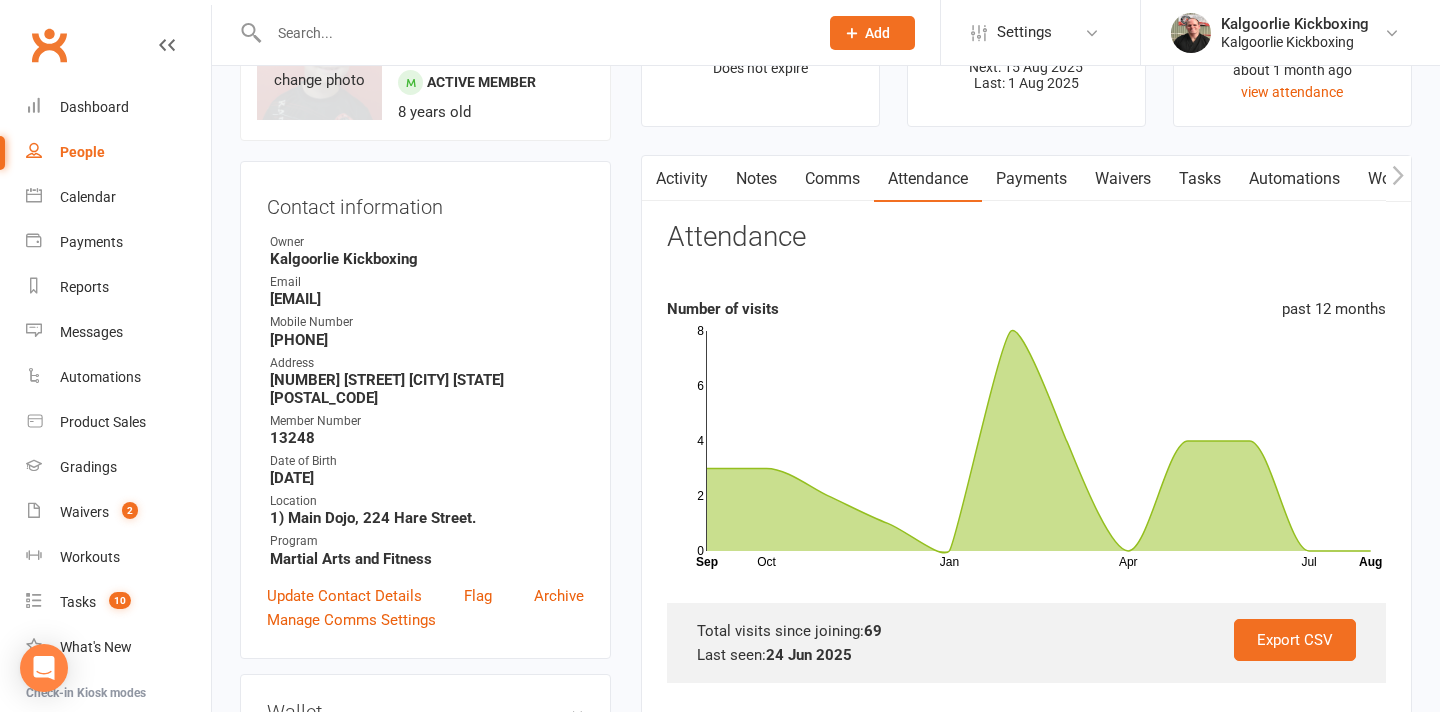 scroll, scrollTop: 0, scrollLeft: 0, axis: both 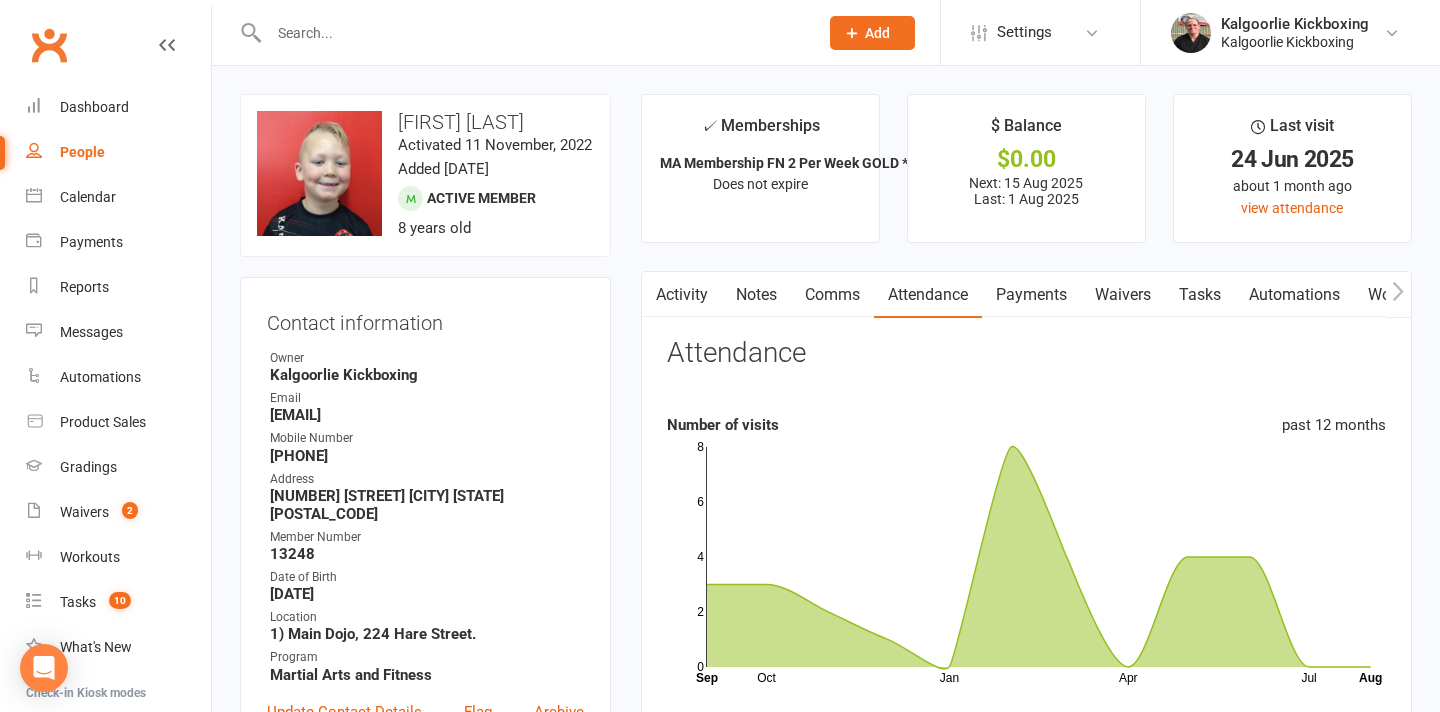 click on "Payments" at bounding box center [1031, 295] 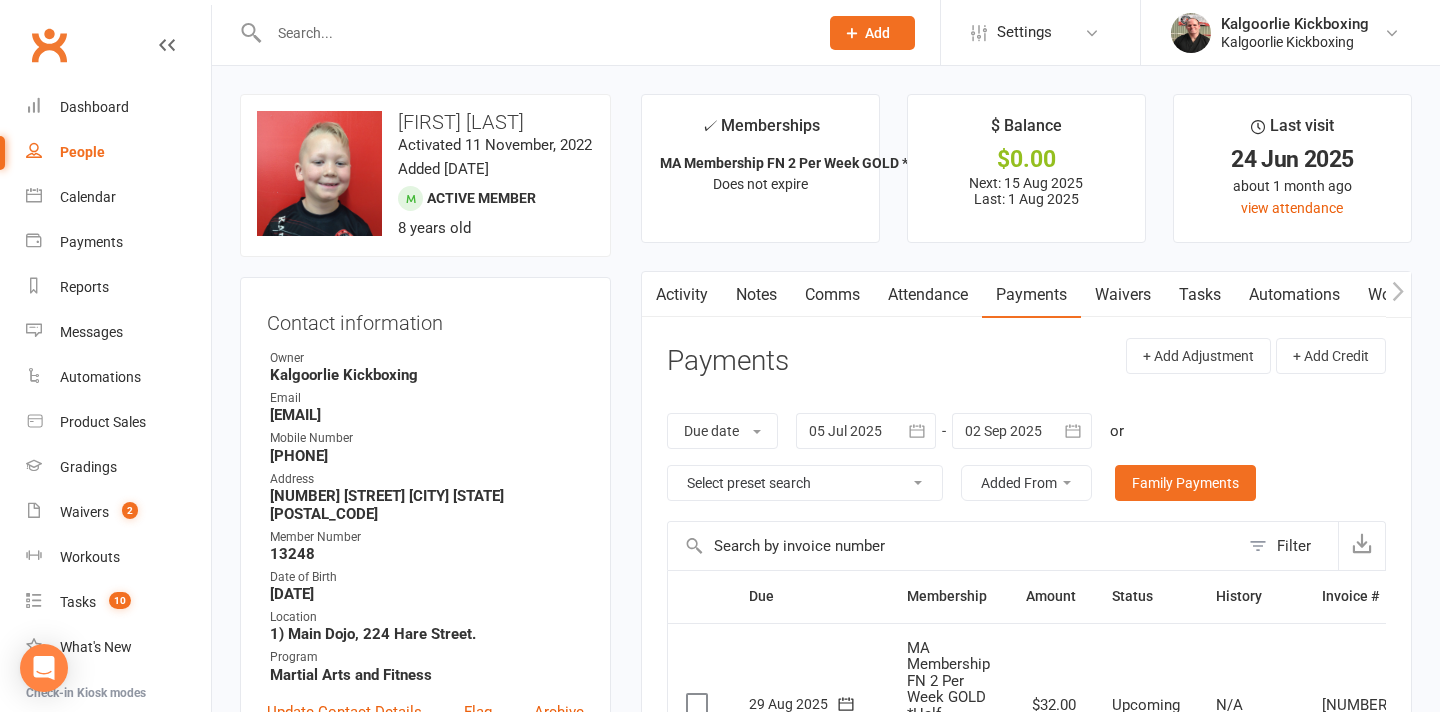 click on "Attendance" at bounding box center [928, 295] 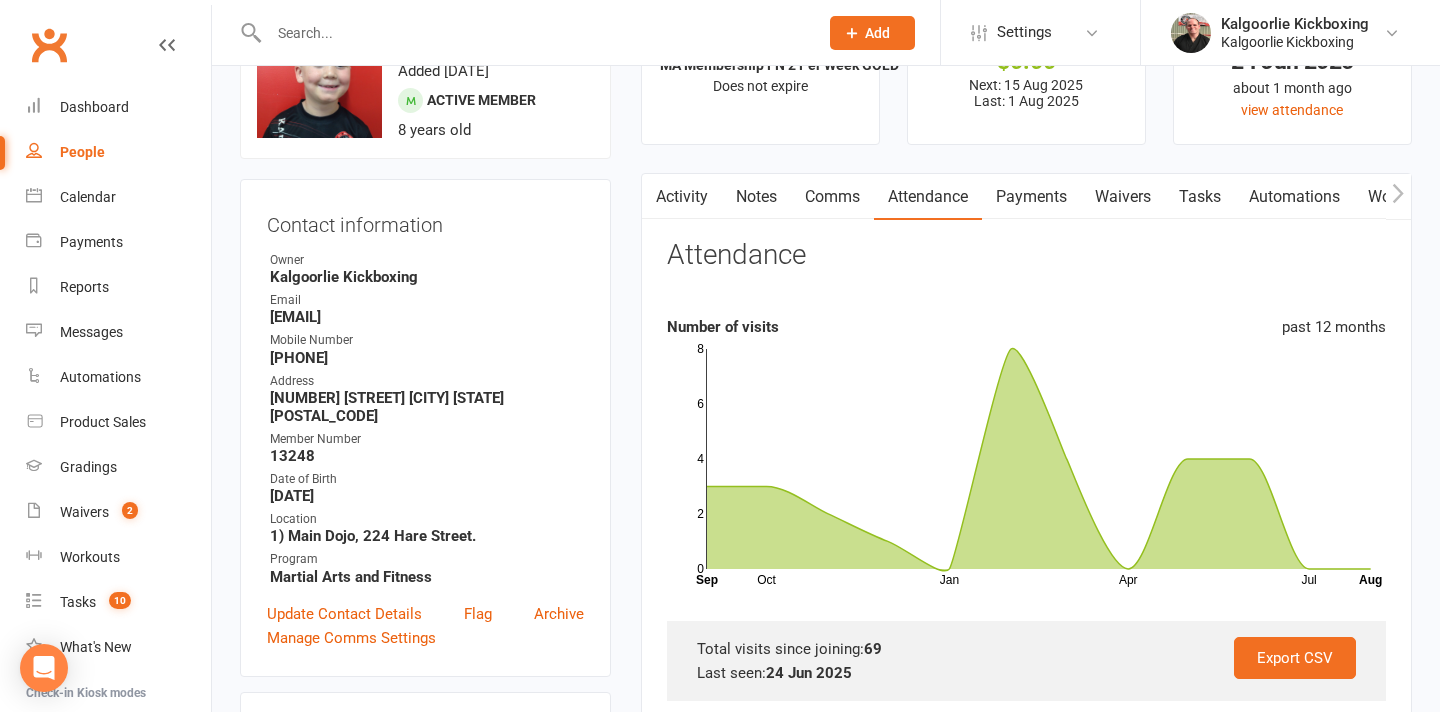 scroll, scrollTop: 0, scrollLeft: 0, axis: both 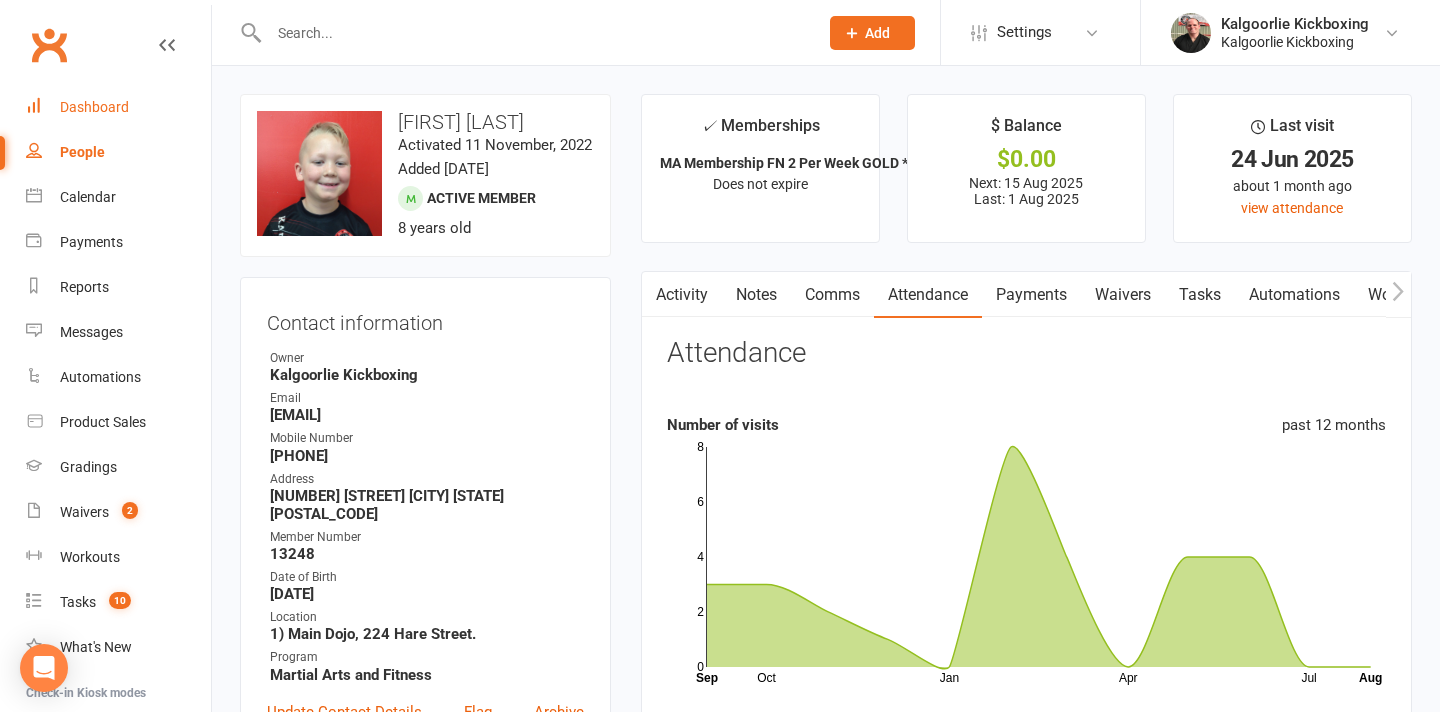 click on "Dashboard" at bounding box center [94, 107] 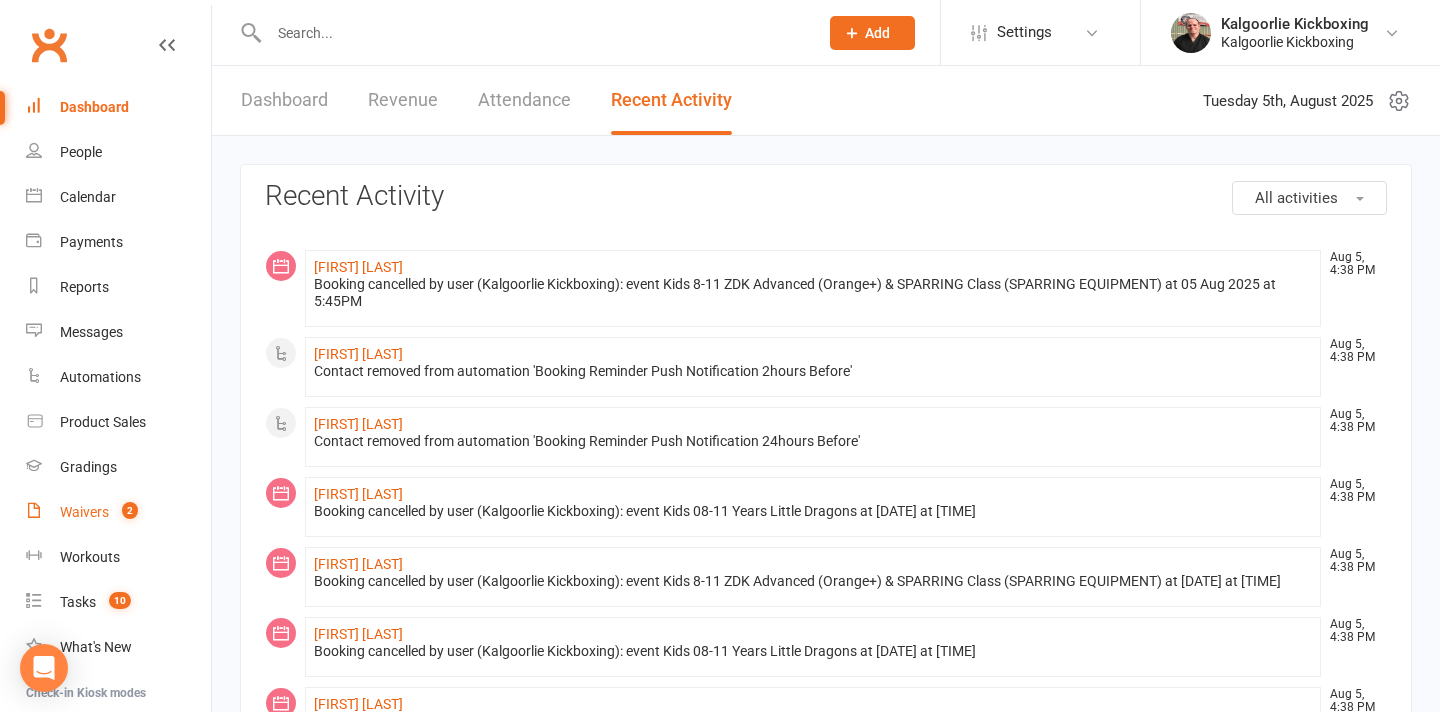 click on "Waivers" at bounding box center (84, 512) 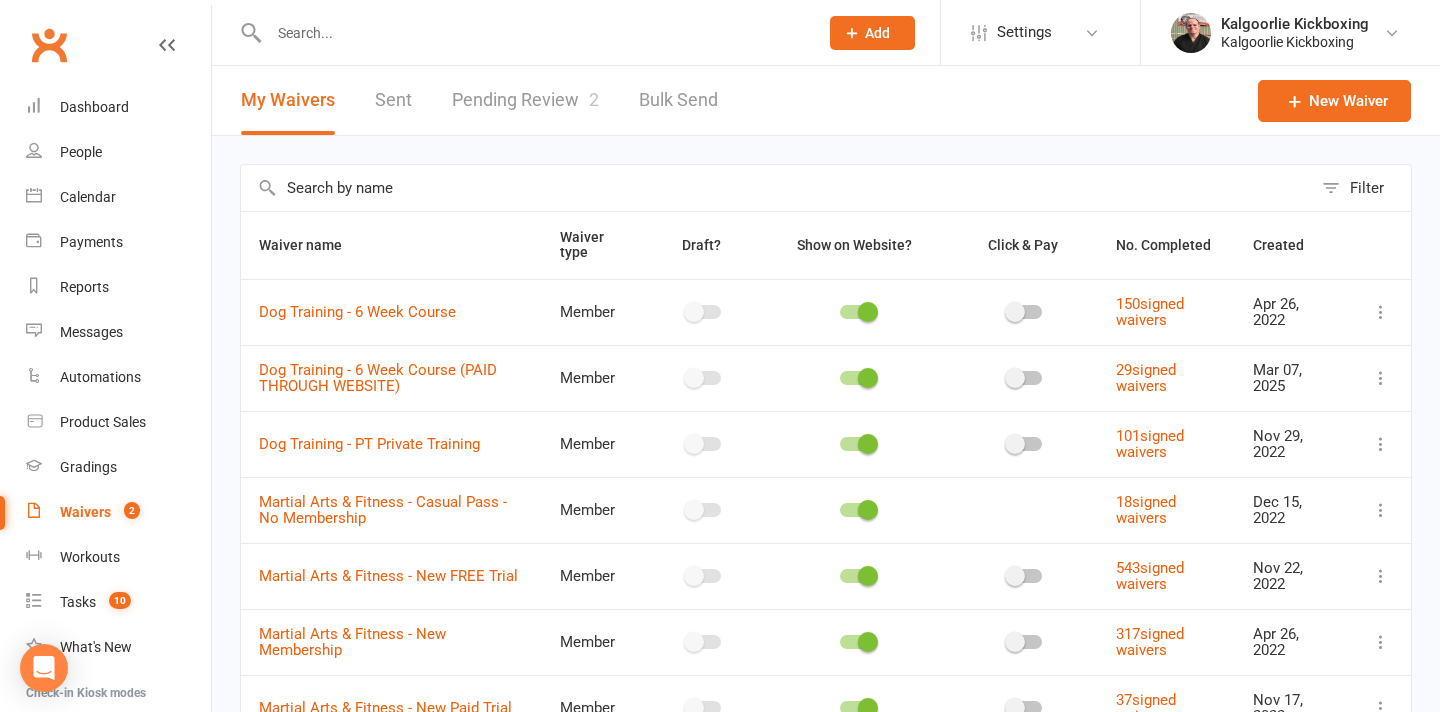 click on "Pending Review 2" at bounding box center (525, 100) 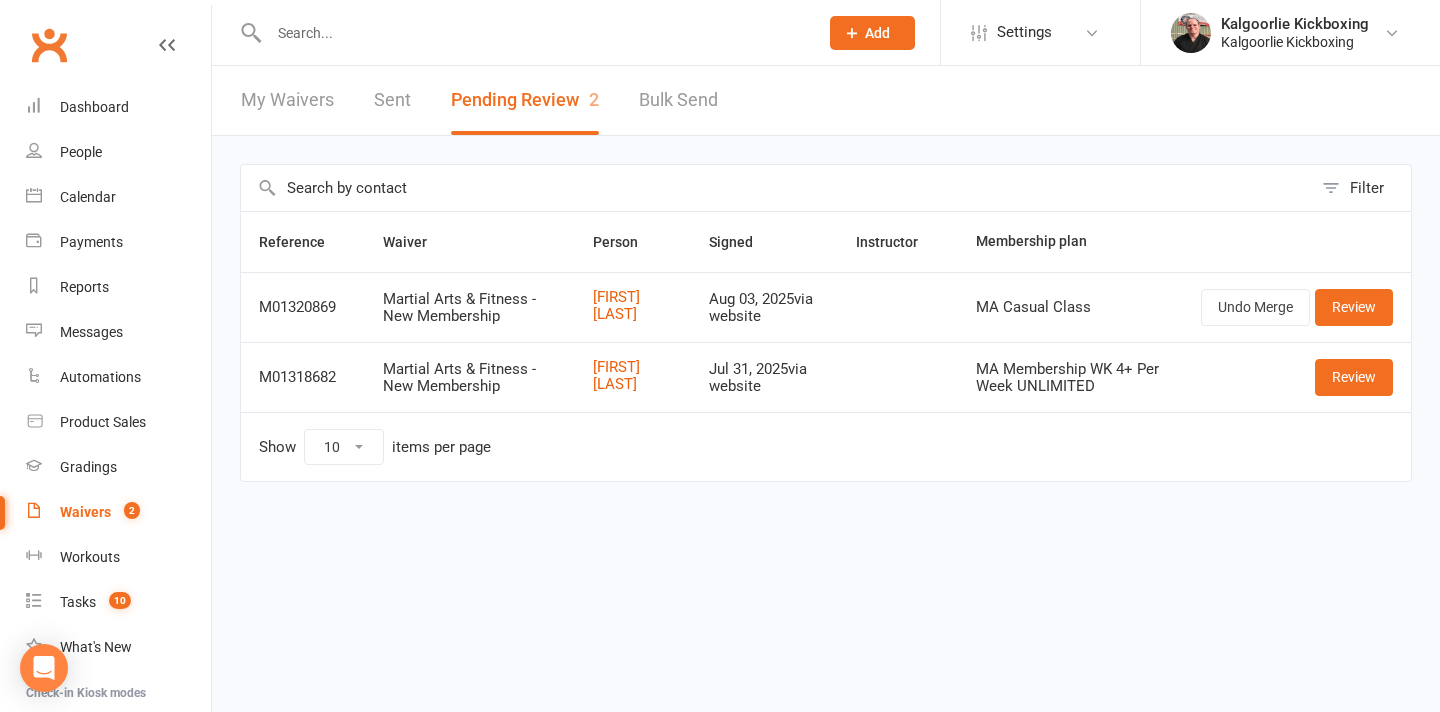 click at bounding box center (533, 33) 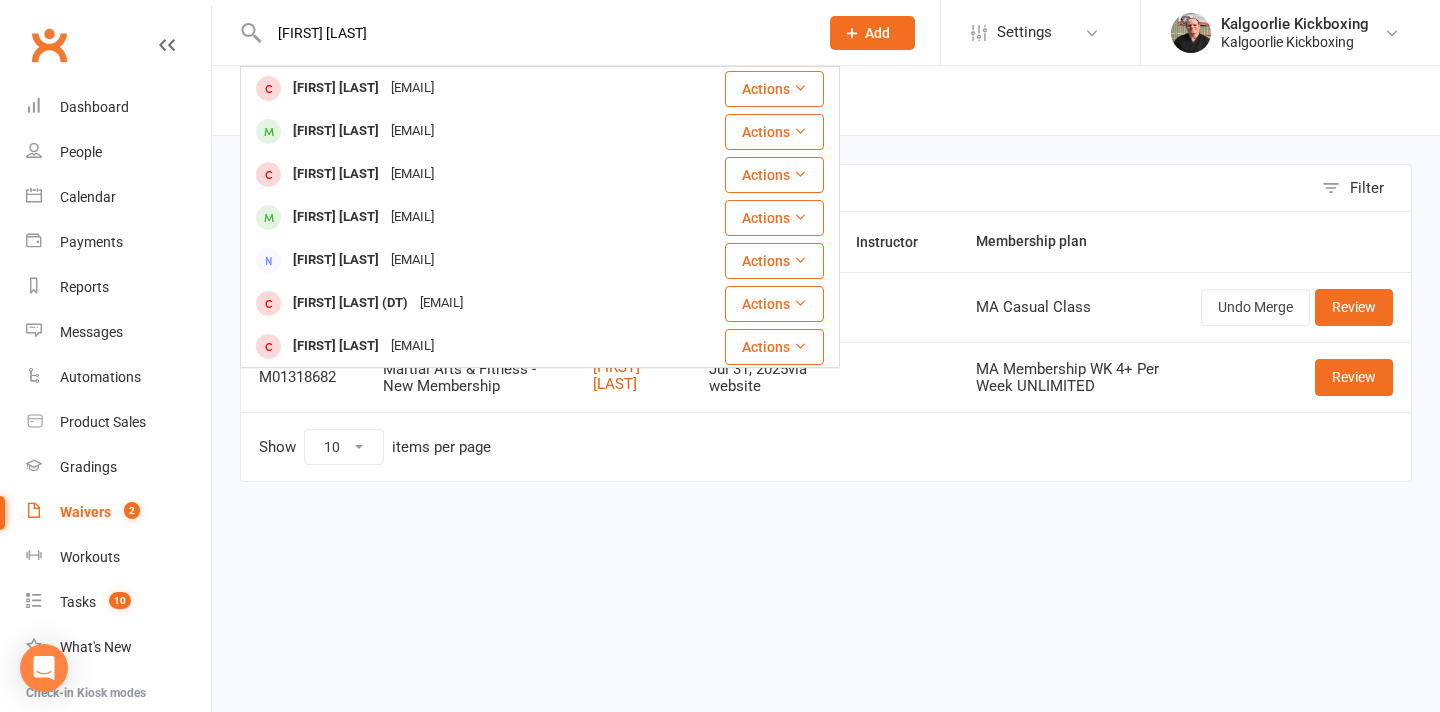 type on "sophie coult" 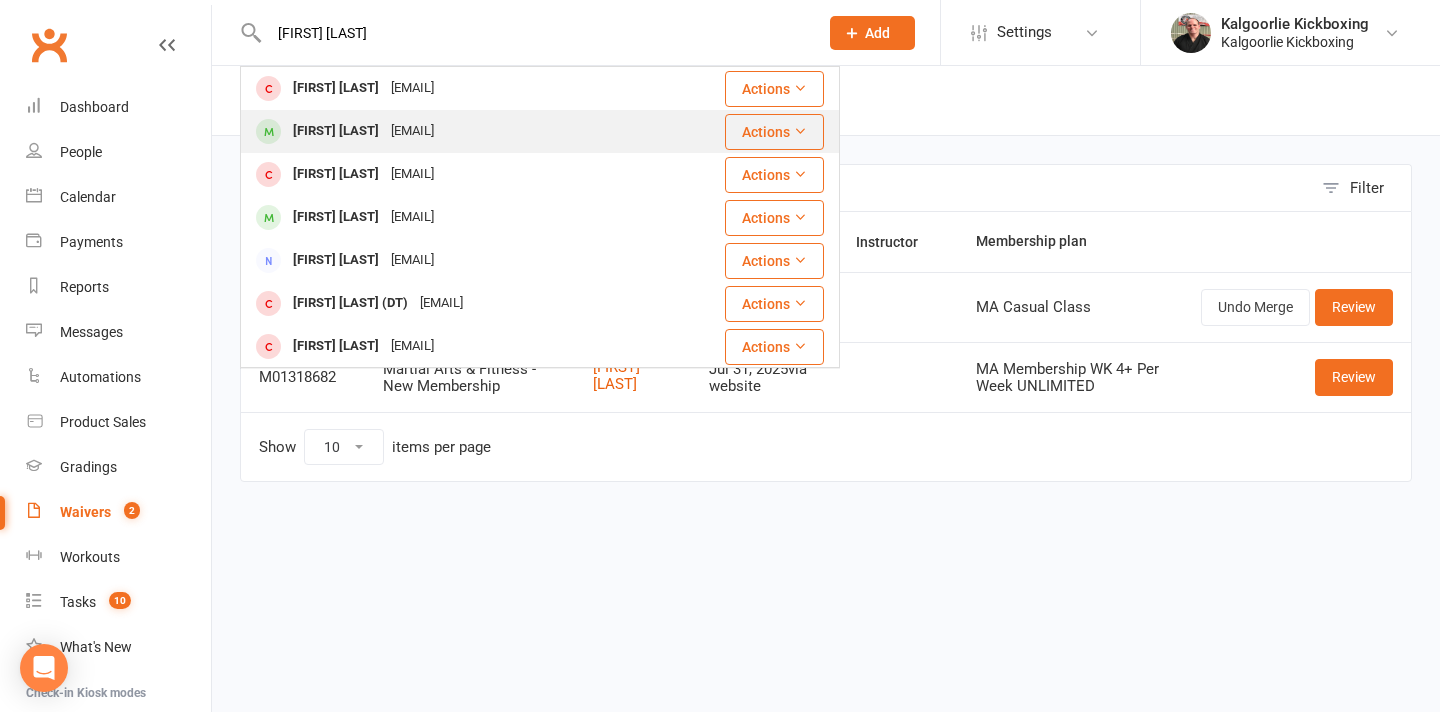 click on "Sophia-jane Coulter" at bounding box center (336, 131) 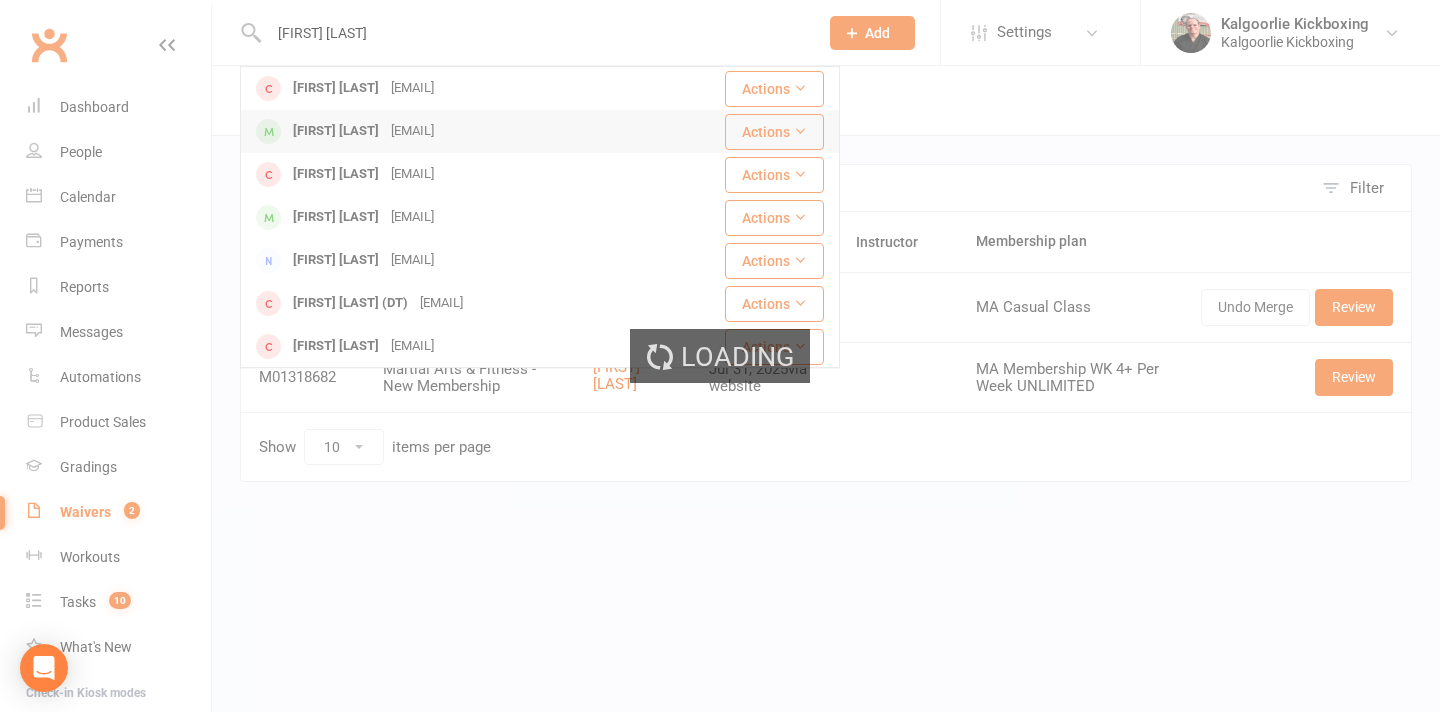 type 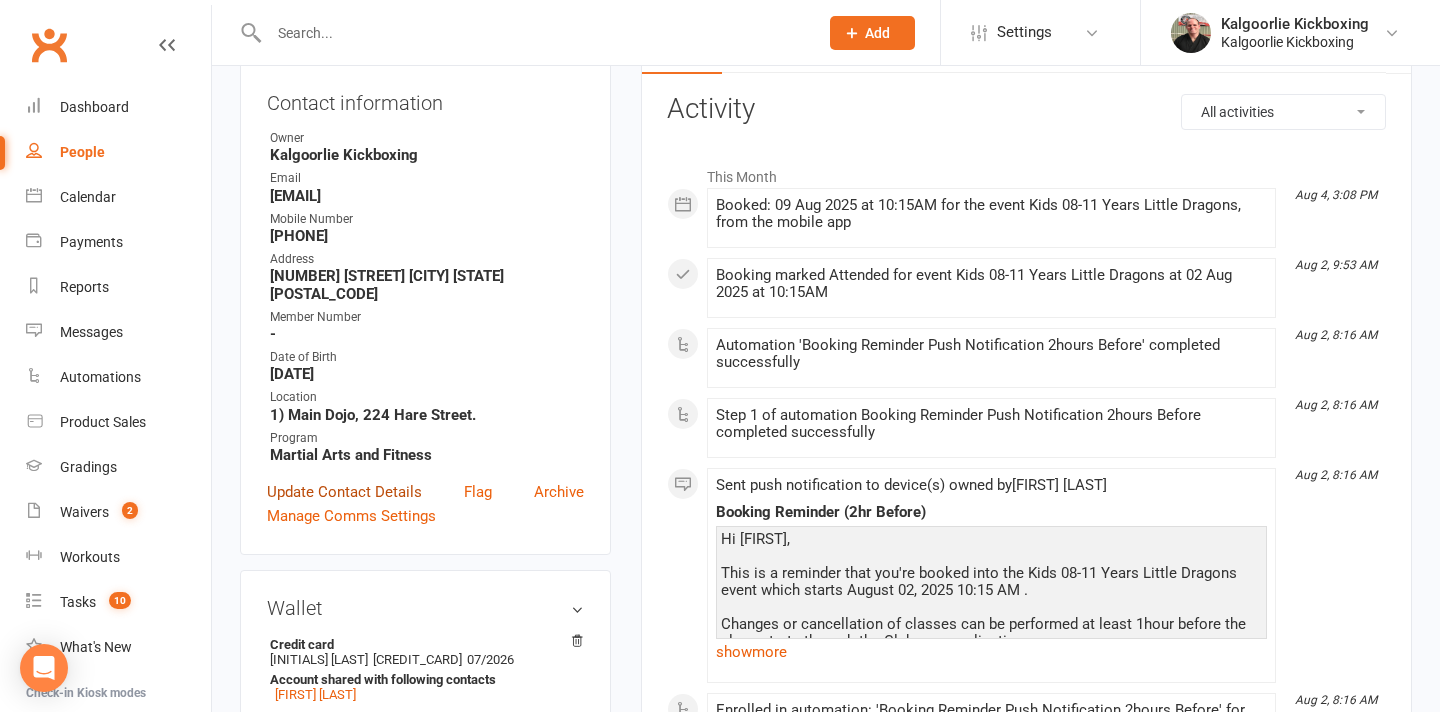 click on "Update Contact Details" at bounding box center (344, 492) 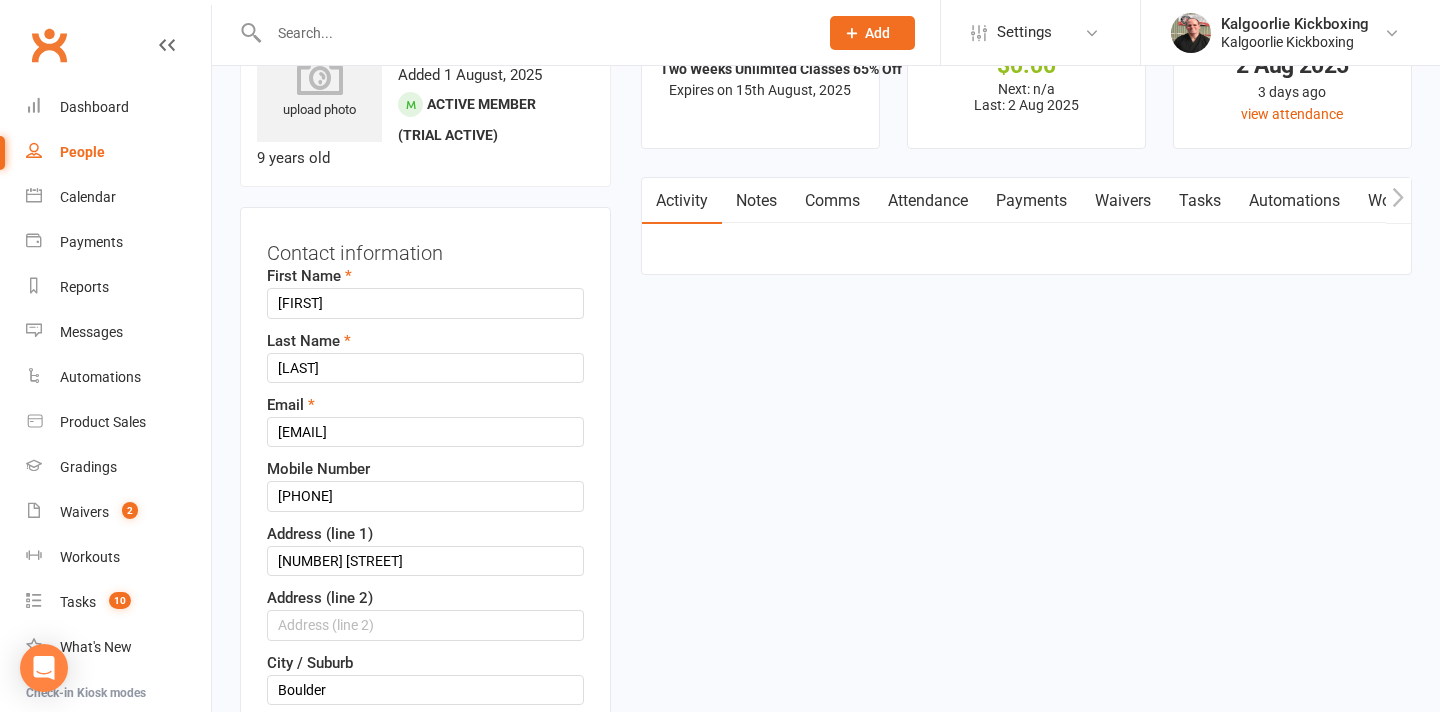 scroll, scrollTop: 0, scrollLeft: 0, axis: both 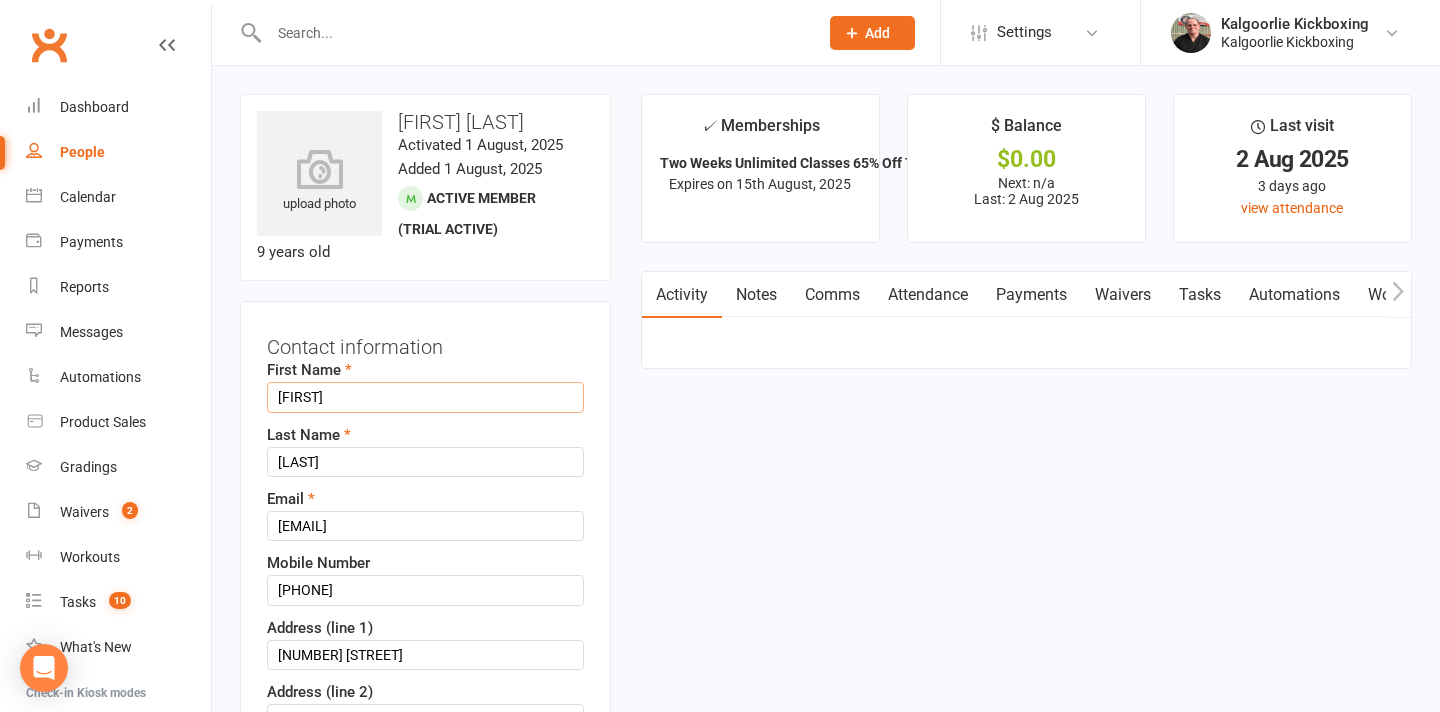 click on "Sophia-jane" at bounding box center (425, 397) 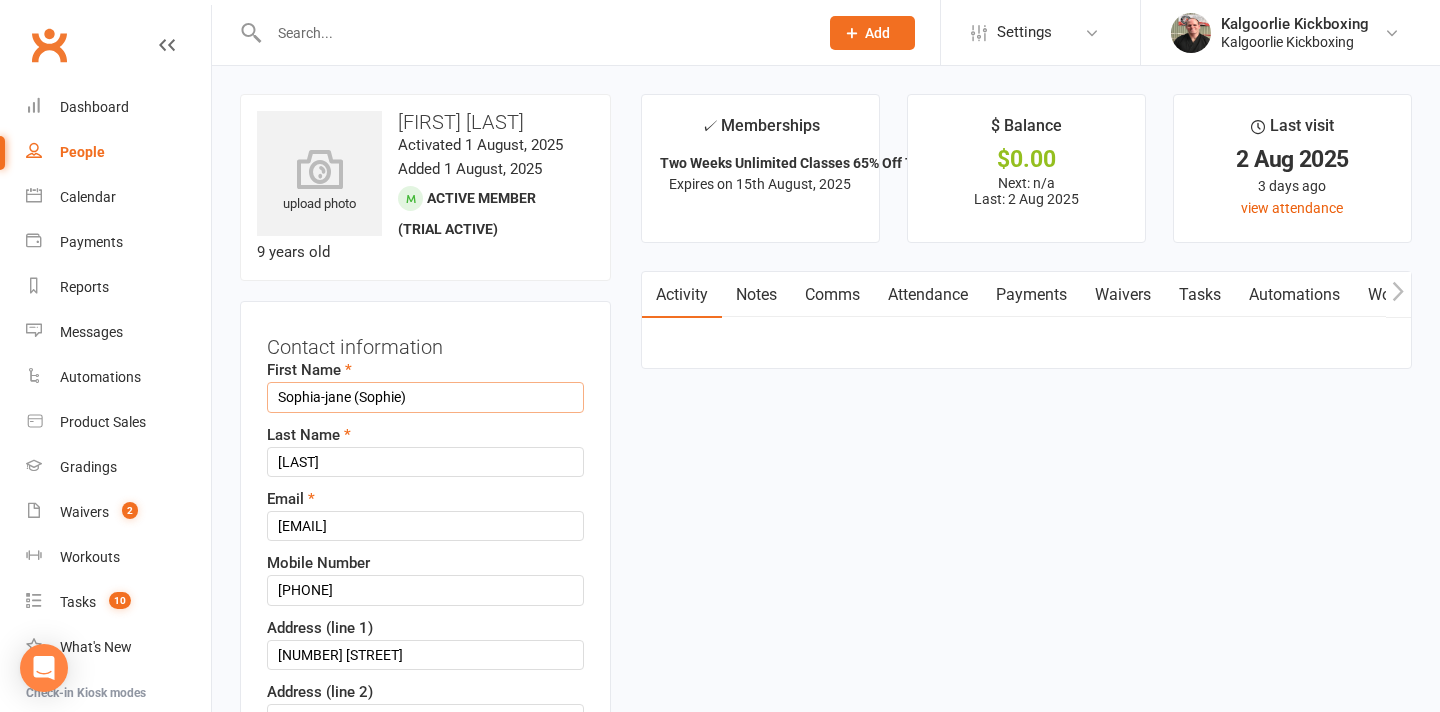 type on "Sophia-jane (Sophie)" 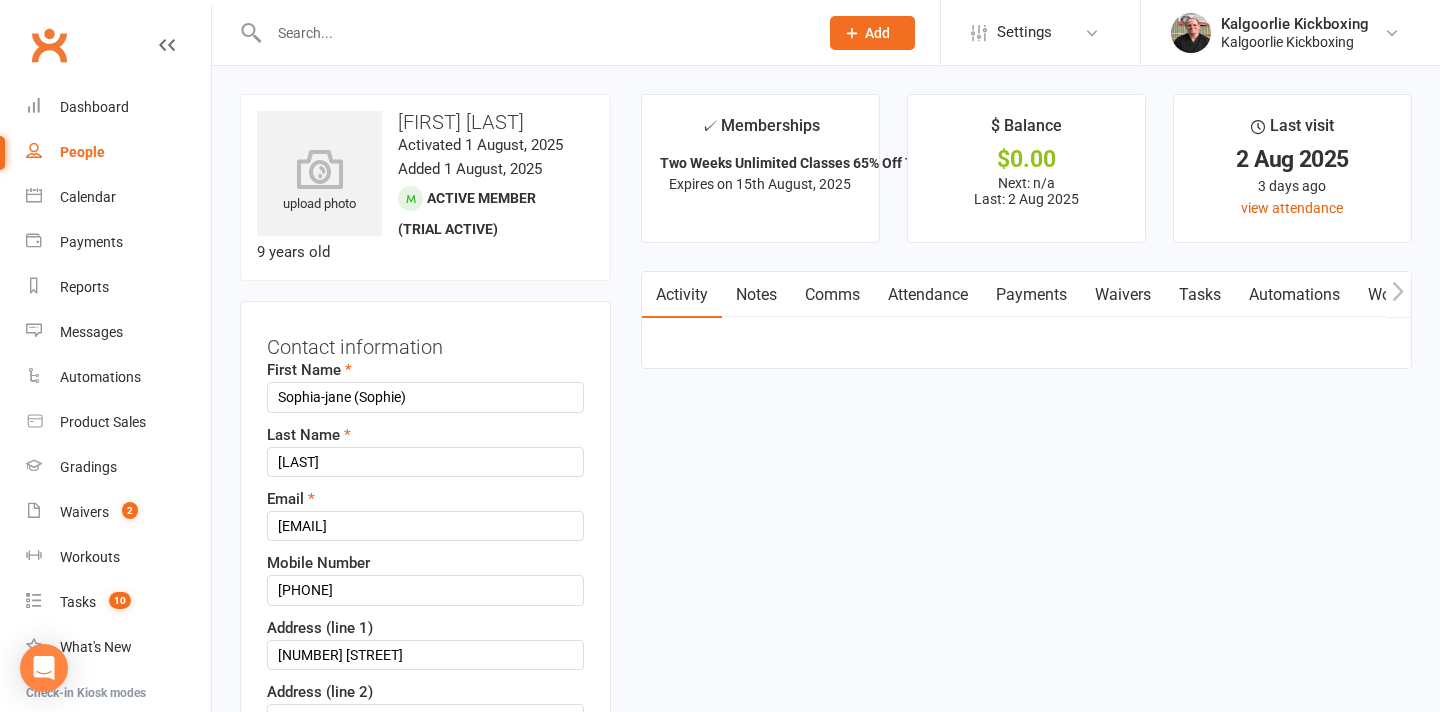 click on "Last Name  Coulter" at bounding box center [425, 450] 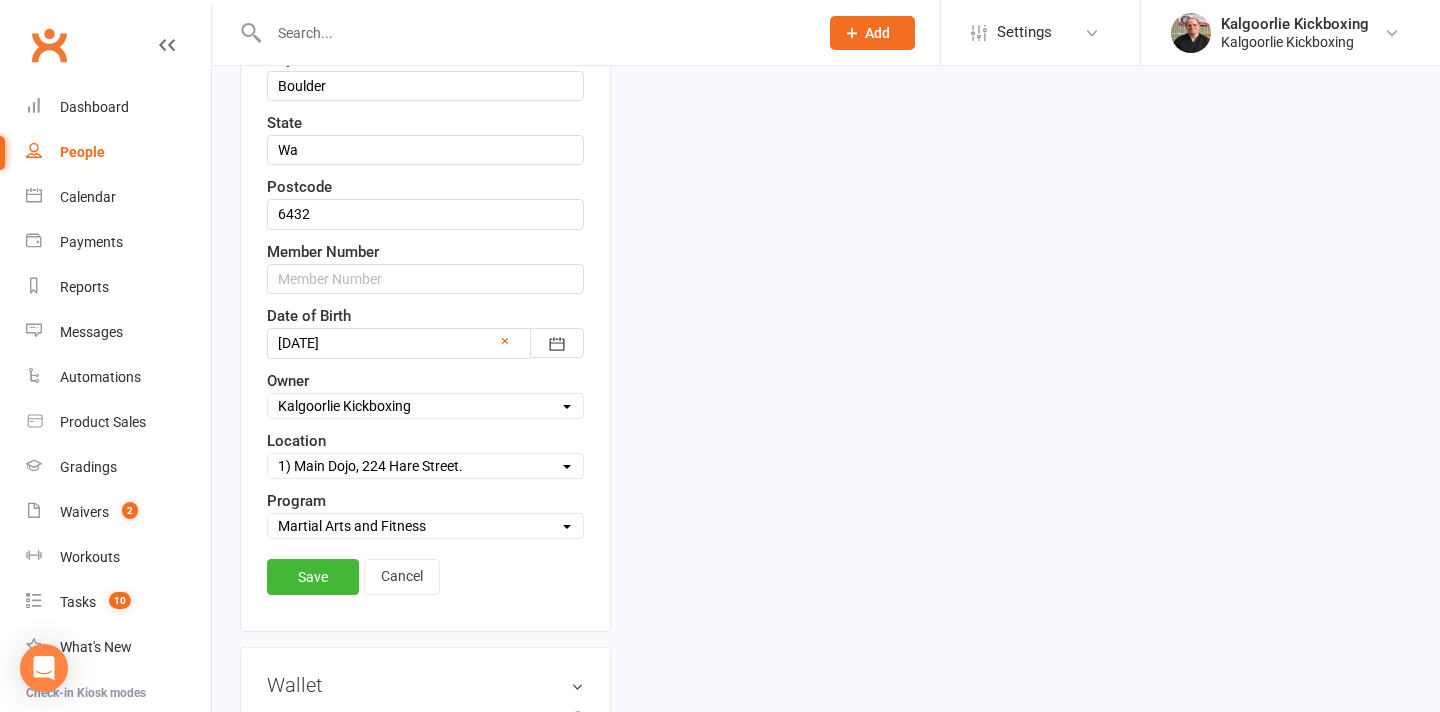 scroll, scrollTop: 699, scrollLeft: 0, axis: vertical 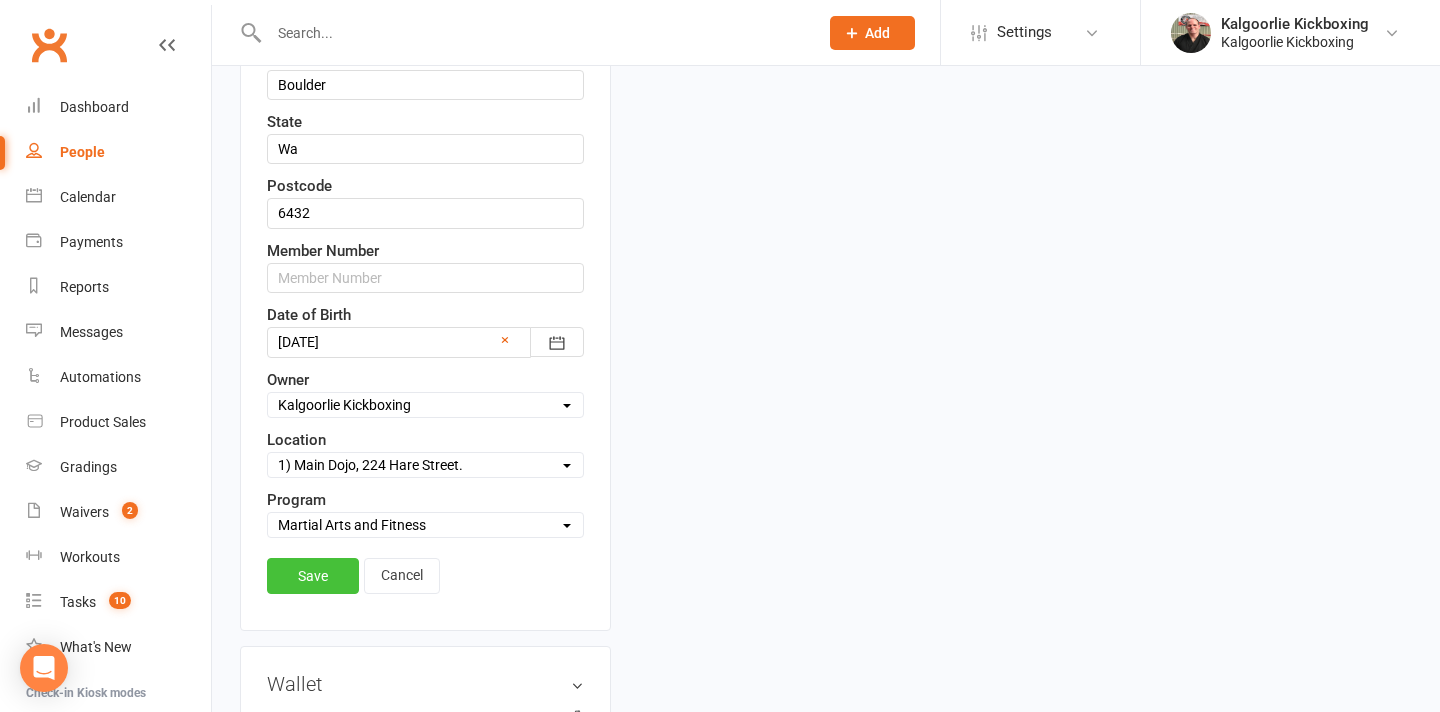 click on "Save" at bounding box center [313, 576] 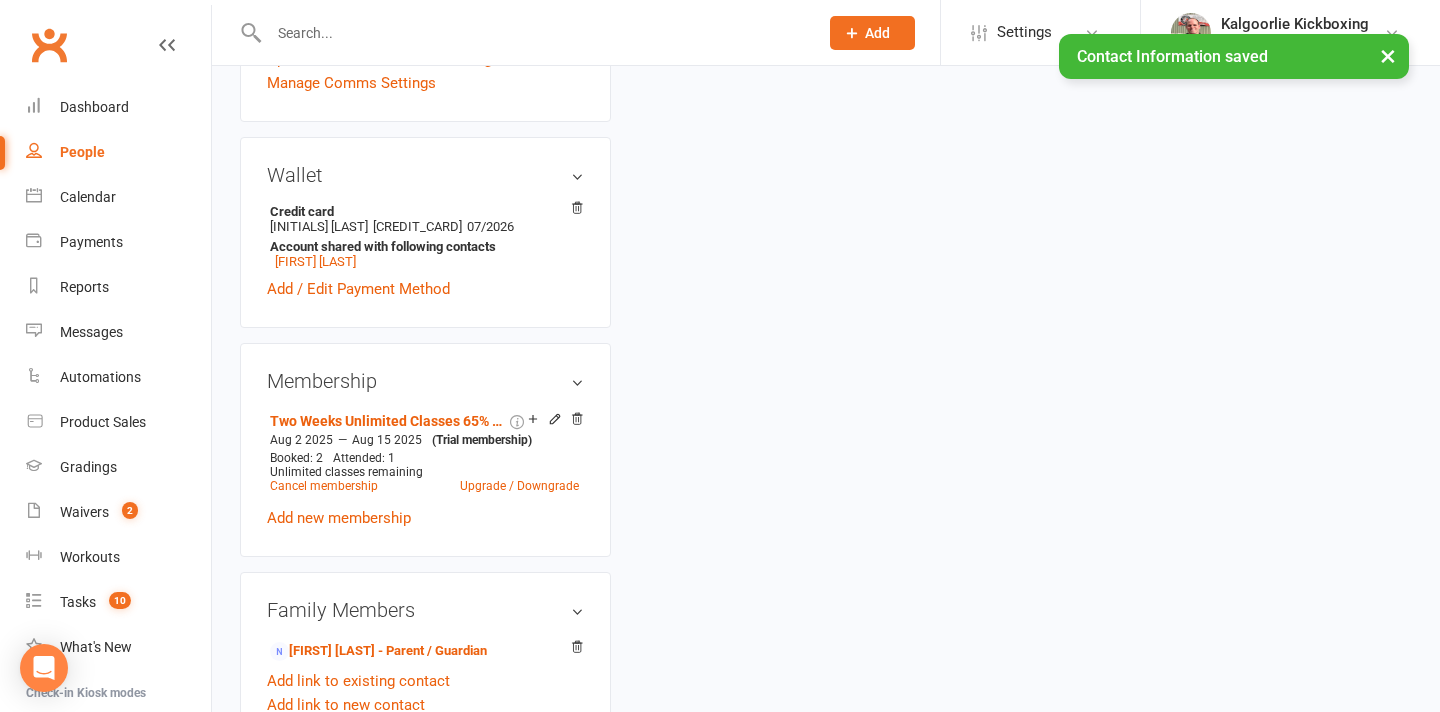 scroll, scrollTop: 0, scrollLeft: 0, axis: both 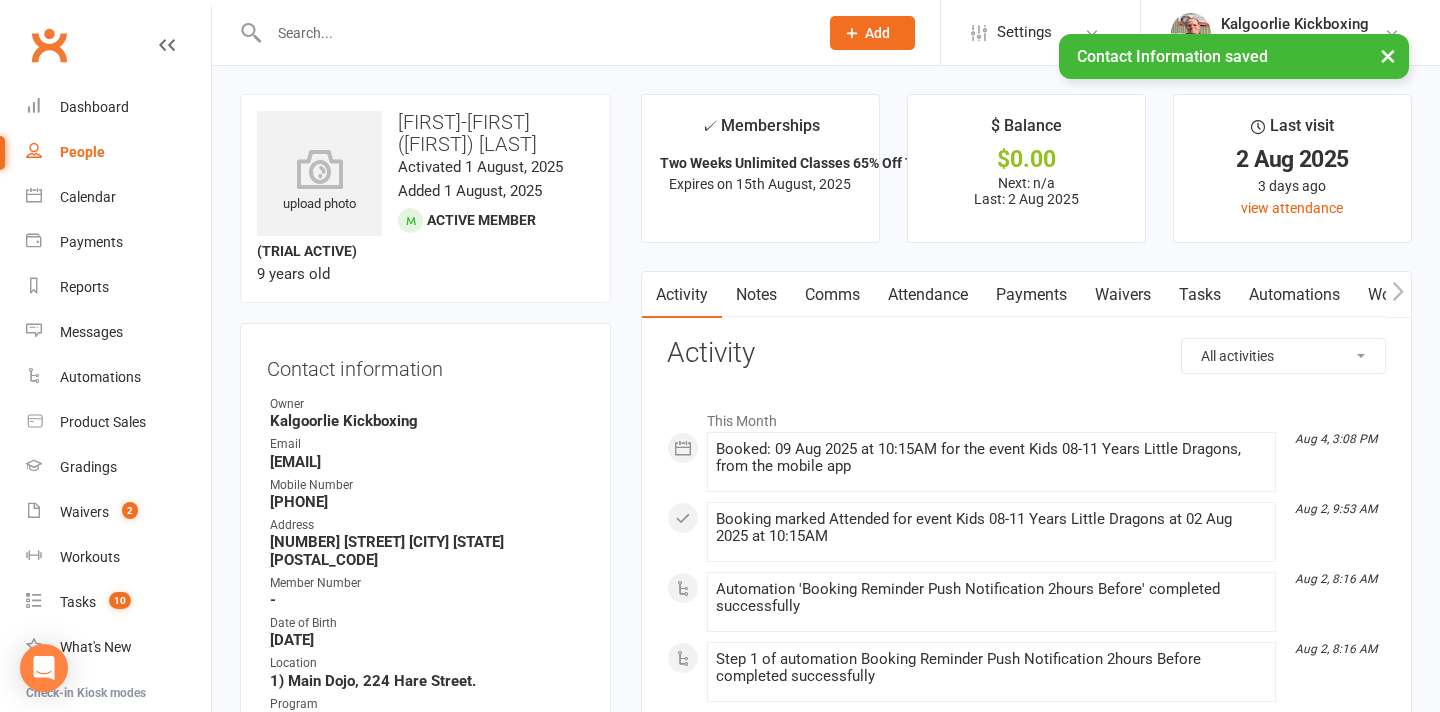 click on "Attendance" at bounding box center [928, 295] 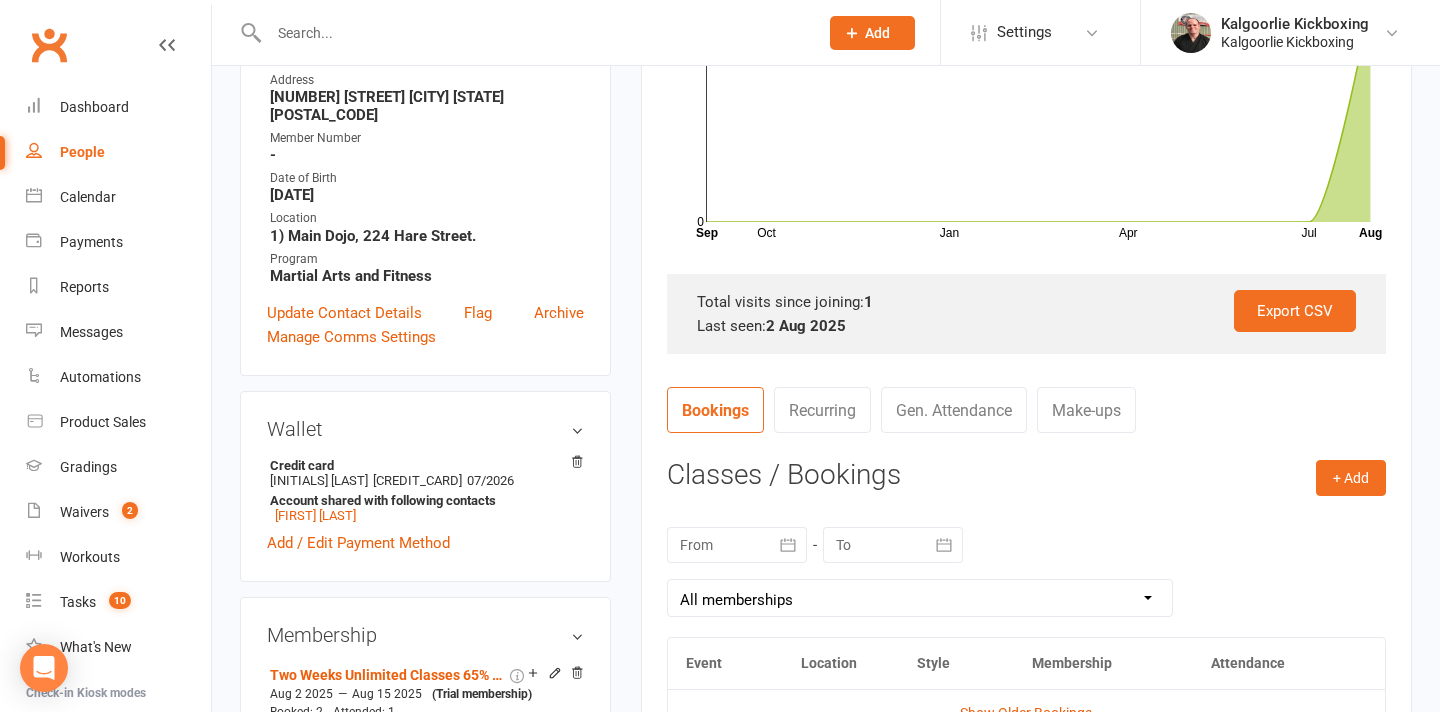 scroll, scrollTop: 0, scrollLeft: 0, axis: both 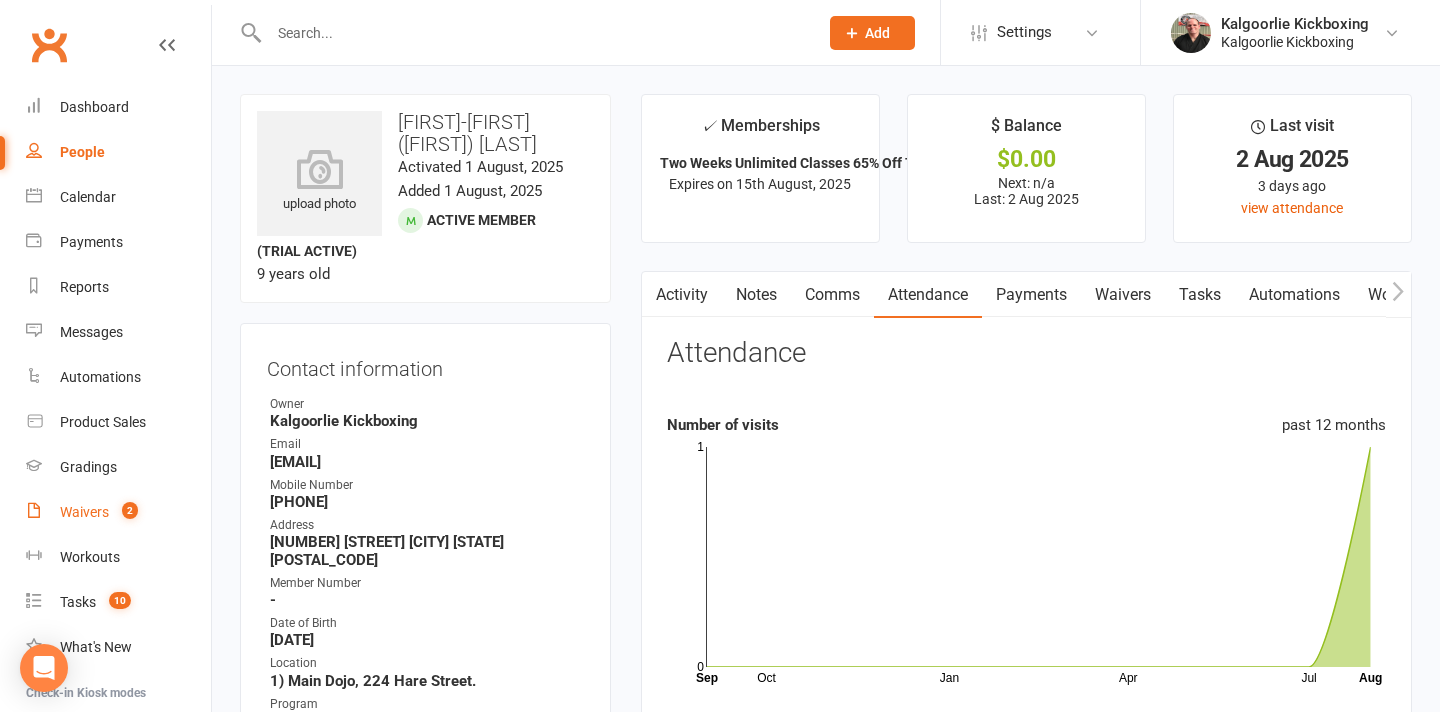 click on "Waivers" at bounding box center [84, 512] 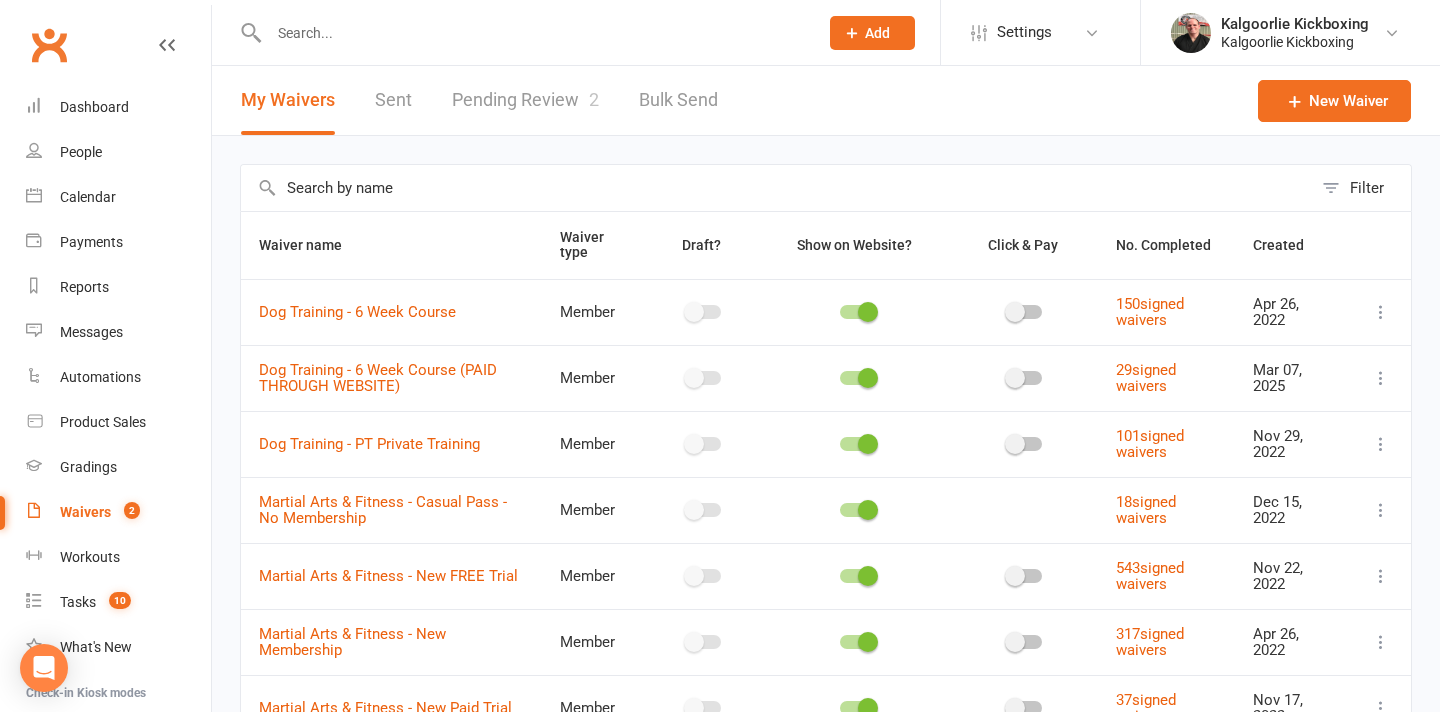 click on "Pending Review 2" at bounding box center (525, 100) 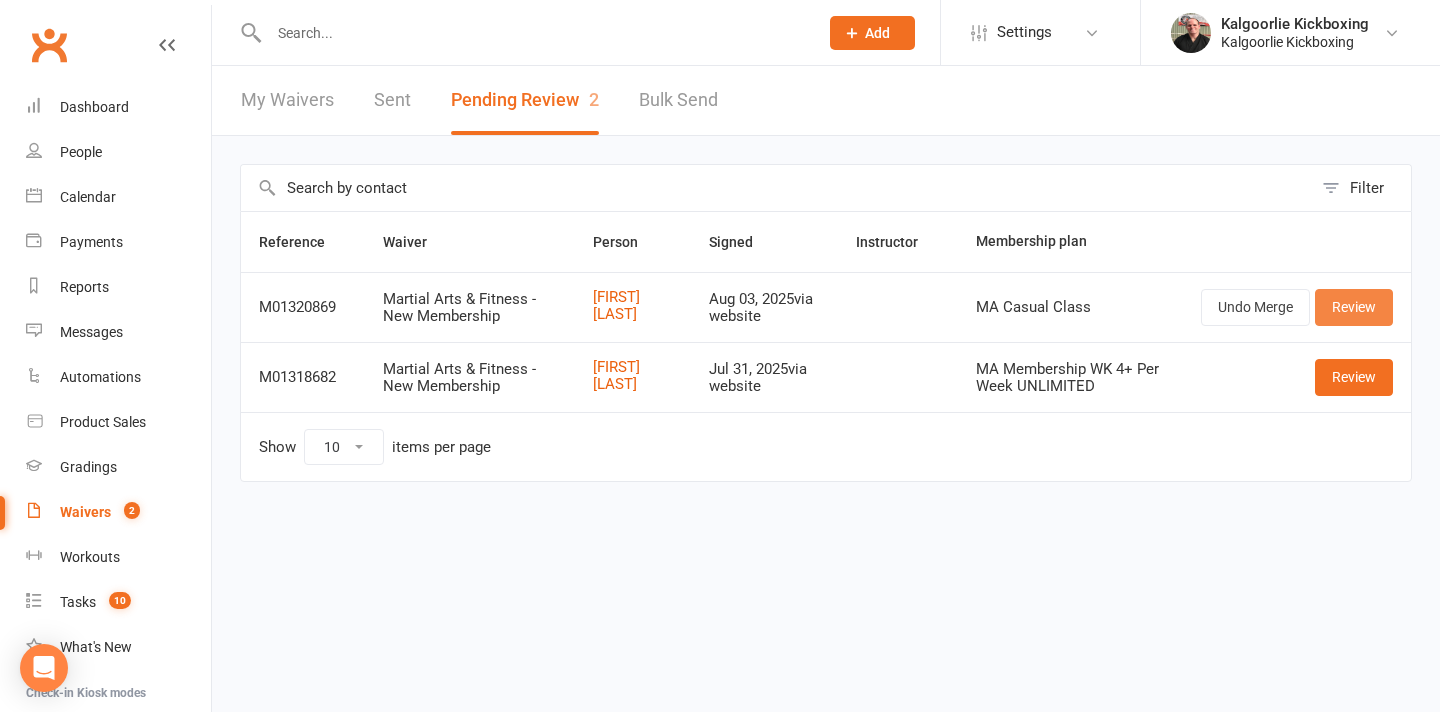 click on "Review" at bounding box center [1354, 307] 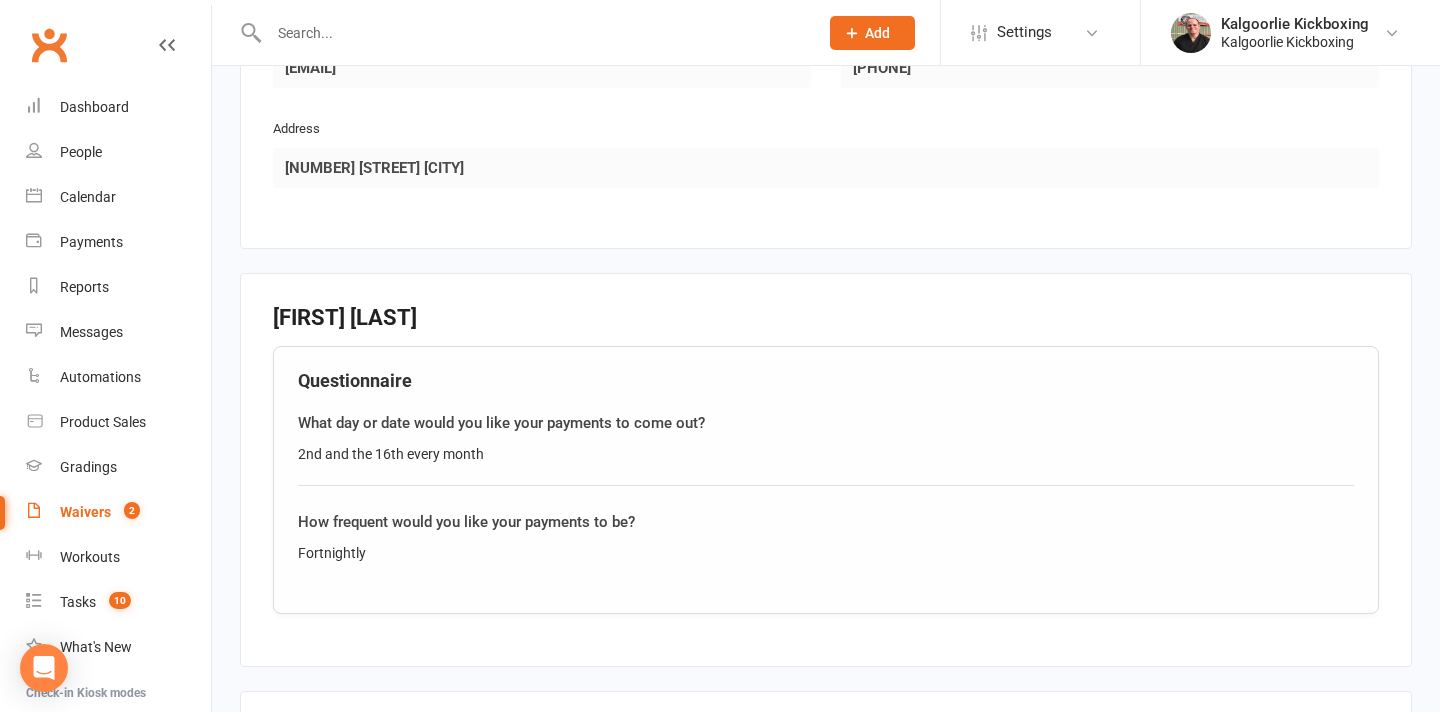 scroll, scrollTop: 1283, scrollLeft: 0, axis: vertical 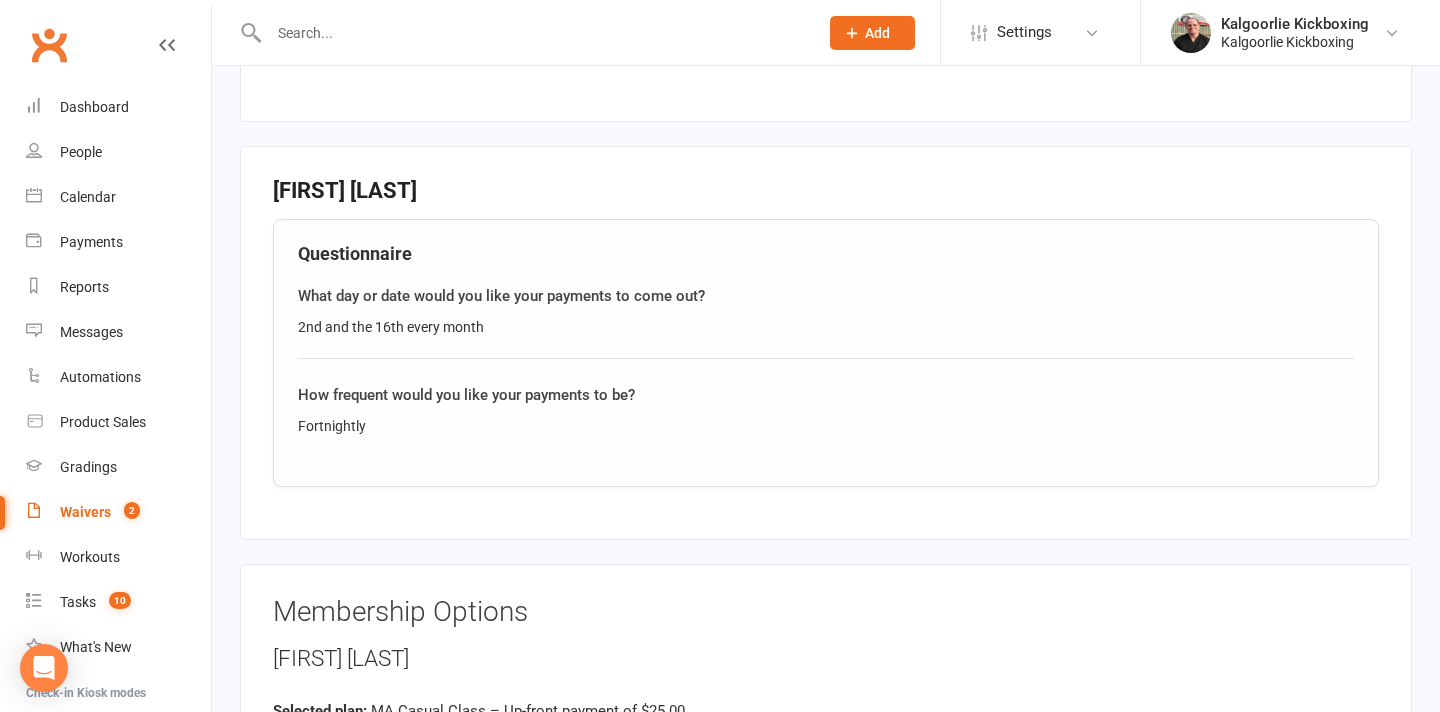 click on "Waivers" at bounding box center (85, 512) 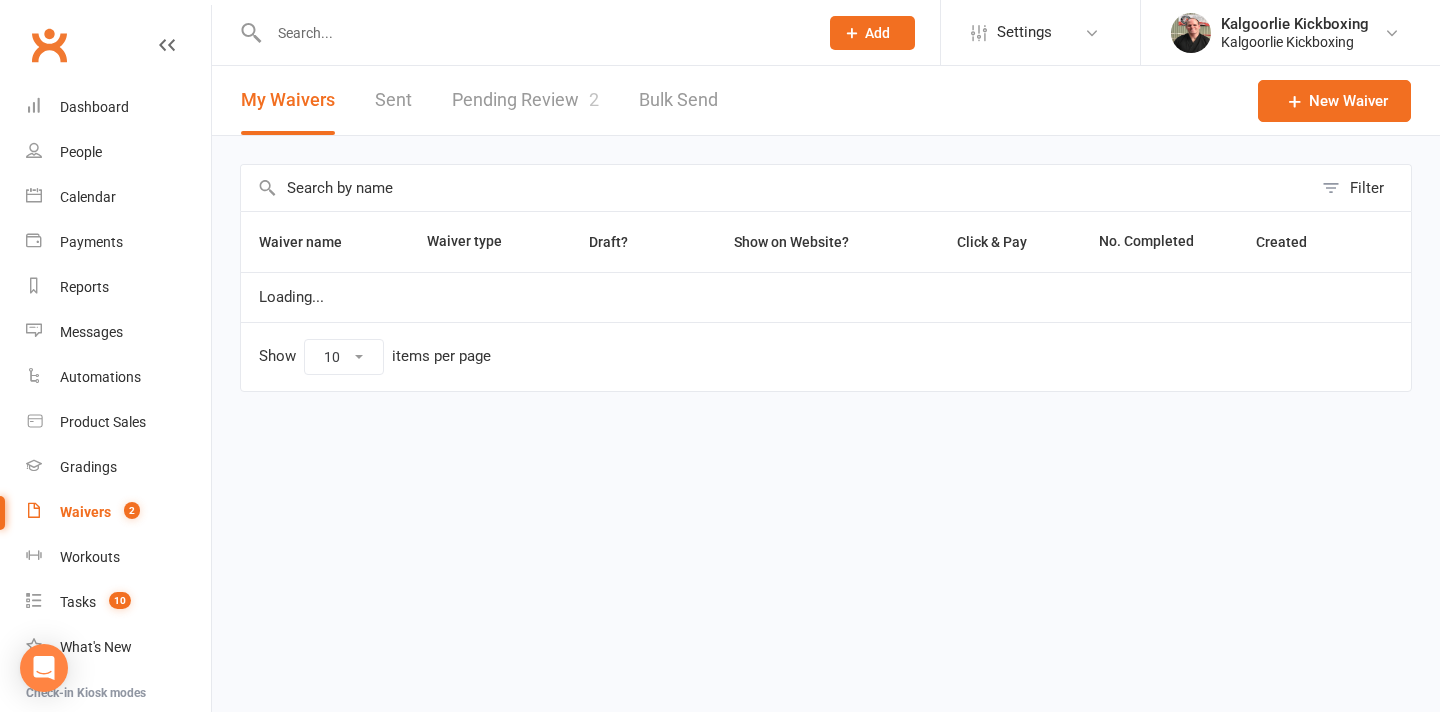 scroll, scrollTop: 0, scrollLeft: 0, axis: both 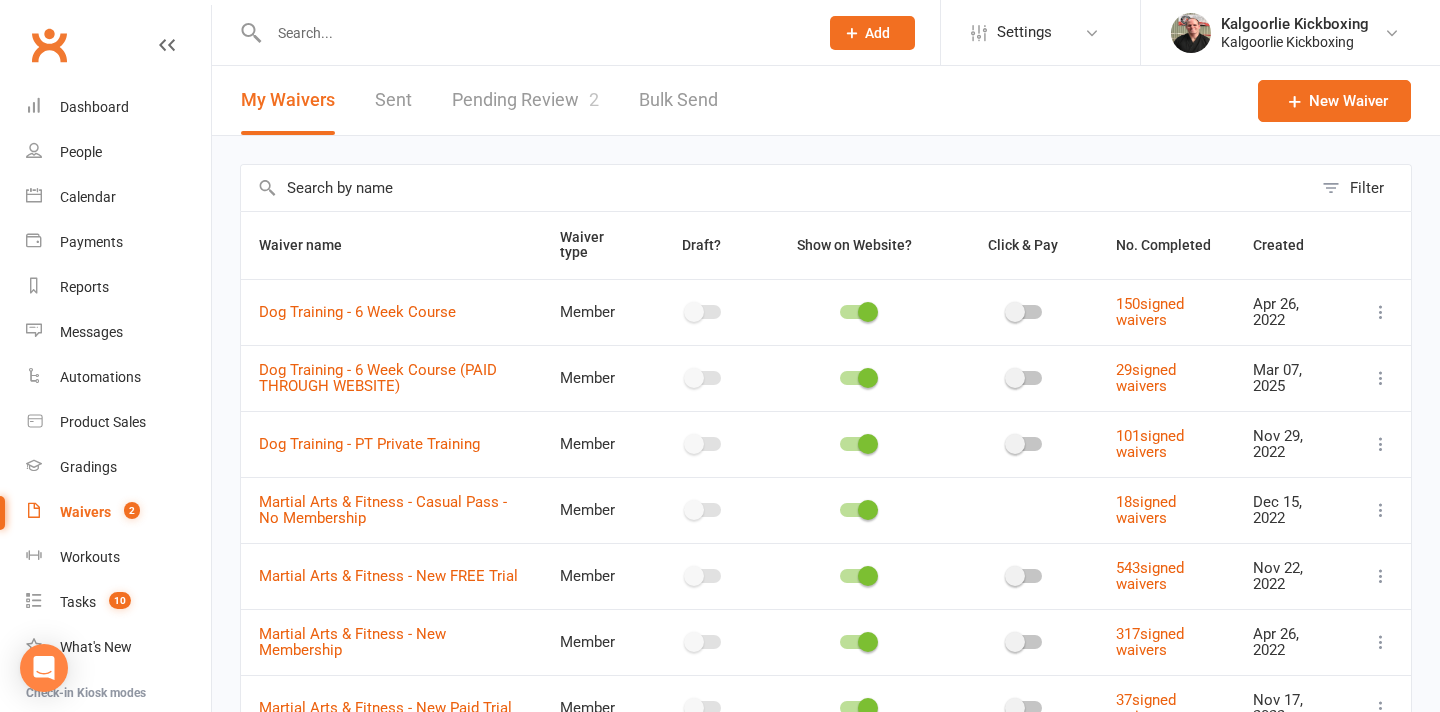 click on "Pending Review 2" at bounding box center [525, 100] 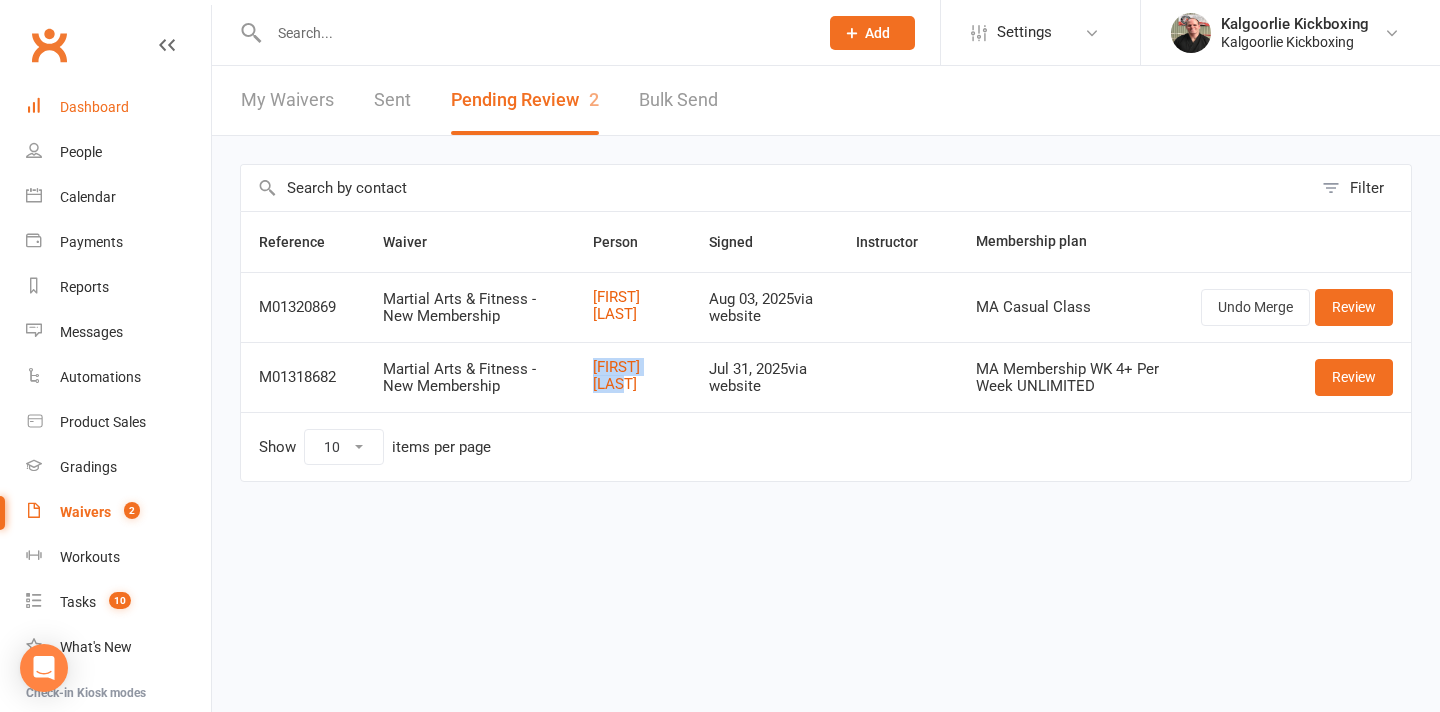 click on "Dashboard" at bounding box center [94, 107] 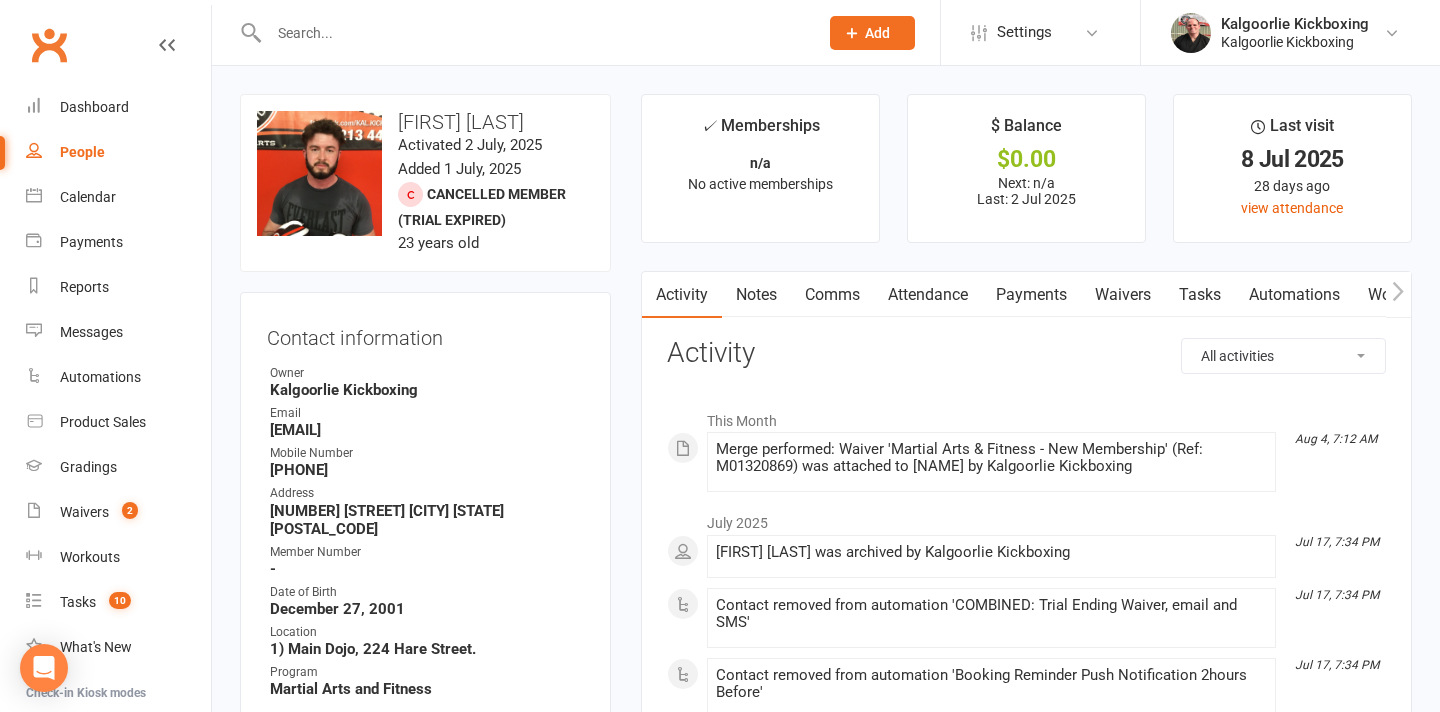 scroll, scrollTop: 0, scrollLeft: 0, axis: both 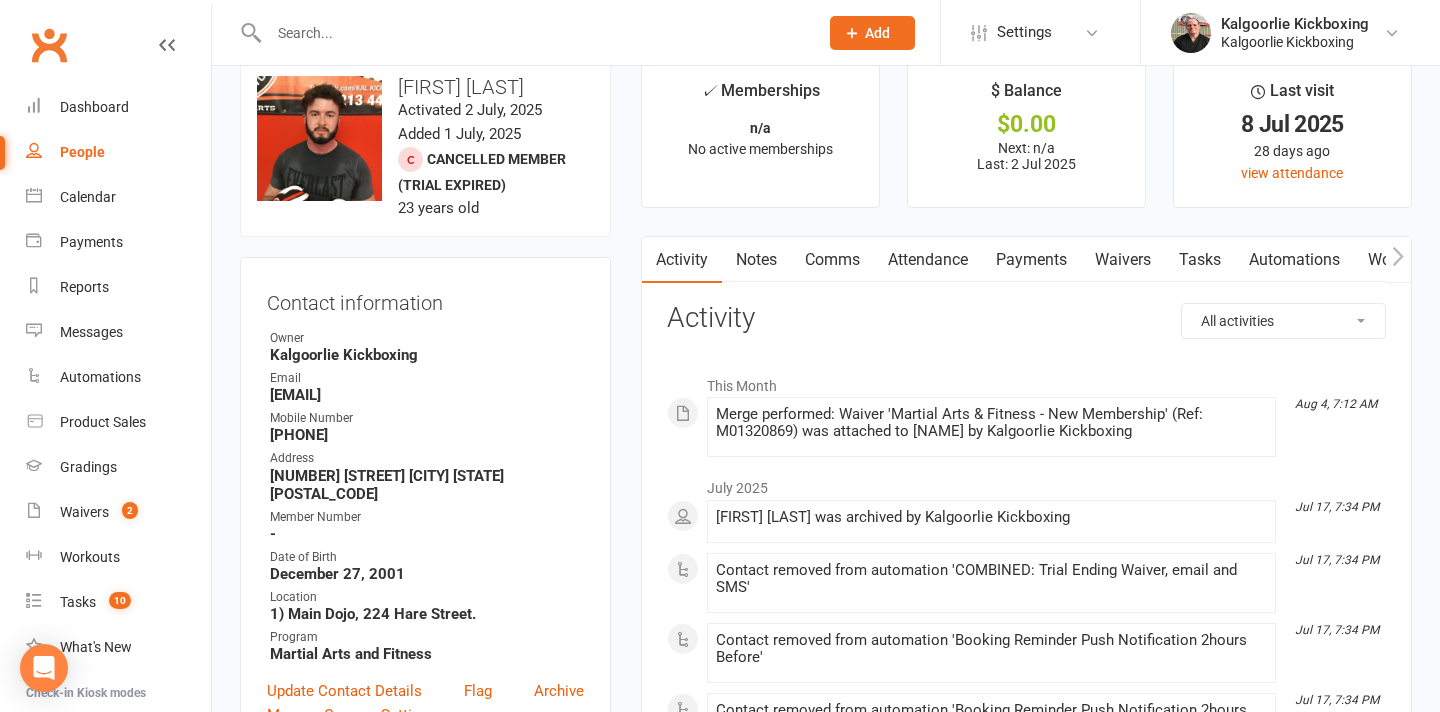 click on "Attendance" at bounding box center (928, 260) 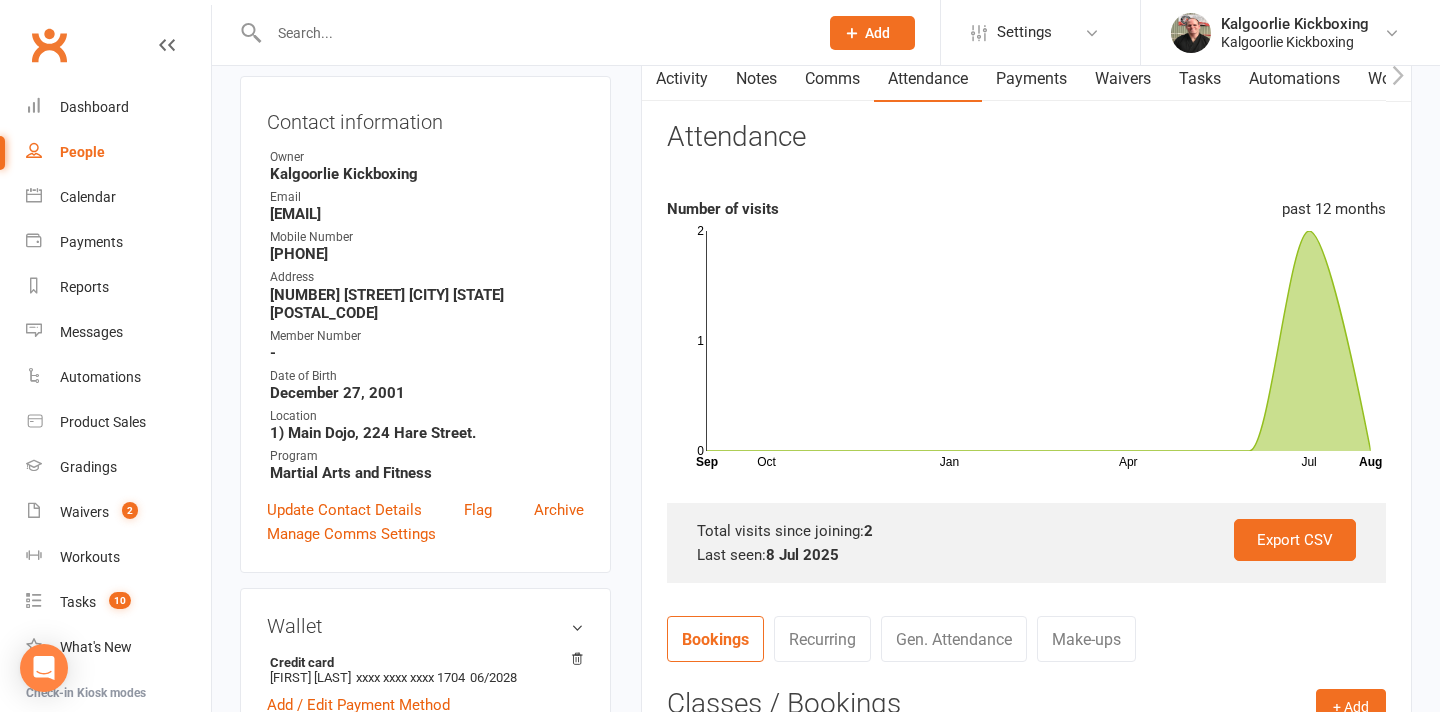 scroll, scrollTop: 0, scrollLeft: 0, axis: both 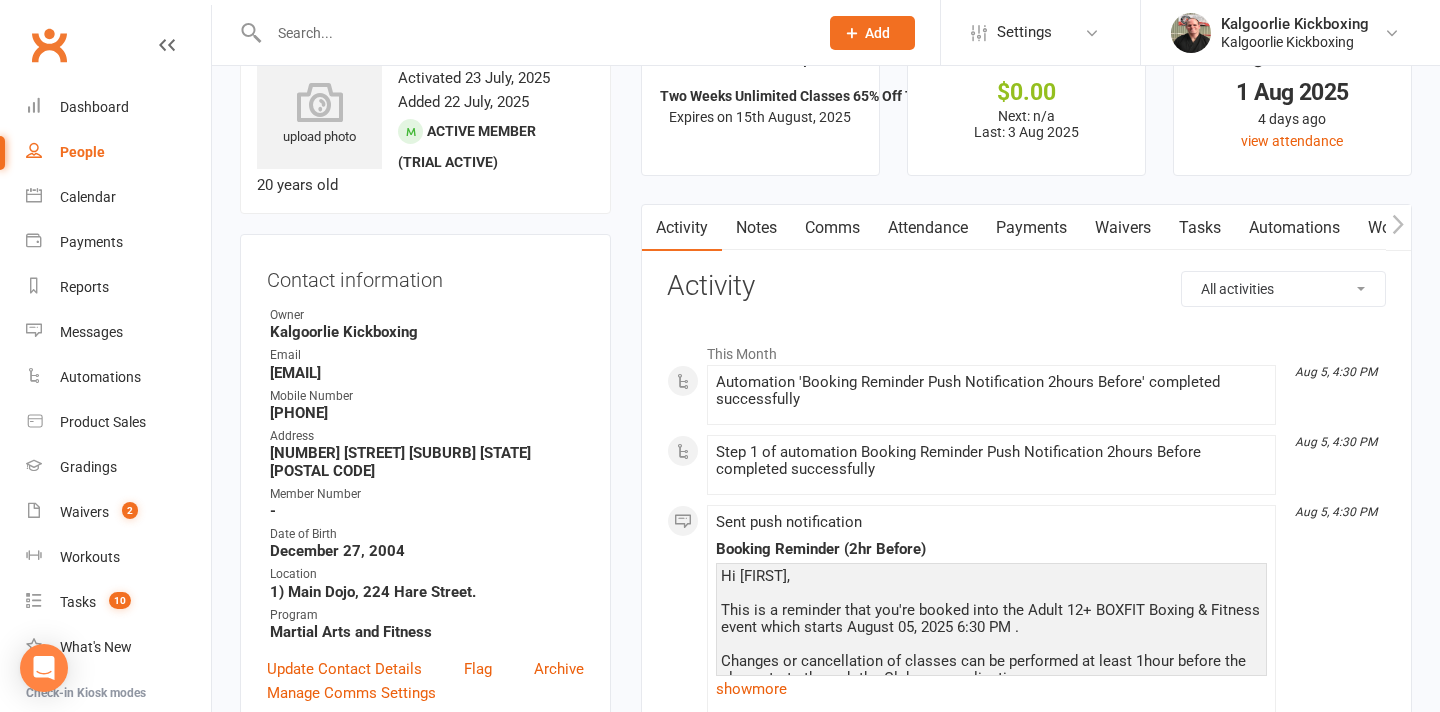 click on "Attendance" at bounding box center (928, 228) 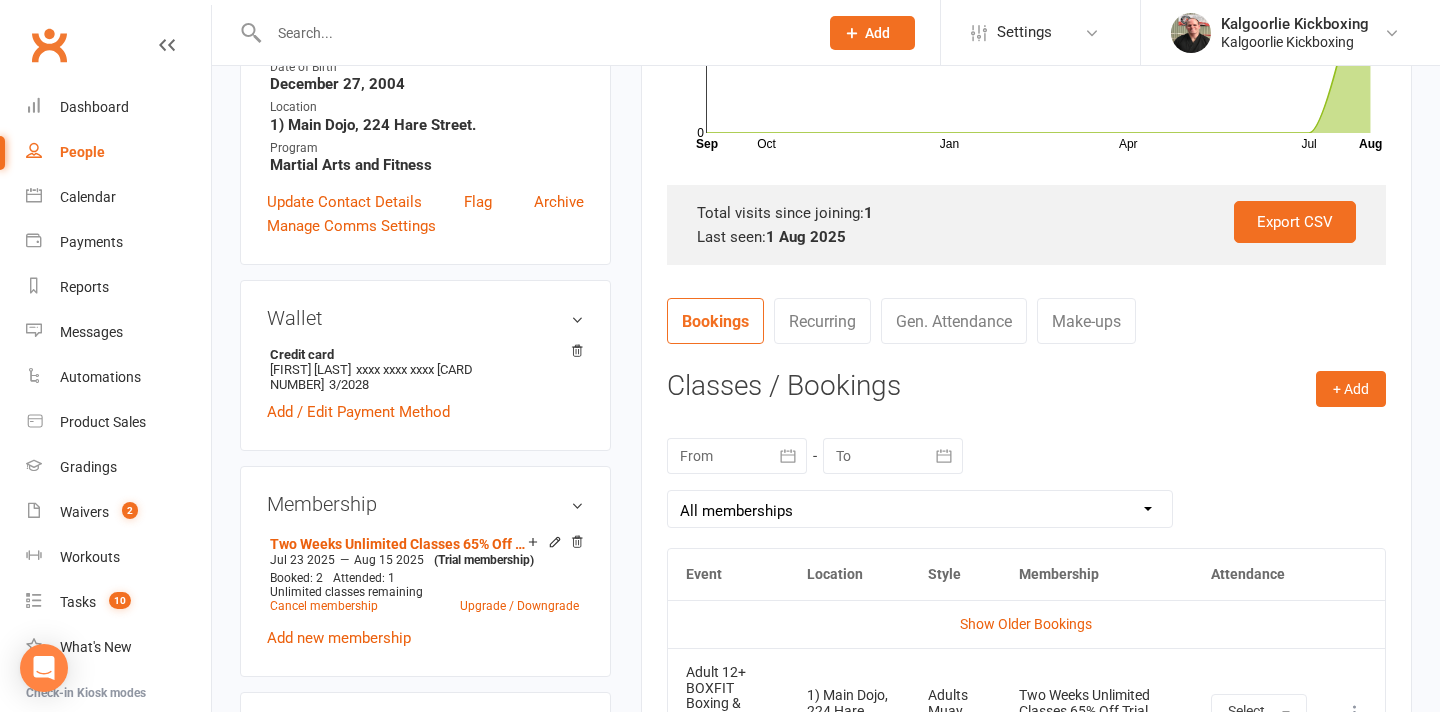 scroll, scrollTop: 0, scrollLeft: 0, axis: both 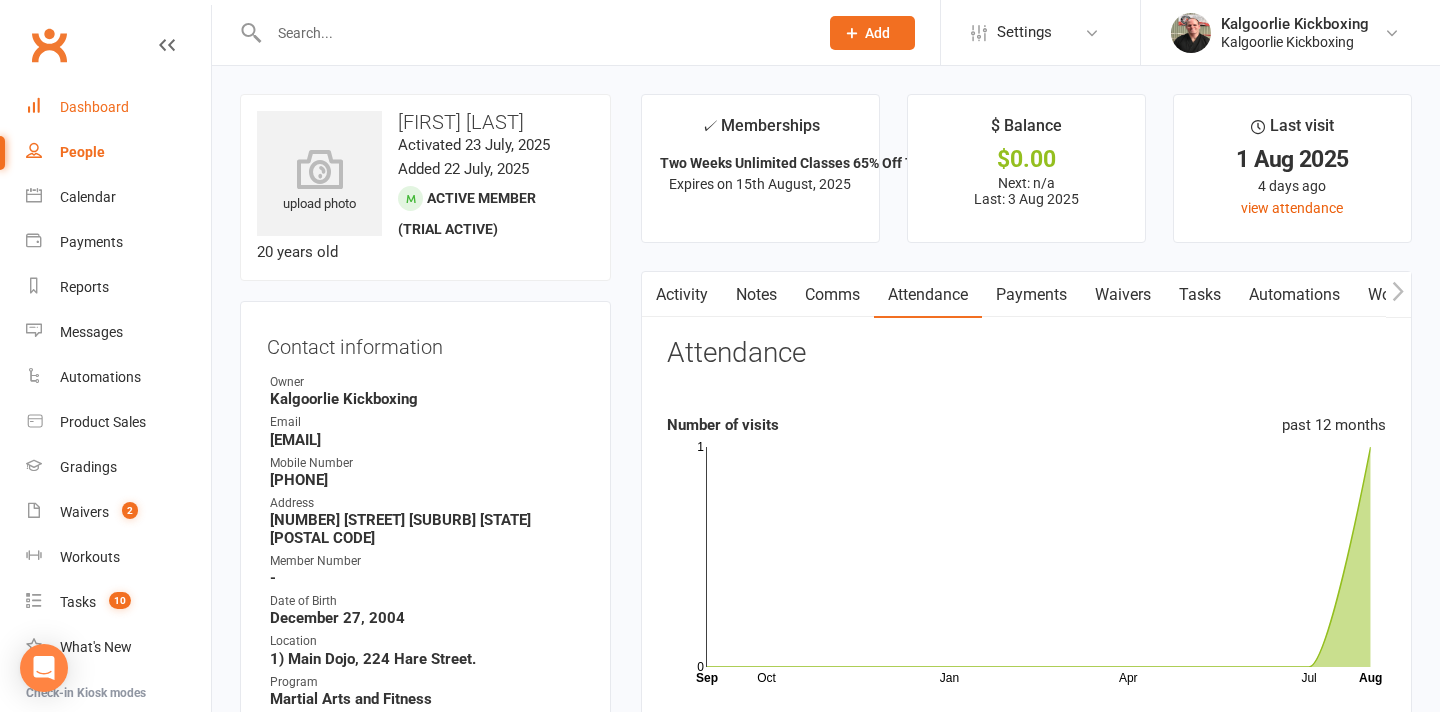 click on "Dashboard" at bounding box center [94, 107] 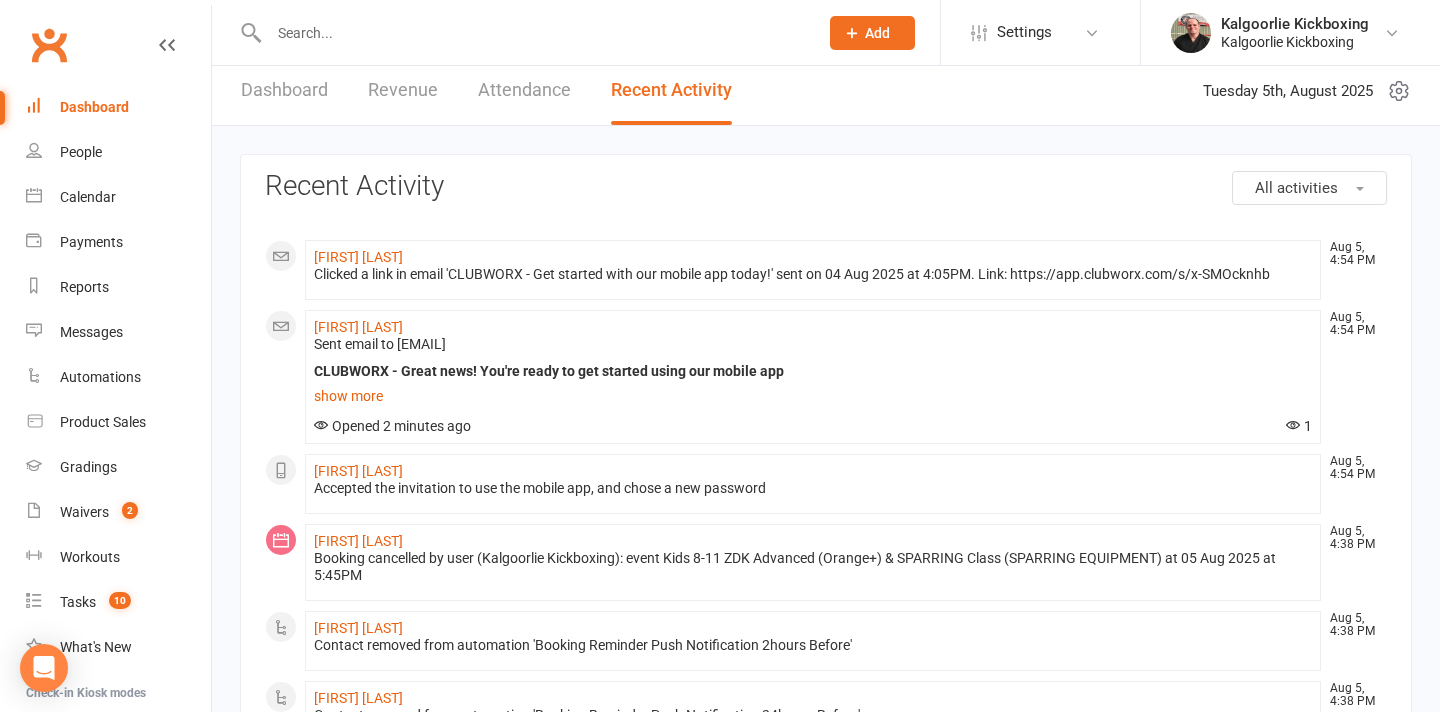 scroll, scrollTop: 0, scrollLeft: 0, axis: both 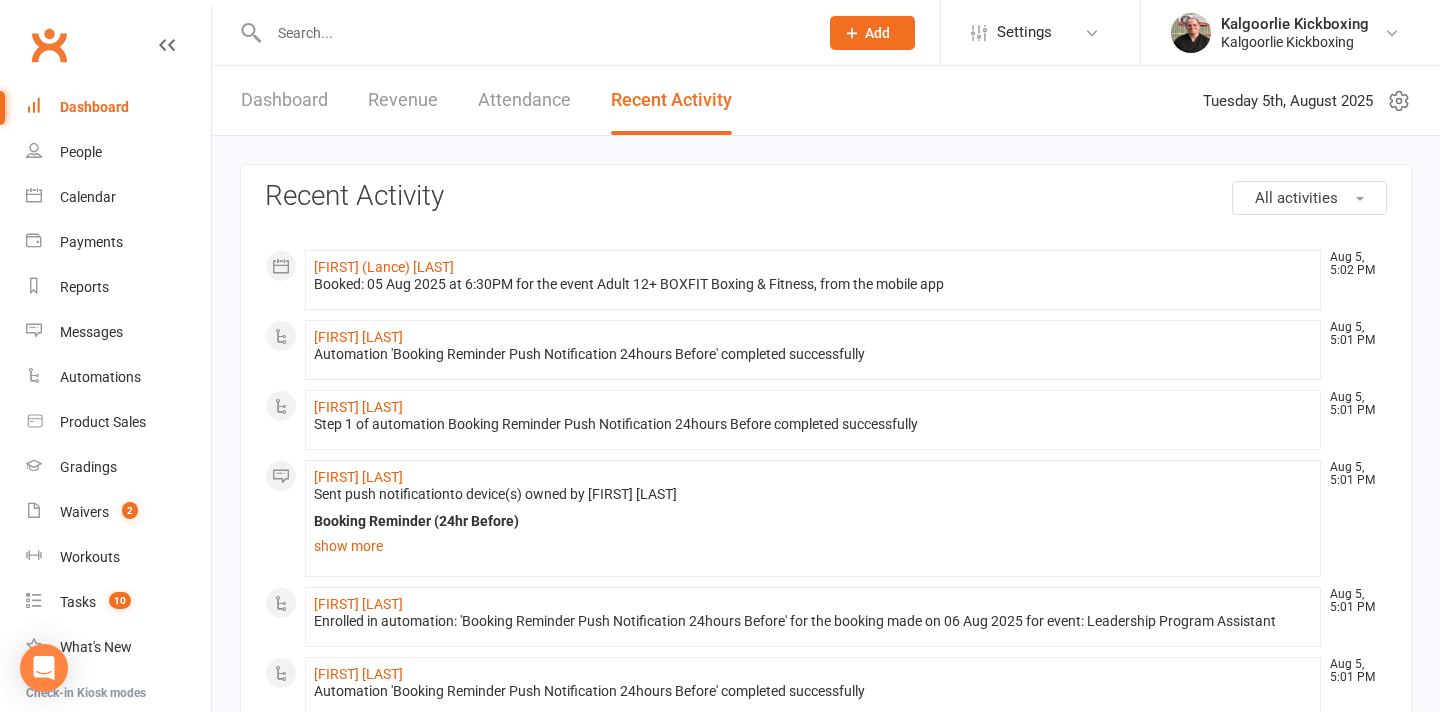 click on "Dashboard" at bounding box center [94, 107] 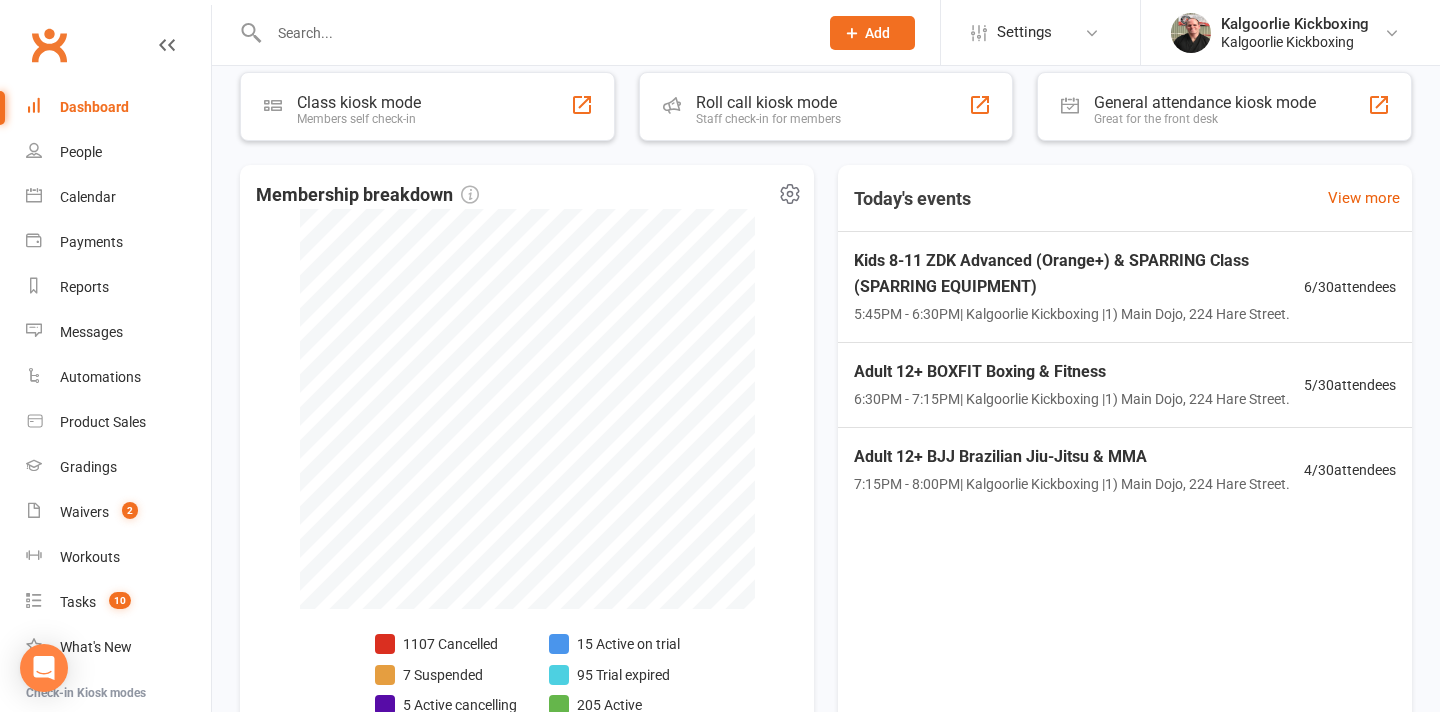 scroll, scrollTop: 432, scrollLeft: 0, axis: vertical 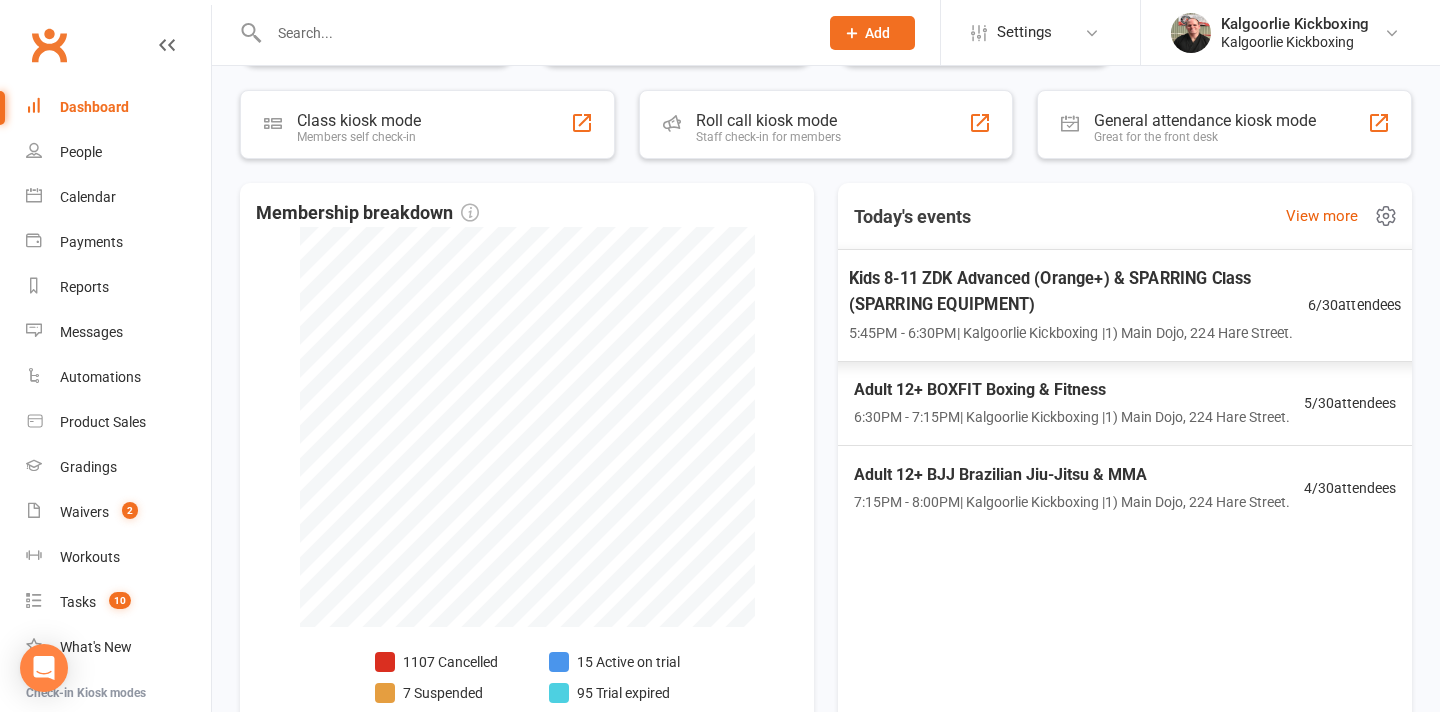 click on "Kids 8-11 ZDK Advanced (Orange+) & SPARRING Class (SPARRING EQUIPMENT)" at bounding box center [1078, 292] 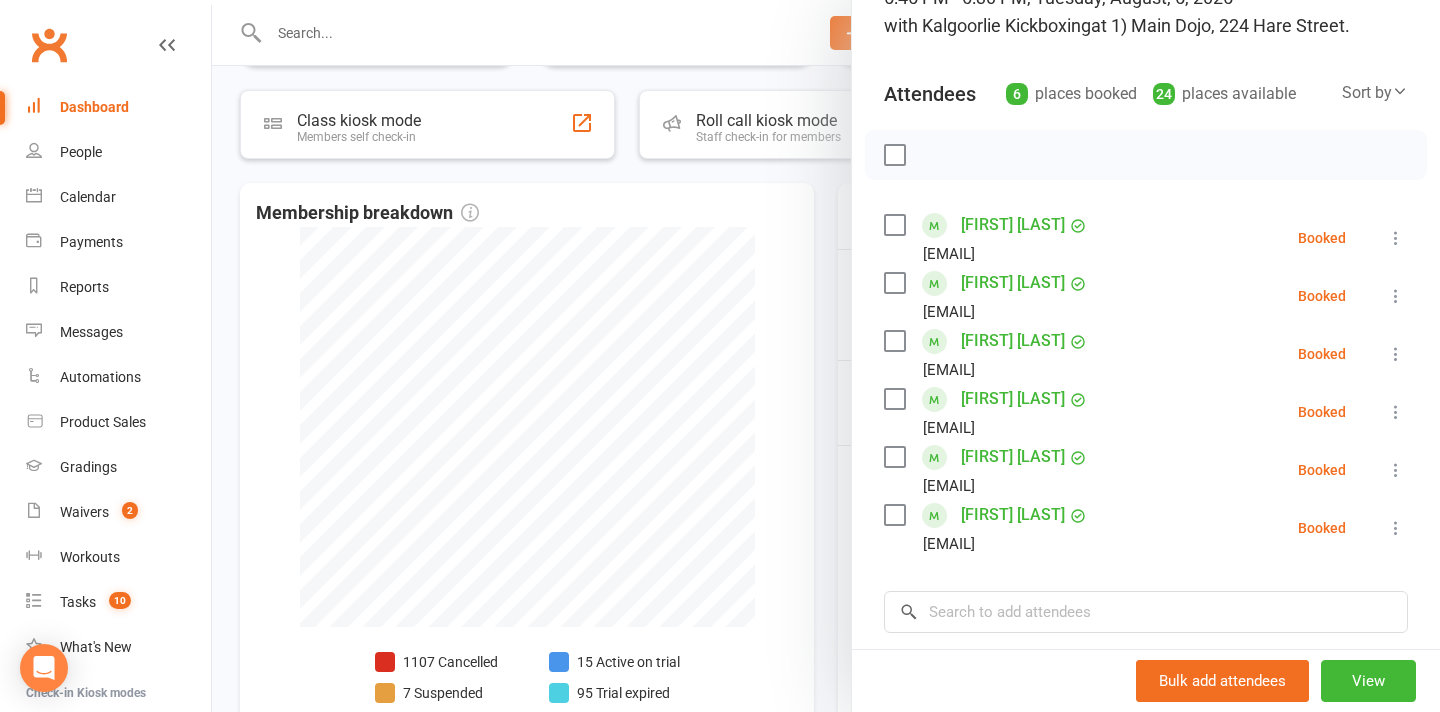 scroll, scrollTop: 162, scrollLeft: 0, axis: vertical 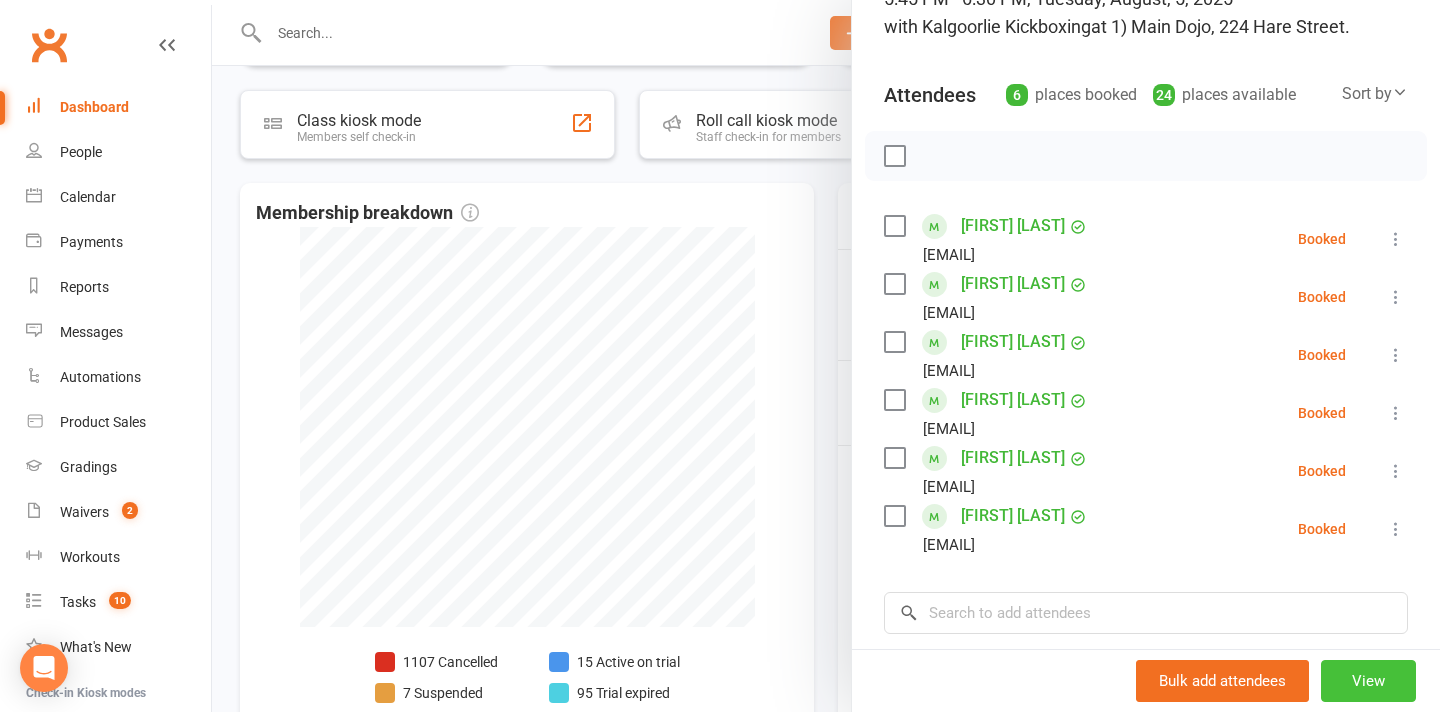 click on "View" at bounding box center (1368, 681) 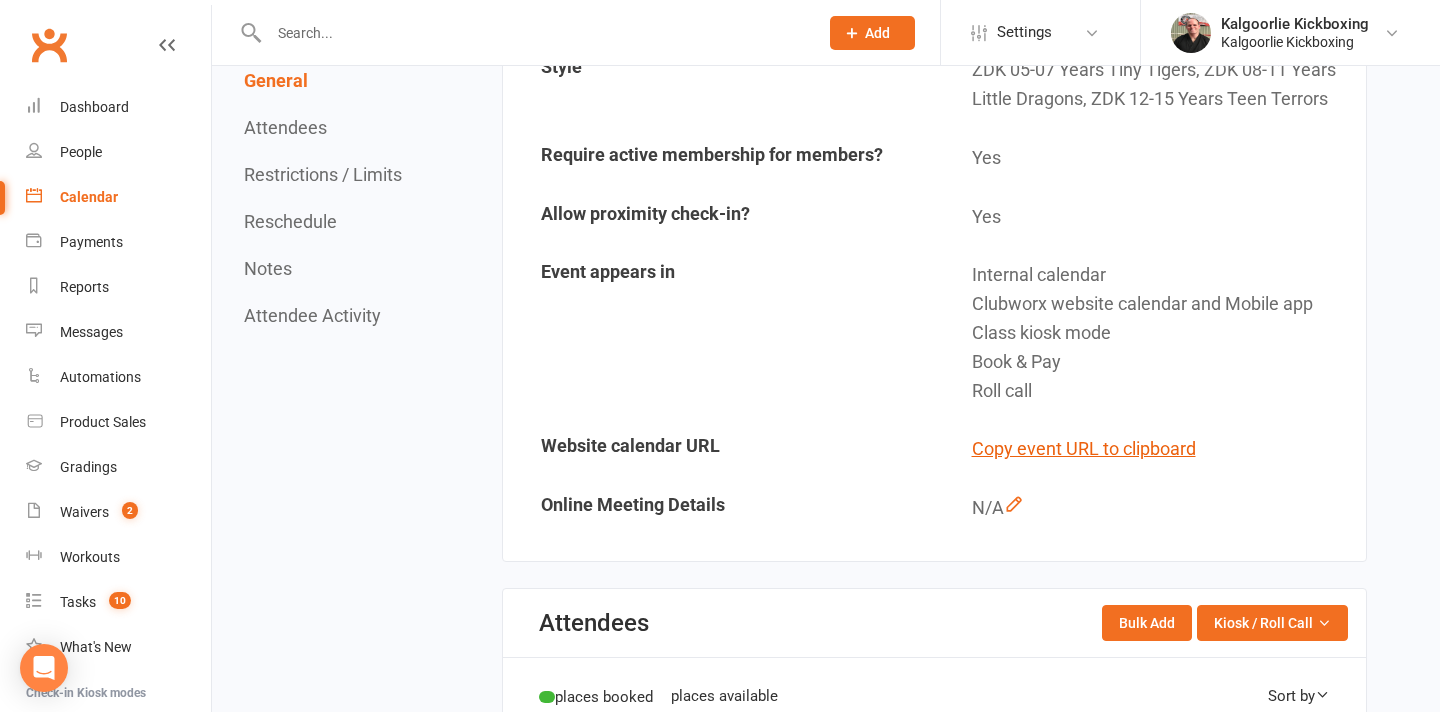 scroll, scrollTop: 0, scrollLeft: 0, axis: both 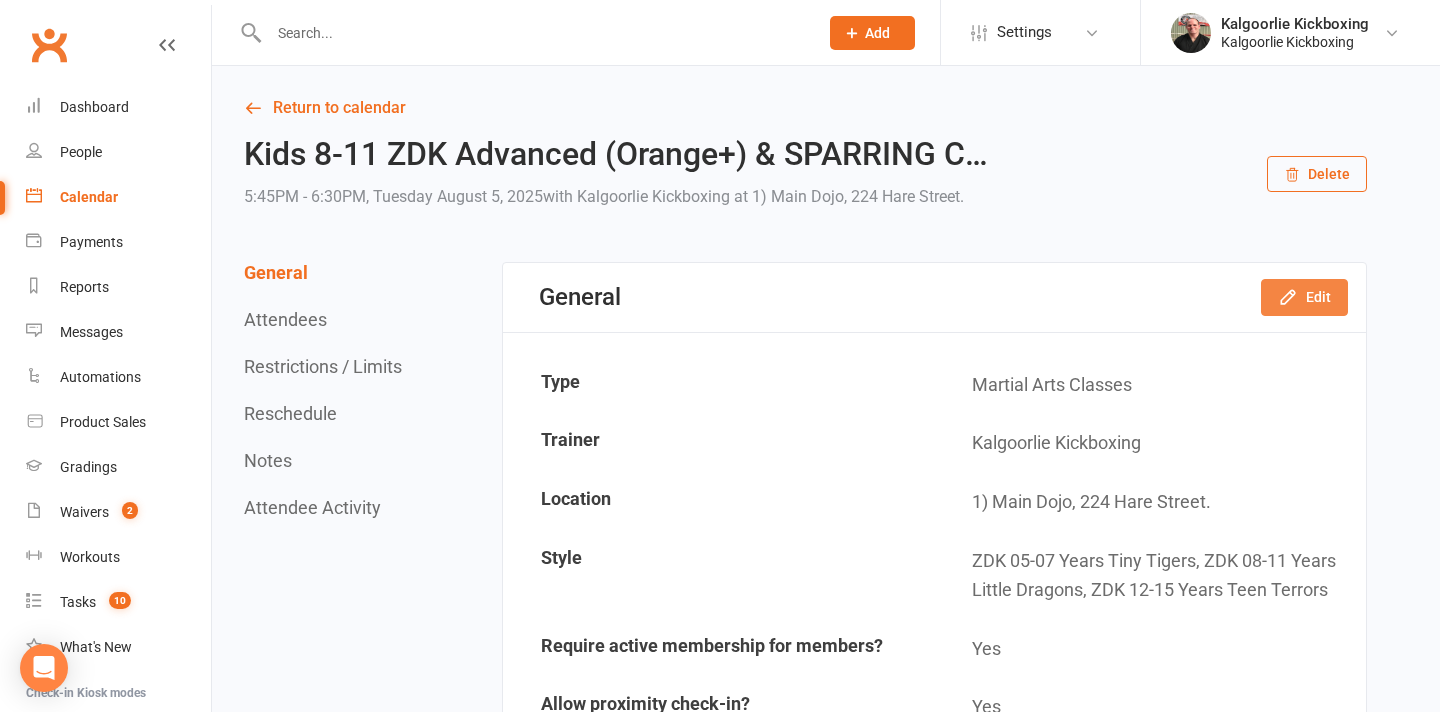 click on "Edit" at bounding box center [1304, 297] 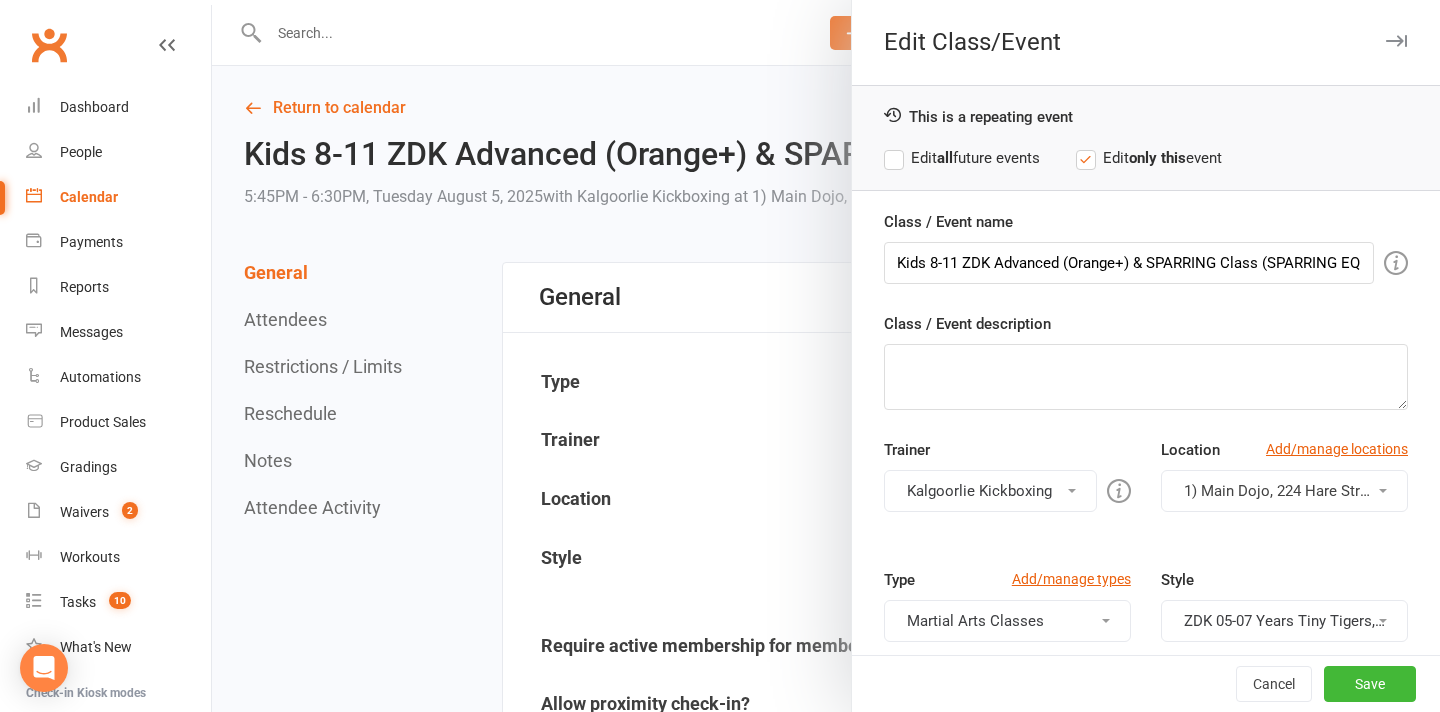 click on "Edit  all  future events" at bounding box center [962, 158] 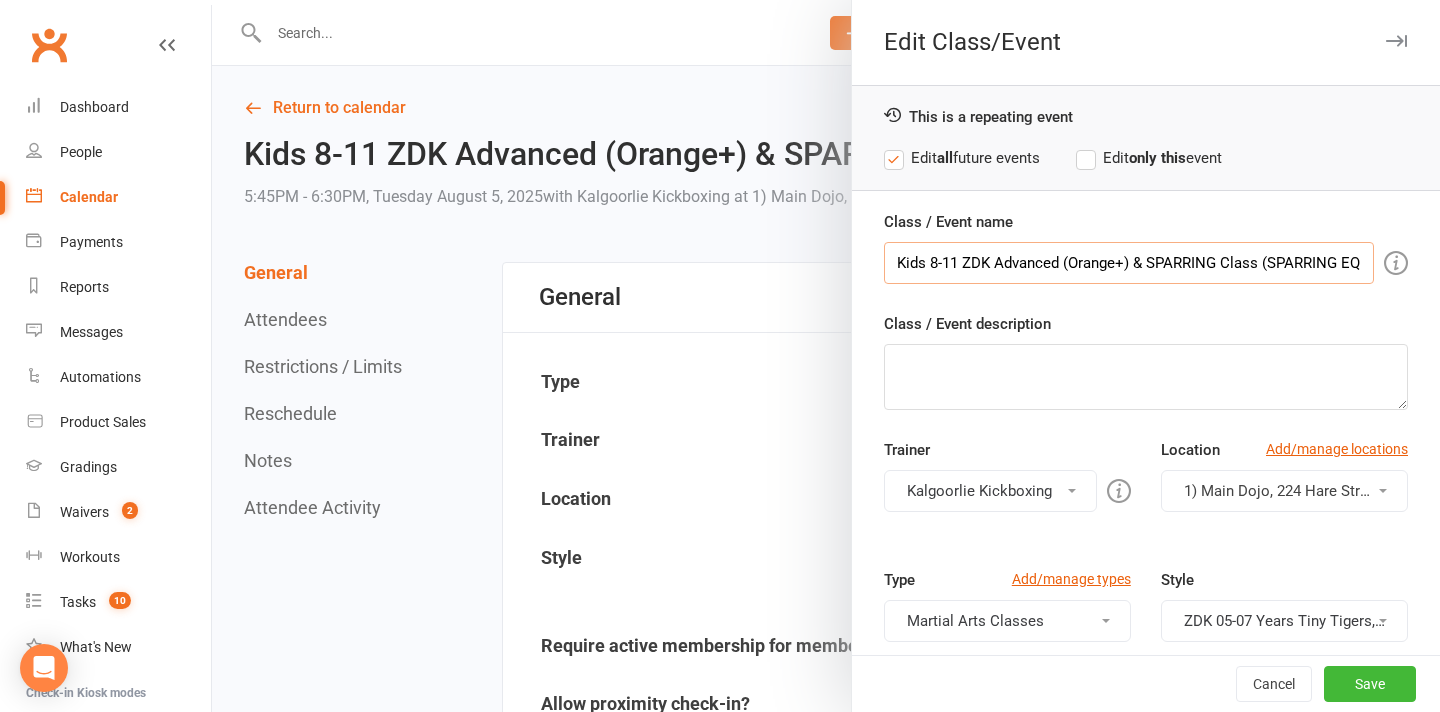 click on "Kids 8-11 ZDK Advanced (Orange+) & SPARRING Class (SPARRING EQUIPMENT)" at bounding box center (1129, 263) 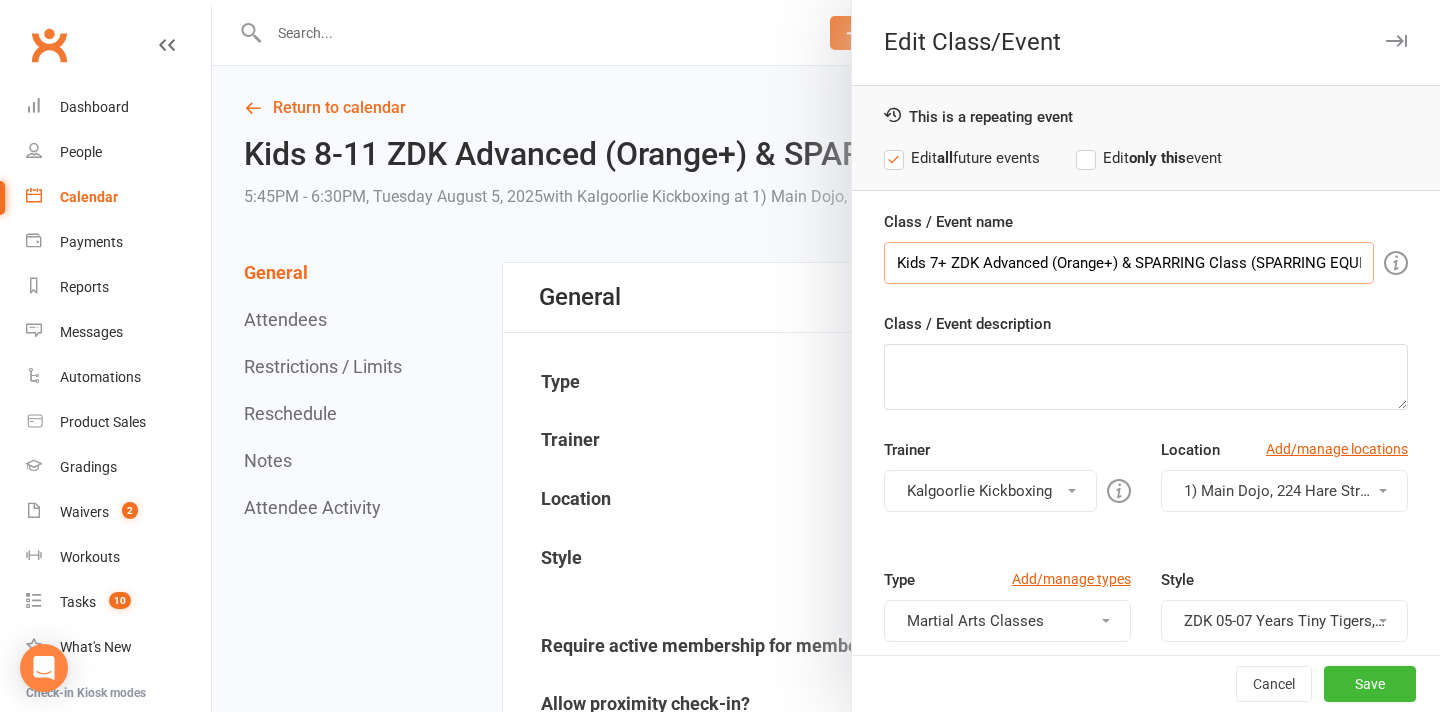 click on "Kids 7+ ZDK Advanced (Orange+) & SPARRING Class (SPARRING EQUIPMENT)" at bounding box center [1129, 263] 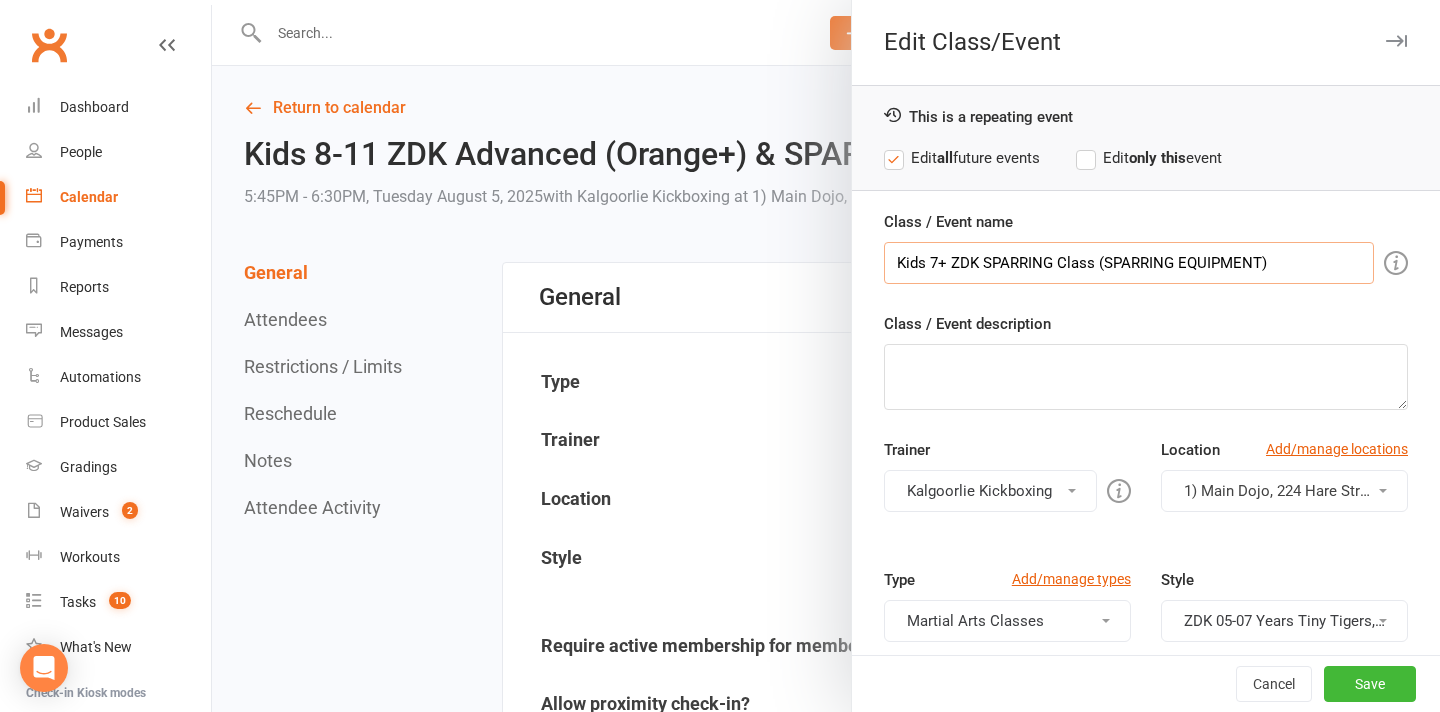 click on "Kids 7+ ZDK SPARRING Class (SPARRING EQUIPMENT)" at bounding box center (1129, 263) 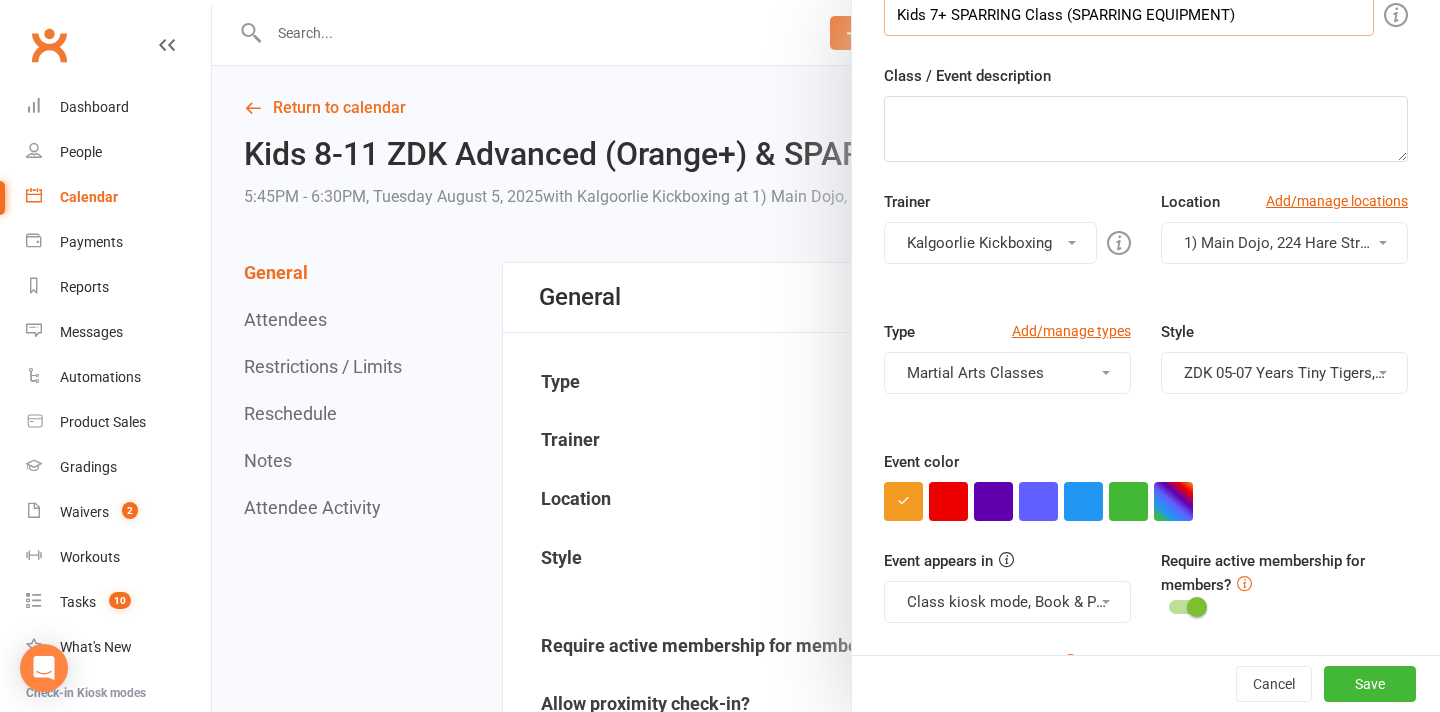 scroll, scrollTop: 253, scrollLeft: 0, axis: vertical 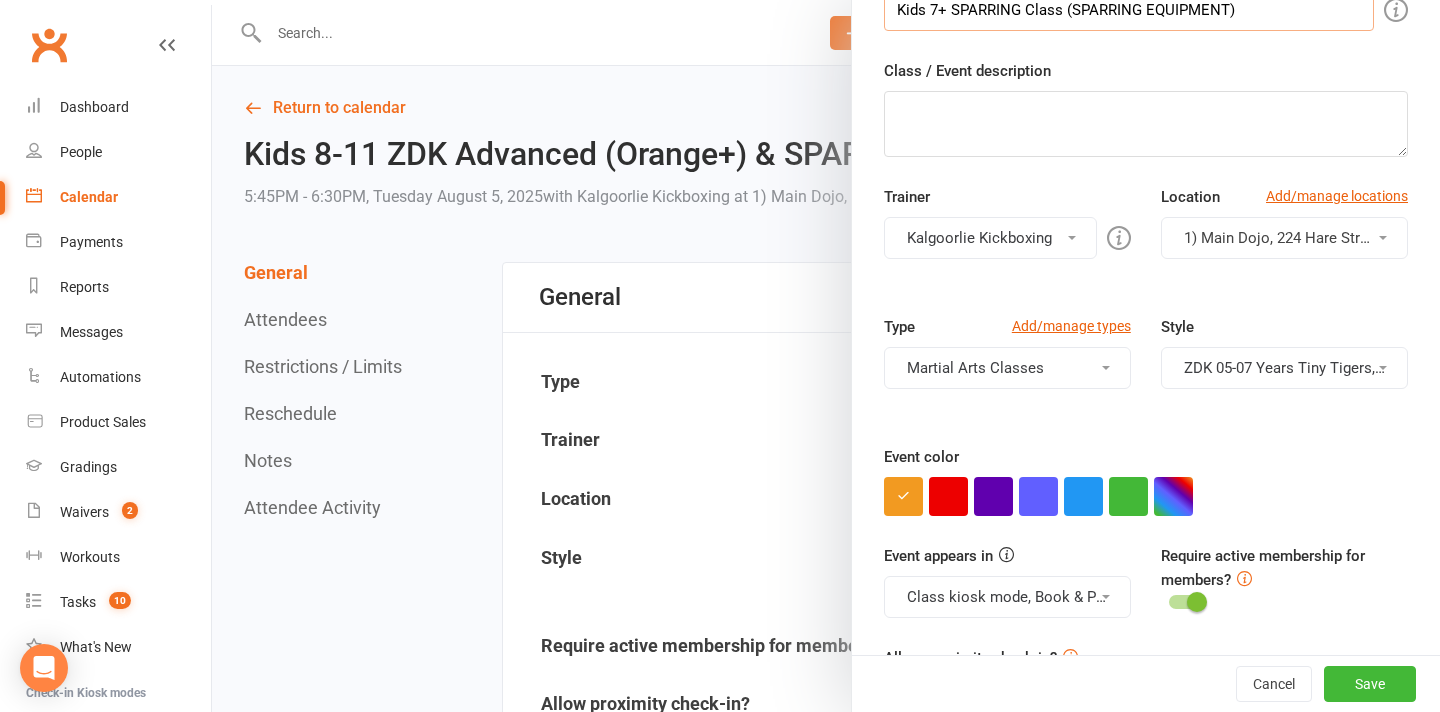 type on "Kids 7+ SPARRING Class (SPARRING EQUIPMENT)" 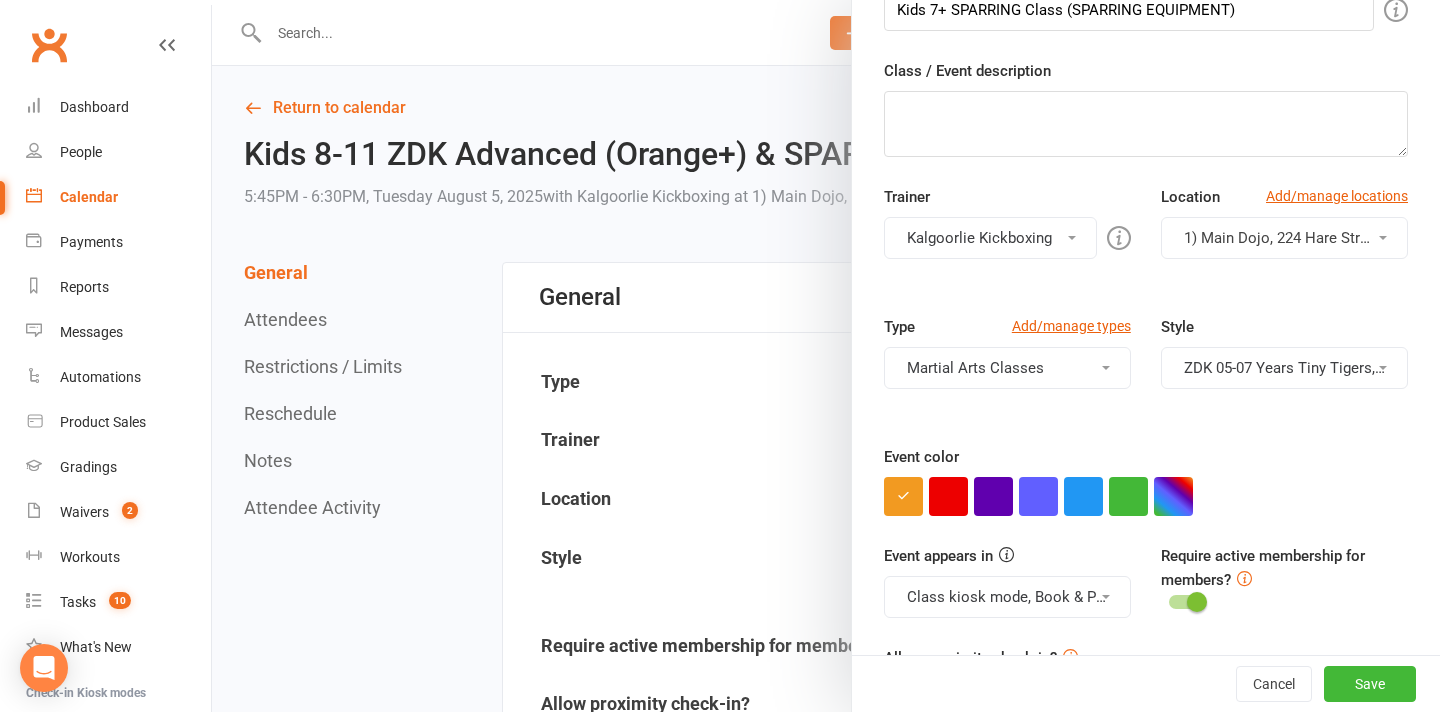 click on "ZDK 05-07 Years Tiny Tigers, ZDK 08-11 Years Little Dragons, ZDK 12-15 Years Teen Terrors" at bounding box center [1284, 368] 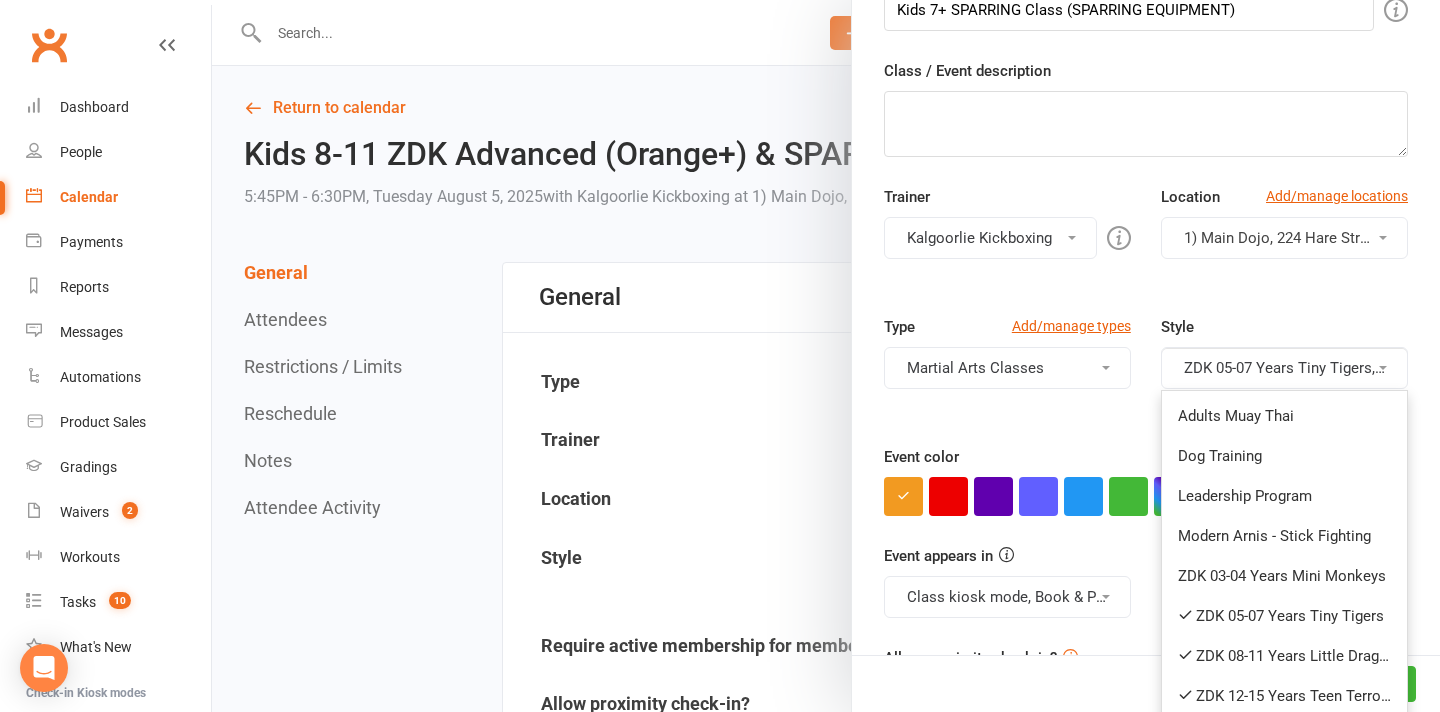 scroll, scrollTop: 328, scrollLeft: 0, axis: vertical 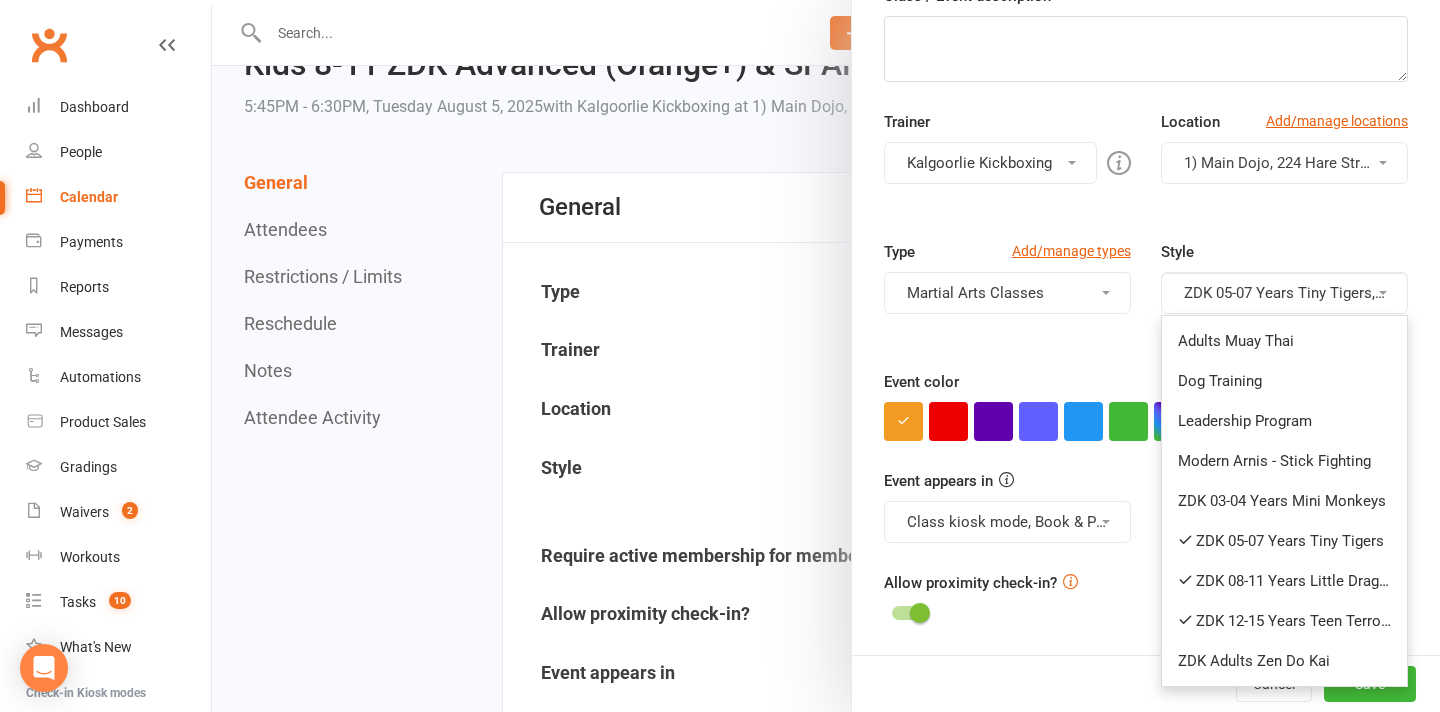 click on "Type Add/manage types Martial Arts Classes  Christmas Party Dog Training Classes Dog Training PT Private Training Martial Arts Classes Martial Arts Intro Session Martial Arts PT Private Training Style ZDK 05-07 Years Tiny Tigers, ZDK 08-11 Years Little Dragons, ZDK 12-15 Years Teen Terrors  Adults Muay Thai Dog Training Leadership Program Modern Arnis - Stick Fighting ZDK 03-04 Years Mini Monkeys ZDK 05-07 Years Tiny Tigers ZDK 08-11 Years Little Dragons ZDK 12-15 Years Teen Terrors ZDK Adults Zen Do Kai" at bounding box center [1146, 305] 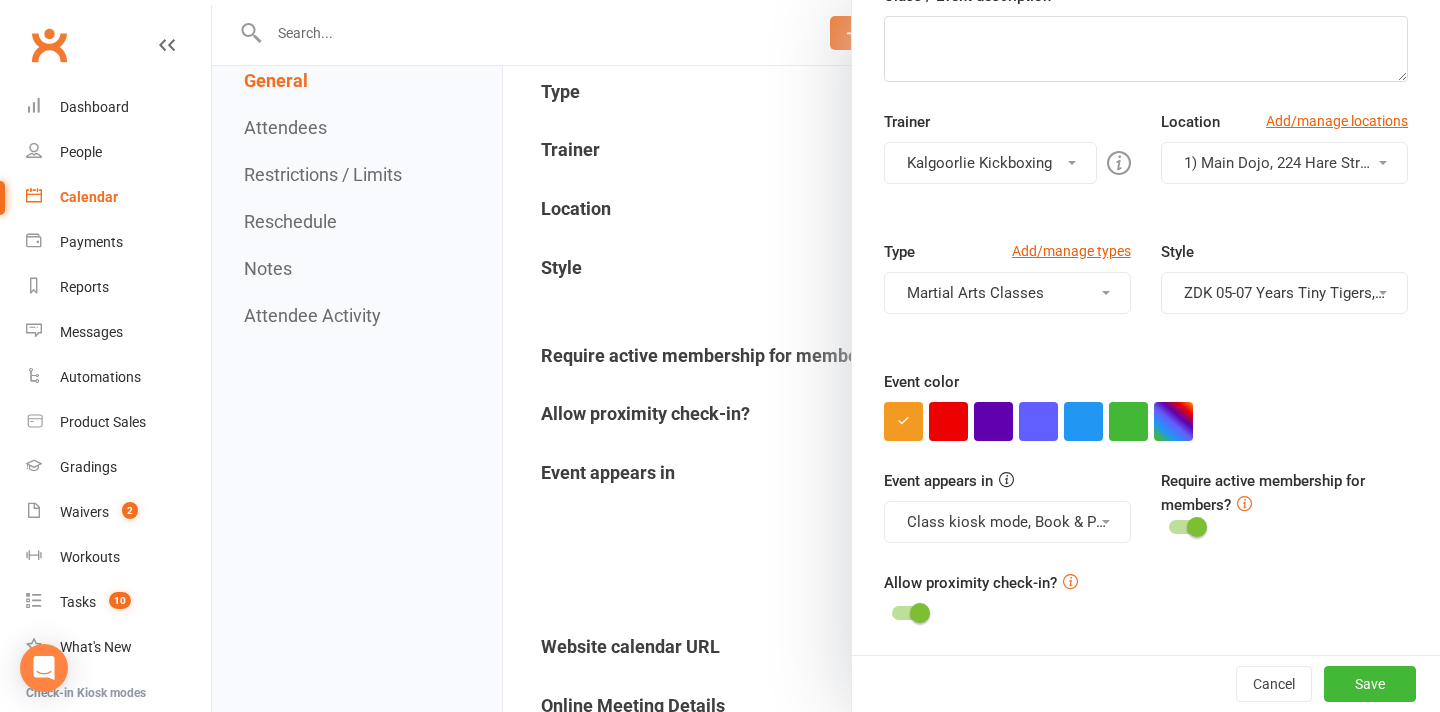 scroll, scrollTop: 319, scrollLeft: 0, axis: vertical 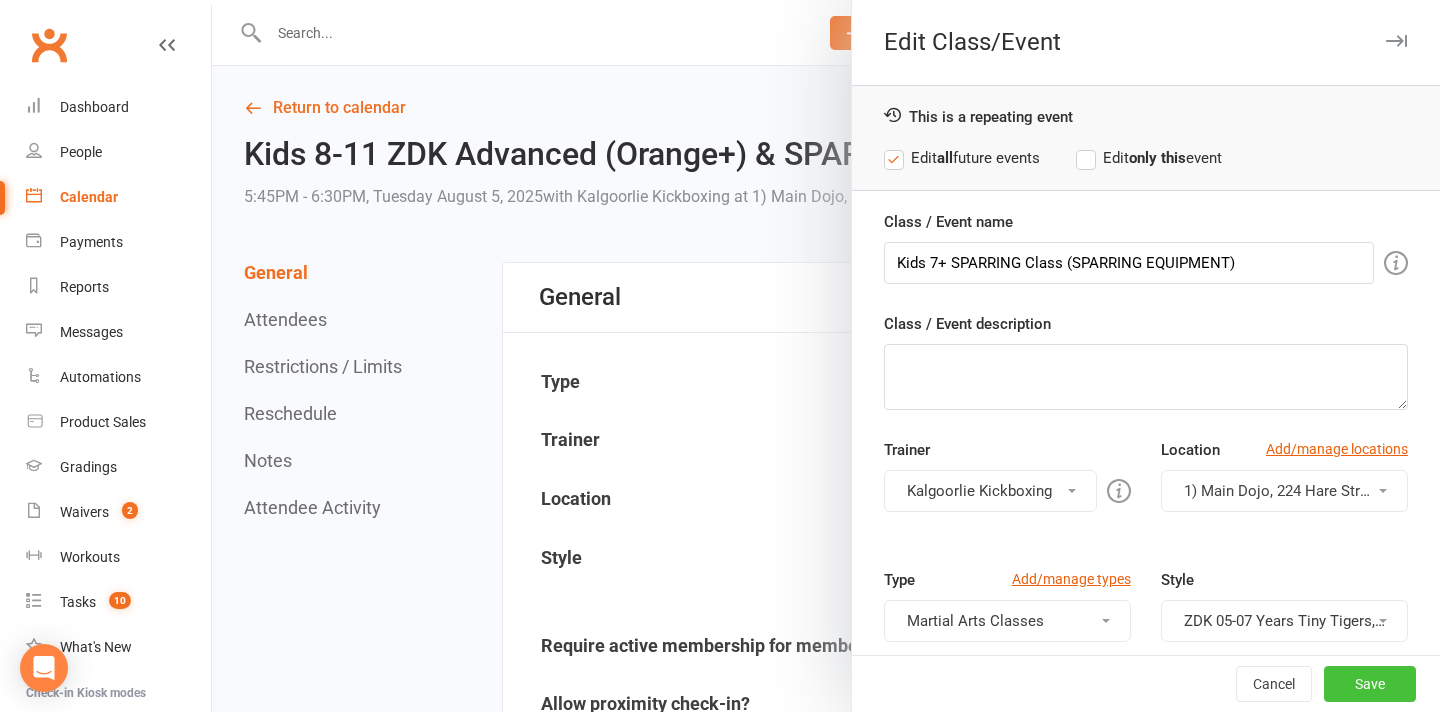 click on "Save" at bounding box center [1370, 684] 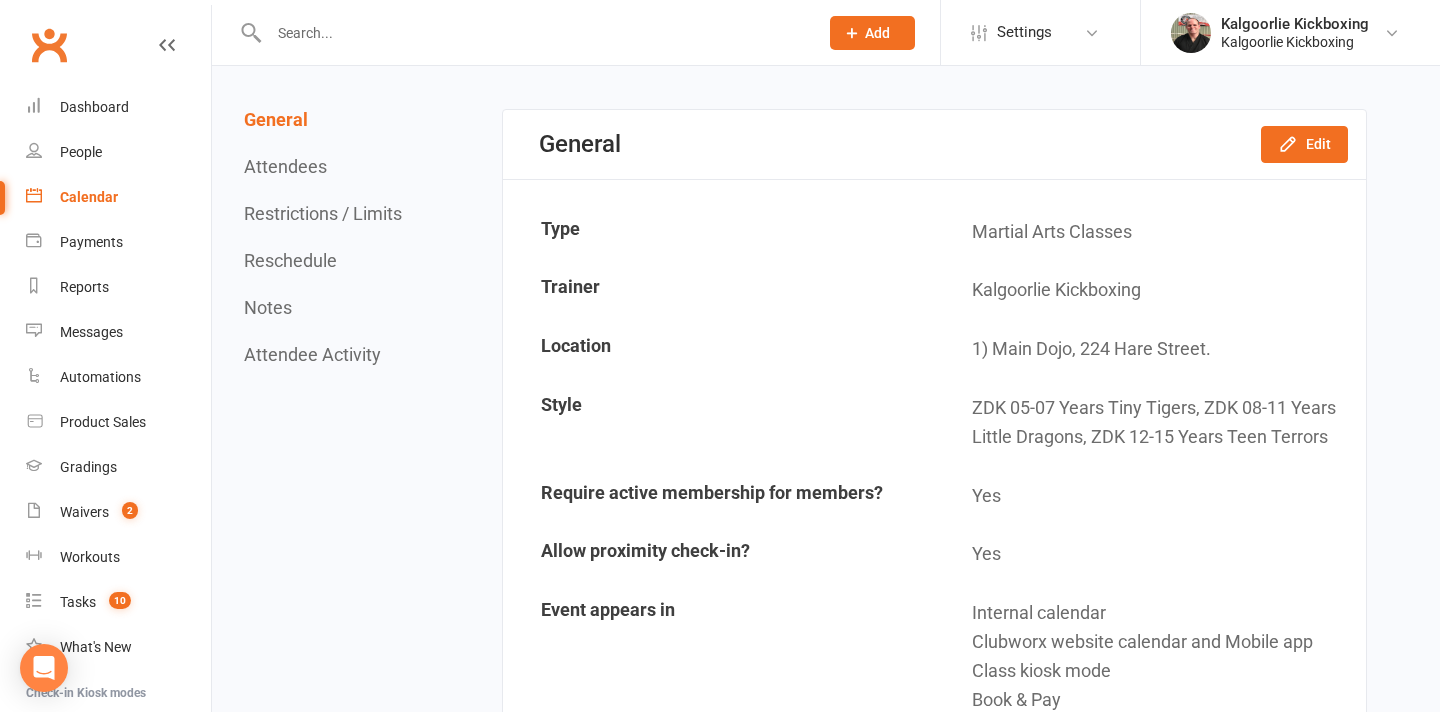 scroll, scrollTop: 0, scrollLeft: 0, axis: both 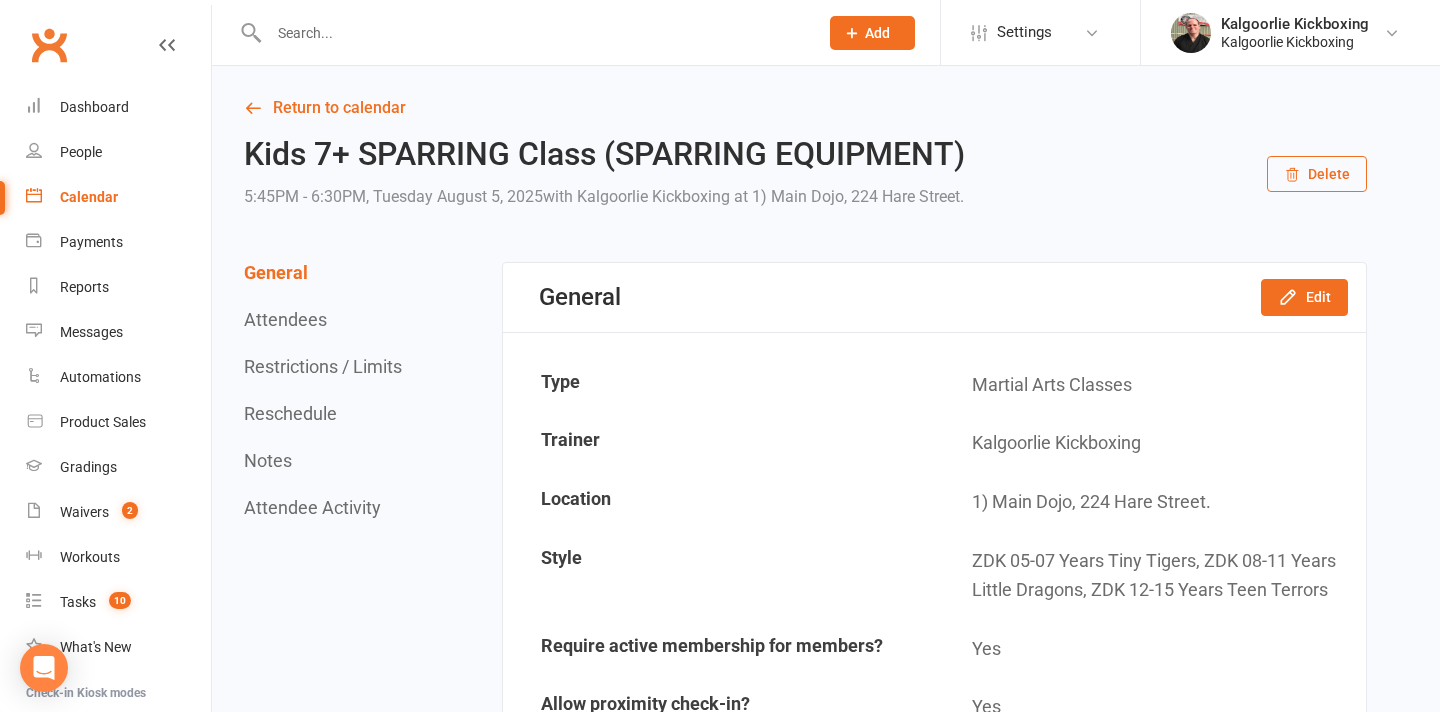 click on "Calendar" at bounding box center [89, 197] 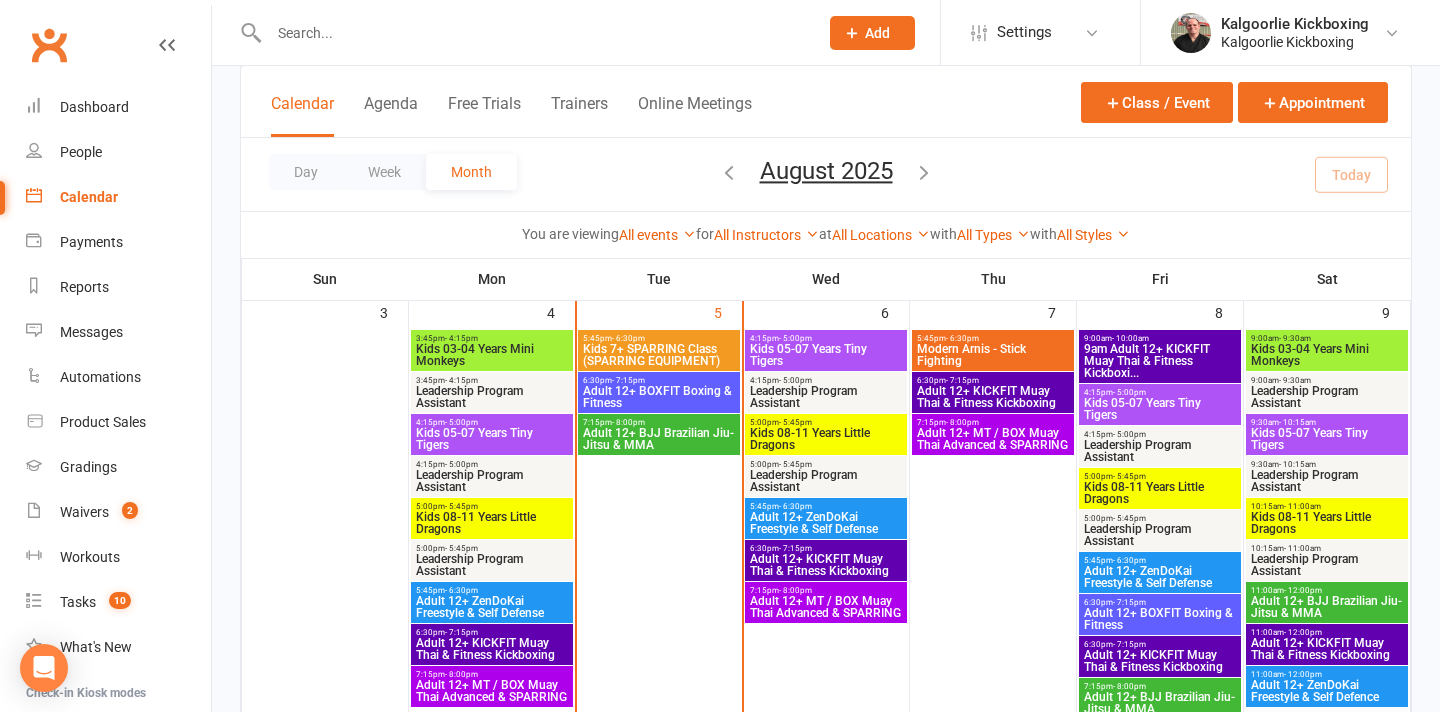 scroll, scrollTop: 574, scrollLeft: 0, axis: vertical 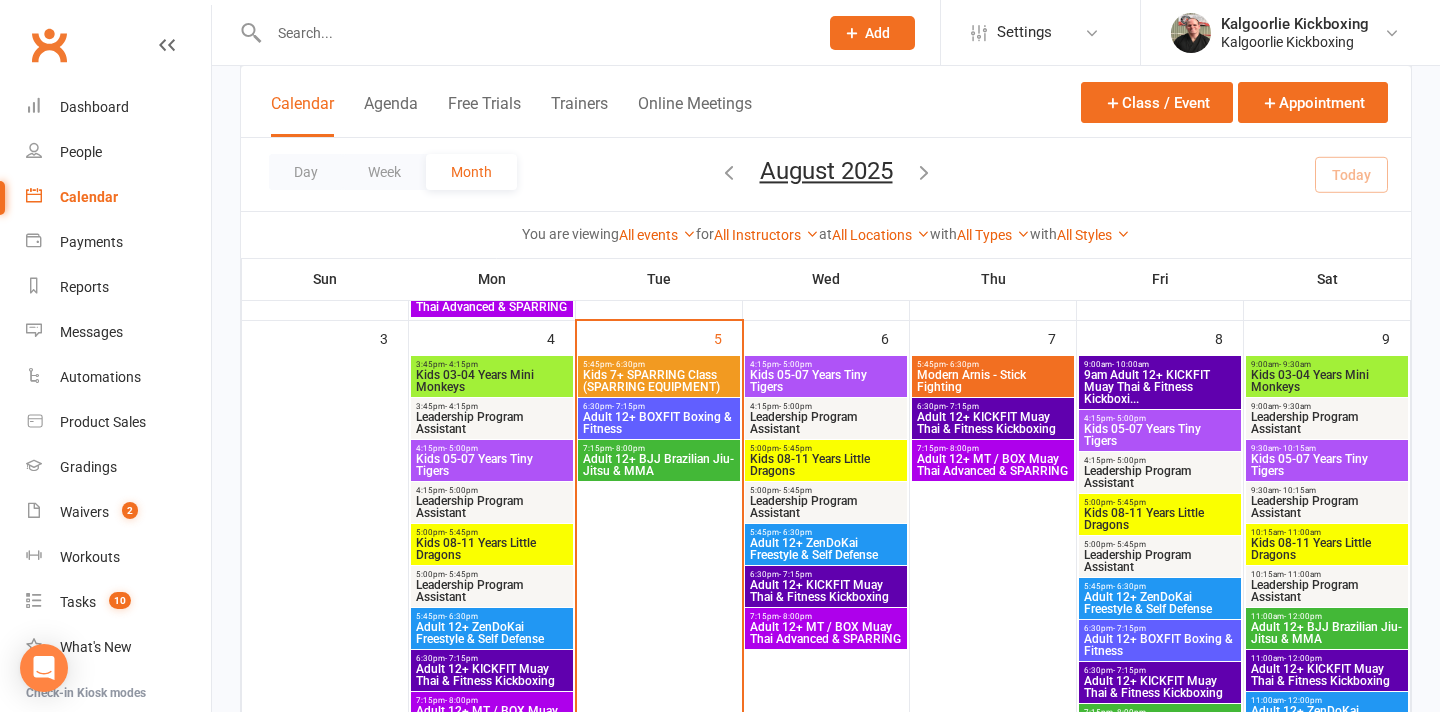 click on "Adult 12+ BOXFIT Boxing & Fitness" at bounding box center (659, 423) 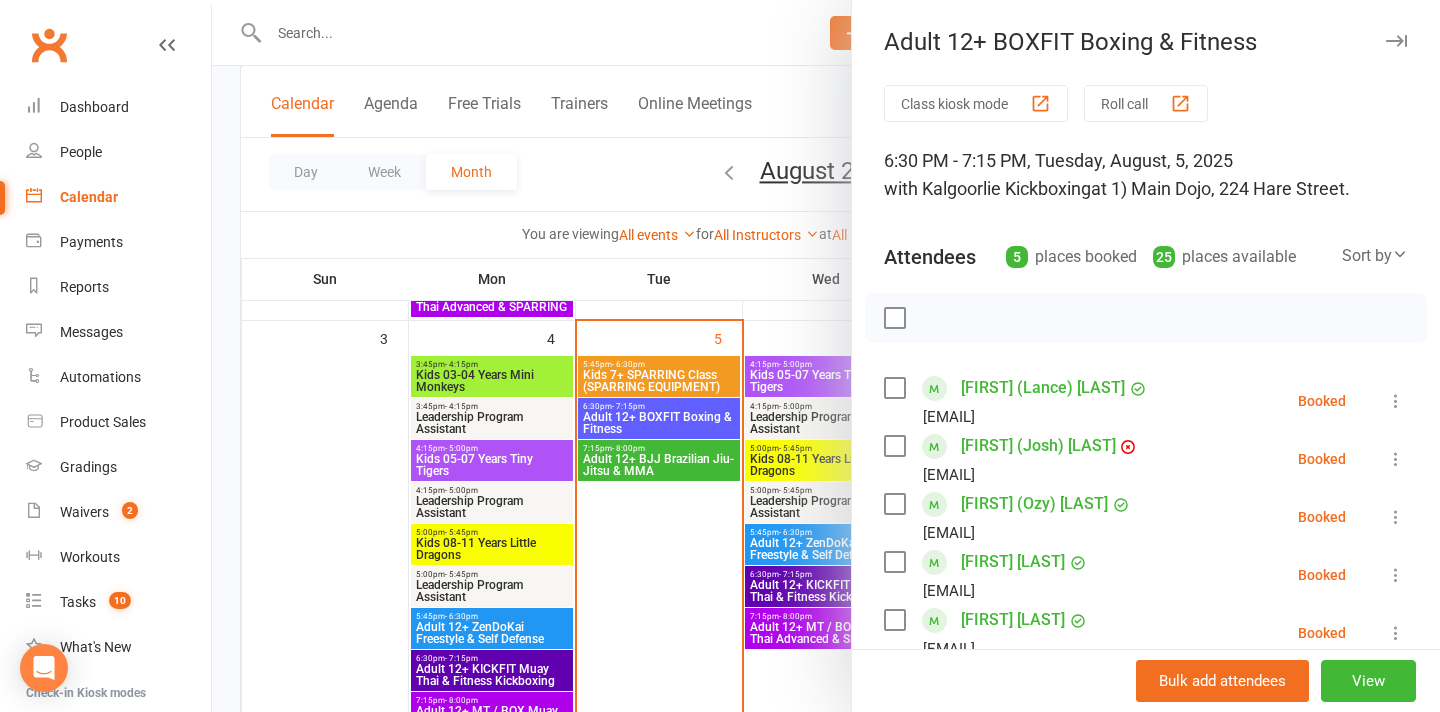 click on "[FIRST] ([NICKNAME]) [LAST]" at bounding box center [1038, 446] 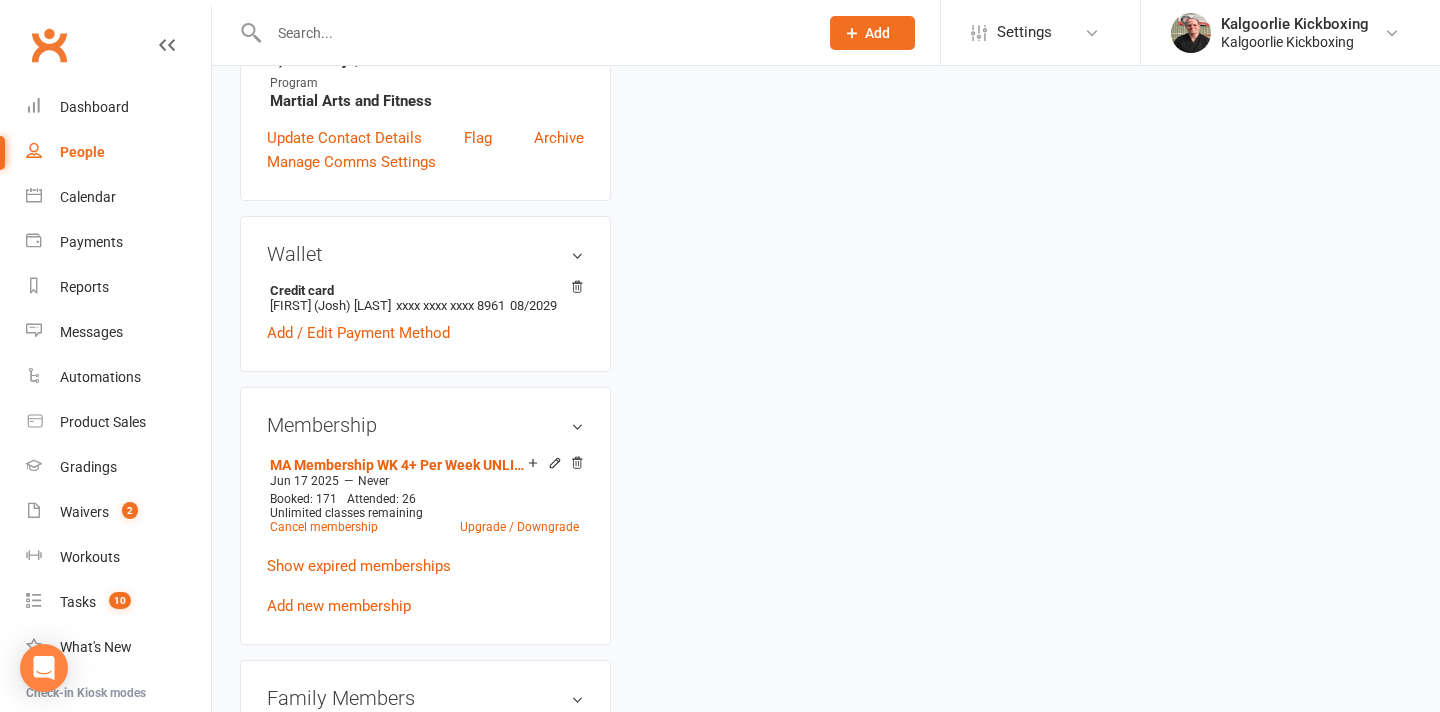 scroll, scrollTop: 0, scrollLeft: 0, axis: both 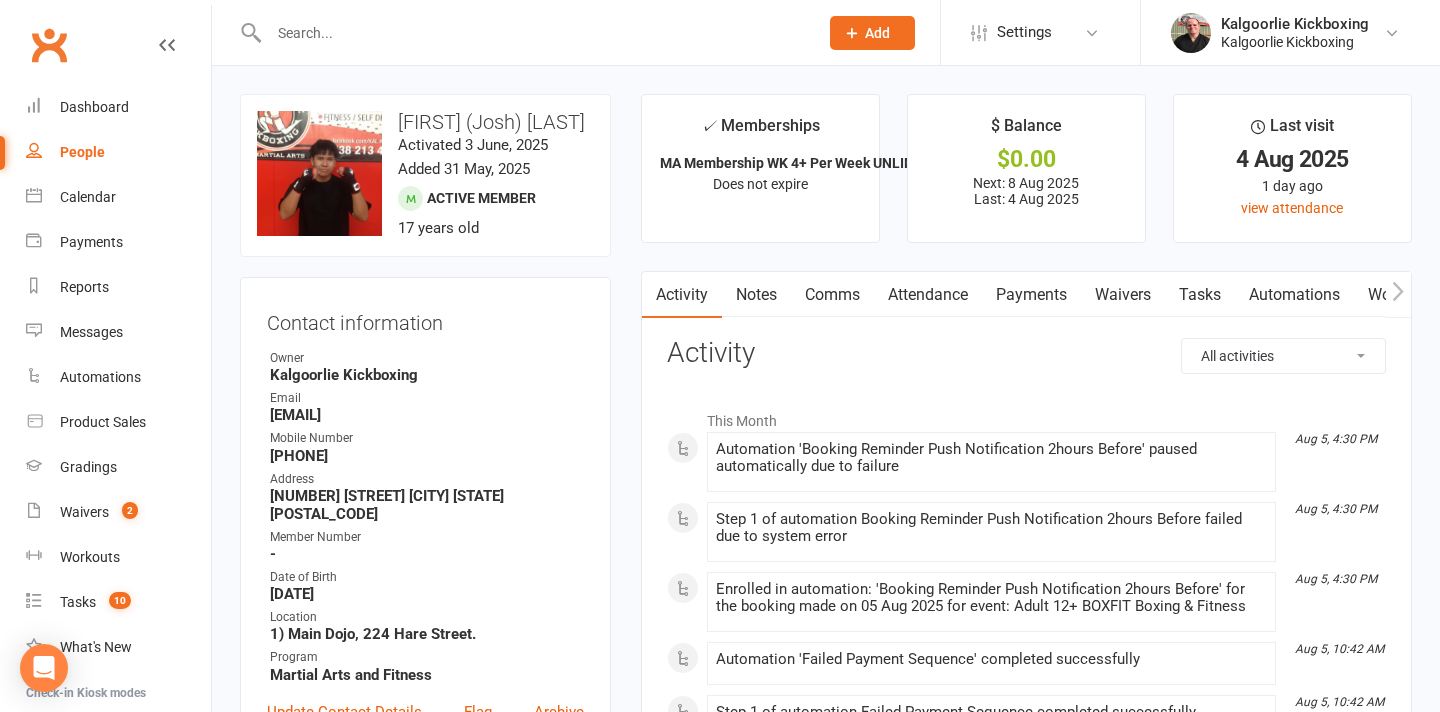 click on "Payments" at bounding box center (1031, 295) 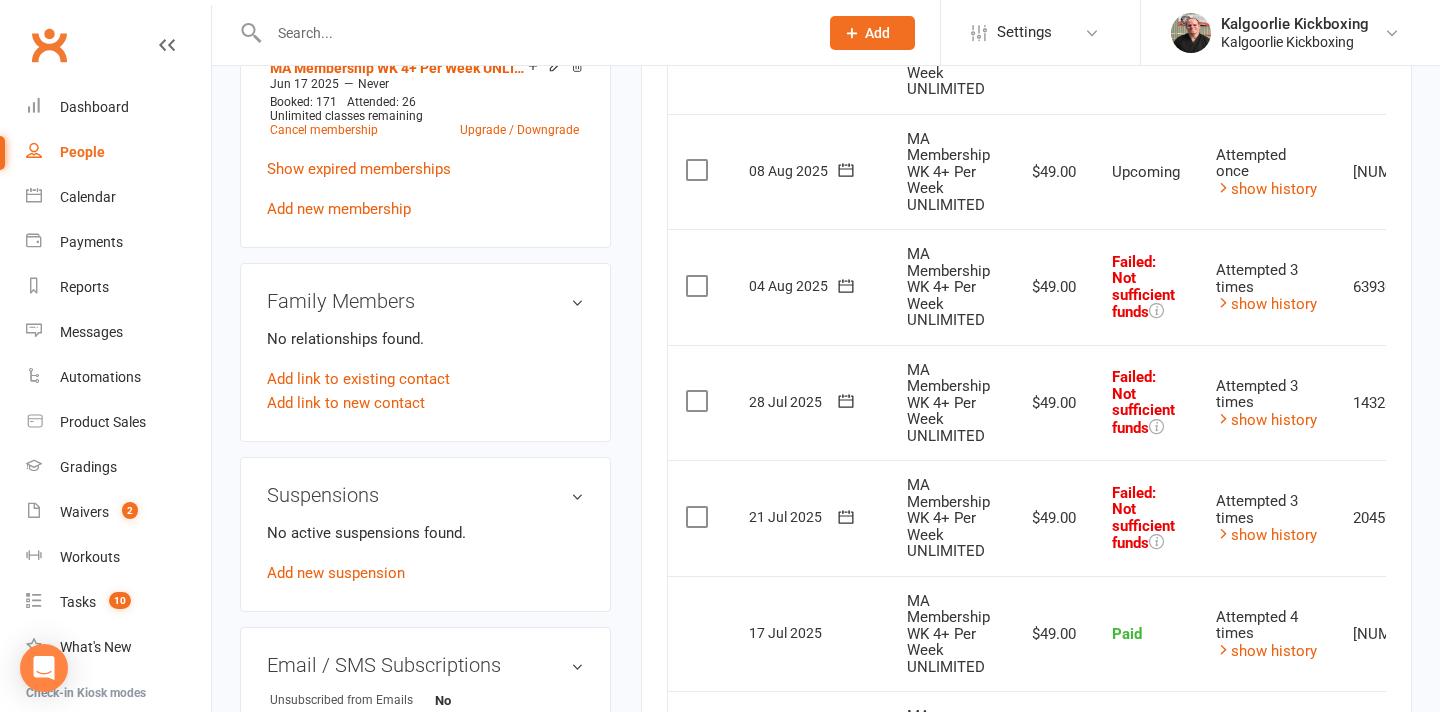 scroll, scrollTop: 991, scrollLeft: 0, axis: vertical 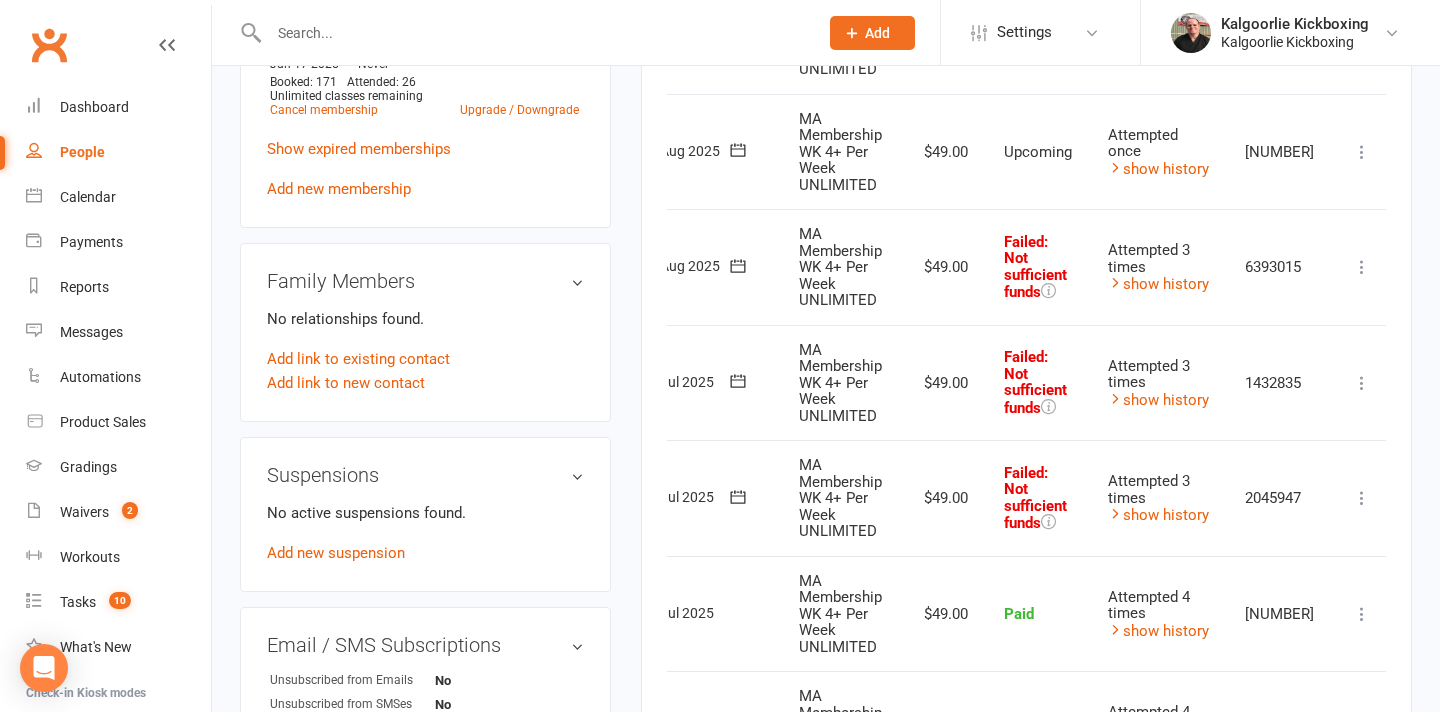 click at bounding box center [1362, 498] 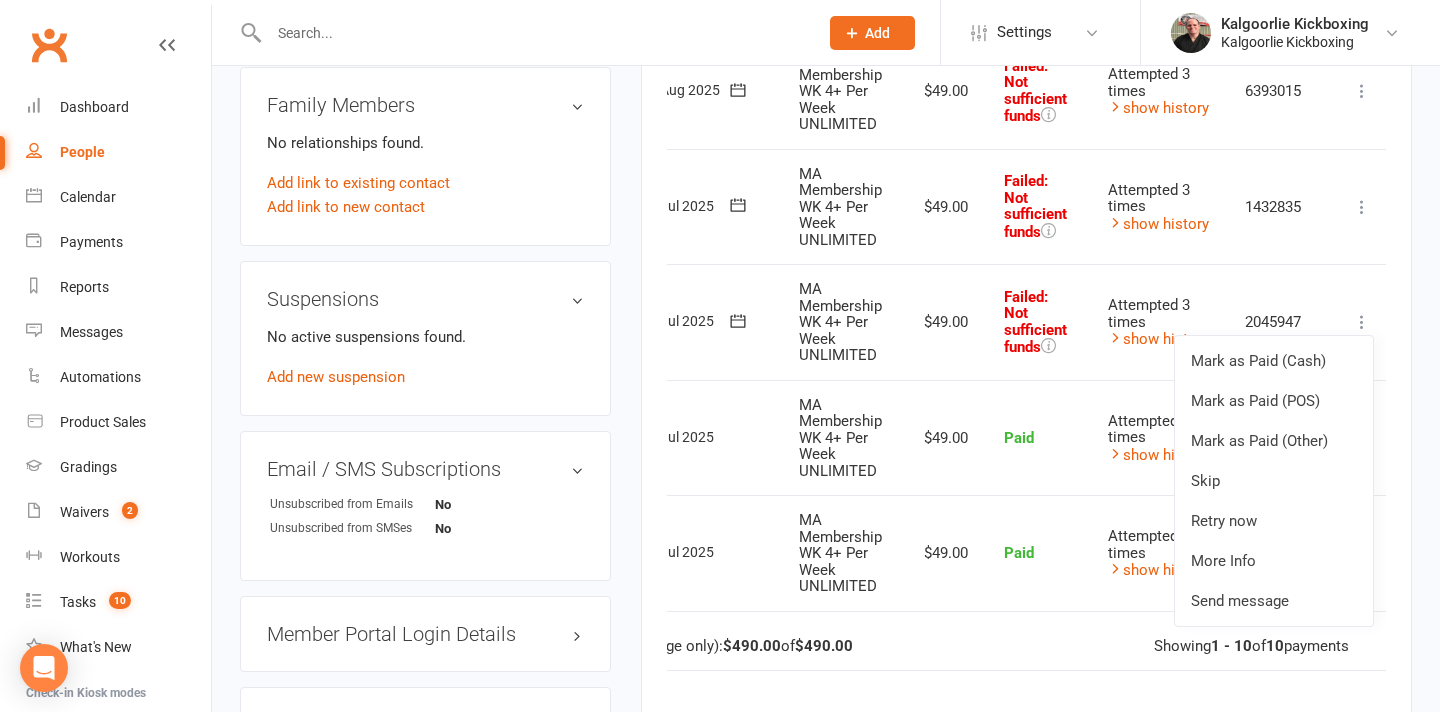 scroll, scrollTop: 1168, scrollLeft: 0, axis: vertical 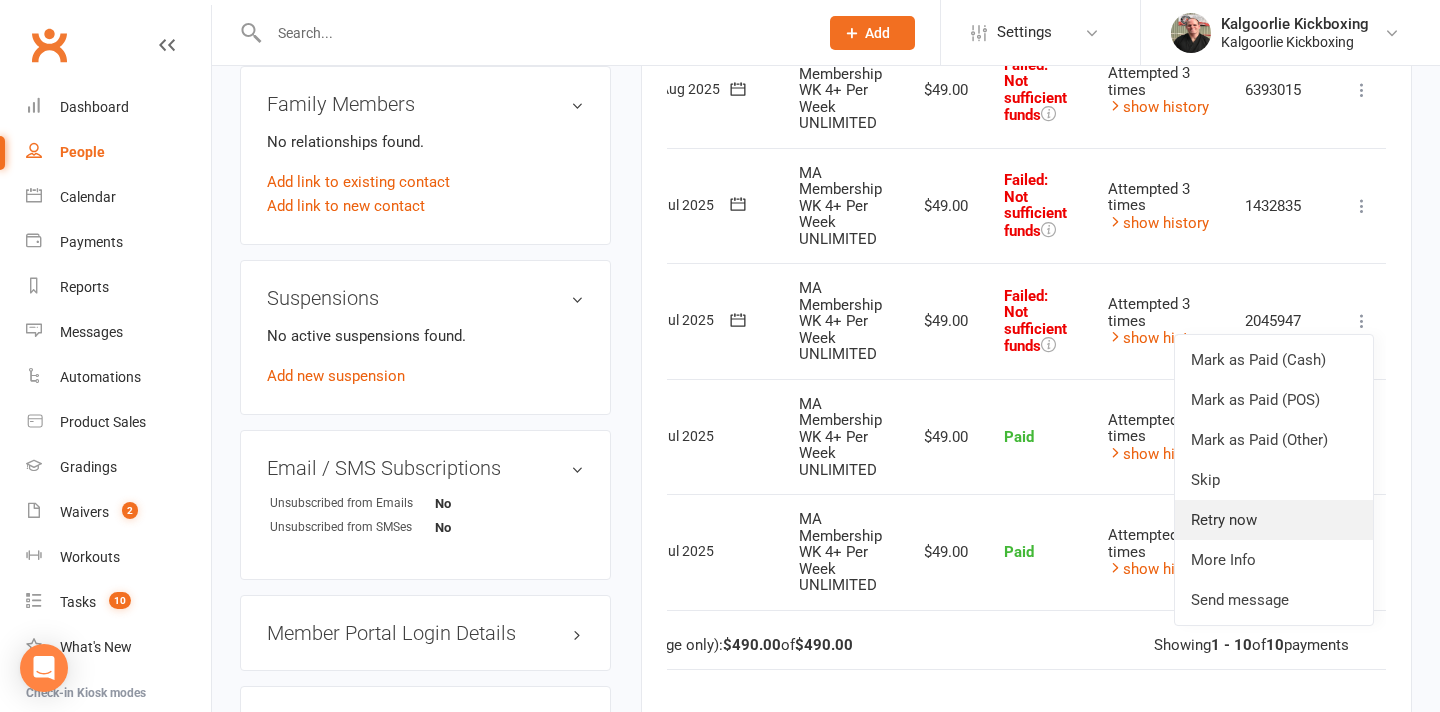 click on "Retry now" at bounding box center [1274, 520] 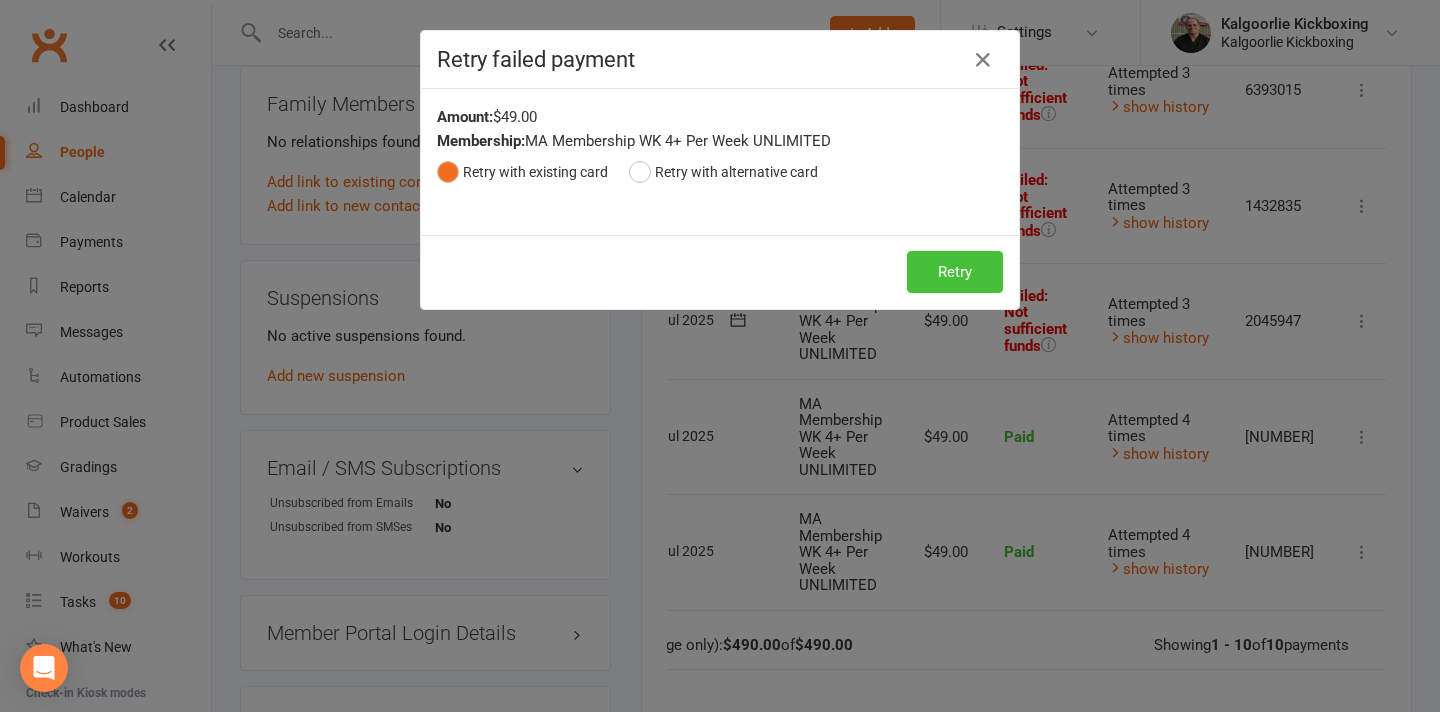 click on "Retry" at bounding box center [955, 272] 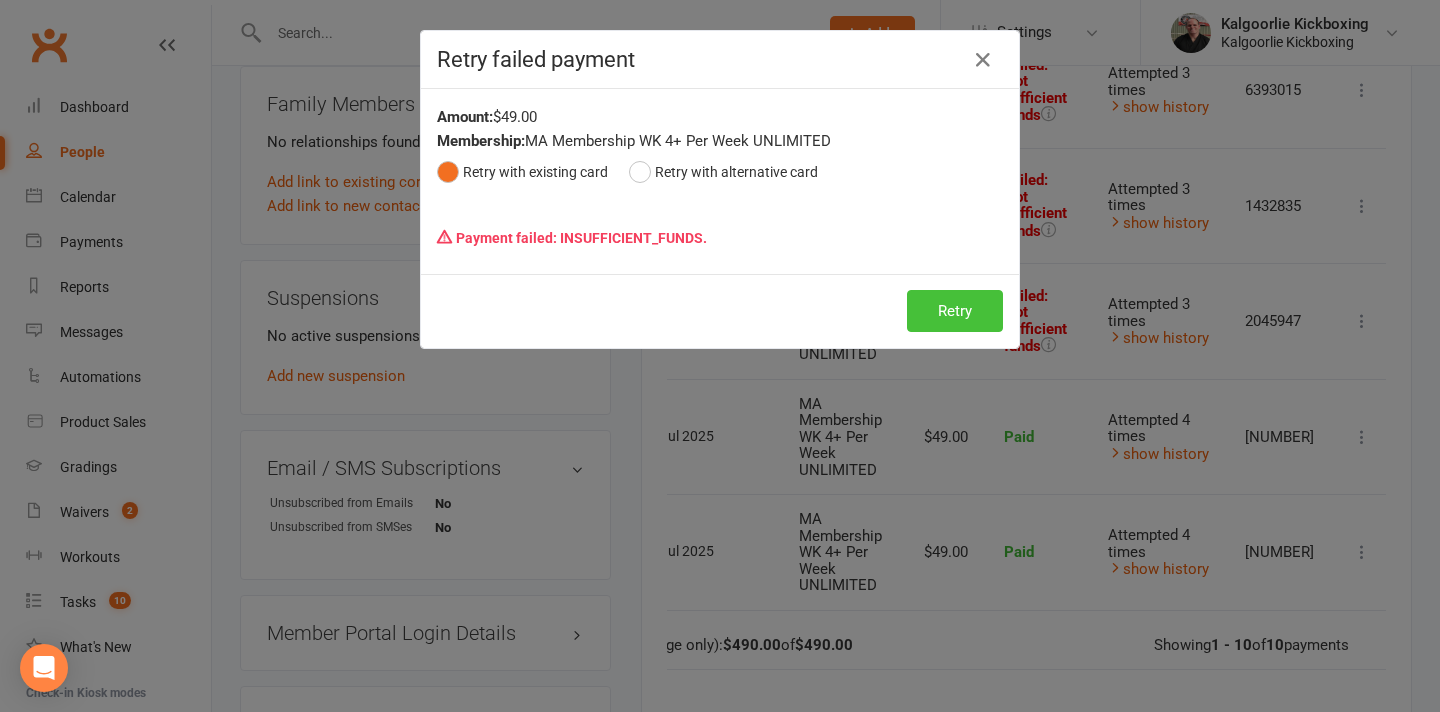 click on "Retry" at bounding box center [955, 311] 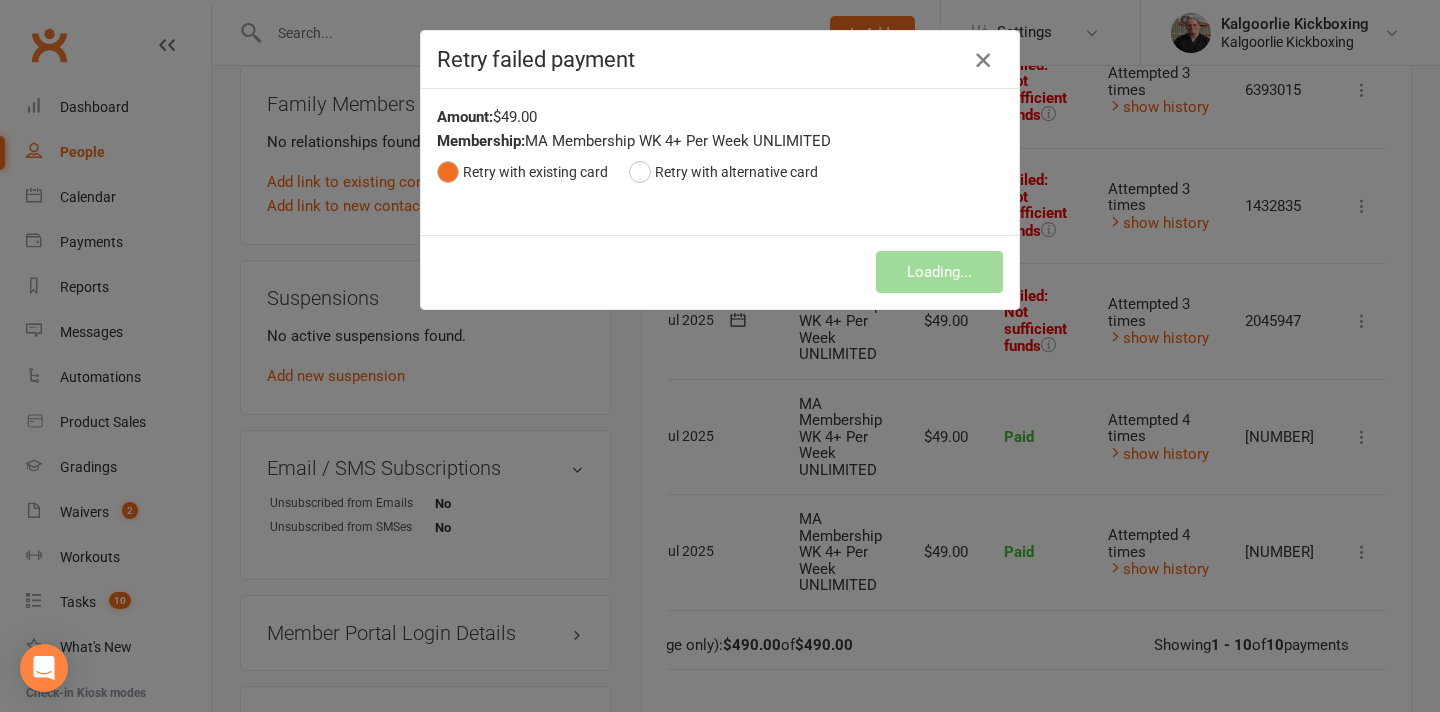click at bounding box center [983, 60] 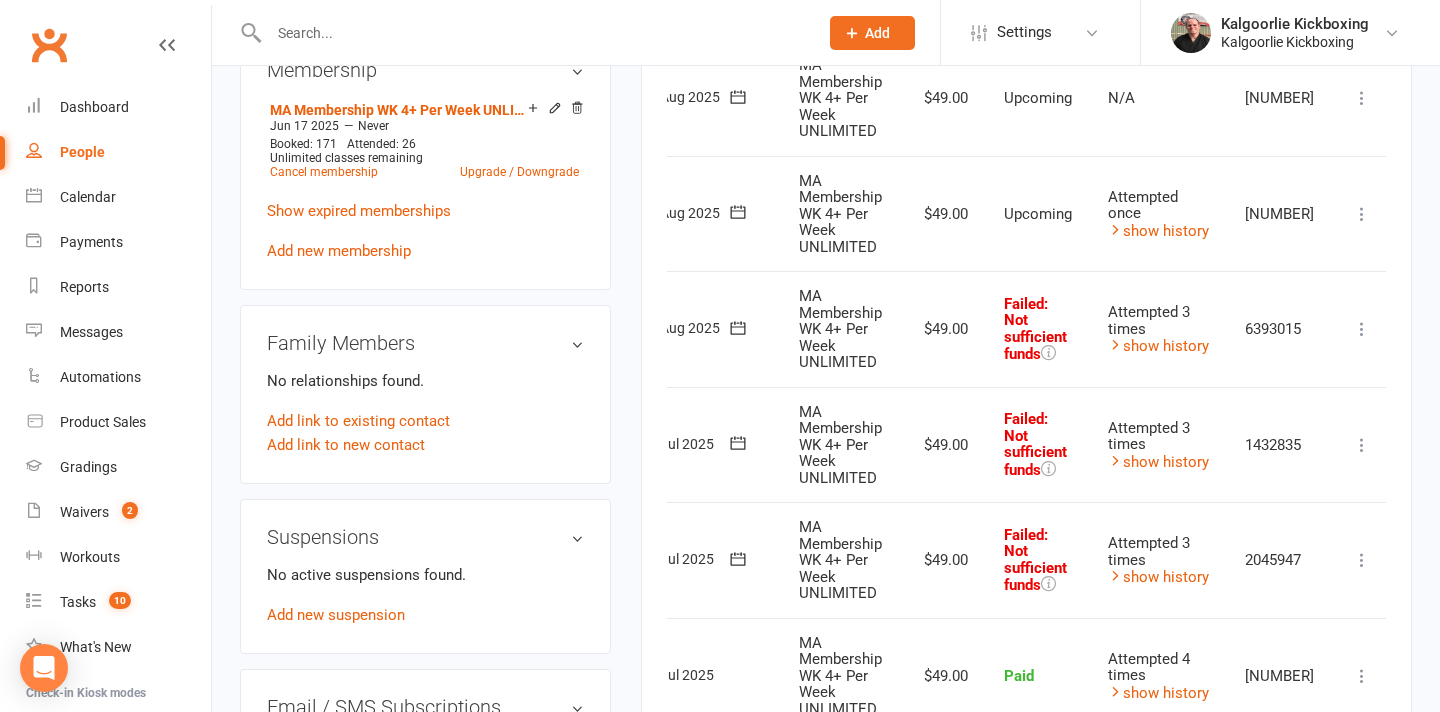 scroll, scrollTop: 921, scrollLeft: 0, axis: vertical 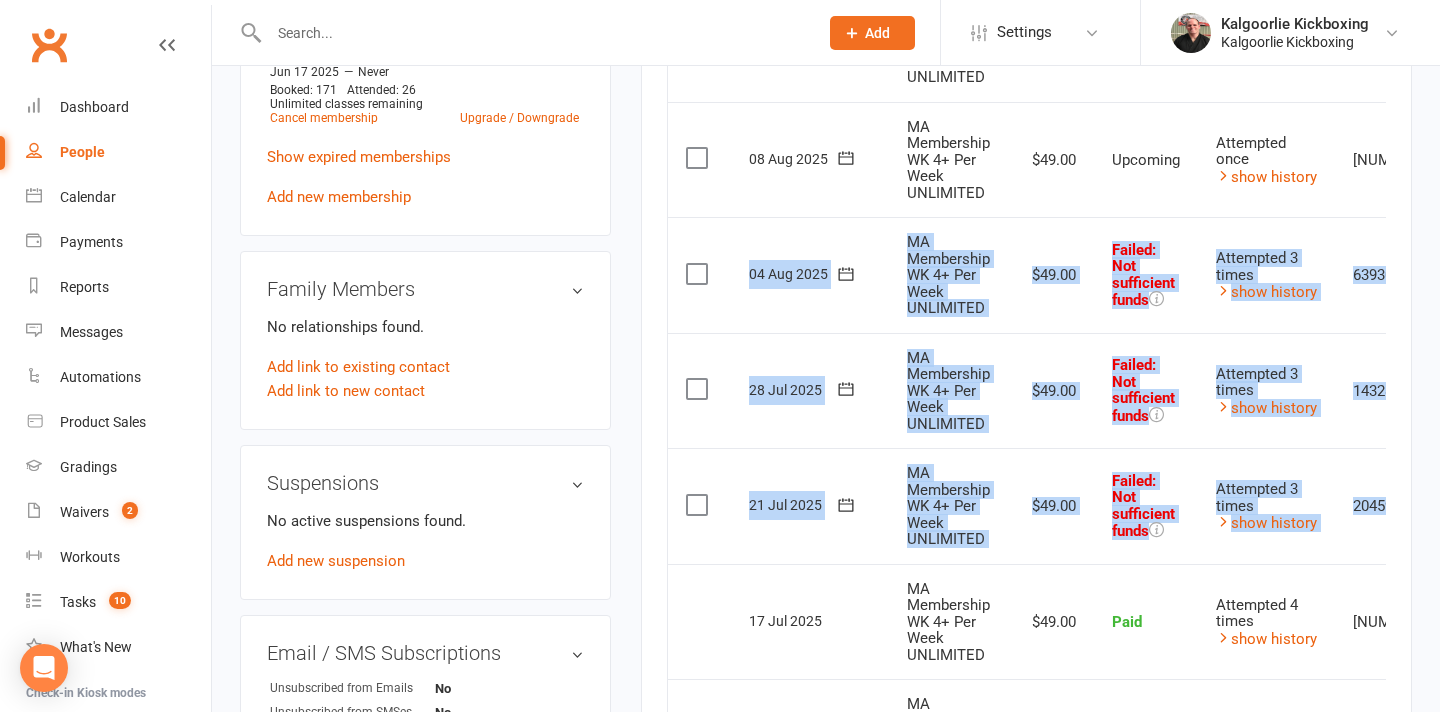 drag, startPoint x: 1353, startPoint y: 540, endPoint x: 679, endPoint y: 284, distance: 720.97986 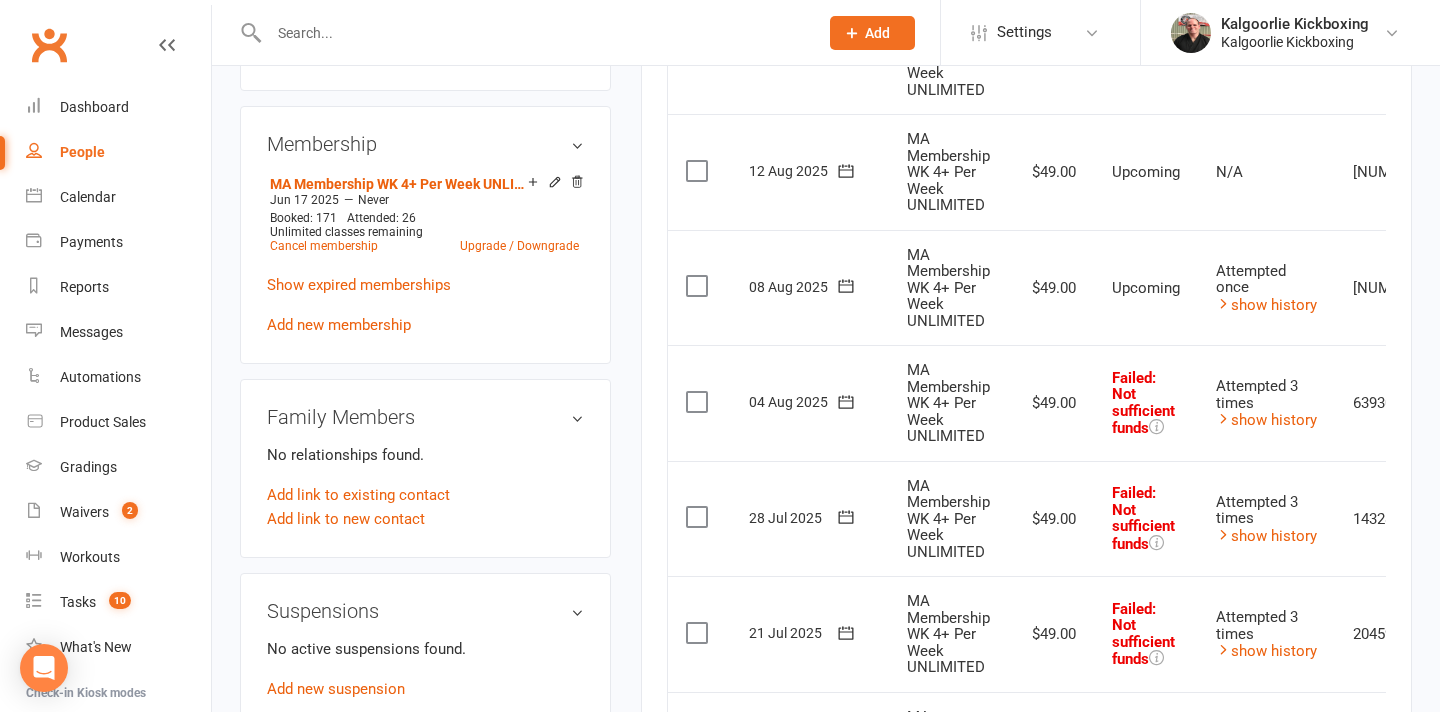 scroll, scrollTop: 854, scrollLeft: 0, axis: vertical 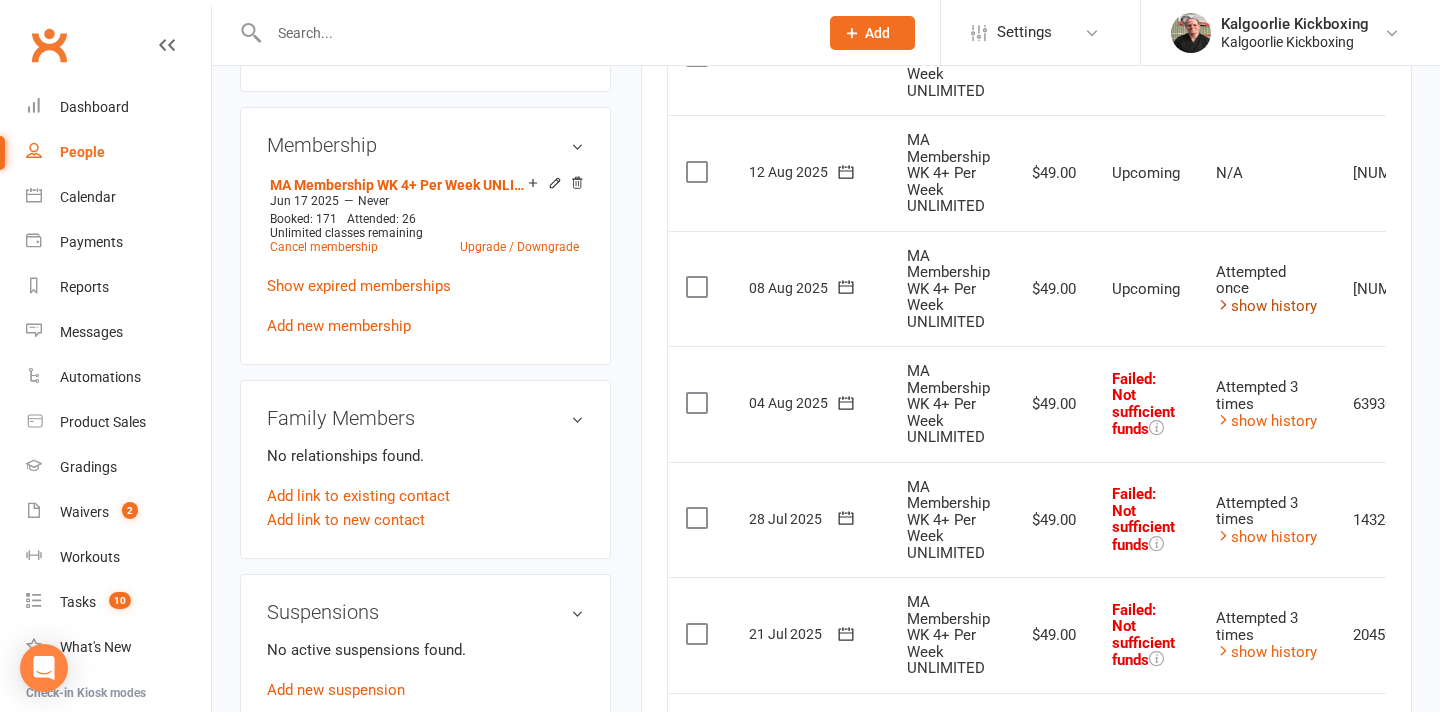 click on "show history" at bounding box center (1266, 306) 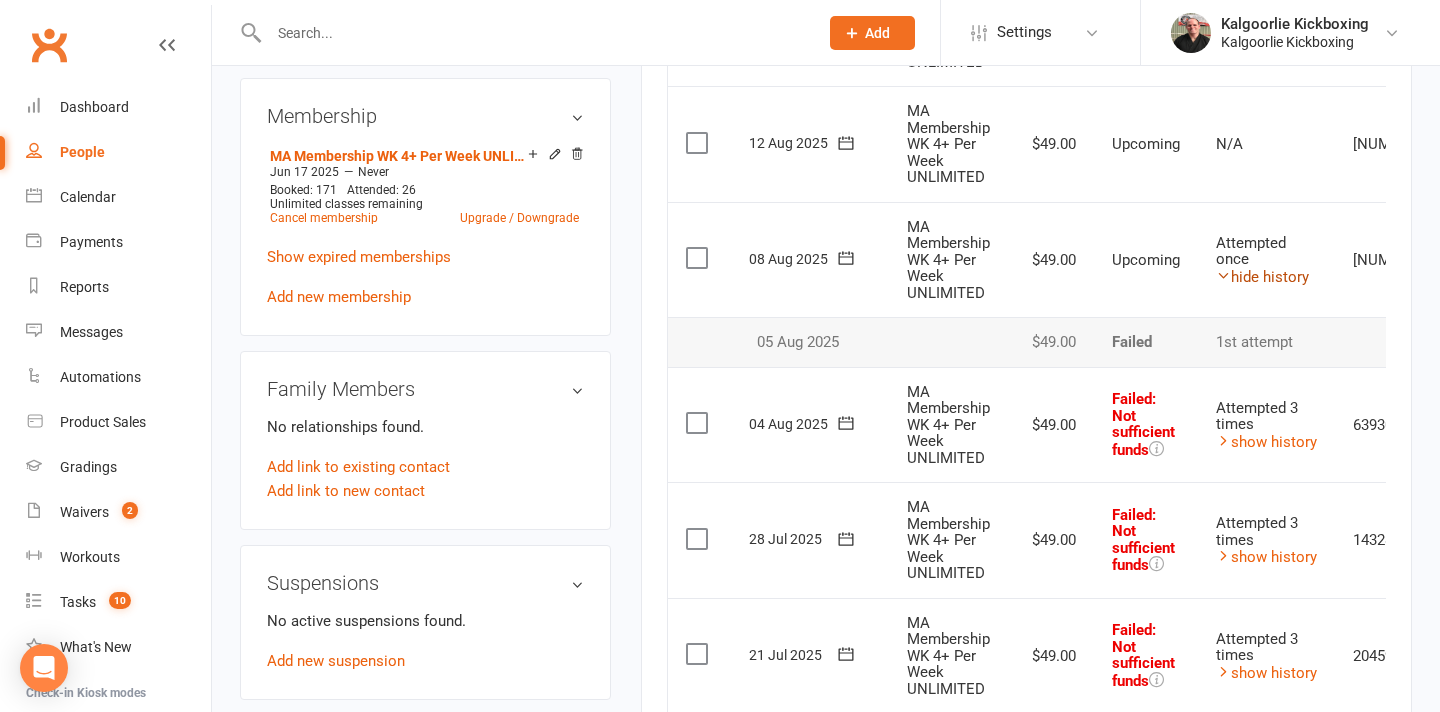 scroll, scrollTop: 889, scrollLeft: 0, axis: vertical 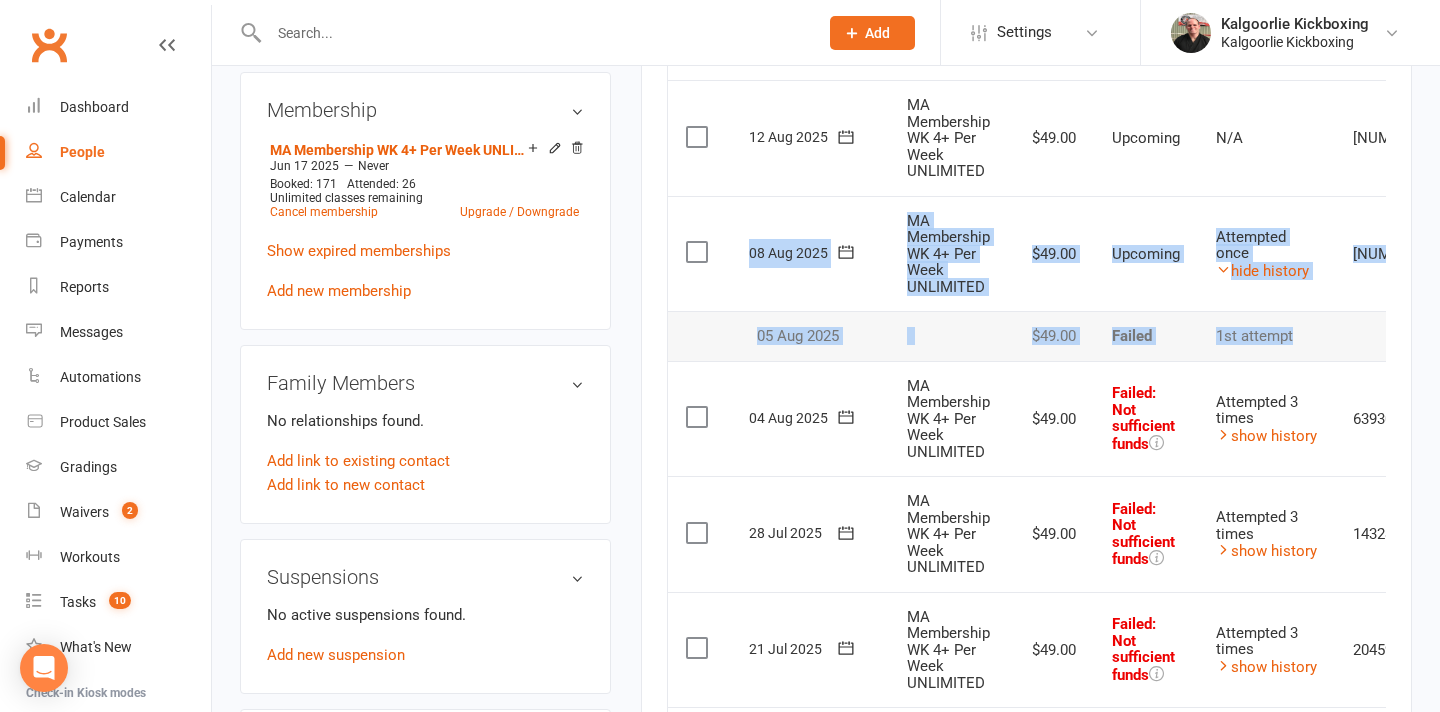 drag, startPoint x: 1329, startPoint y: 337, endPoint x: 717, endPoint y: 225, distance: 622.16394 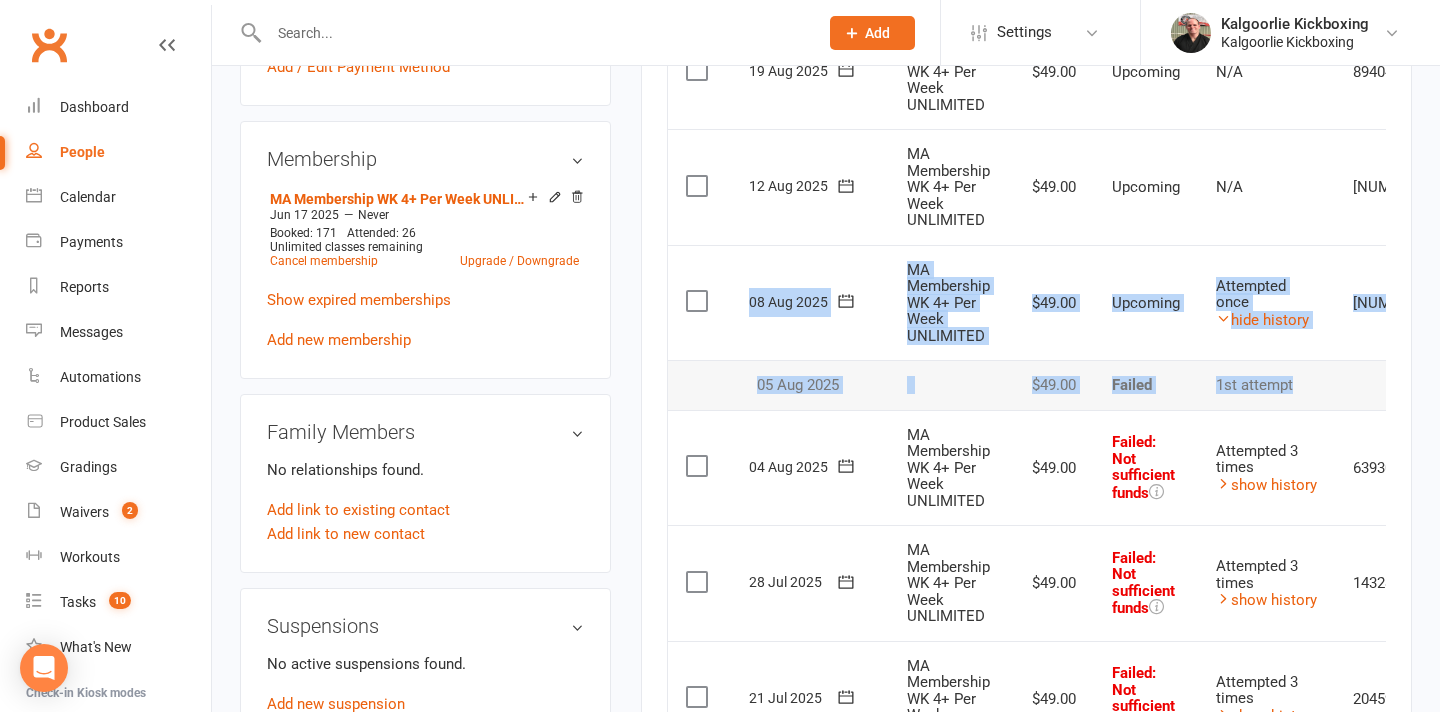 scroll, scrollTop: 836, scrollLeft: 0, axis: vertical 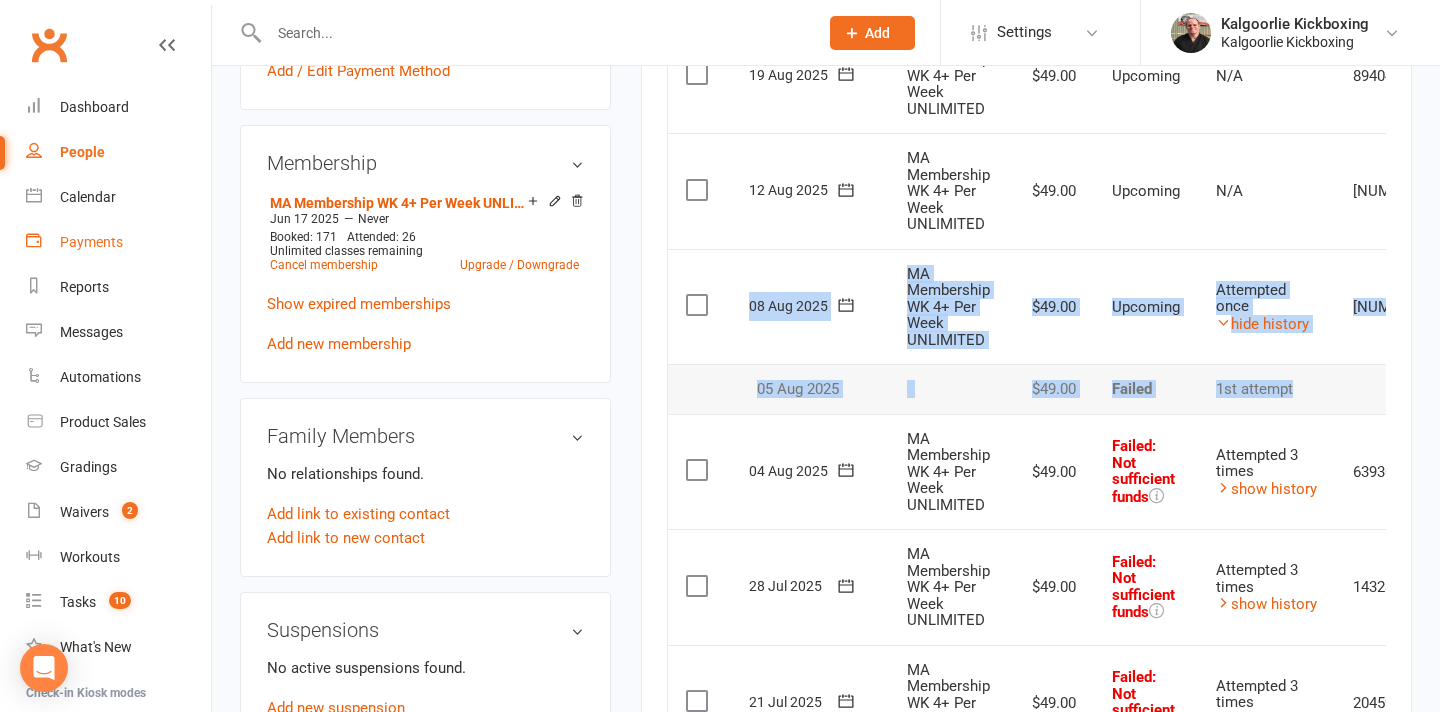 click on "Payments" at bounding box center (91, 242) 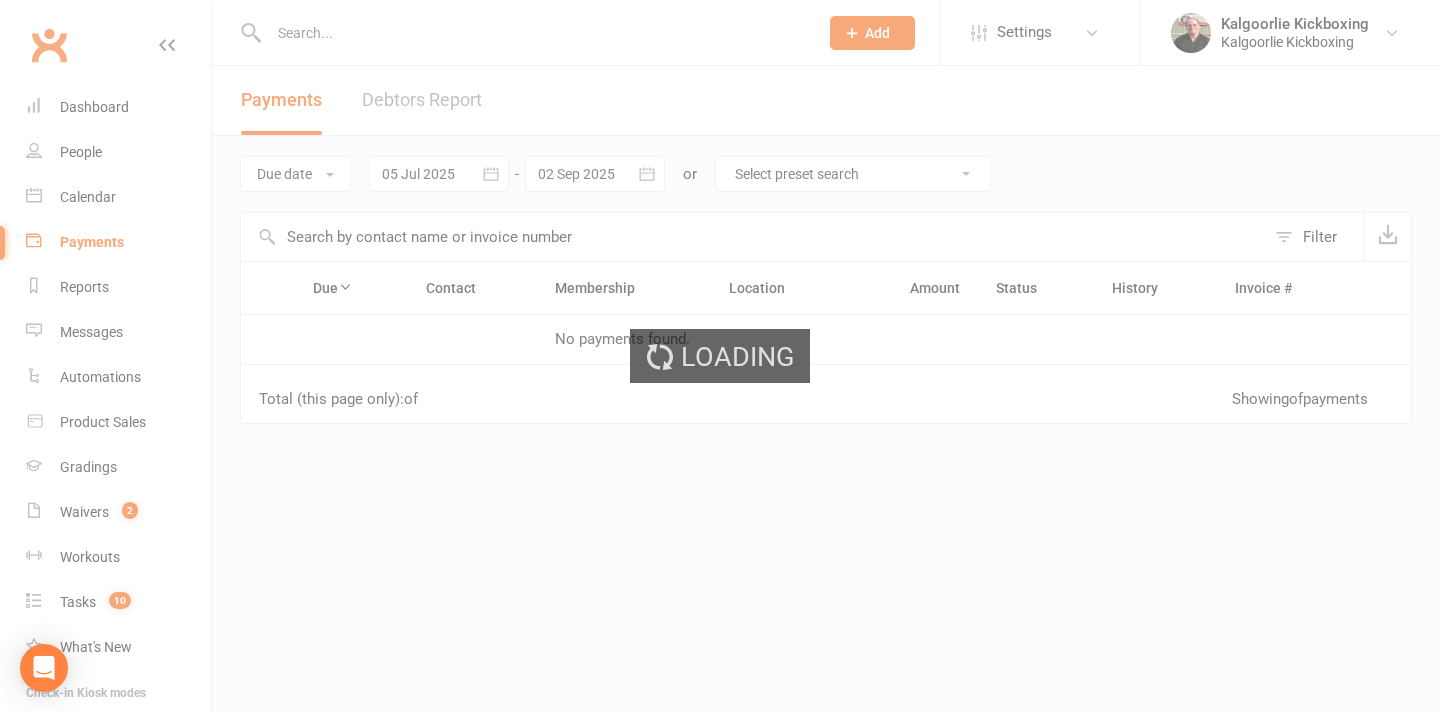 scroll, scrollTop: 0, scrollLeft: 0, axis: both 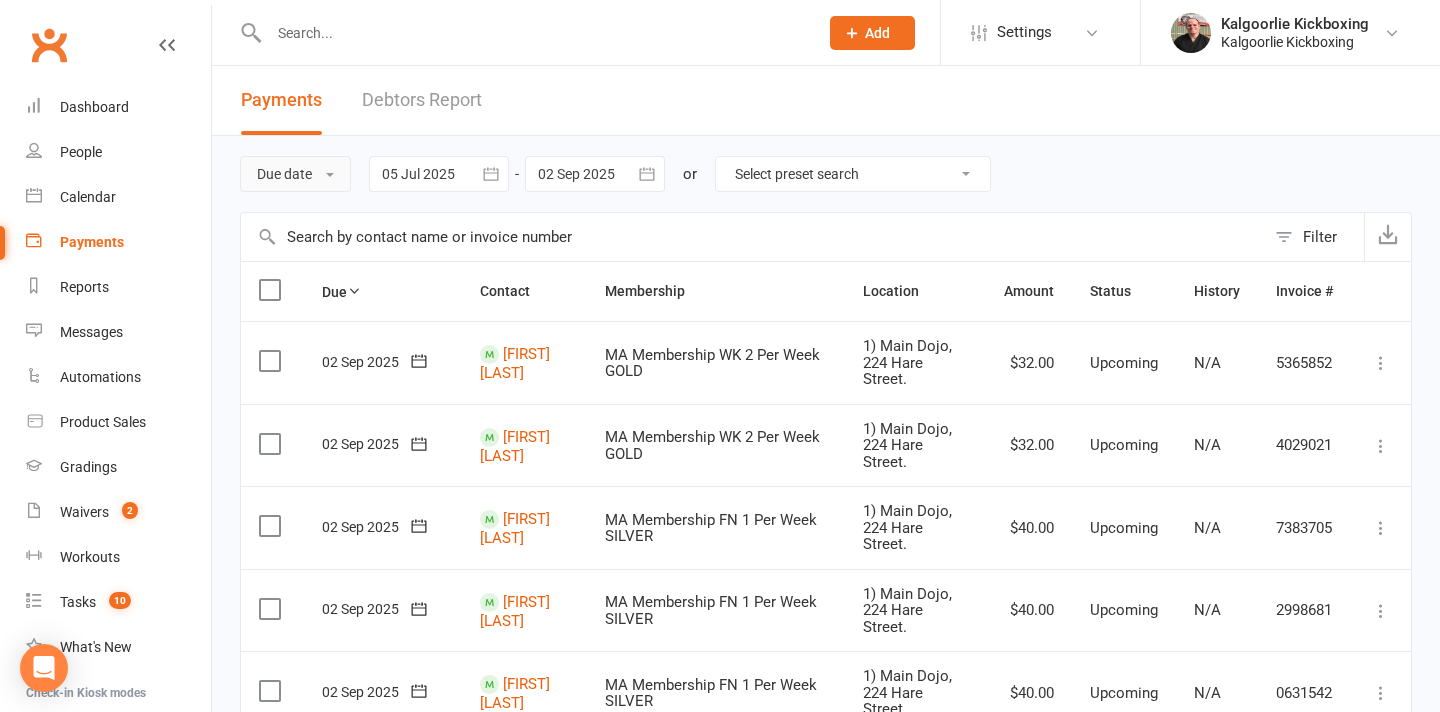 click on "Due date" at bounding box center (295, 174) 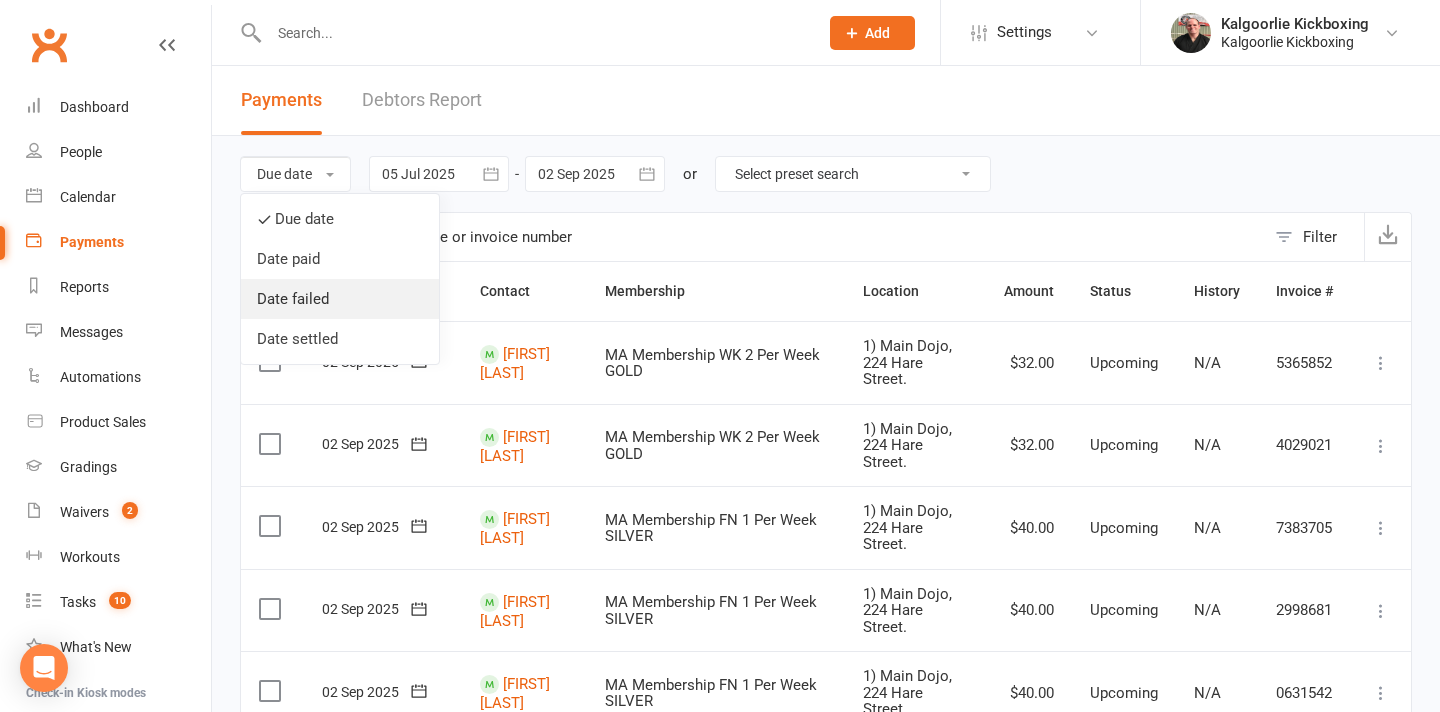click on "Date failed" at bounding box center (340, 299) 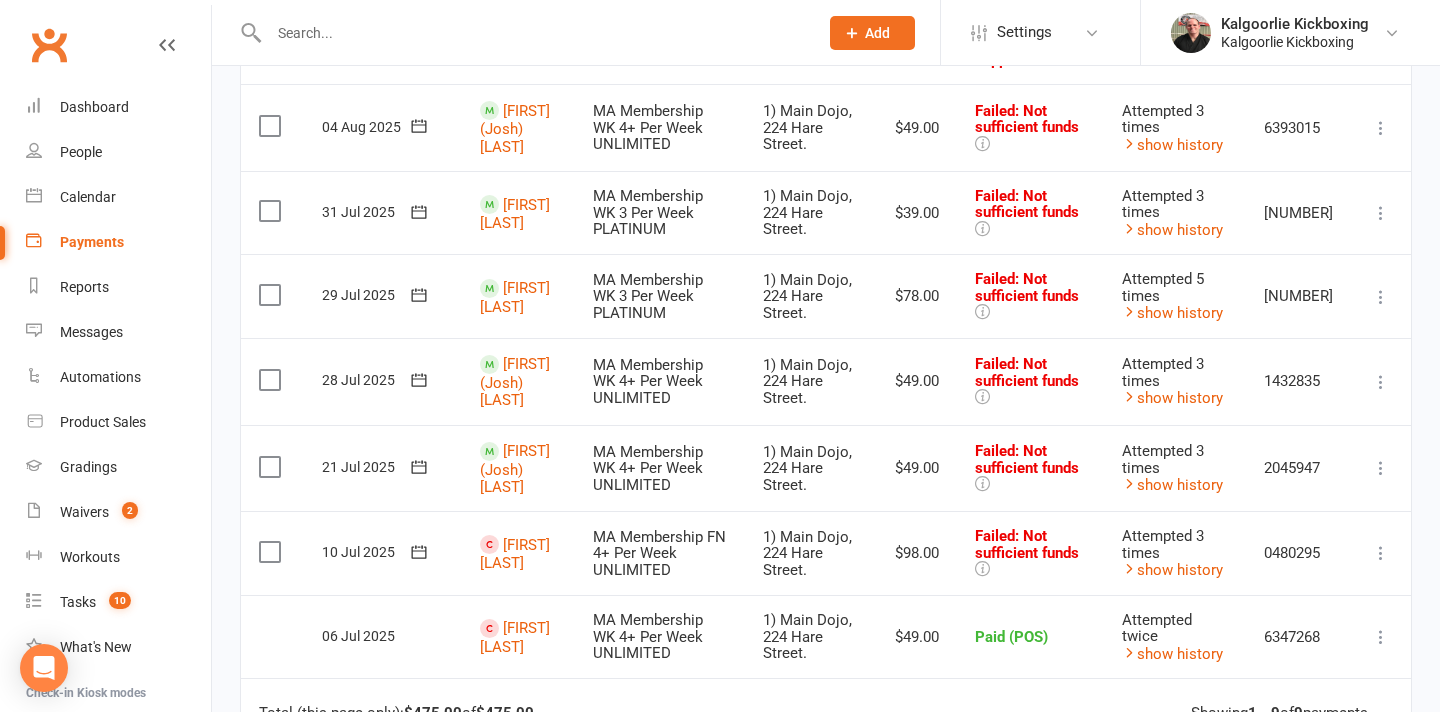 scroll, scrollTop: 404, scrollLeft: 0, axis: vertical 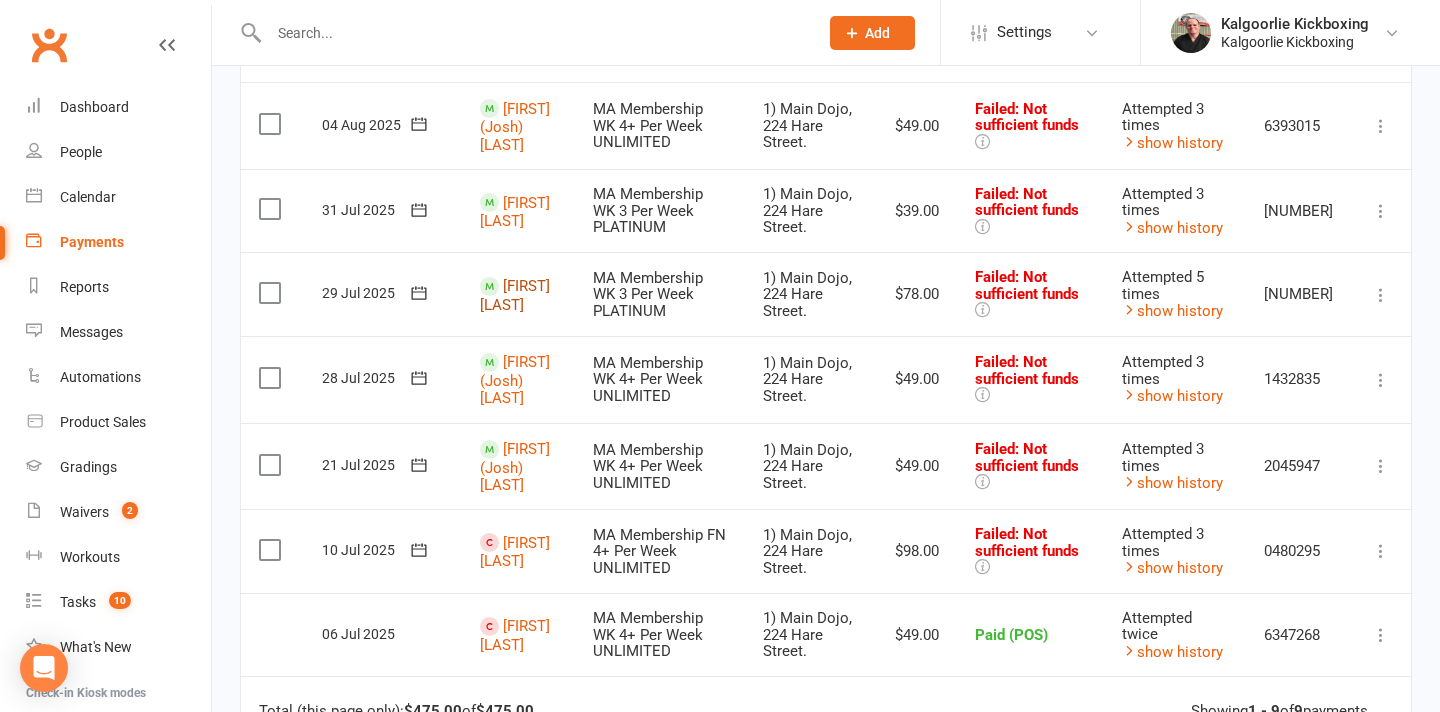 click on "Max Murphy" at bounding box center [515, 211] 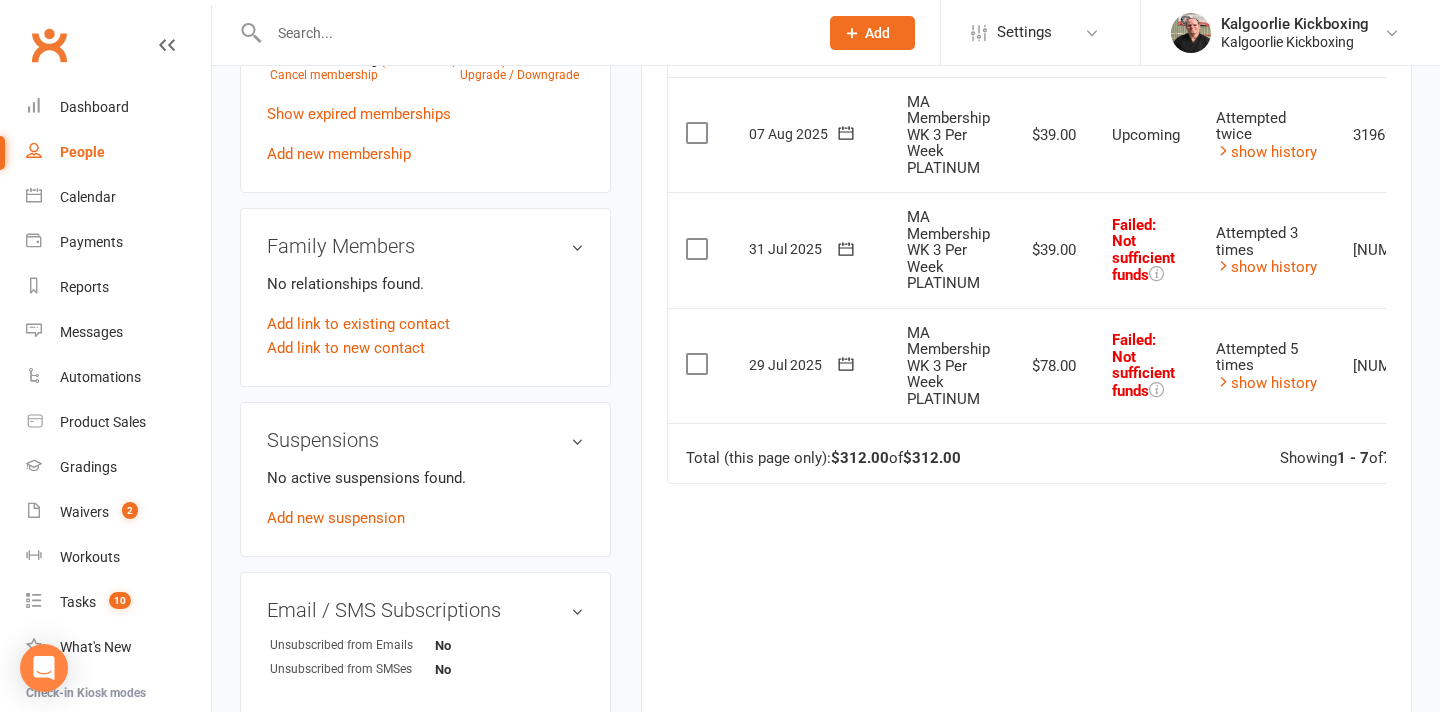 scroll, scrollTop: 1004, scrollLeft: 0, axis: vertical 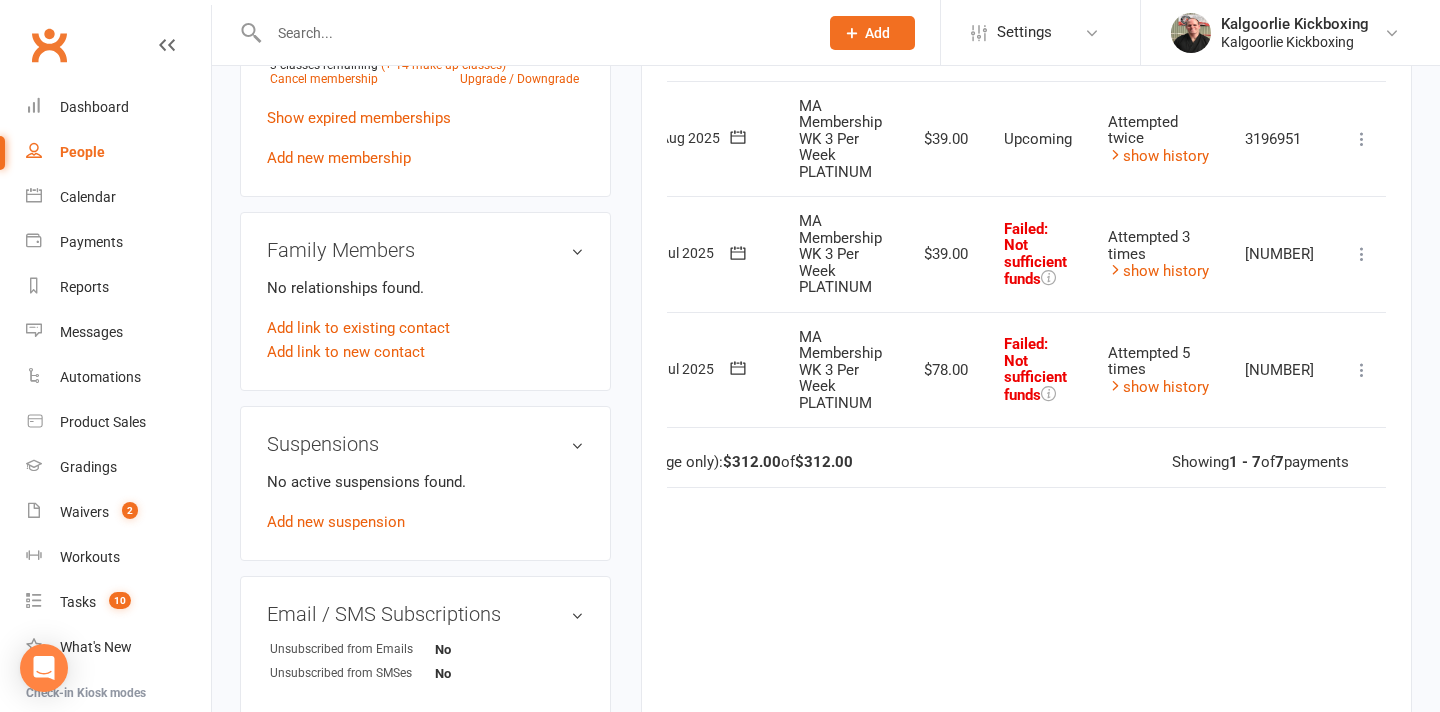 click on "Mark as Paid (Cash)  Mark as Paid (POS)  Mark as Paid (Other)  Skip  Retry now More Info Send message" at bounding box center [1362, 370] 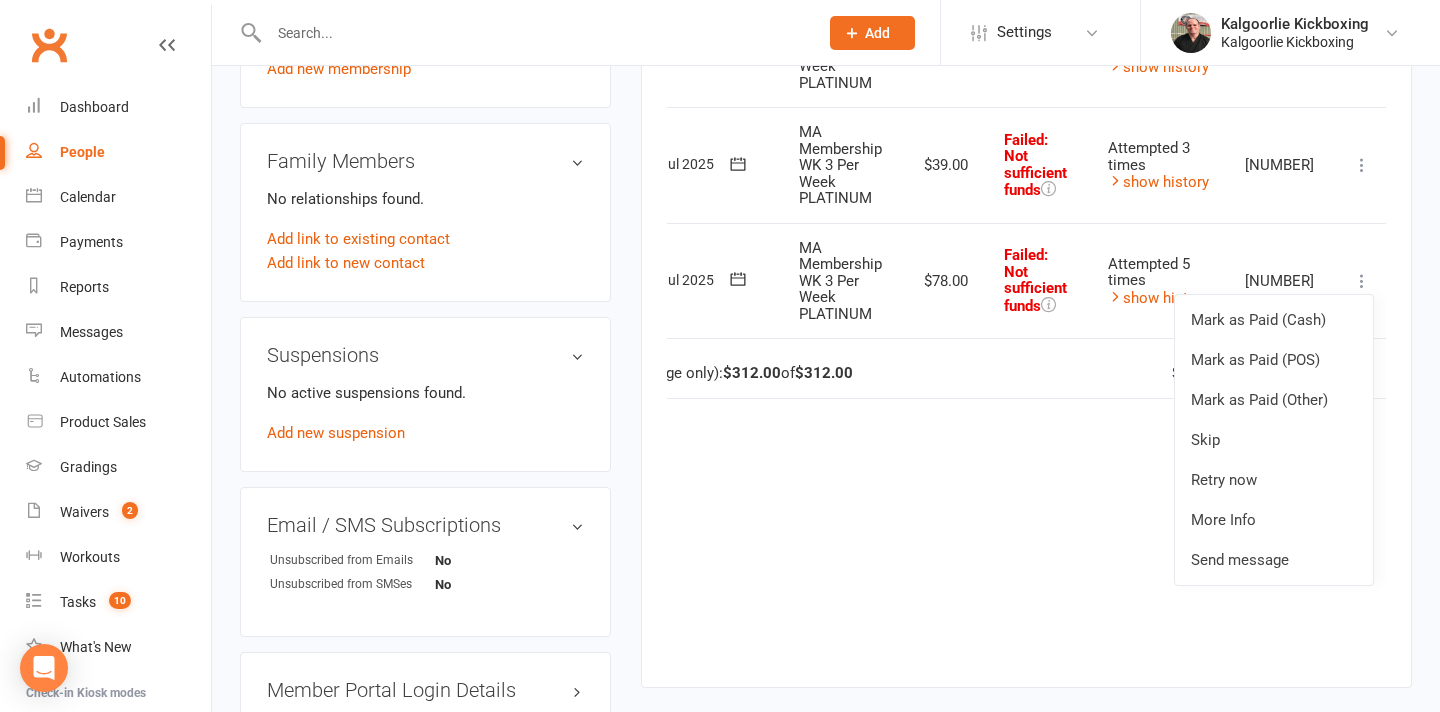 scroll, scrollTop: 1165, scrollLeft: 0, axis: vertical 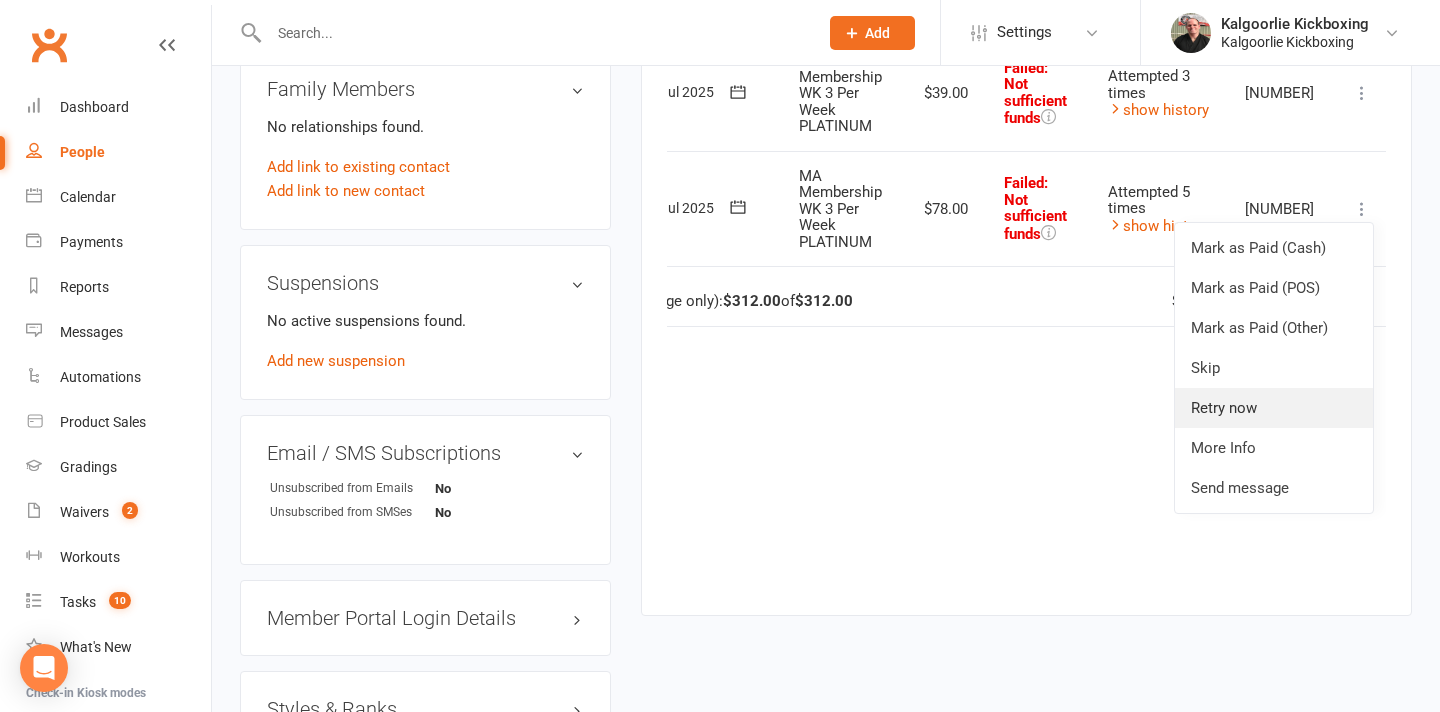 click on "Retry now" at bounding box center (1274, 408) 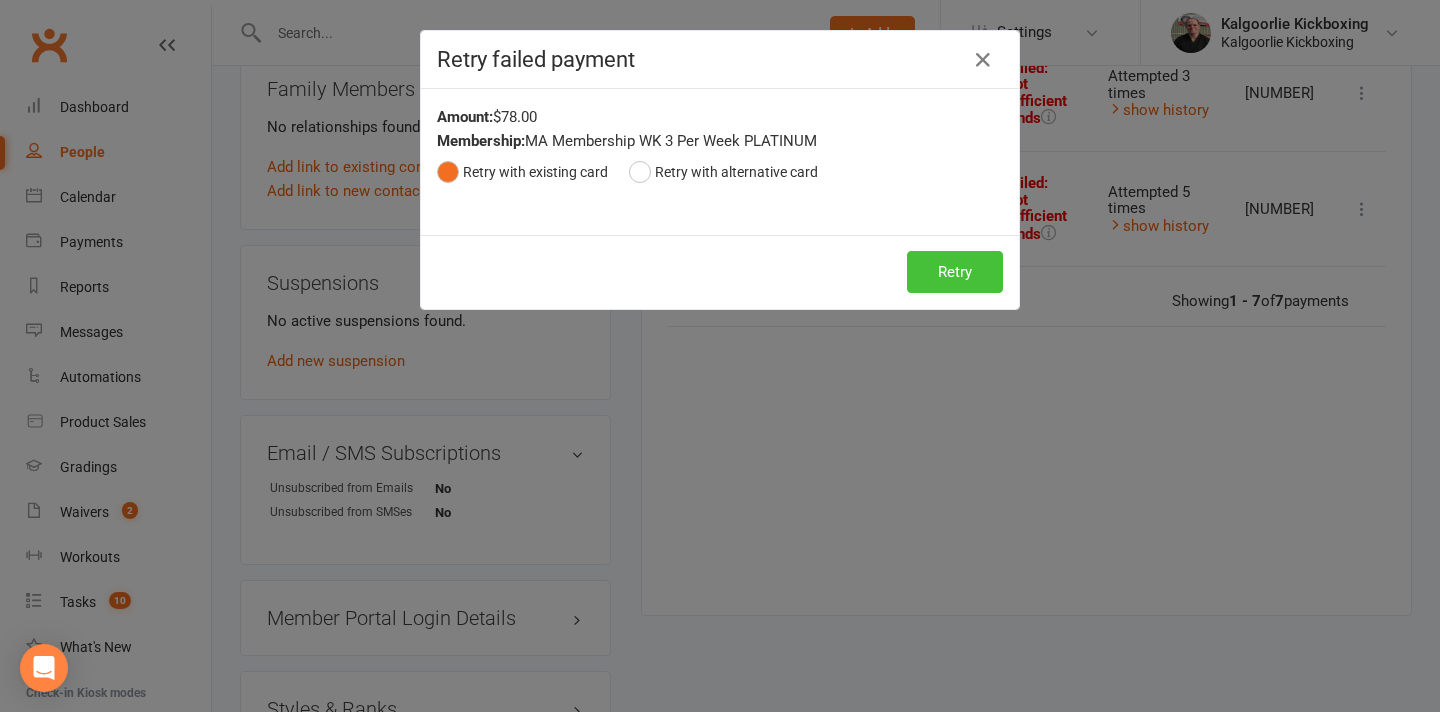 click on "Retry" at bounding box center (955, 272) 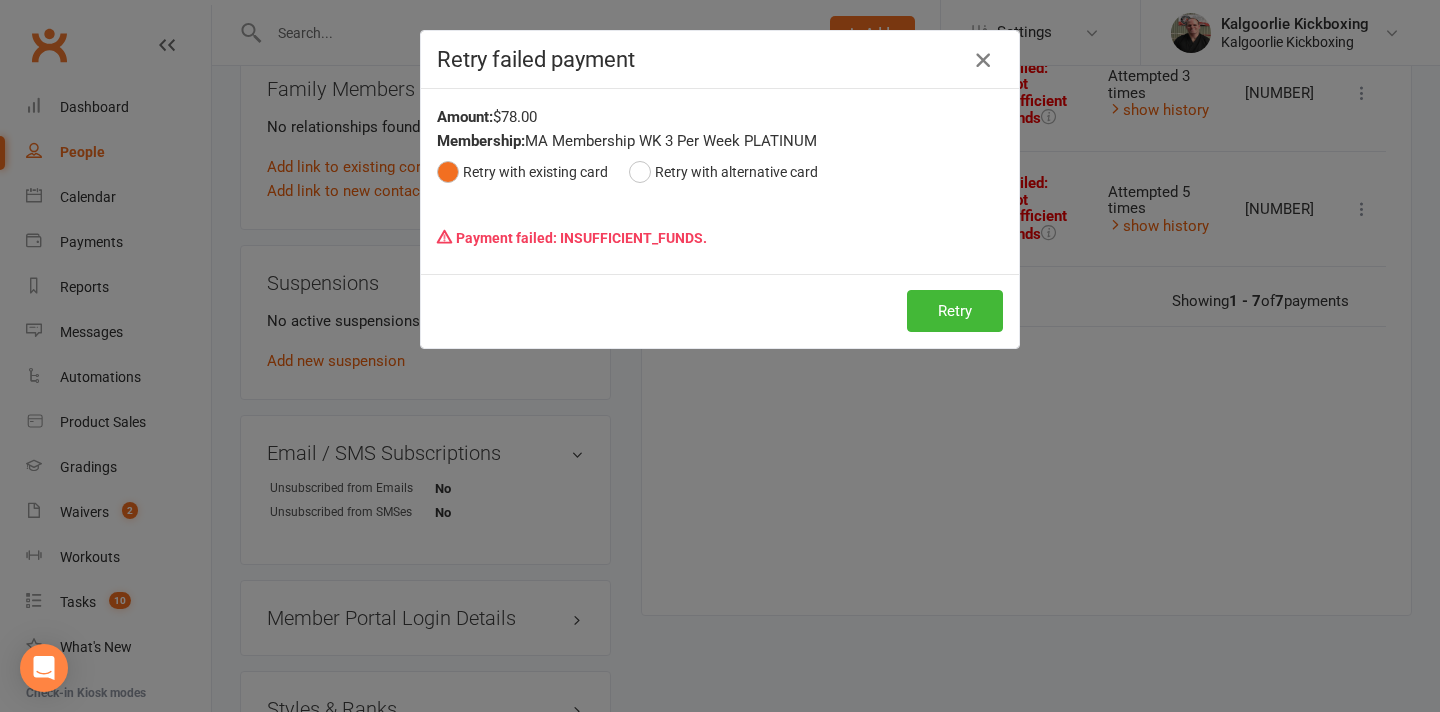 click at bounding box center [983, 60] 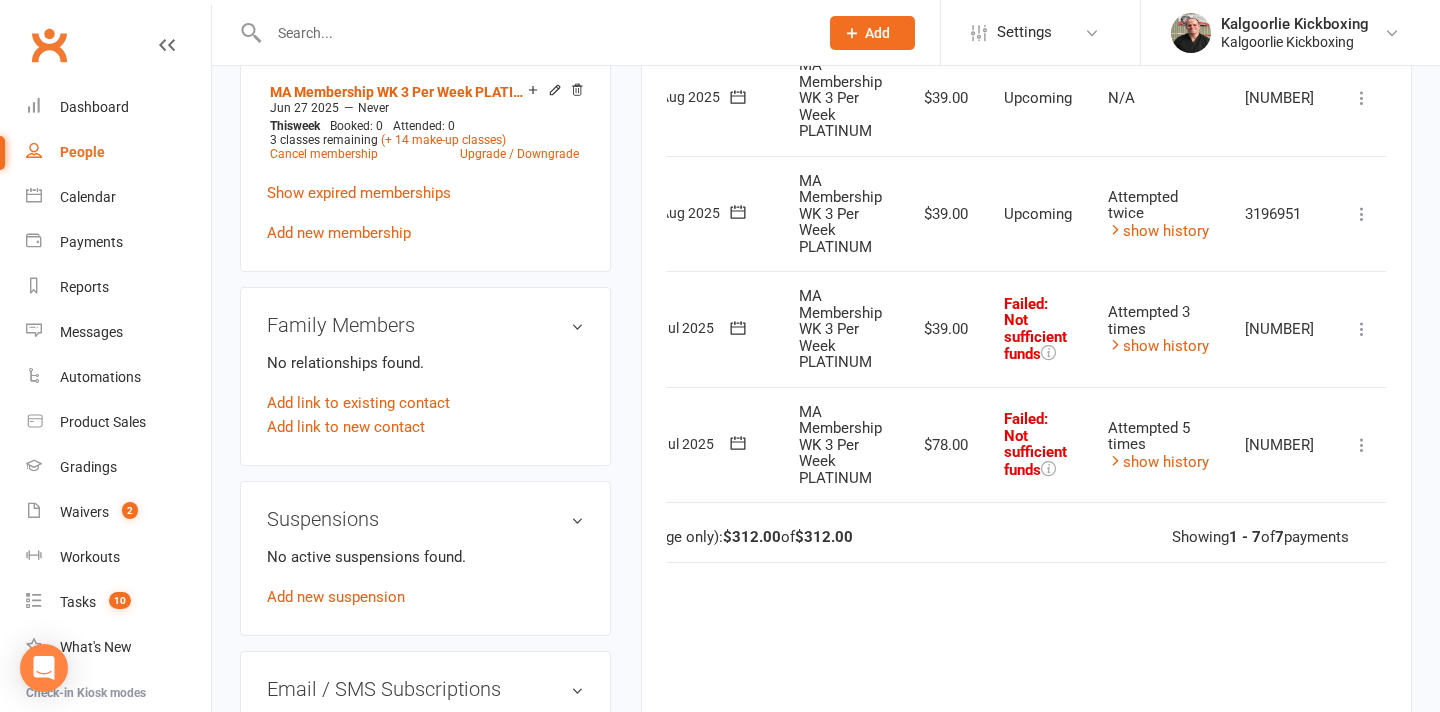 scroll, scrollTop: 928, scrollLeft: 0, axis: vertical 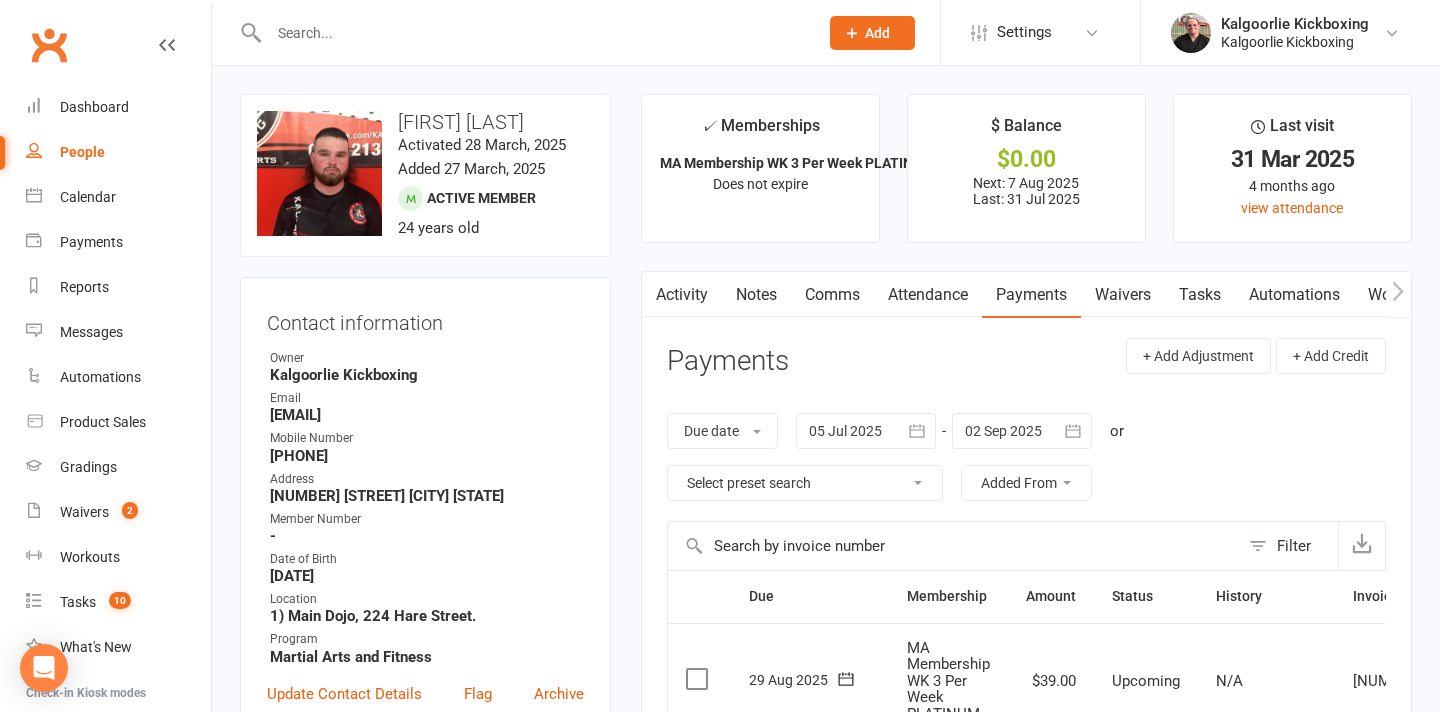 click on "Attendance" at bounding box center [928, 295] 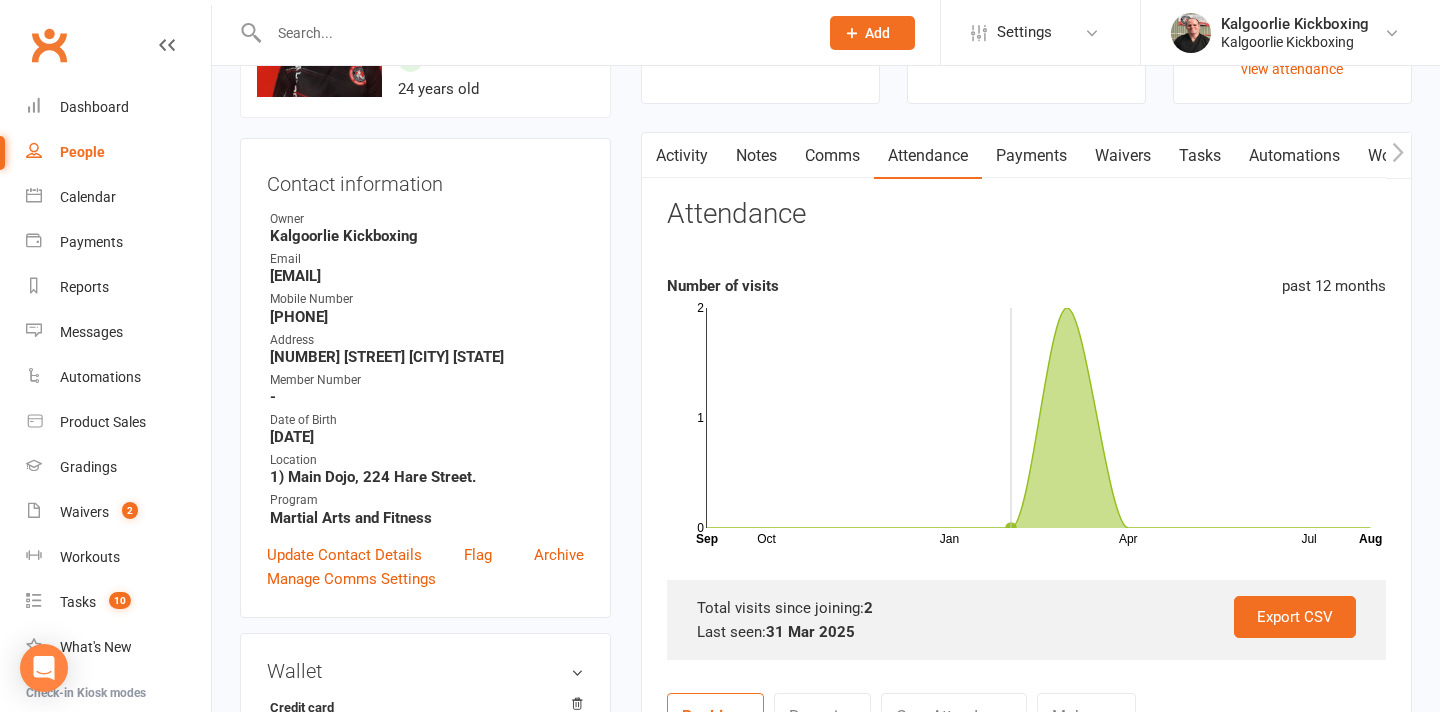 scroll, scrollTop: 163, scrollLeft: 0, axis: vertical 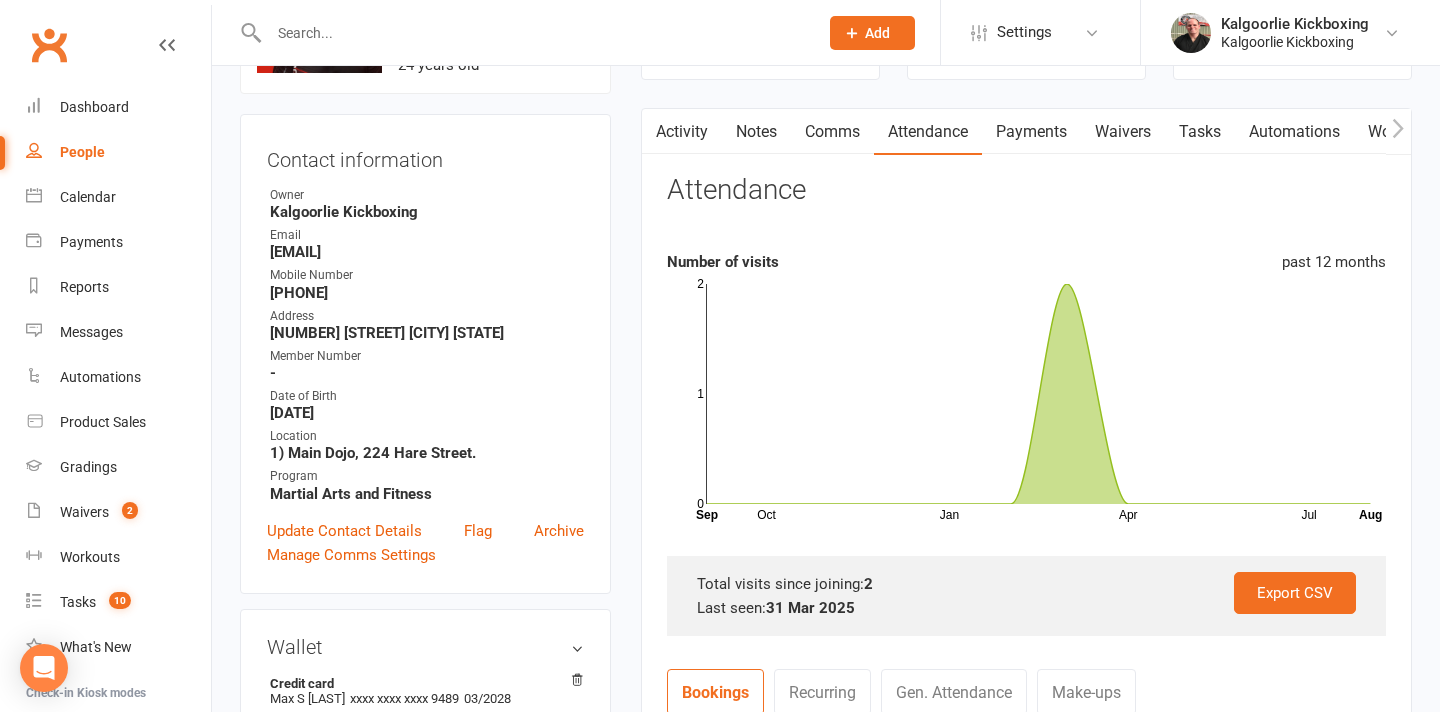 click on "Payments" at bounding box center [1031, 132] 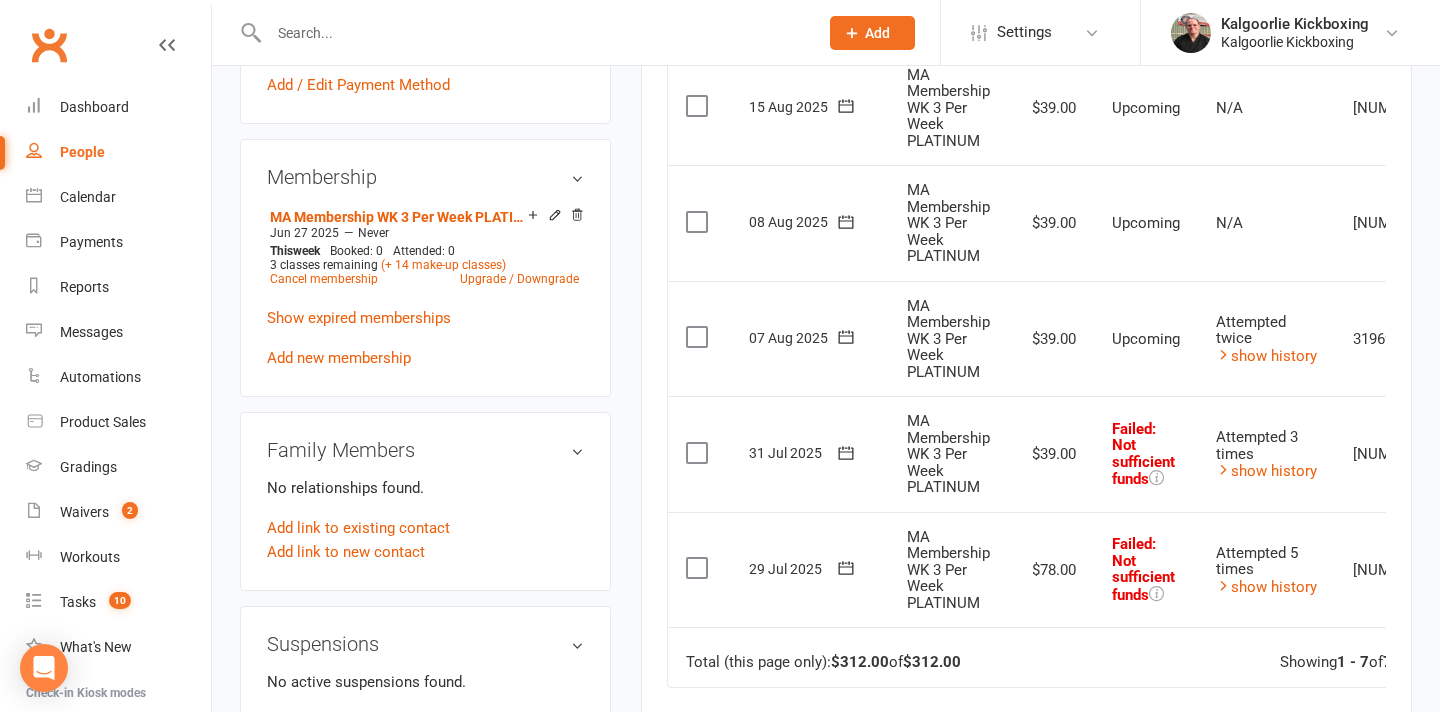 scroll, scrollTop: 808, scrollLeft: 0, axis: vertical 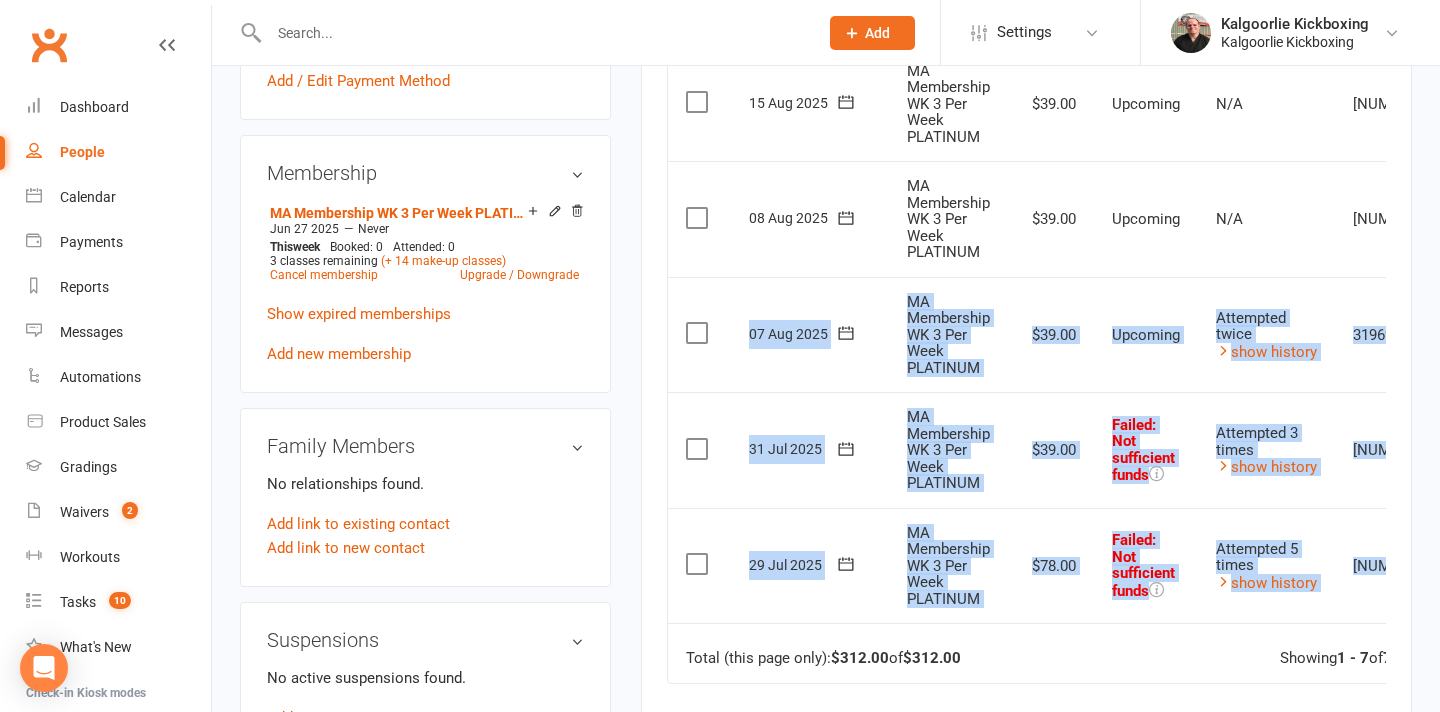 drag, startPoint x: 1352, startPoint y: 590, endPoint x: 740, endPoint y: 327, distance: 666.11786 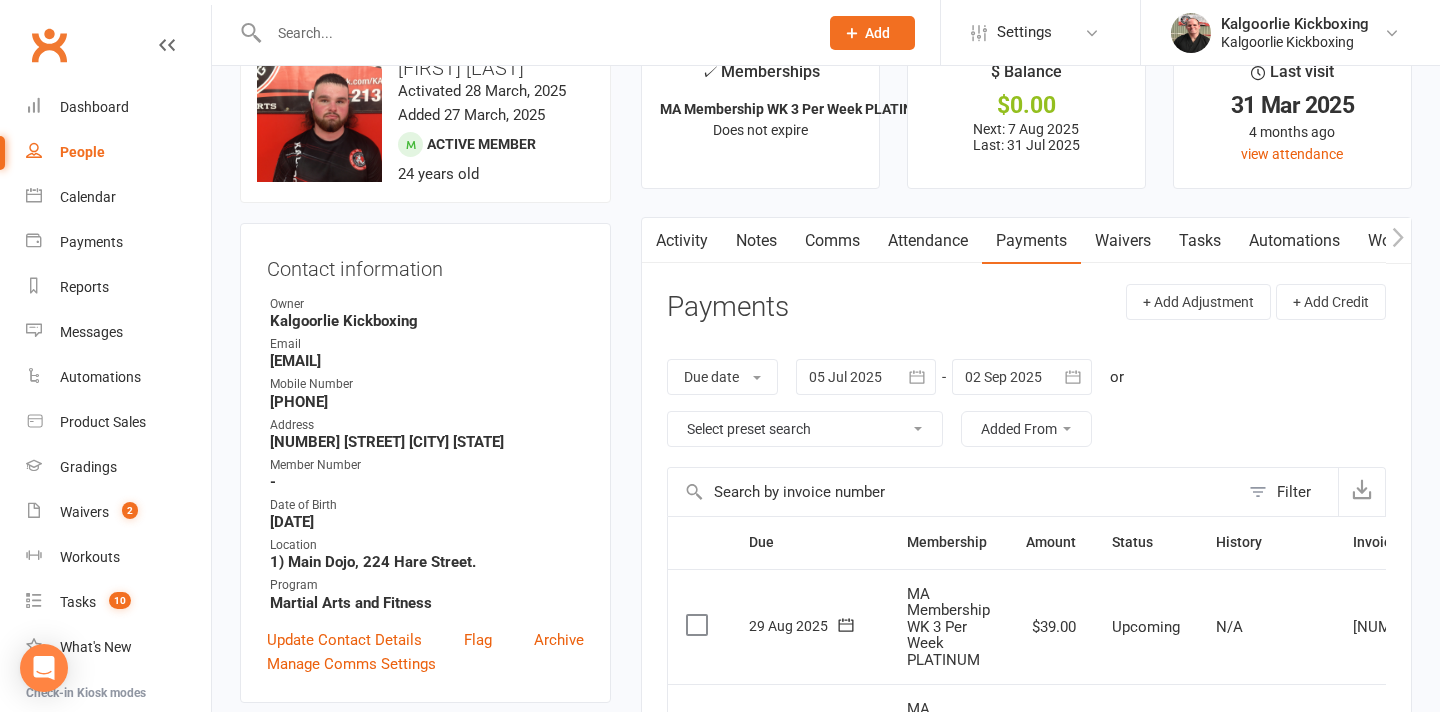 scroll, scrollTop: 37, scrollLeft: 0, axis: vertical 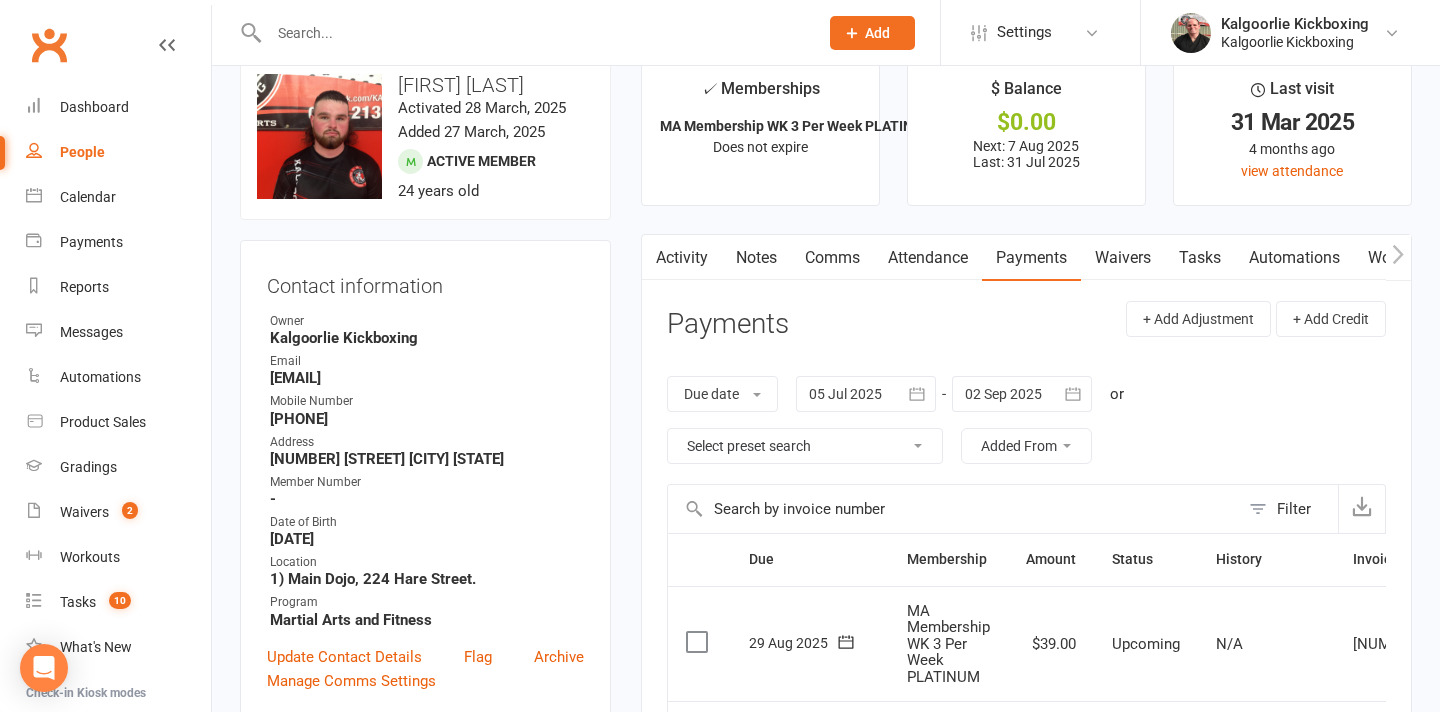click on "Waivers" at bounding box center (1123, 258) 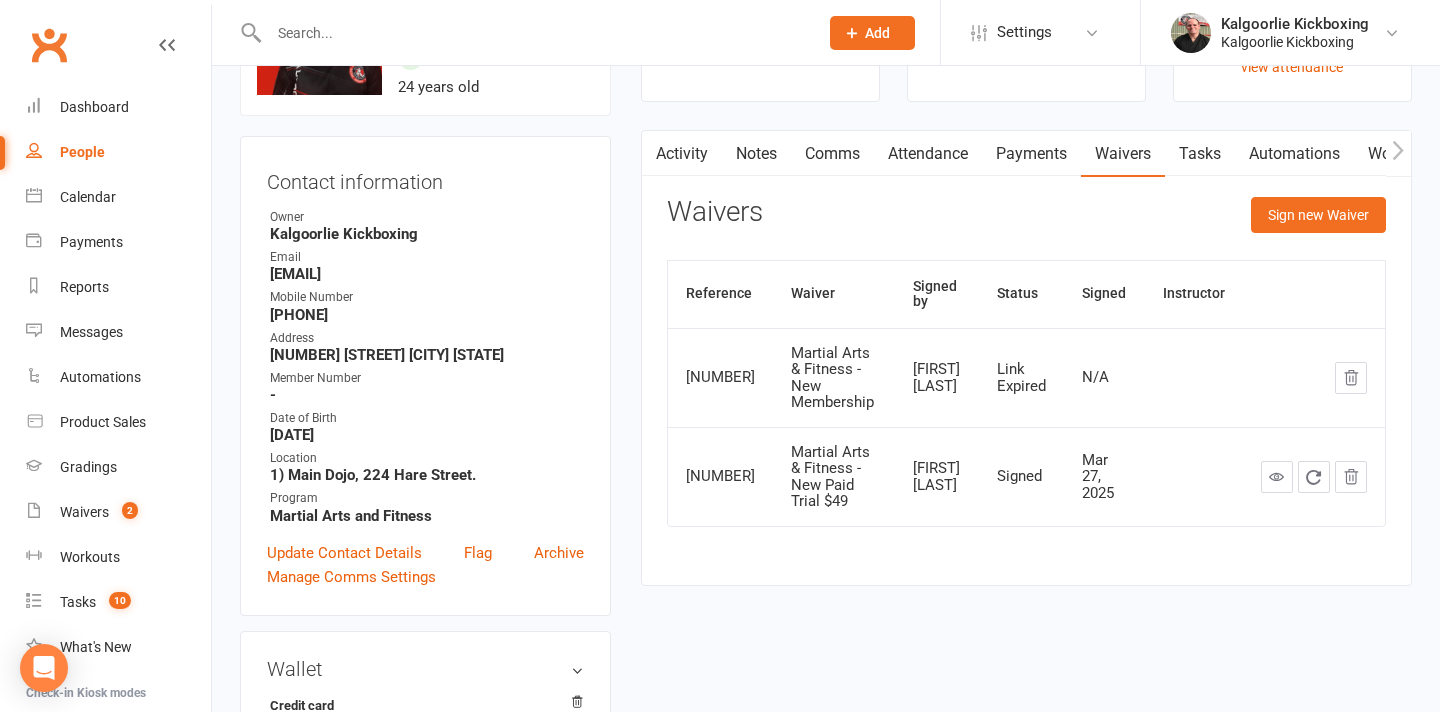 scroll, scrollTop: 140, scrollLeft: 0, axis: vertical 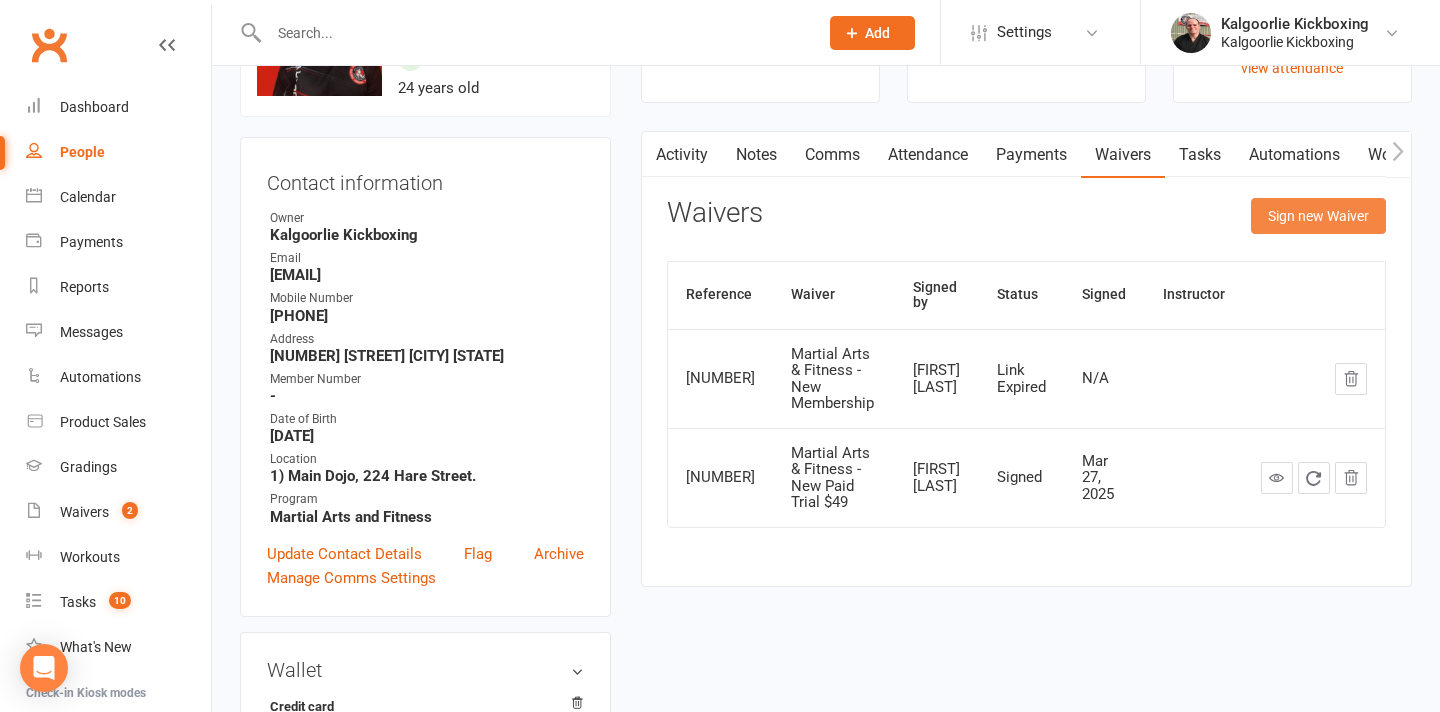 click on "Sign new Waiver" 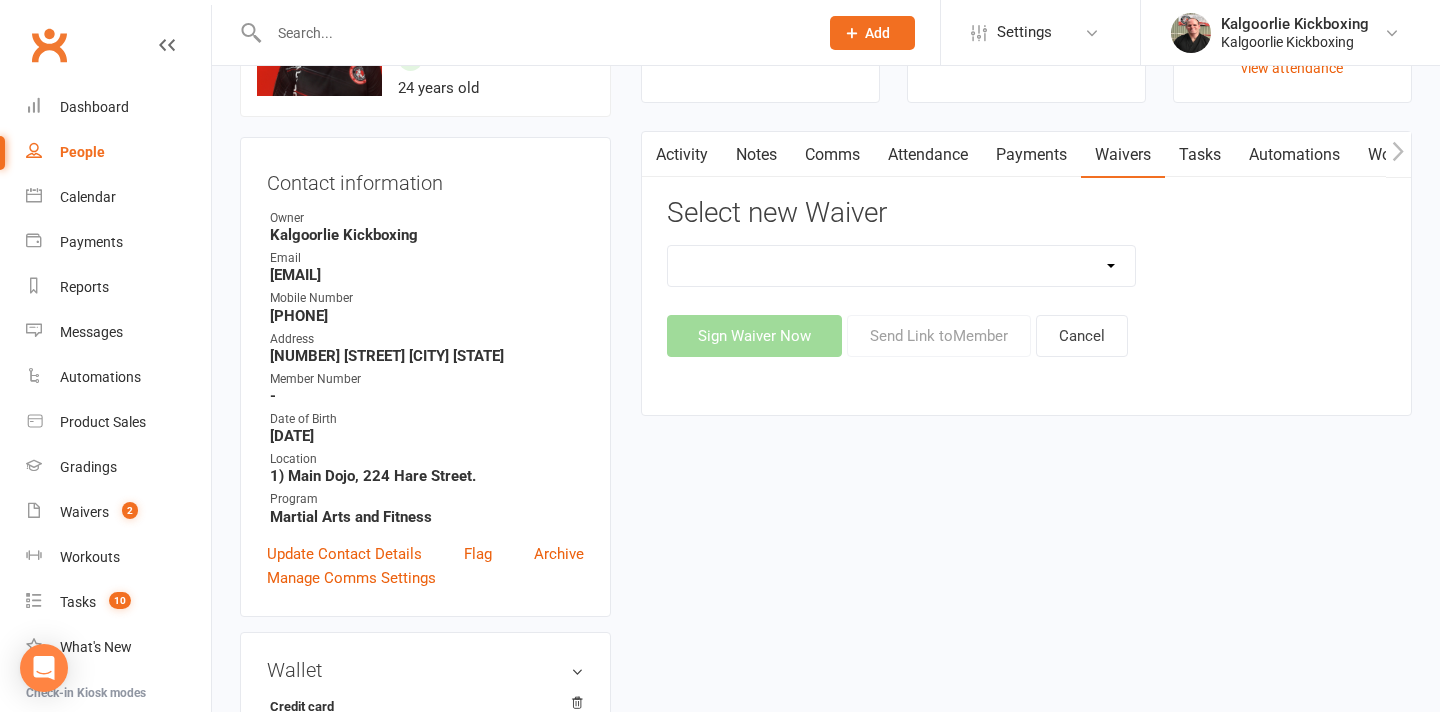 scroll, scrollTop: 256, scrollLeft: 0, axis: vertical 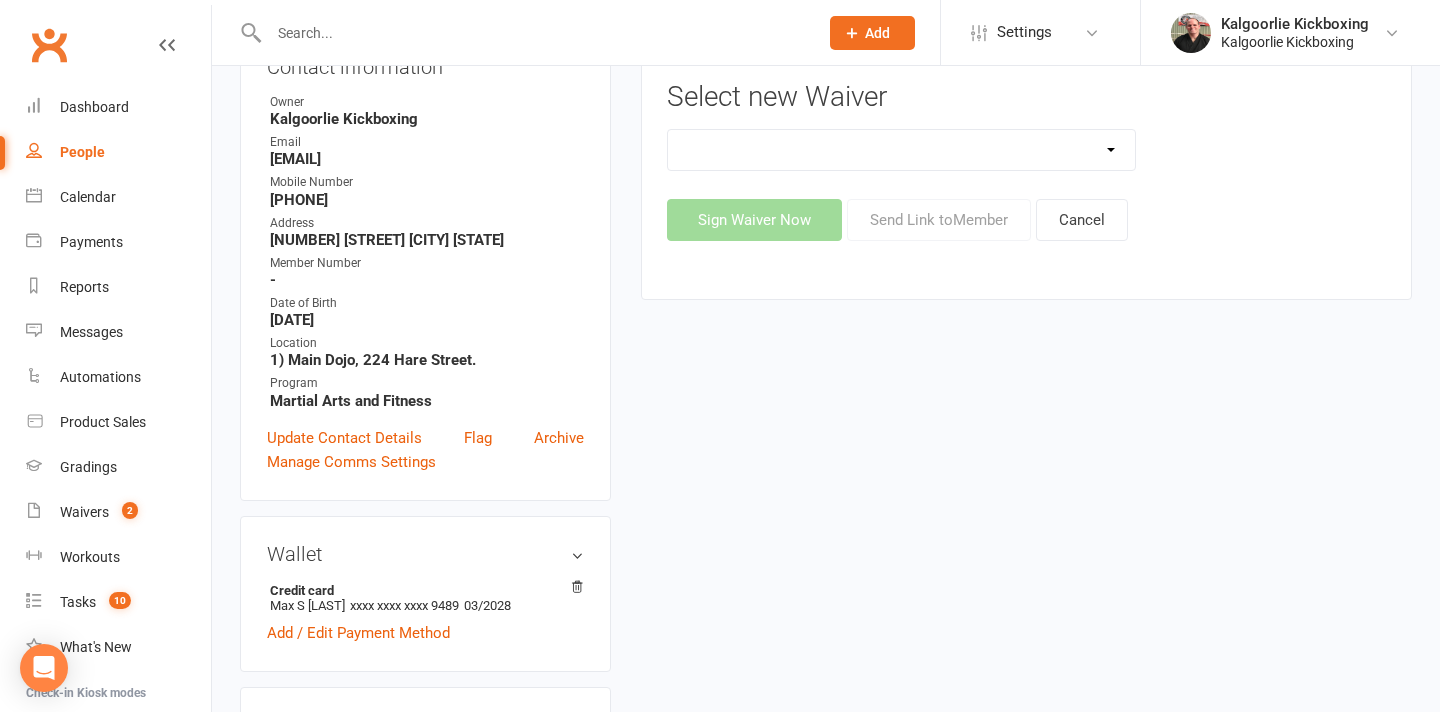 click on "Dog Training - 6 Week Course Dog Training - 6 Week Course (PAID THROUGH WEBSITE) Dog Training - PT Private Training Martial Arts & Fitness - Casual Pass - No Membership Martial Arts & Fitness - New FREE Trial Martial Arts & Fitness - New Membership Martial Arts & Fitness - New Paid Trial Martial Arts & Fitness - New Paid Trial $49 Martial Arts & Fitness - PT Private Training Payment Method Update Waiver" 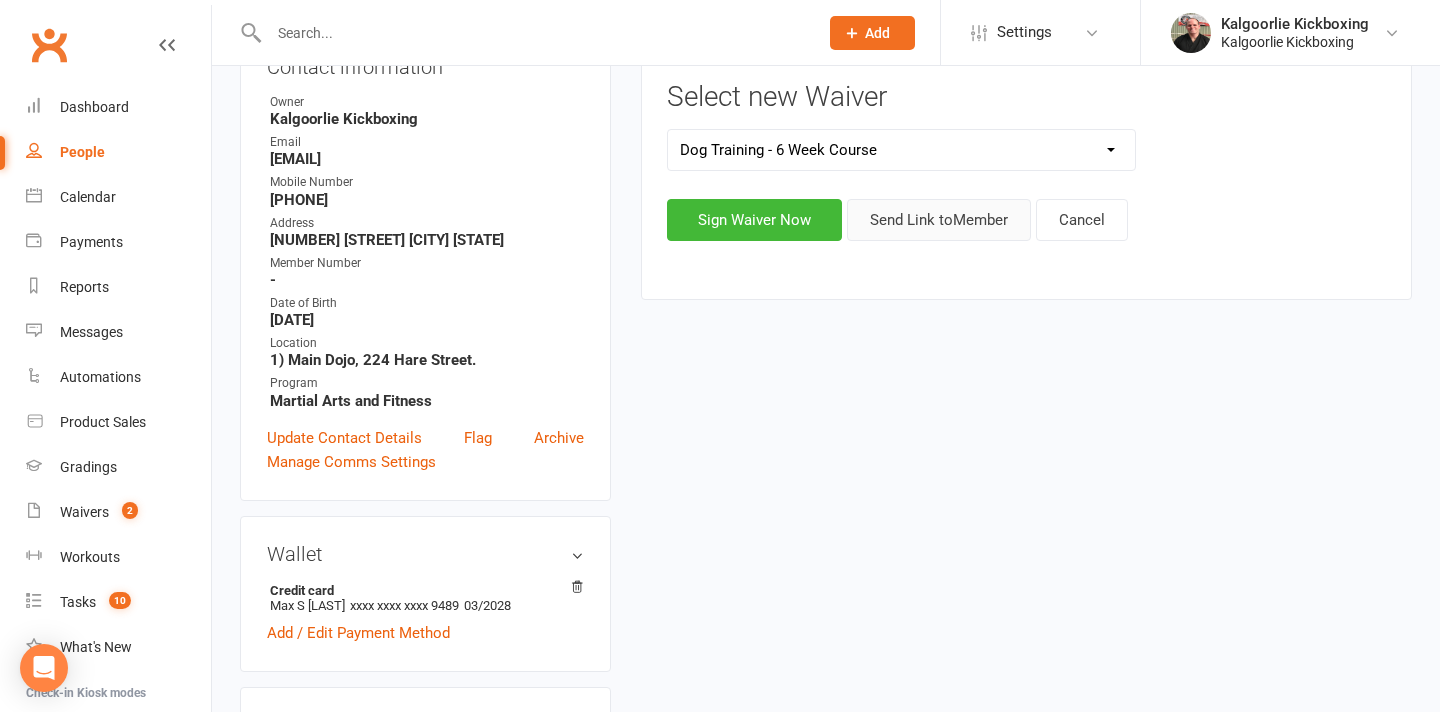 click on "Send Link to  Member" 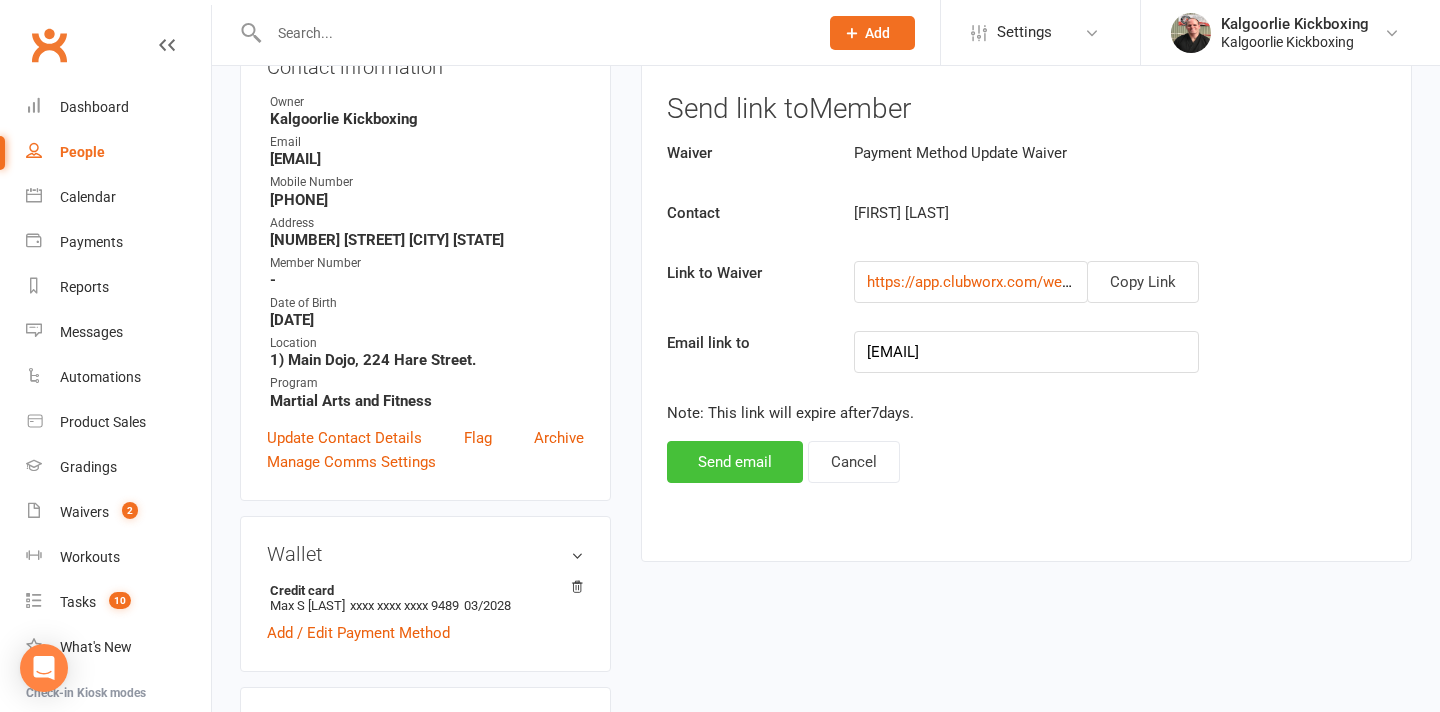 click on "Send email" 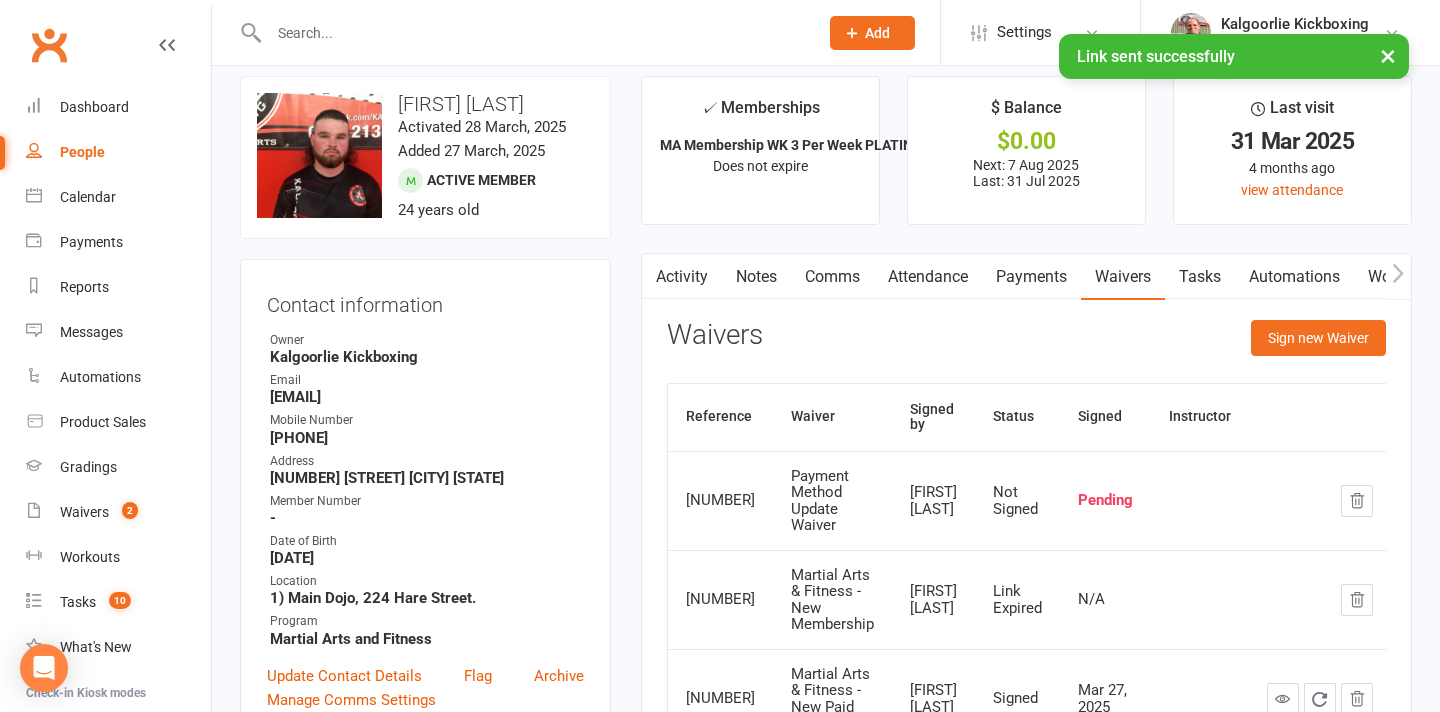 scroll, scrollTop: 15, scrollLeft: 0, axis: vertical 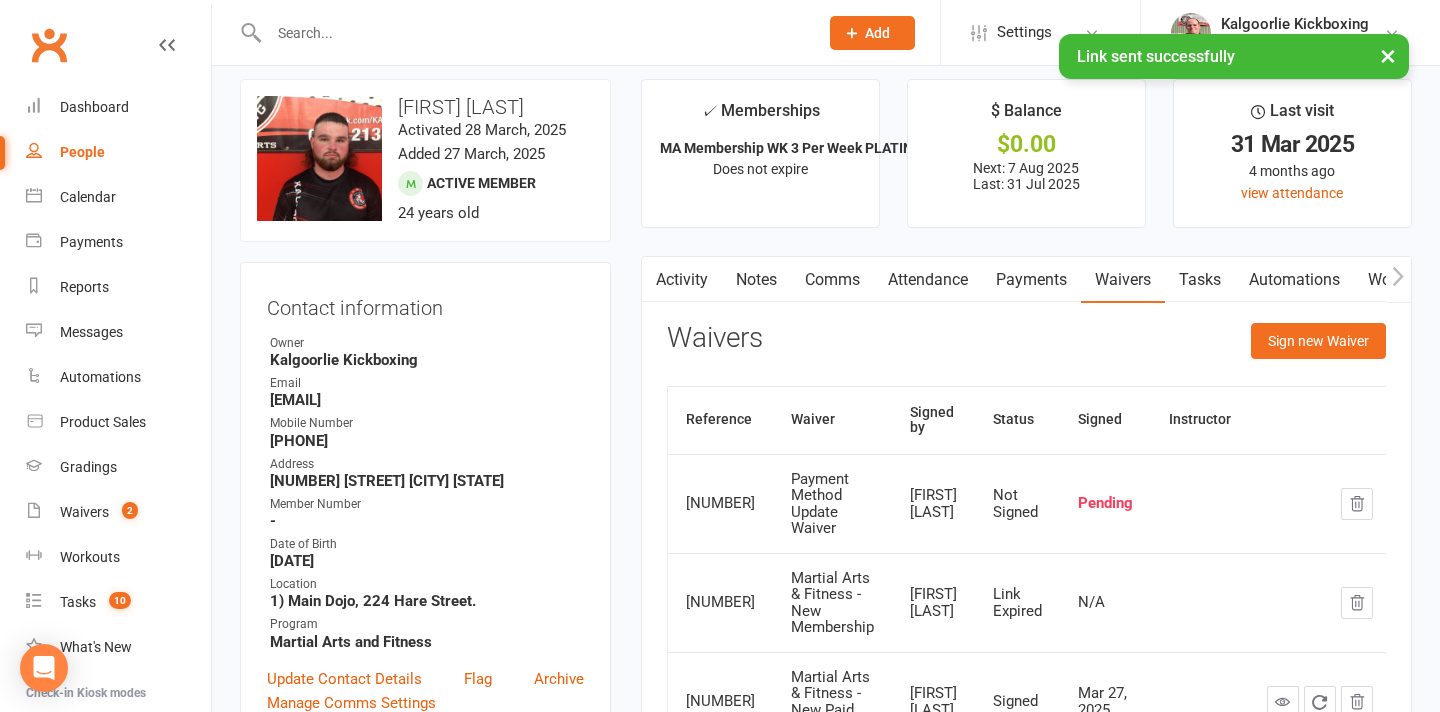 click on "Comms" at bounding box center (832, 280) 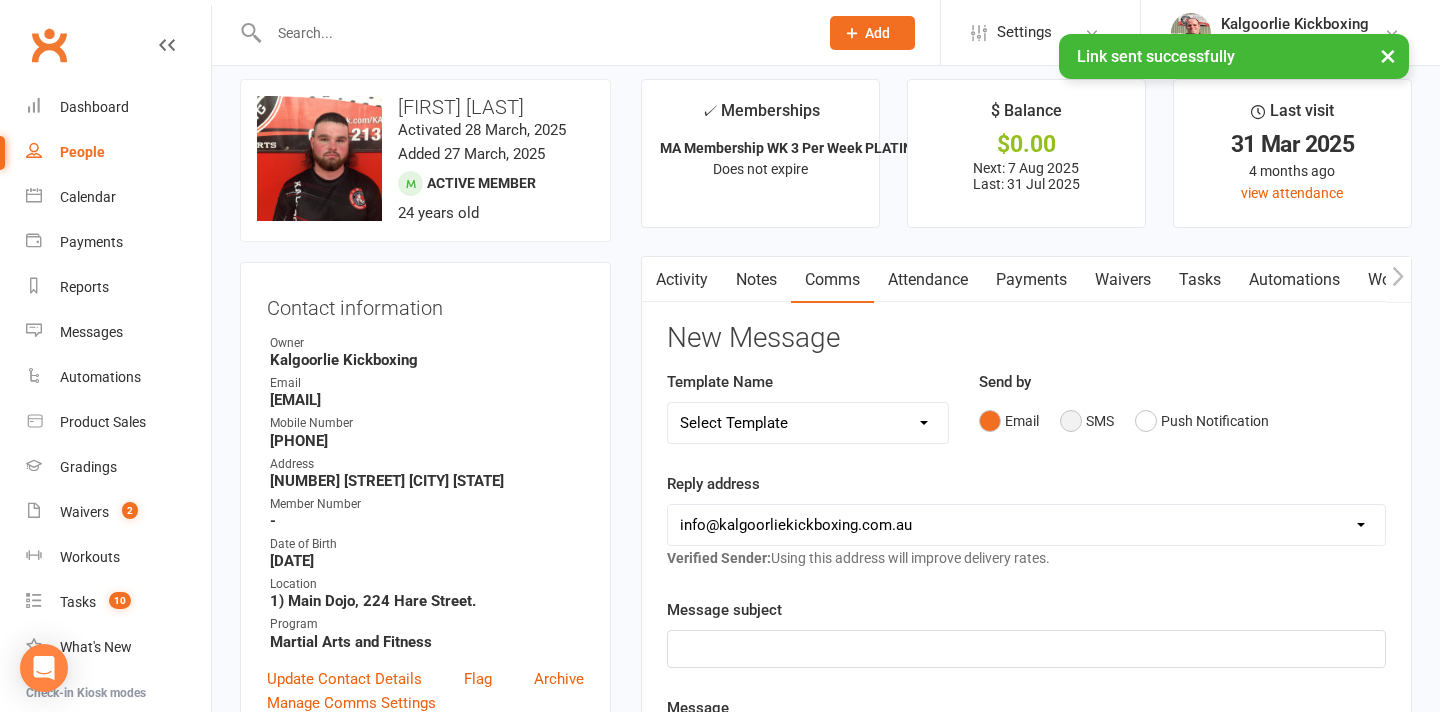 click on "SMS" at bounding box center [1087, 421] 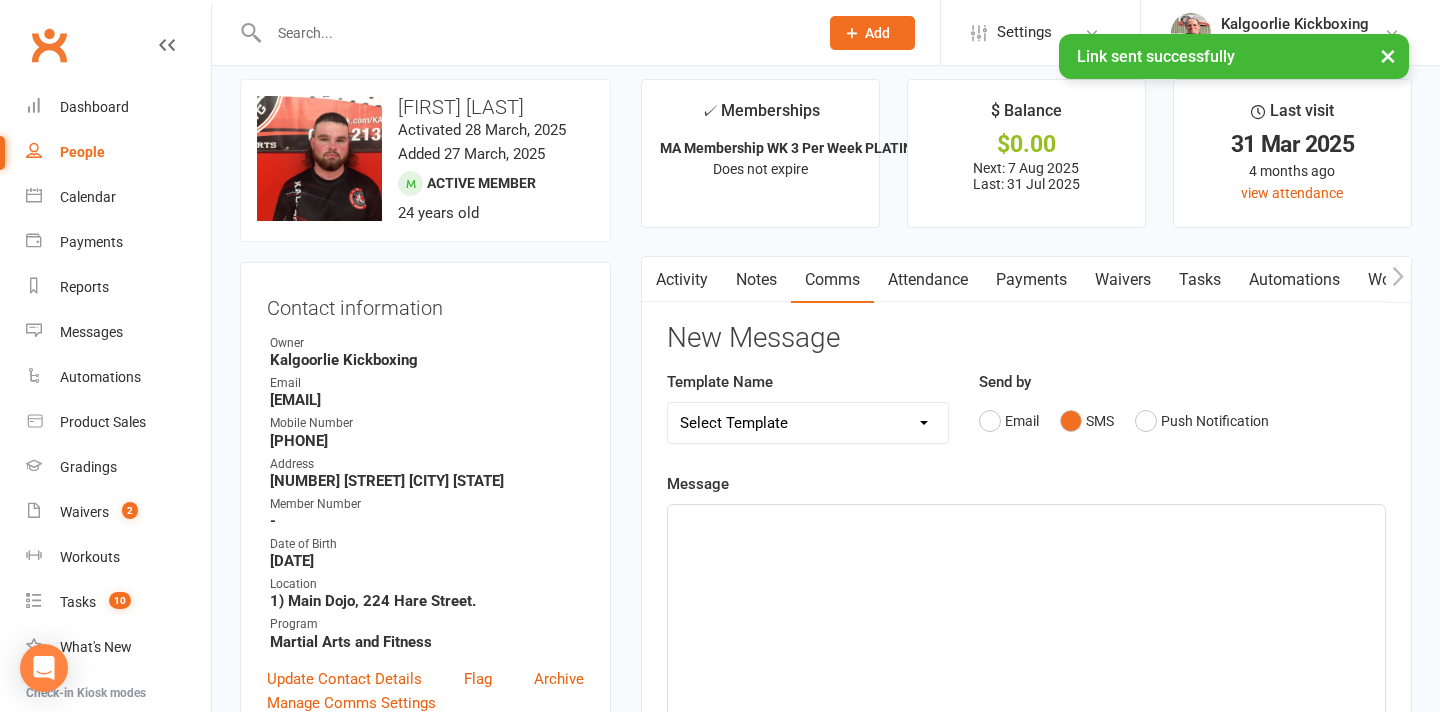 click on "Select Template [Email] Development Day Sparring & BJJ [Email] Dog Training Level 2 [SMS] Dog Training Theory SMS 1 [SMS] Dog Training Theory SMS 2 [Email] Casual Class / 10 Session Pack - Book & Pay [Email] Membership Cancellation Processed [Email] Membership Cancellation Request [Email] Membership Change Processed [Email] Membership Price Increase [Email] Membership Suspension Processed [Email] Membership Suspension Request [SMS] Membership Waiver Approved [Email] Awesome News!! New Advanced & Sparring [Email] Christmas Party & Christmas Closure [Email] Email - Absent 30+ Days [SMS] SMS - Call Into Centre Meeting [SMS] SMS - Drop In With Kids [SMS] SMS - Left gear at club (Adult) [SMS] SMS - Left gear at club (Child) [Email] Socials, Facebook Member Groups & Contact Numbers [Email] Some exciting news!! [Email] Special Event - Christmas party Invite [SMS] Waiver Membership Email Invite Sent [Email] Welcome Back Party [Email] Mobile App Booking Reminder for classes [SMS] SMS Payment Waiver Update" at bounding box center (808, 423) 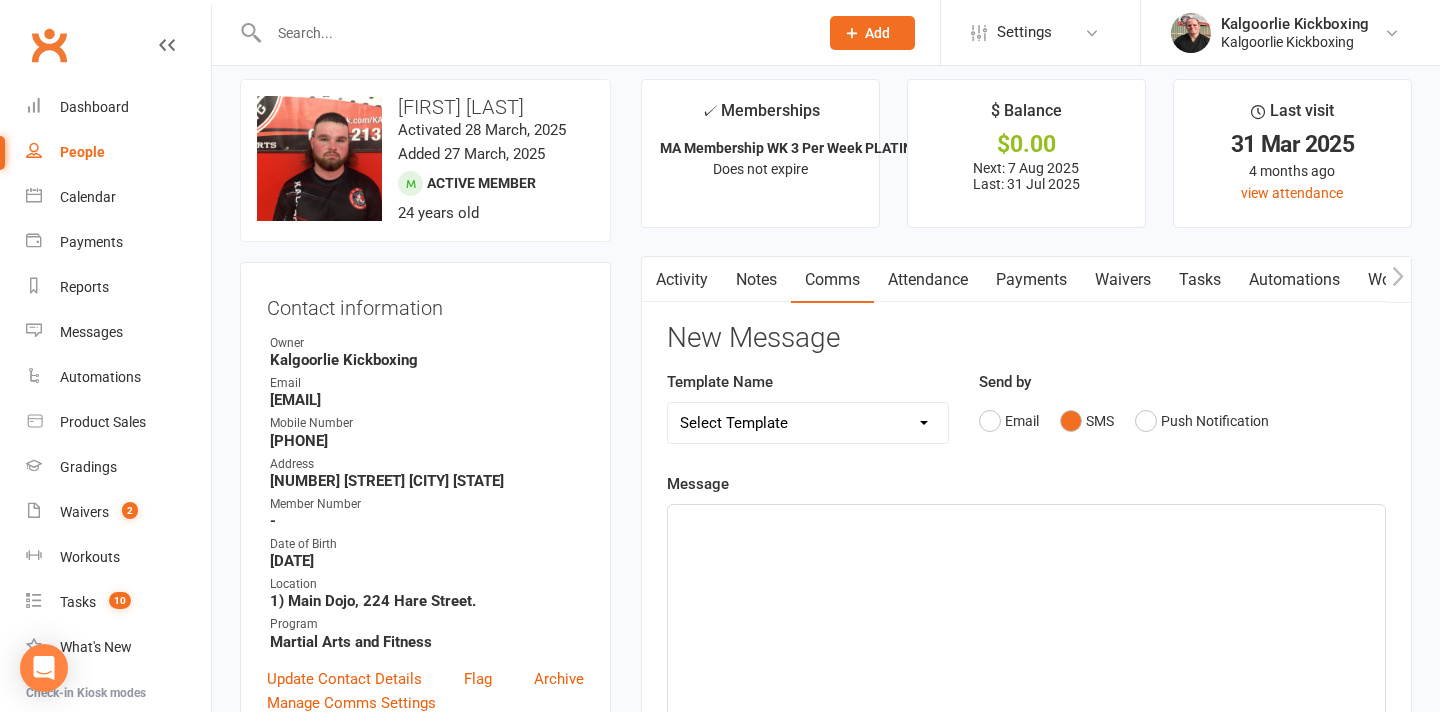 select on "25" 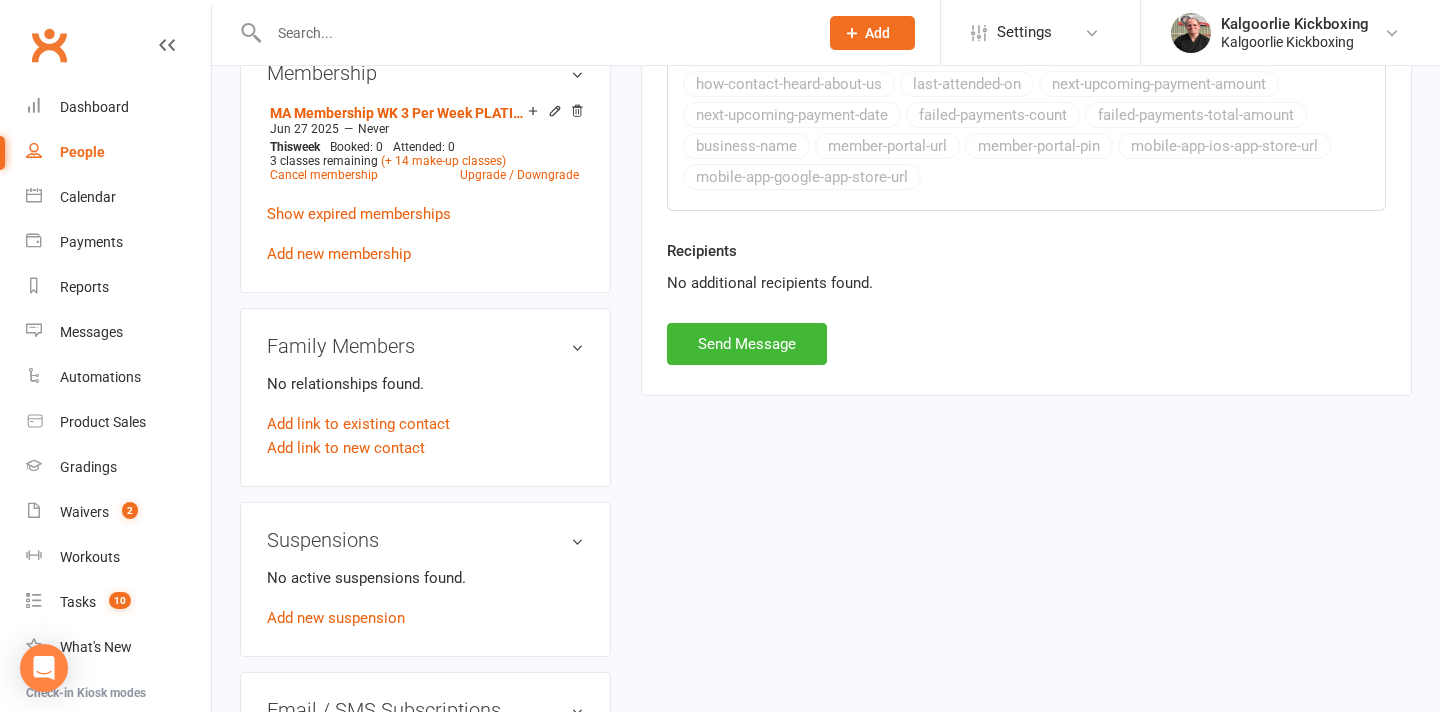 scroll, scrollTop: 947, scrollLeft: 0, axis: vertical 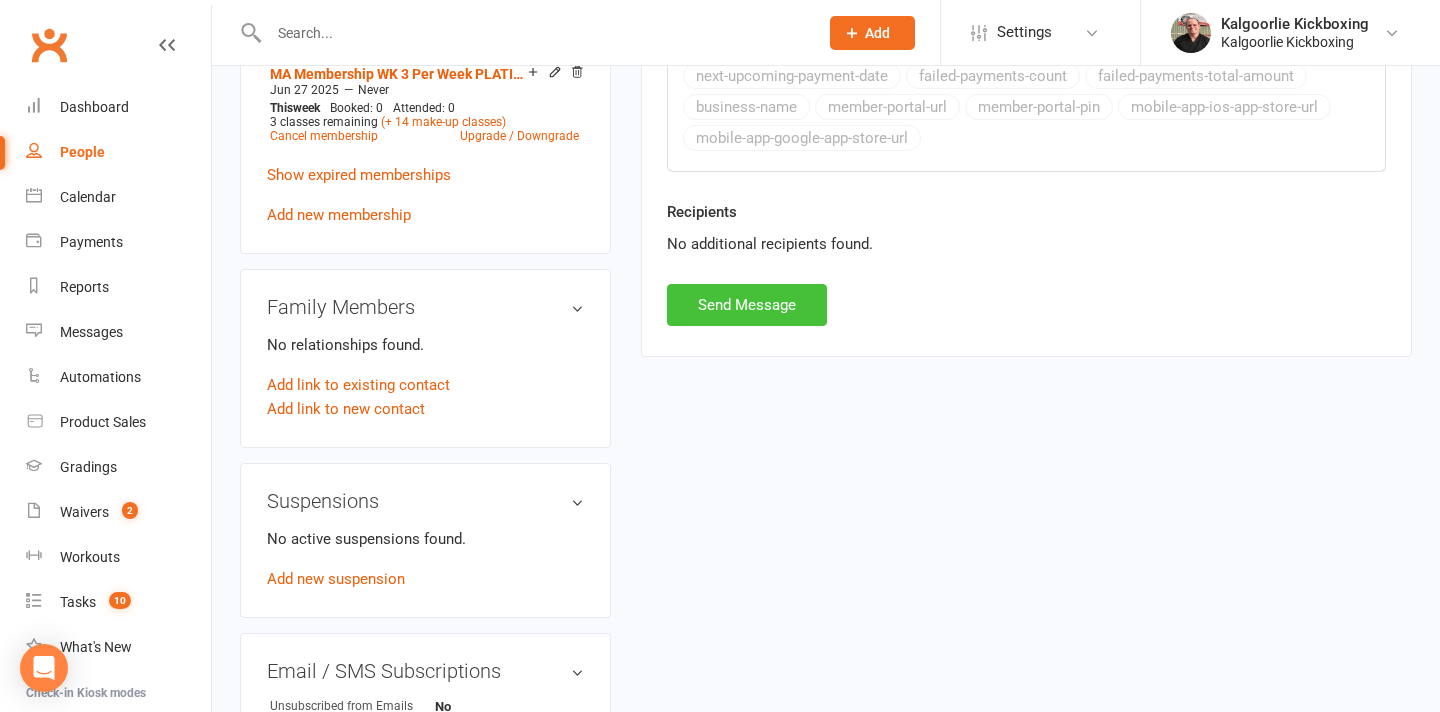 click on "Send Message" at bounding box center [747, 305] 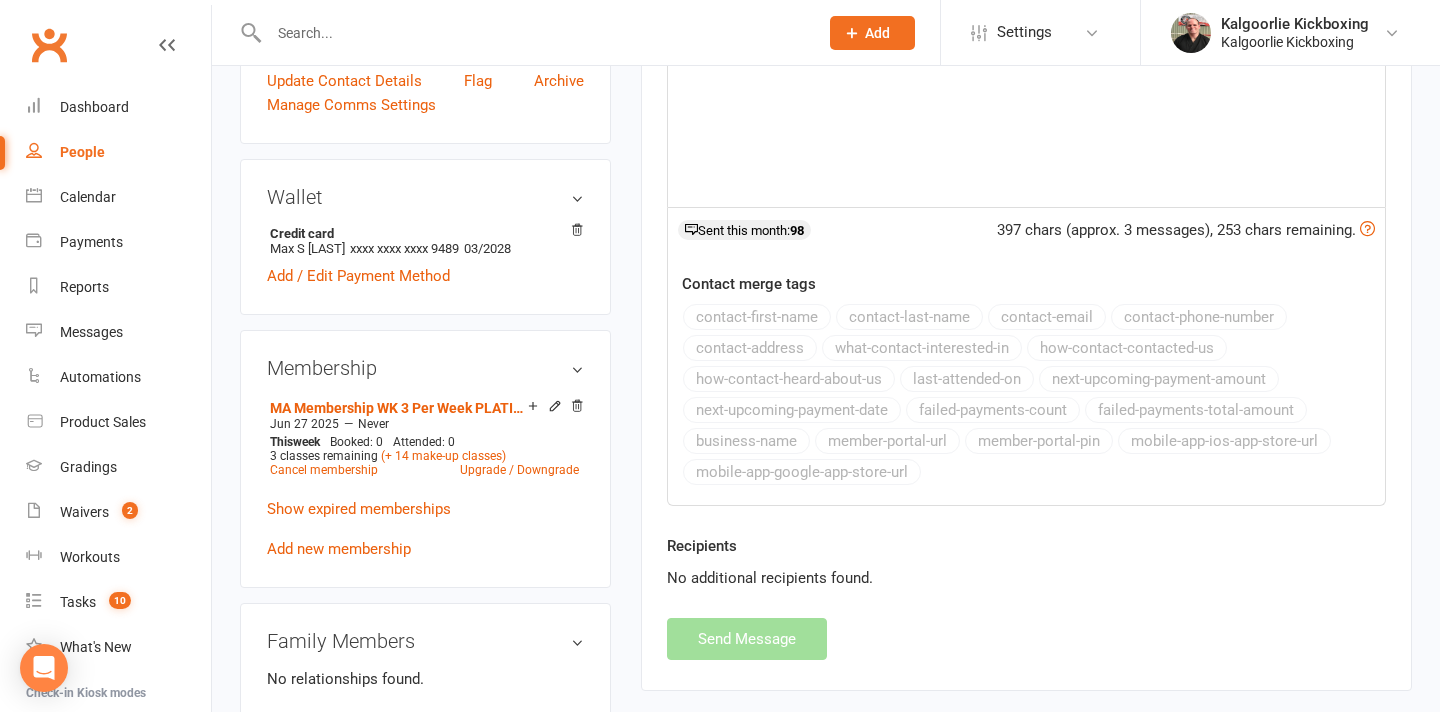select 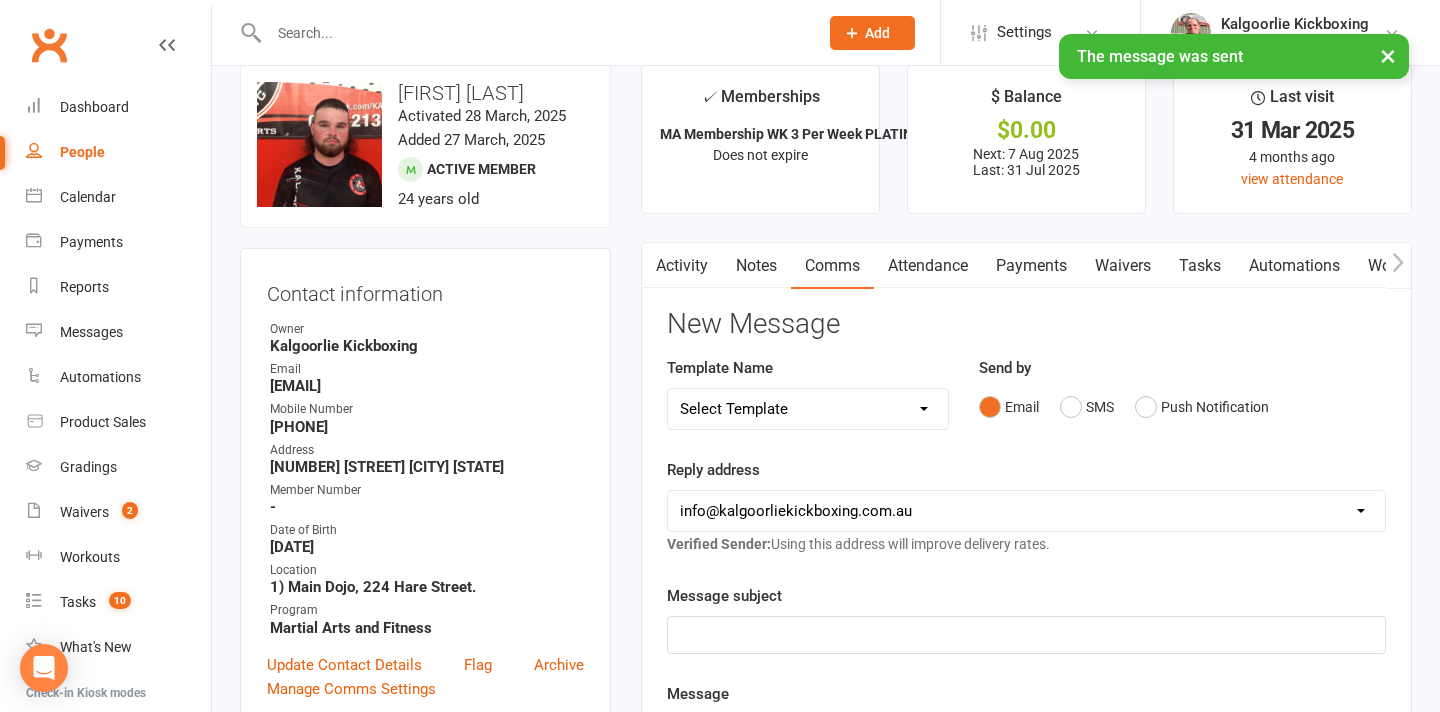 scroll, scrollTop: 0, scrollLeft: 0, axis: both 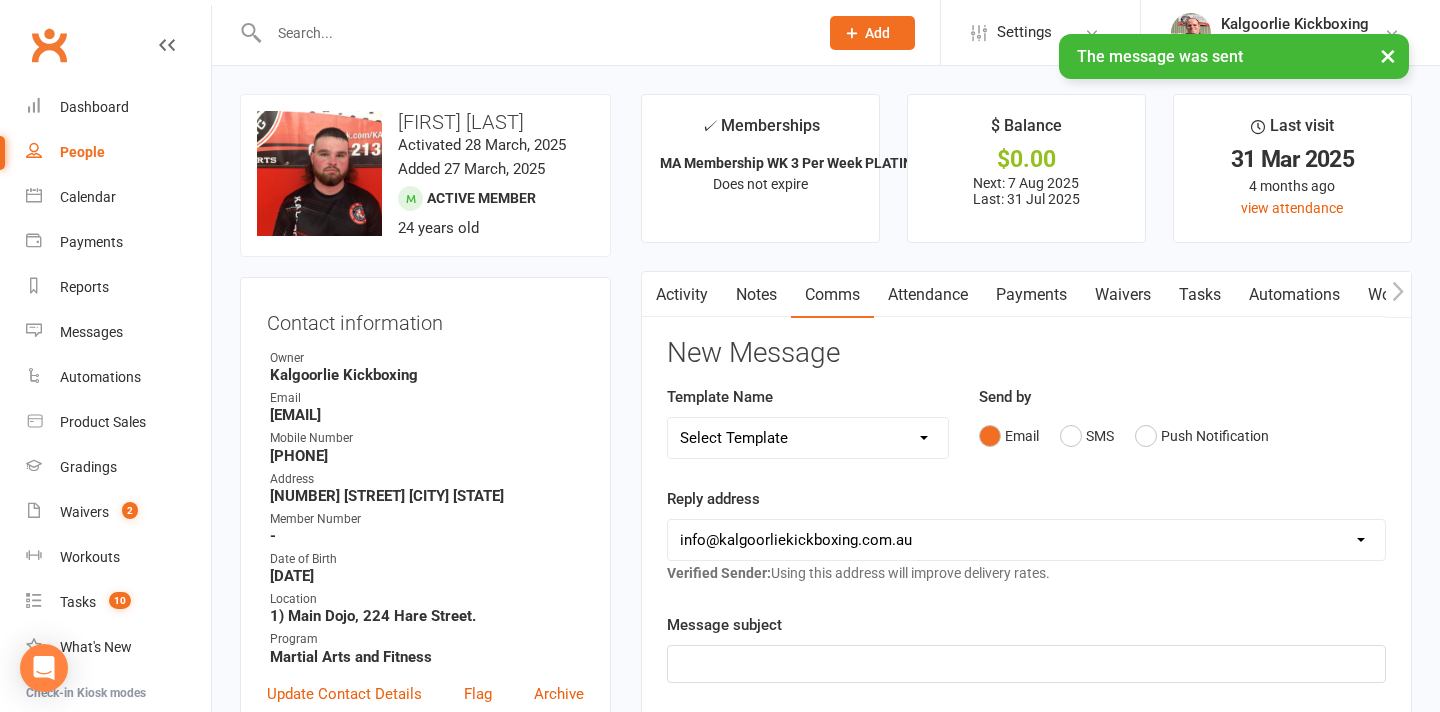 click on "Activity" at bounding box center [682, 295] 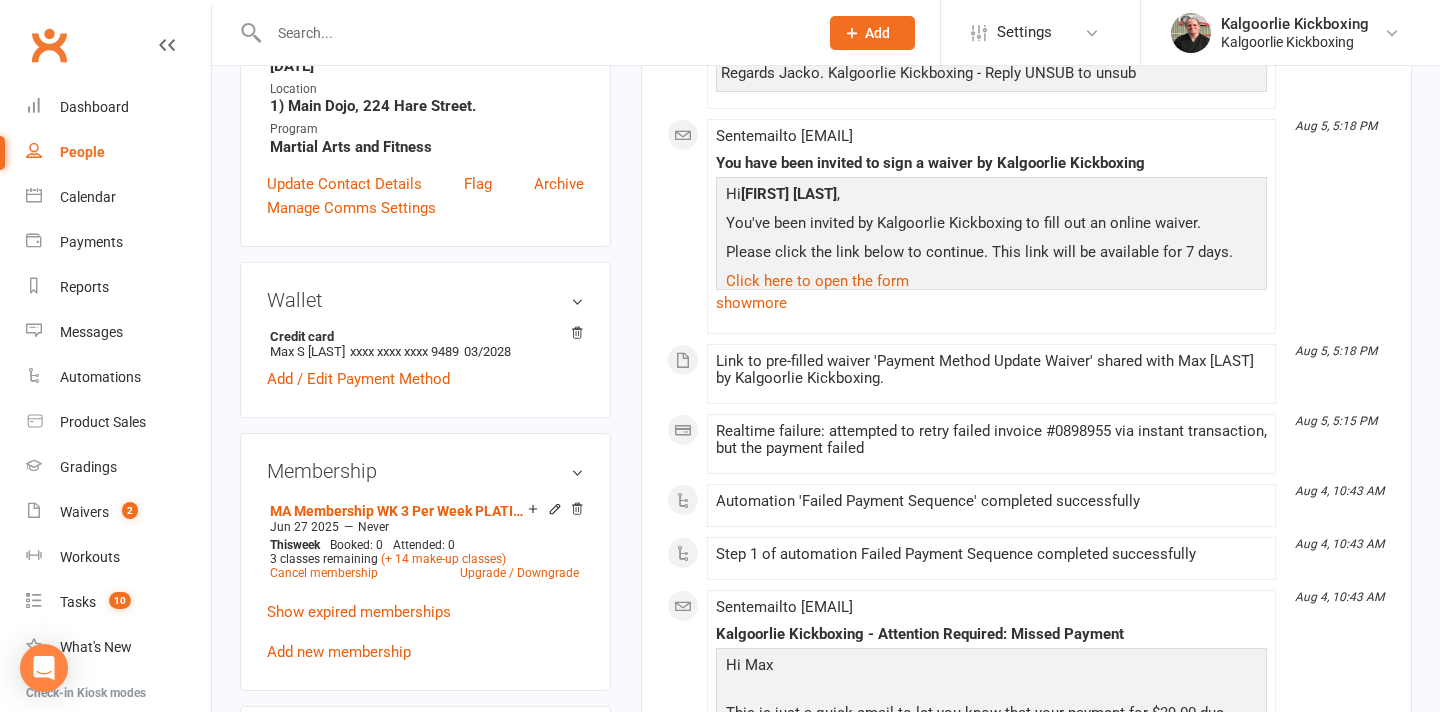 scroll, scrollTop: 0, scrollLeft: 0, axis: both 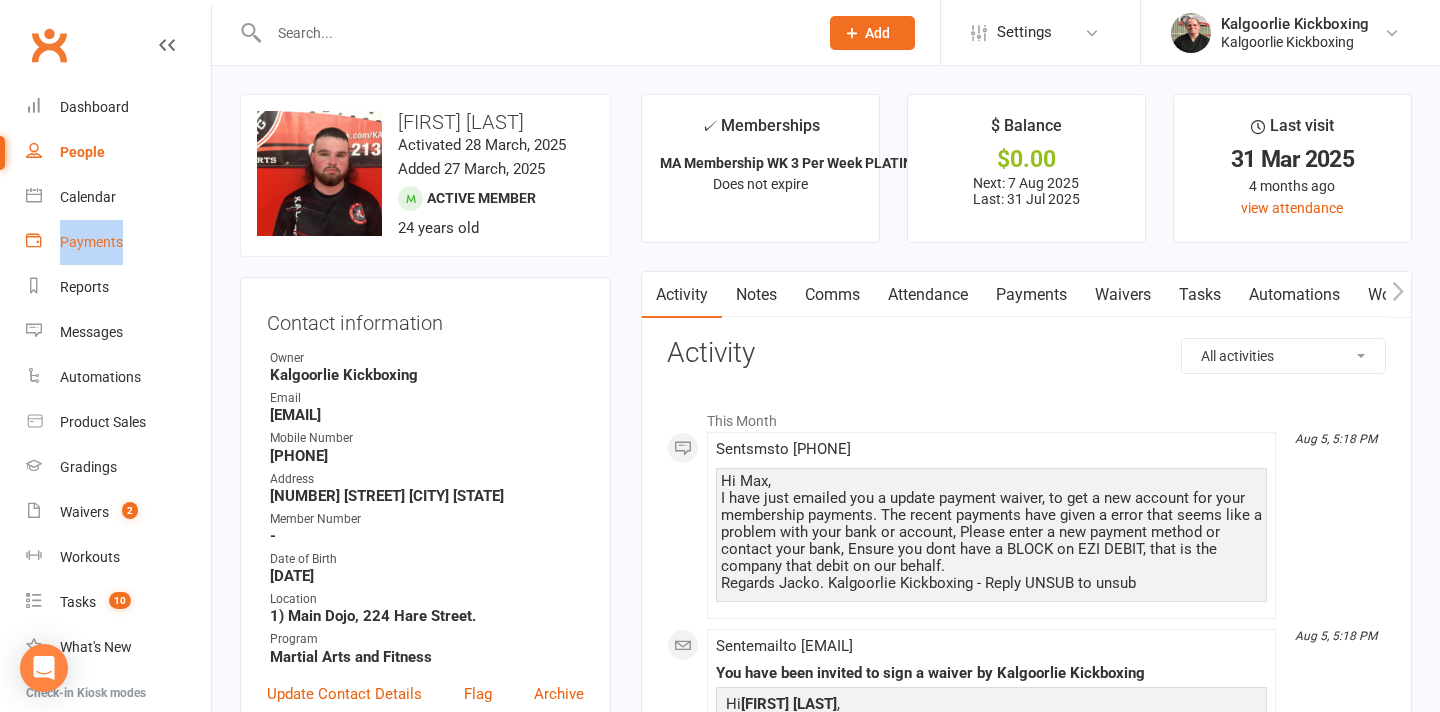 click on "Payments" at bounding box center [1031, 295] 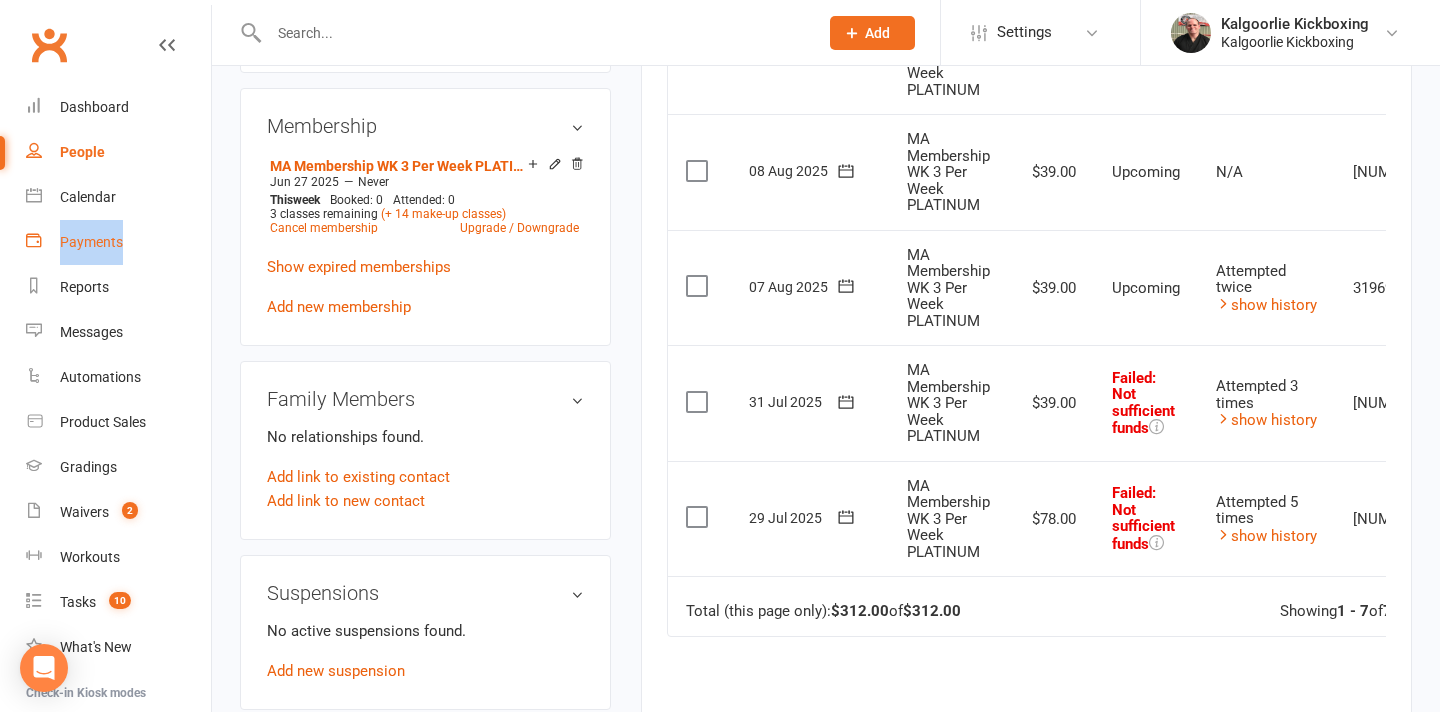 scroll, scrollTop: 856, scrollLeft: 0, axis: vertical 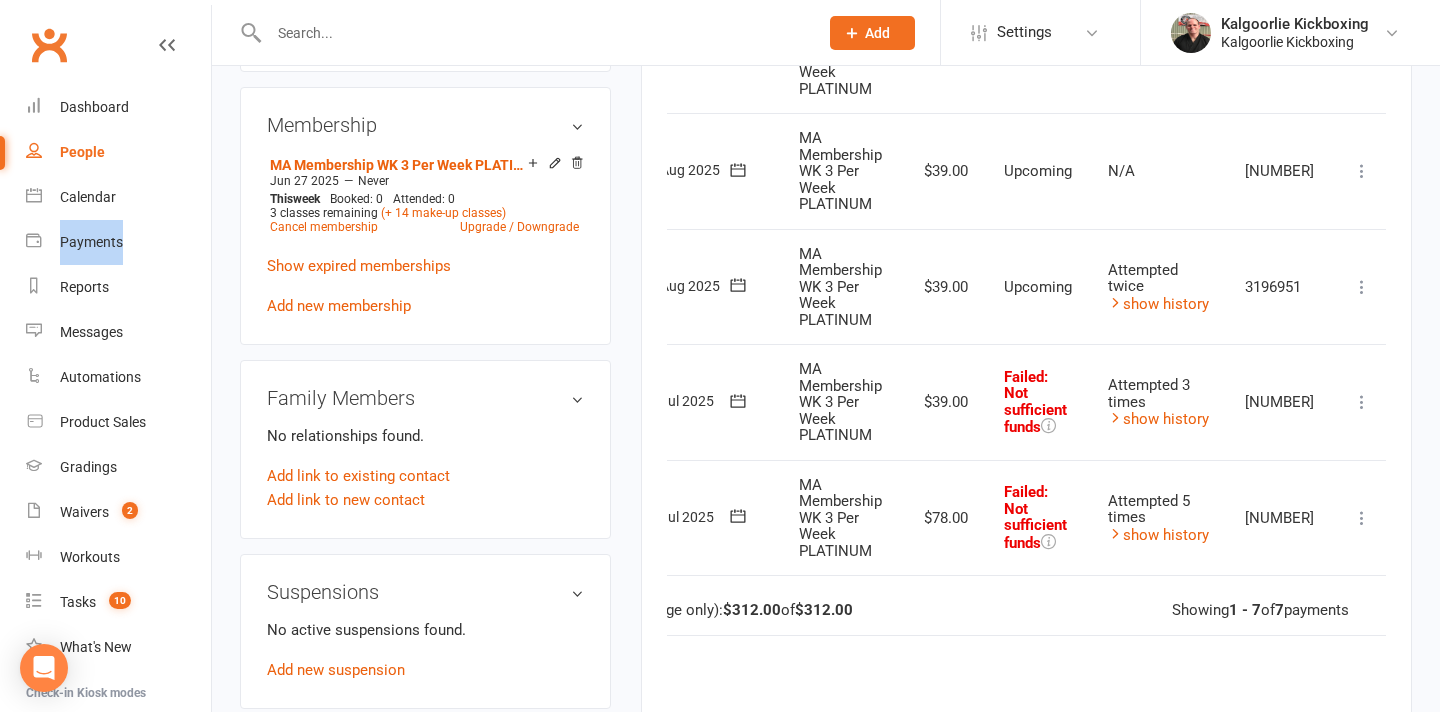 click at bounding box center (1362, 518) 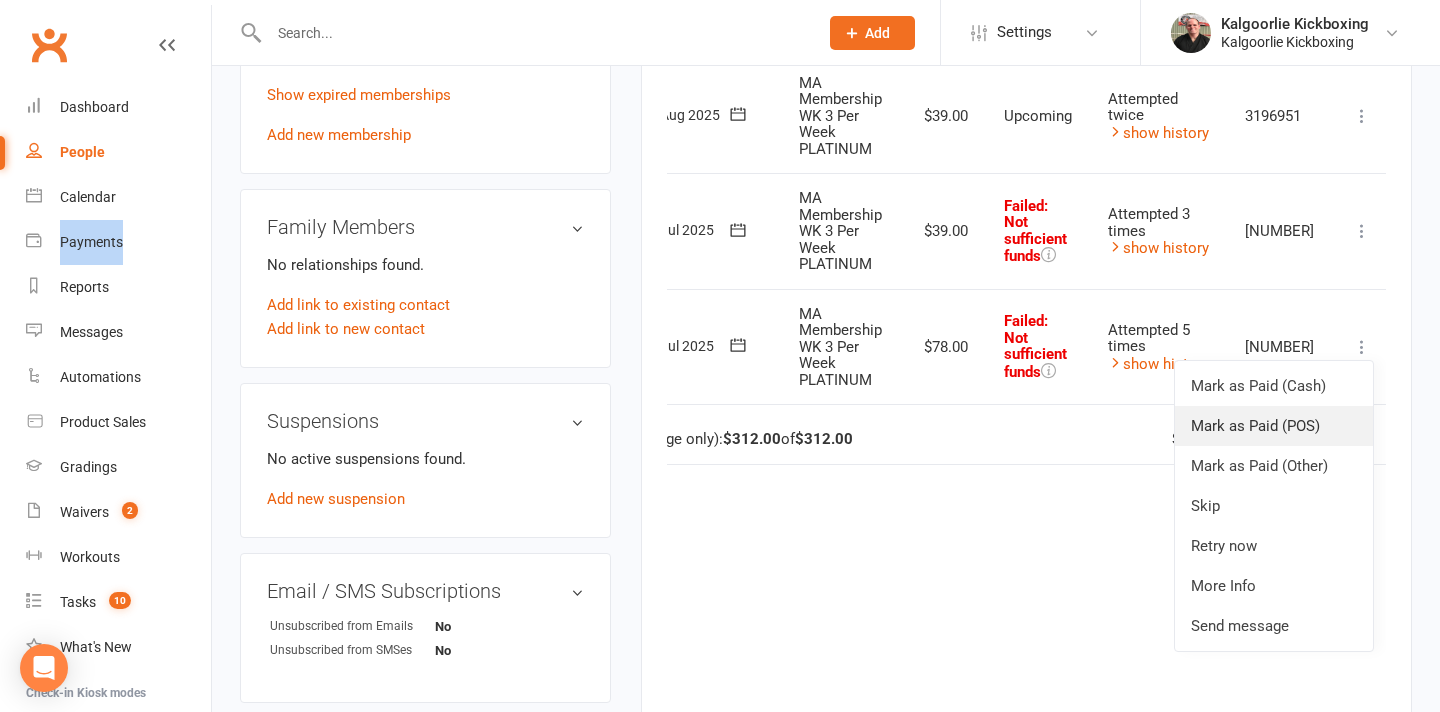 scroll, scrollTop: 1042, scrollLeft: 0, axis: vertical 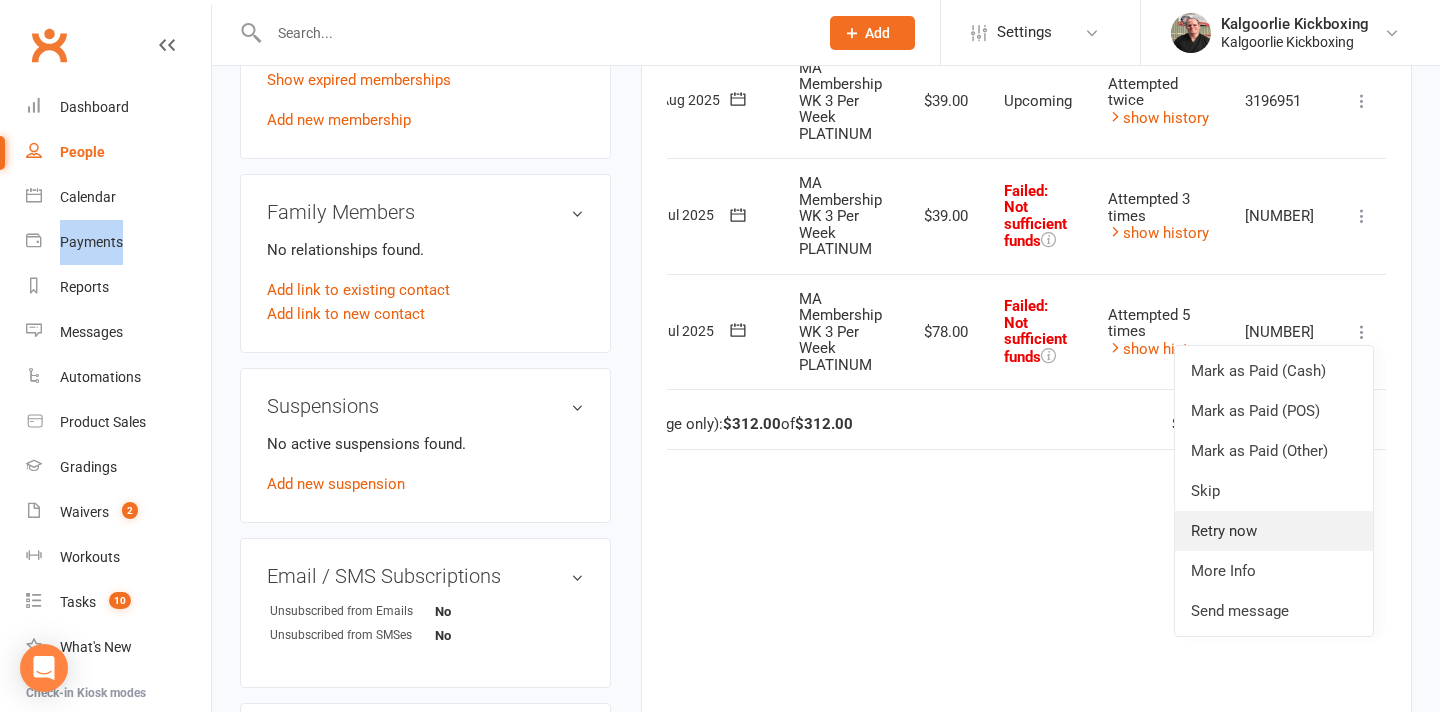 click on "Retry now" at bounding box center [1274, 531] 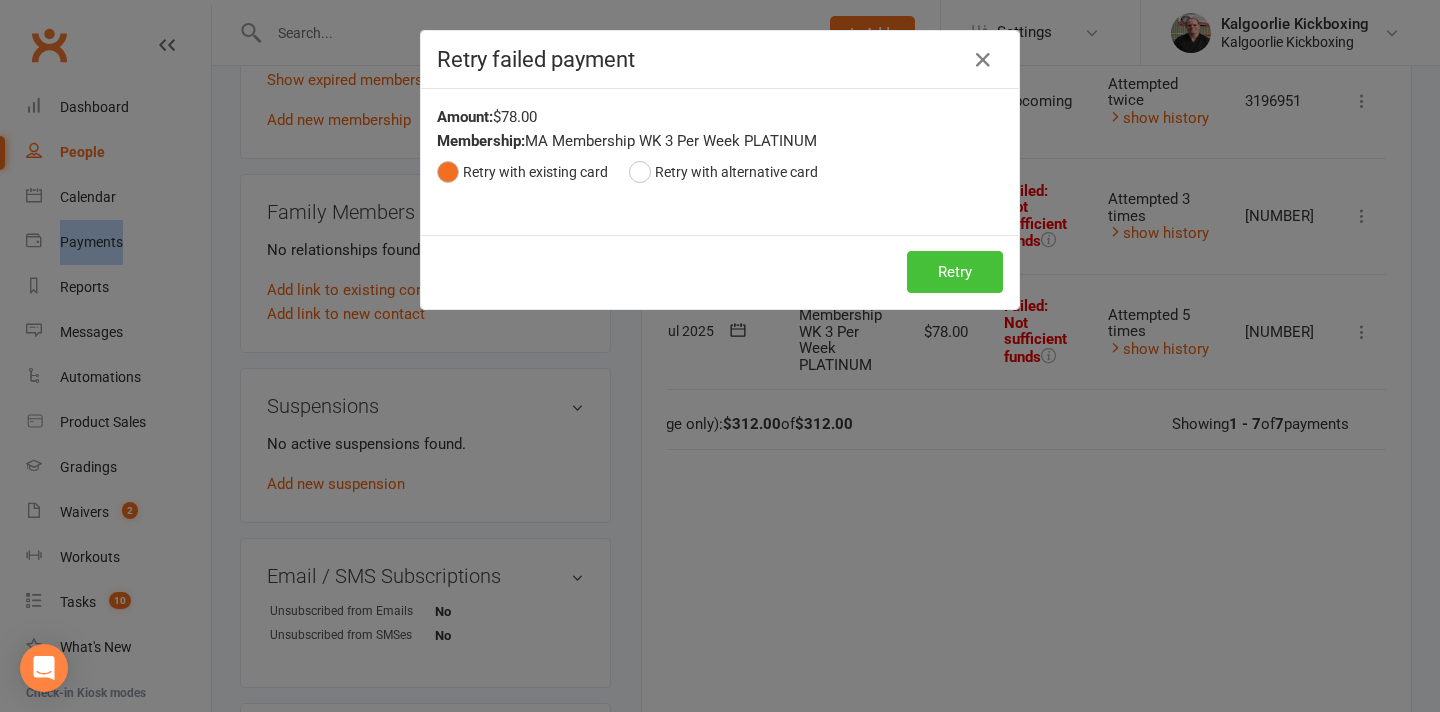 click on "Retry" at bounding box center (955, 272) 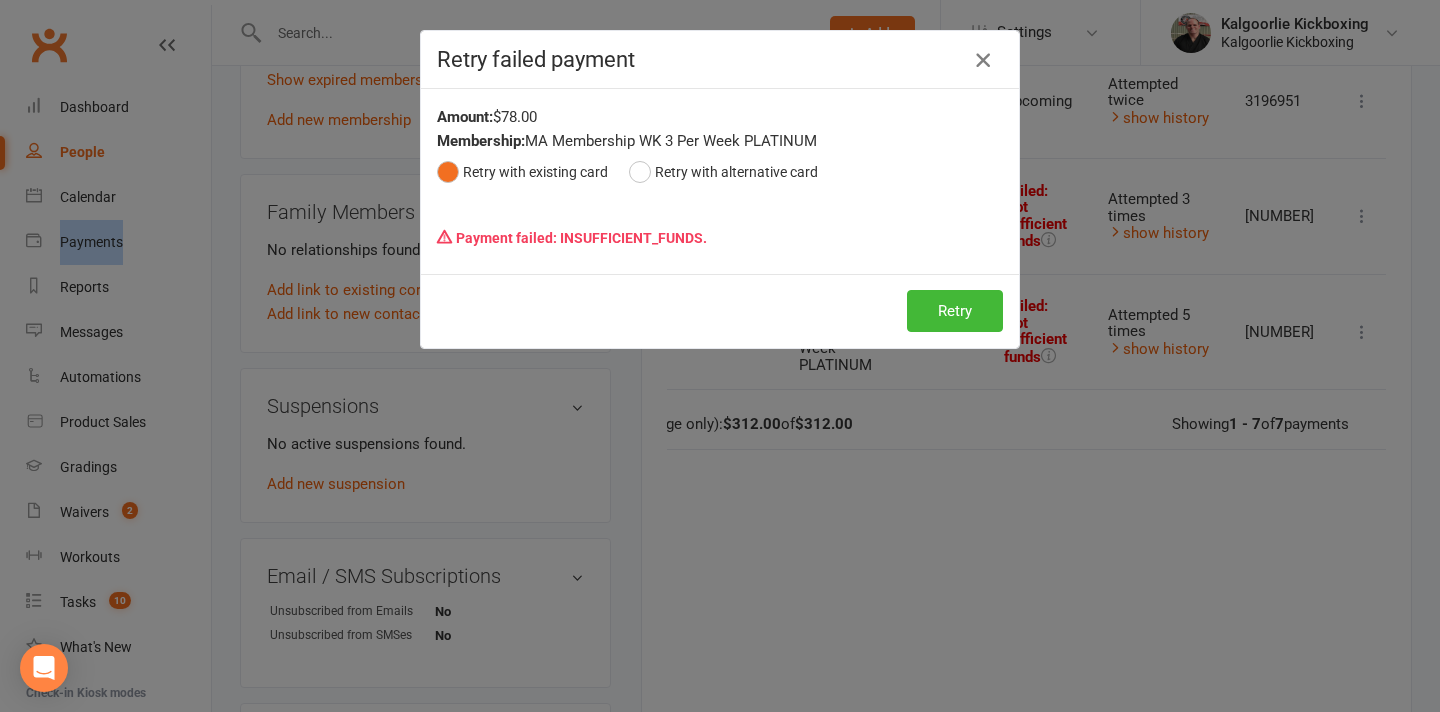 click at bounding box center [983, 60] 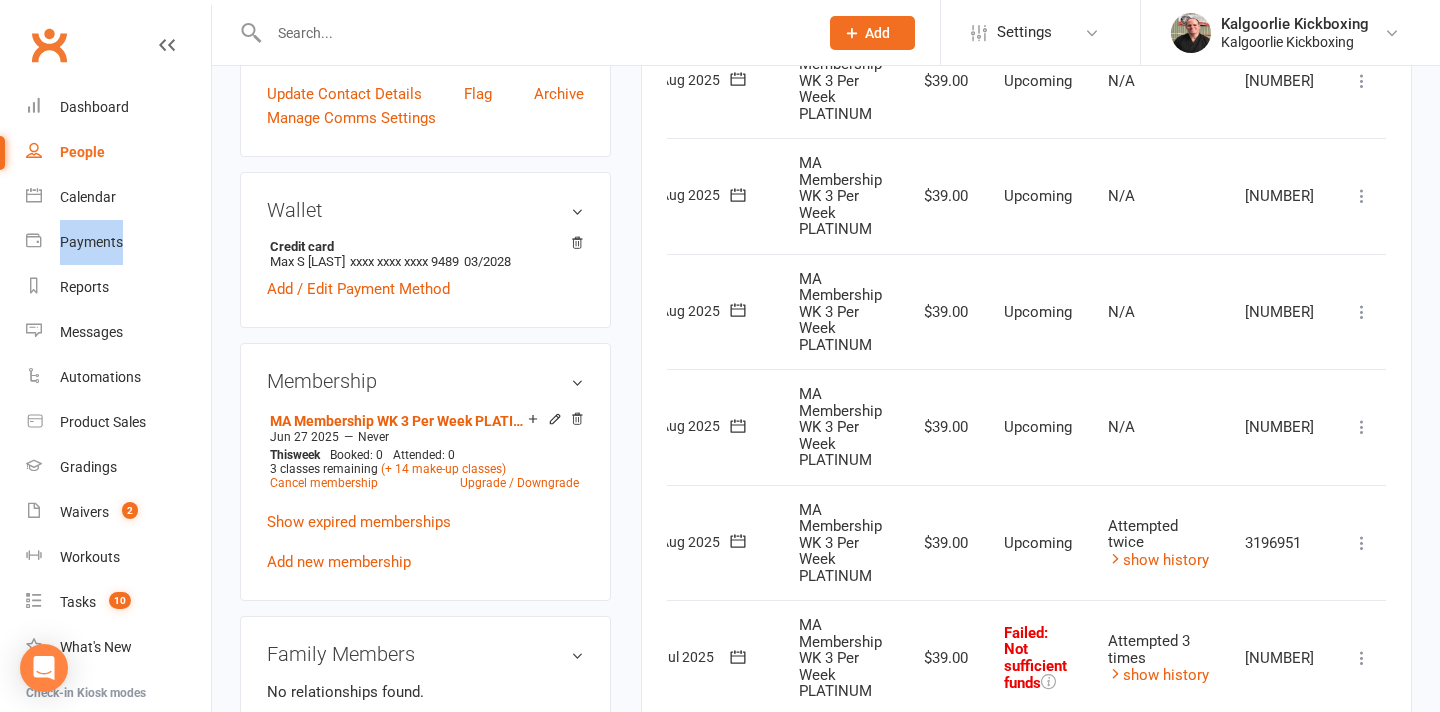 scroll, scrollTop: 607, scrollLeft: 0, axis: vertical 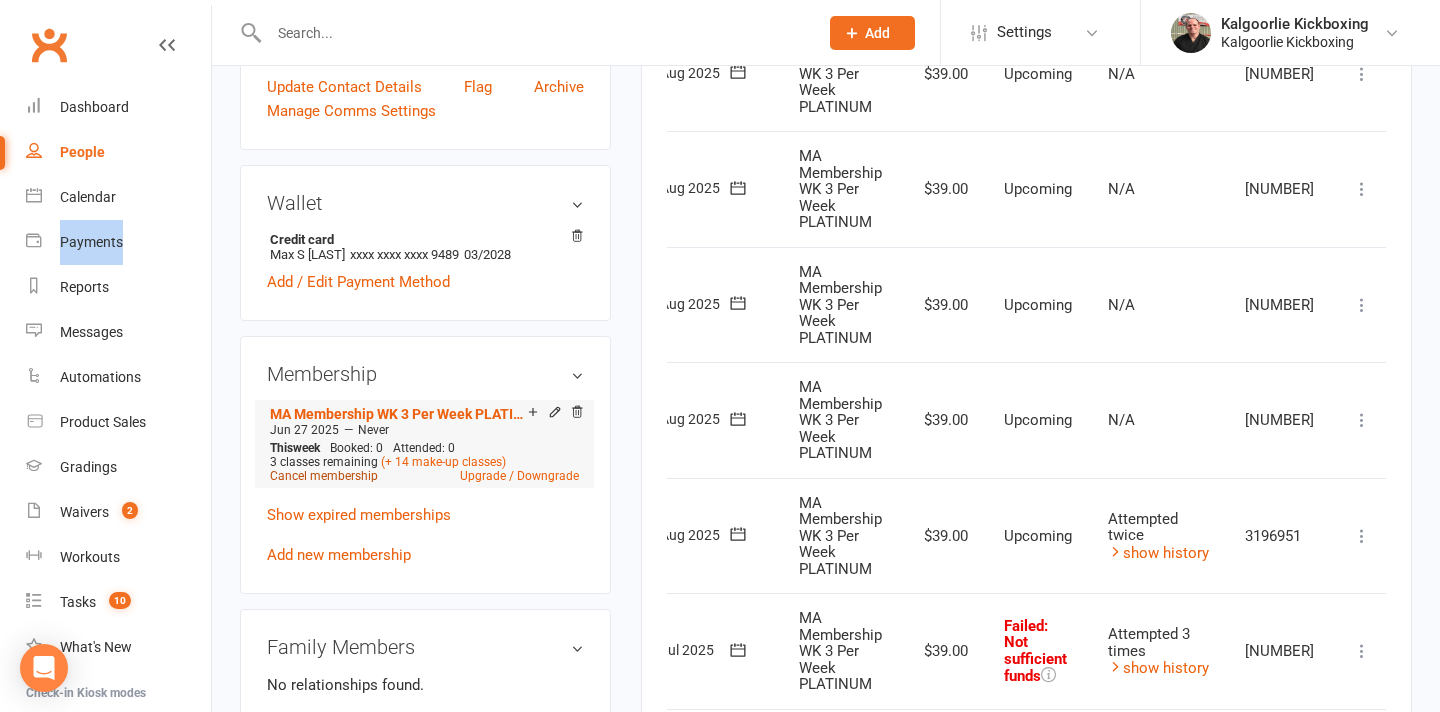 click on "Cancel membership" at bounding box center [324, 476] 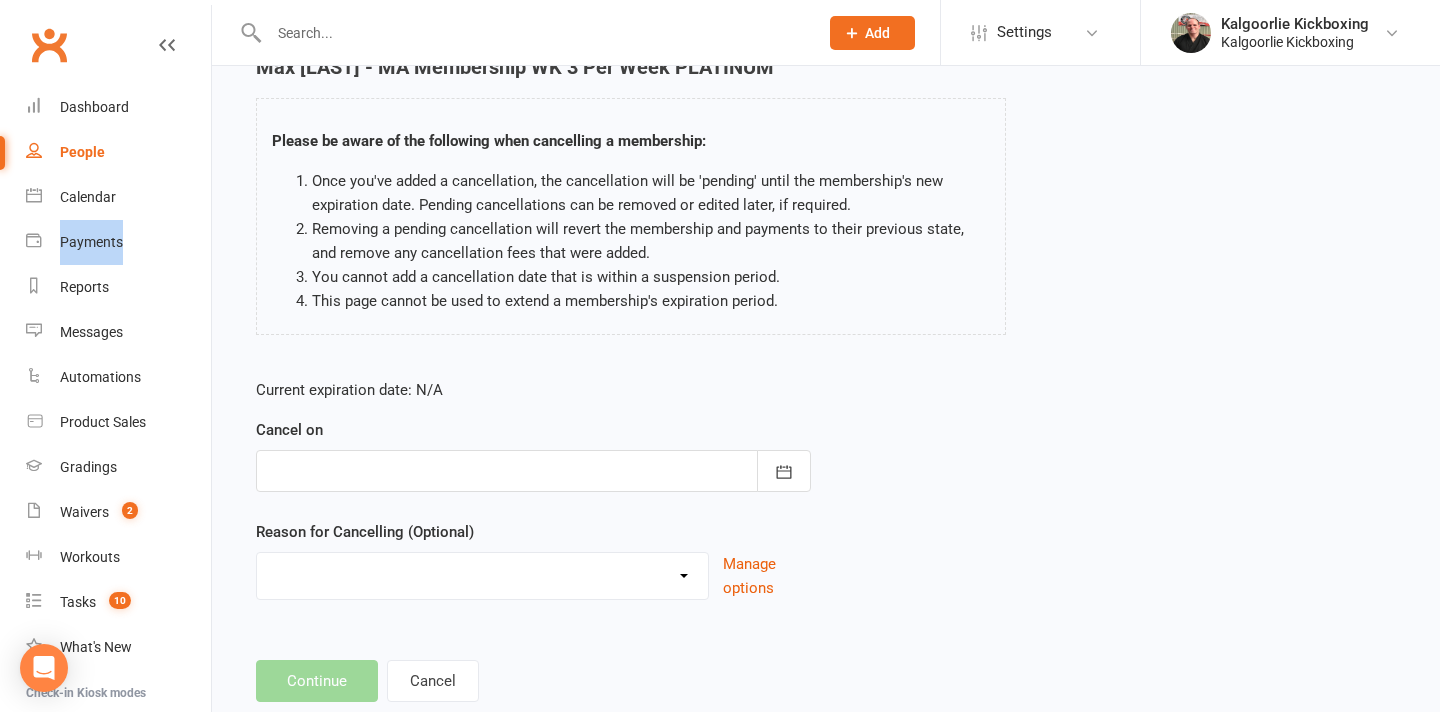 scroll, scrollTop: 127, scrollLeft: 0, axis: vertical 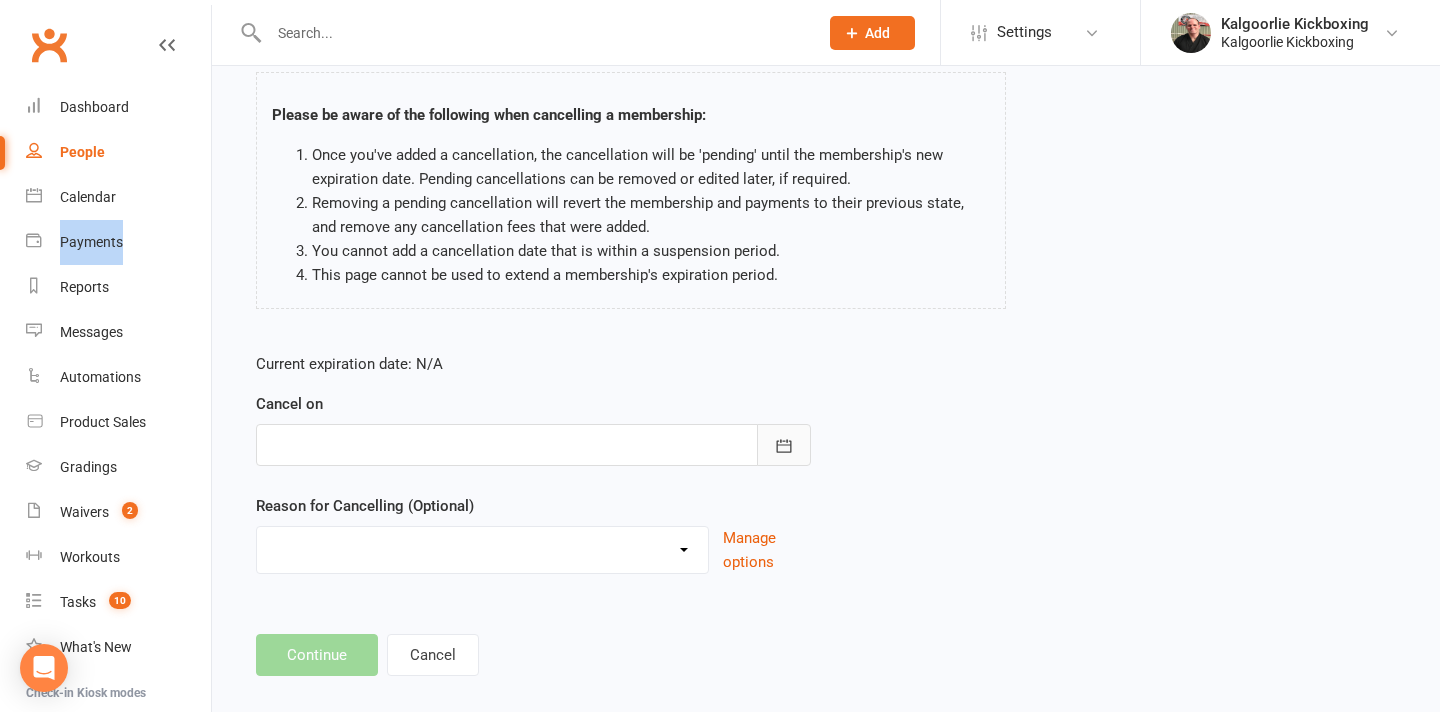 click 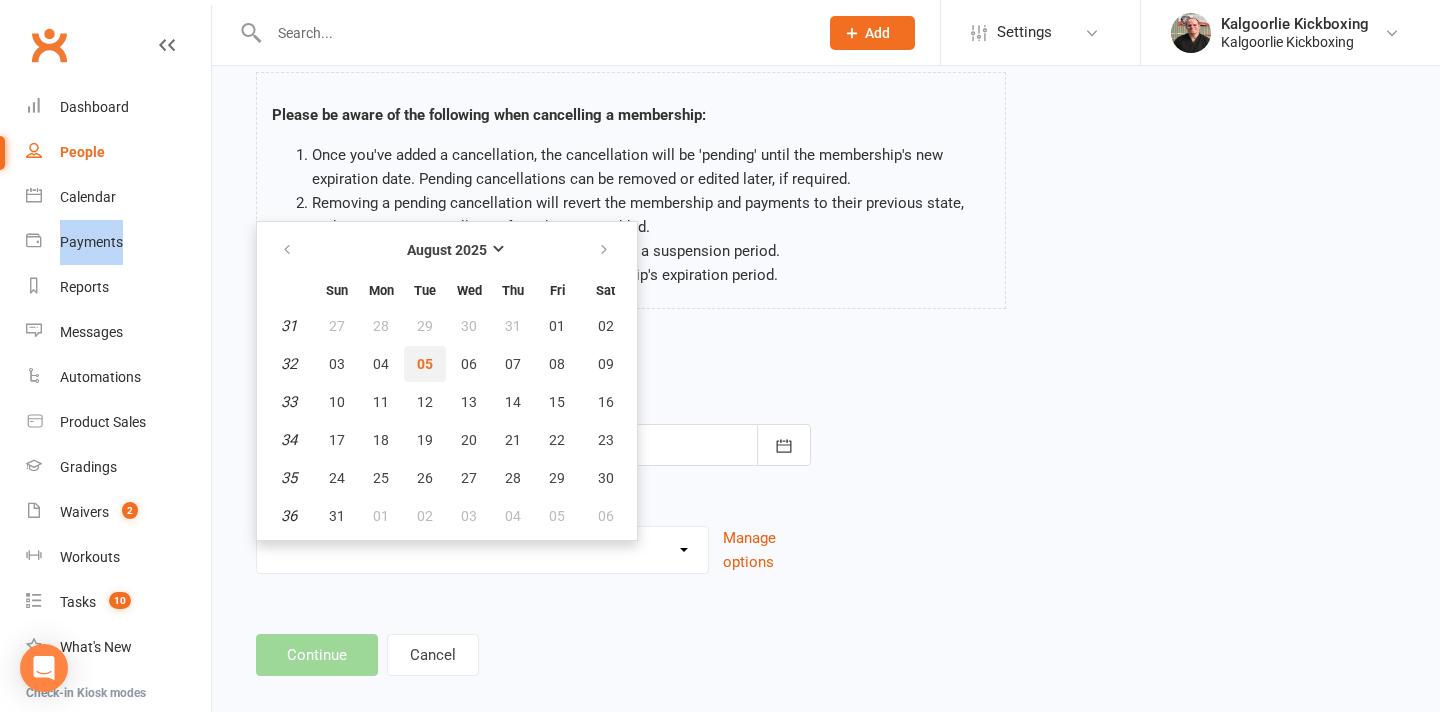 click on "05" at bounding box center [425, 364] 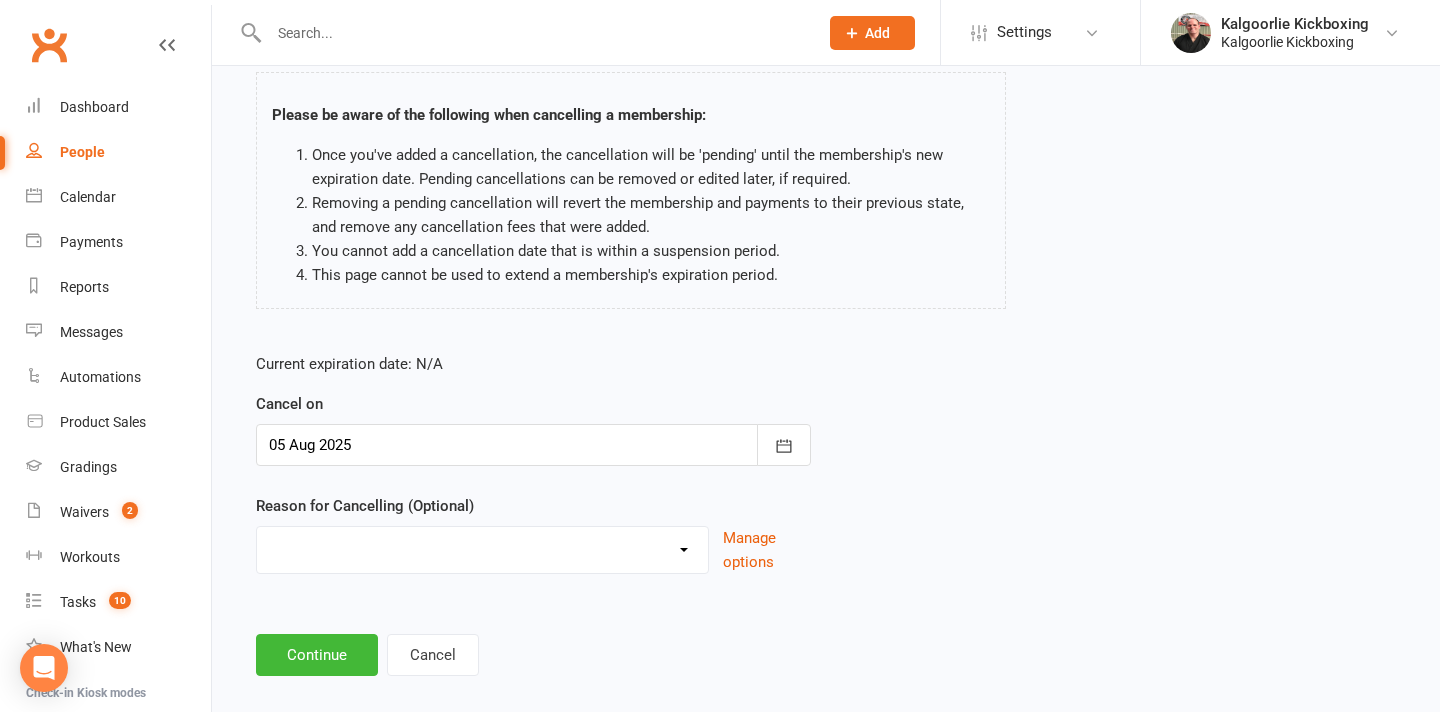 click on "Change of Membership Did not enjoy intro lesson Excessive default payments Family Other Issues Financial Holiday Injury Left or Leaving Town Loss of Interest Work - Unable to attend Other reason" at bounding box center (482, 547) 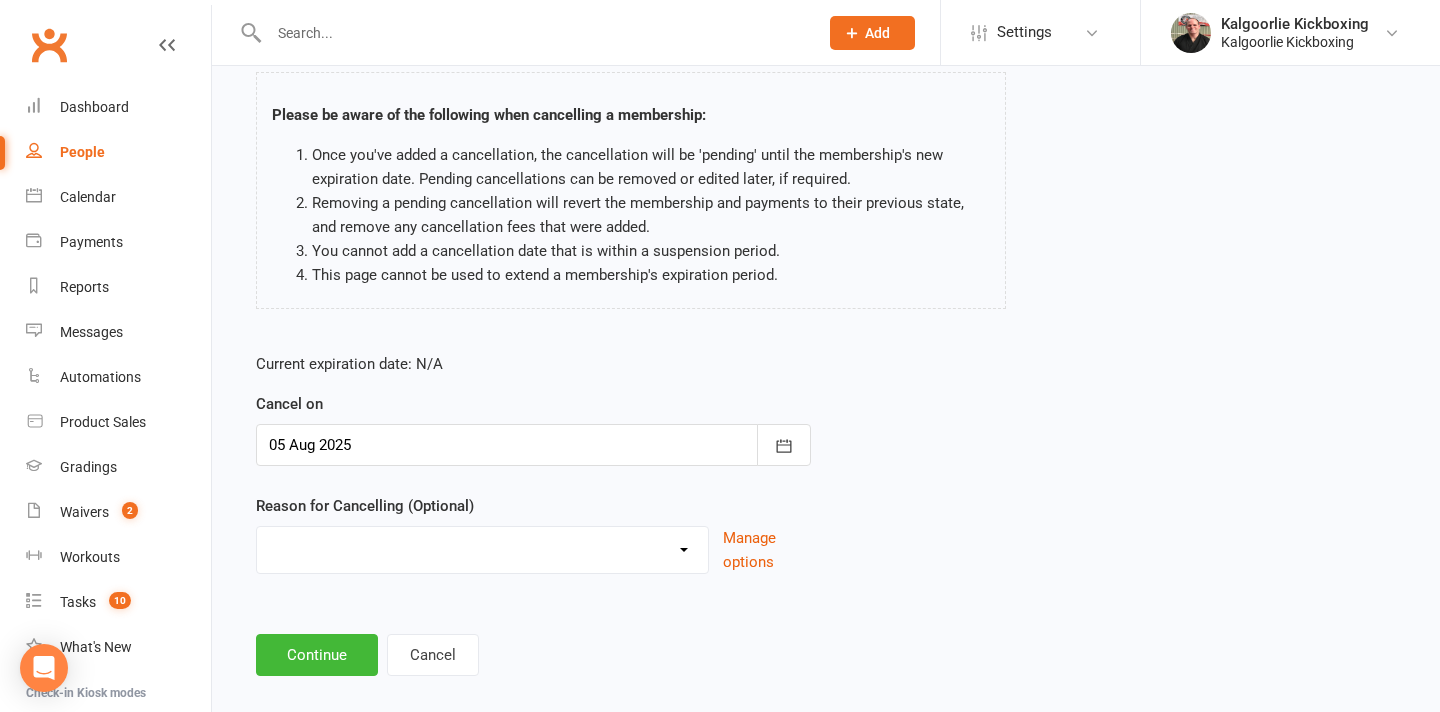 select on "2" 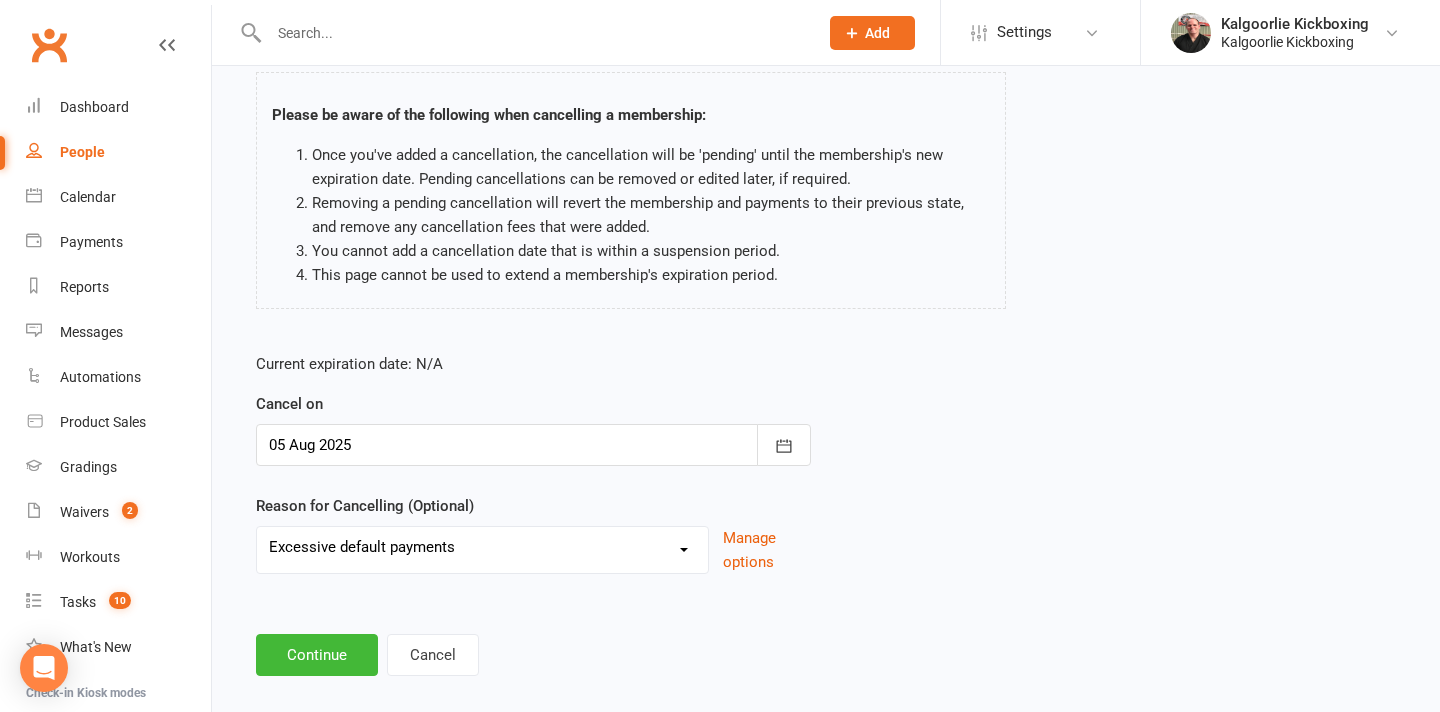 scroll, scrollTop: 152, scrollLeft: 0, axis: vertical 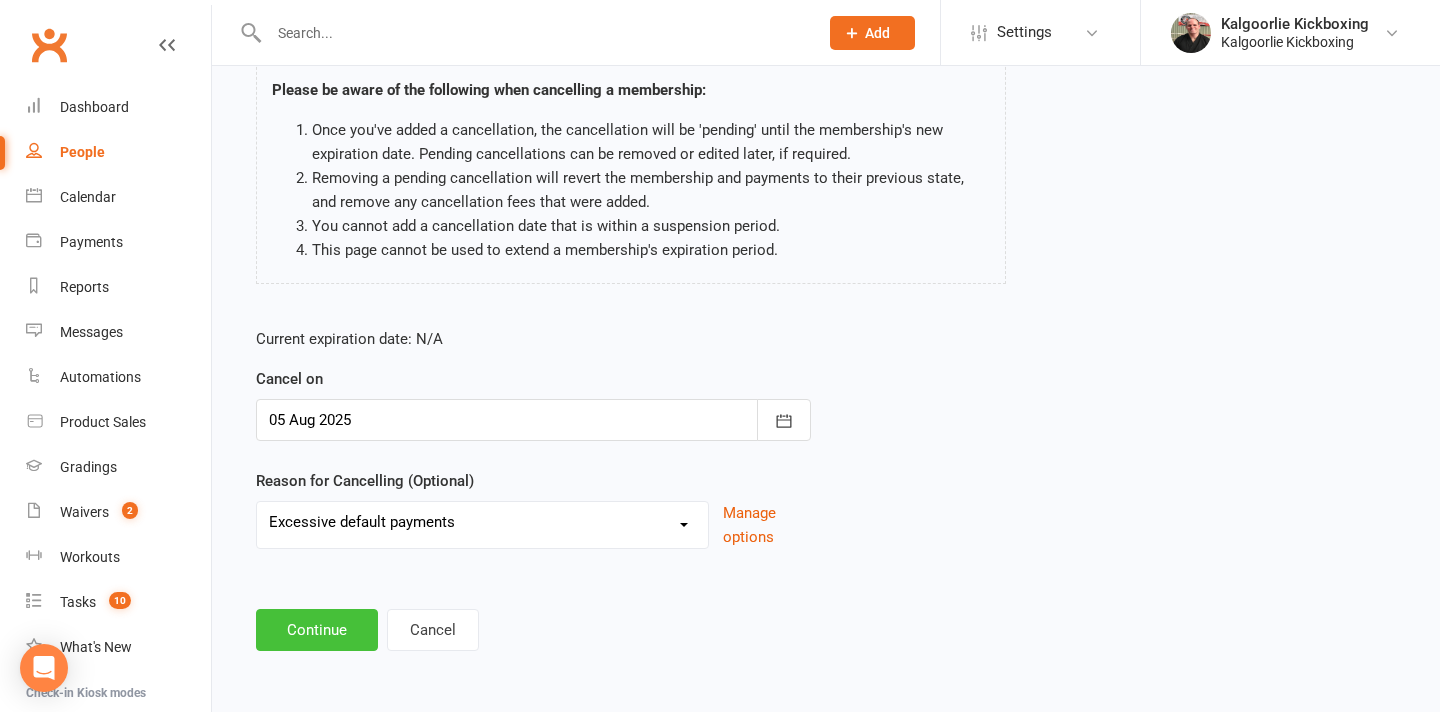 click on "Continue" at bounding box center [317, 630] 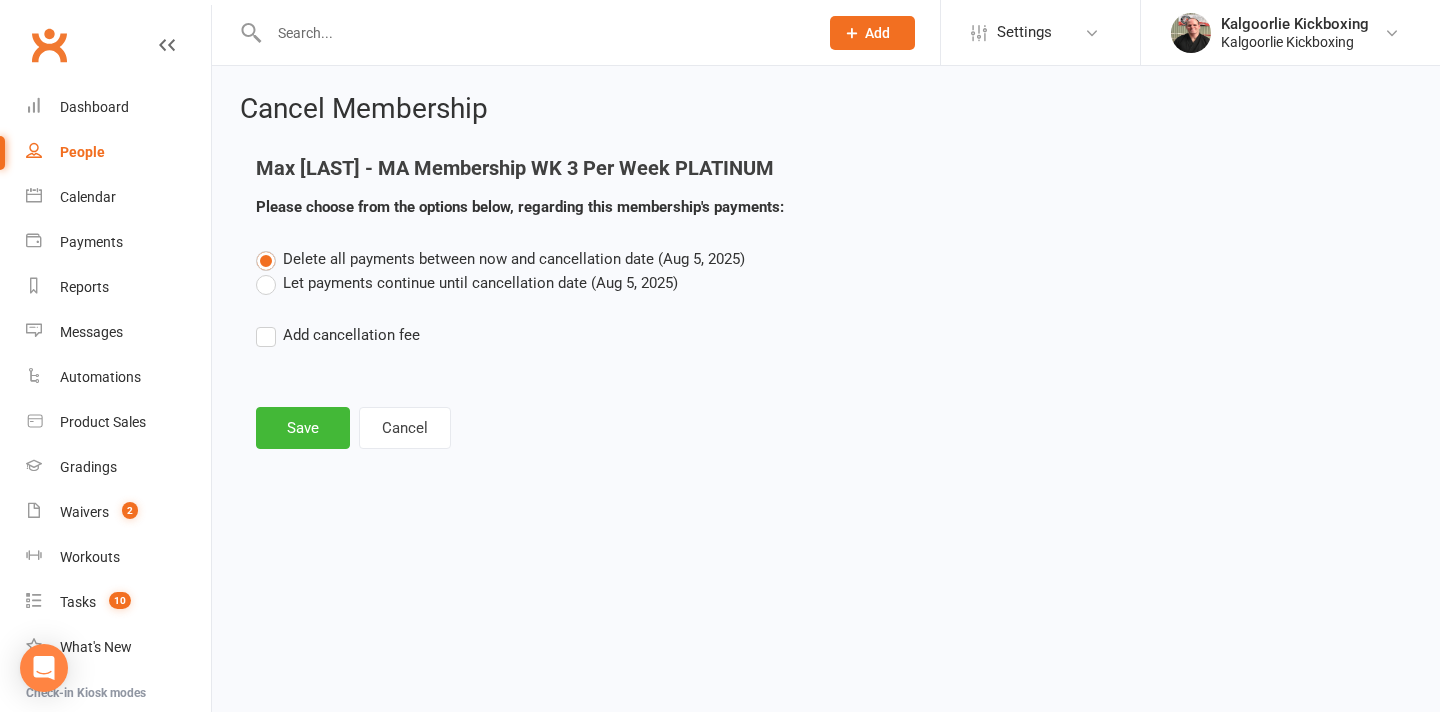 click on "Let payments continue until cancellation date (Aug 5, 2025)" at bounding box center [467, 283] 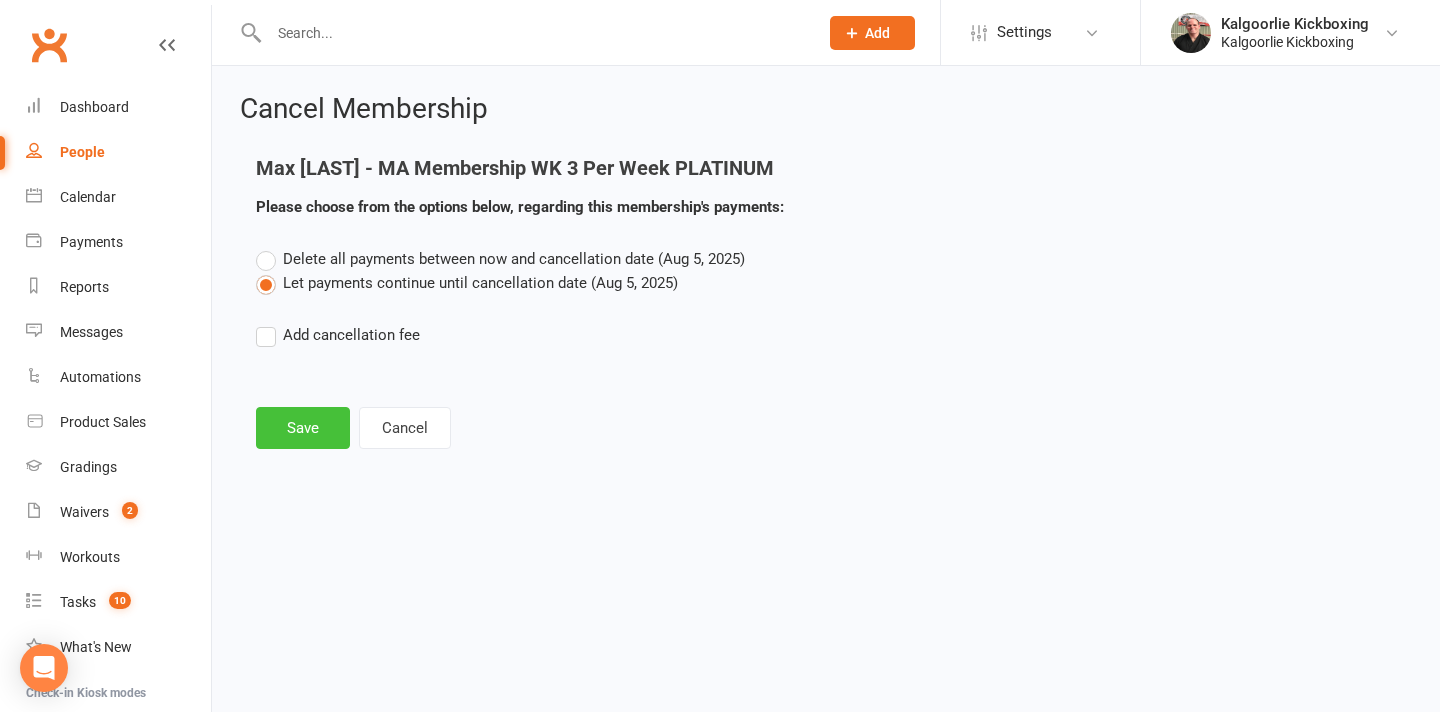 click on "Save" at bounding box center [303, 428] 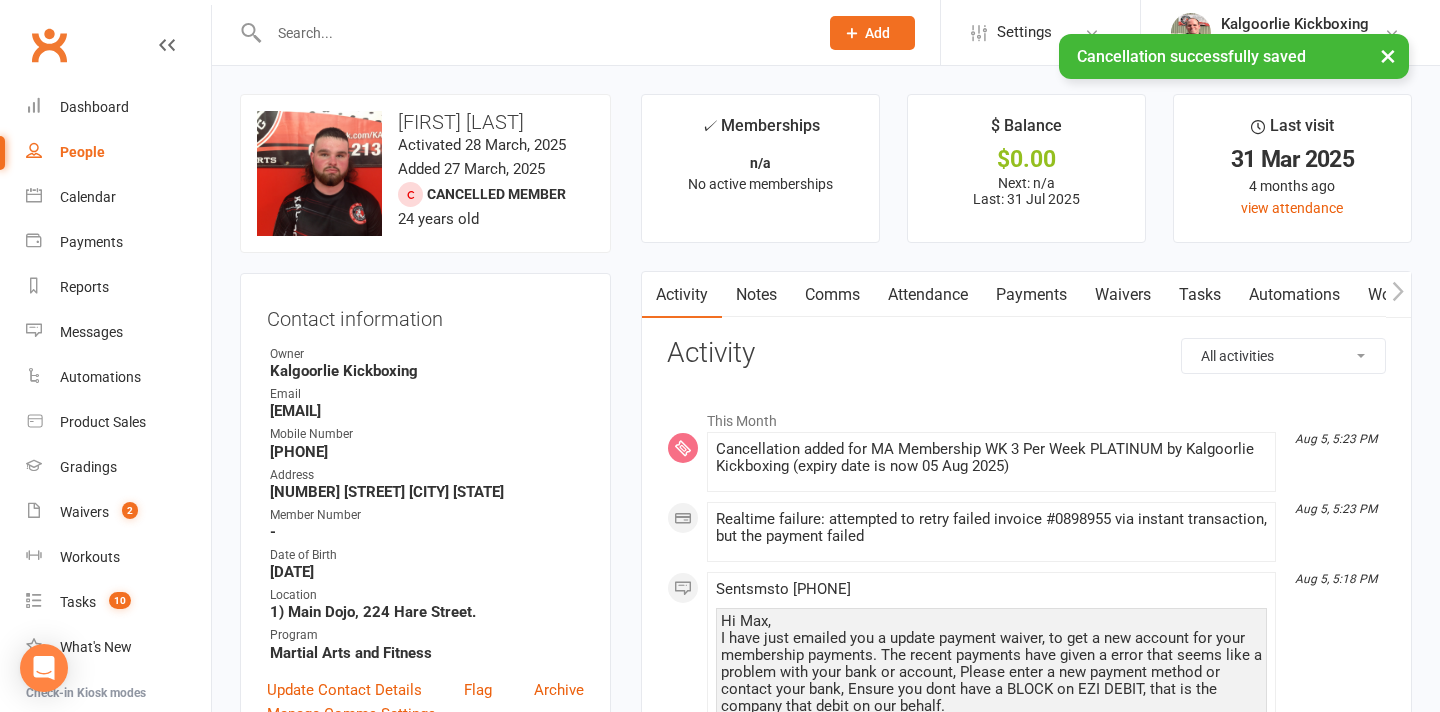 click on "Activity Notes Comms Attendance Payments Waivers Tasks Automations Workouts Gradings / Promotions Mobile App Assessments Credit balance
All activities Bookings / Attendances Communications Notes Failed SMSes Gradings Members Memberships Mobile App POS Sales Payments Credit Vouchers Prospects Reports Automations Tasks Waivers Workouts Kiosk Mode Consent Assessments Contact Flags Family Relationships Activity This Month Aug 5, 5:23 PM Cancellation added for MA Membership WK 3 Per Week PLATINUM by Kalgoorlie Kickboxing (expiry date is now 05 Aug 2025)   Aug 5, 5:23 PM Realtime failure: attempted to retry failed invoice #0898955 via instant transaction, but the payment failed   Aug 5, 5:18 PM   Sent  sms  to   0423686528   Hi Max, Regards Jacko. Kalgoorlie Kickboxing - Reply UNSUB to unsub Aug 5, 5:18 PM   Sent  email  to   Maxmurphy77@gmail.com   You have been invited to sign a waiver by Kalgoorlie Kickboxing  Hi  Max Murphy ,     You've been invited by Kalgoorlie Kickboxing to fill out an online waiver." at bounding box center (1026, 1507) 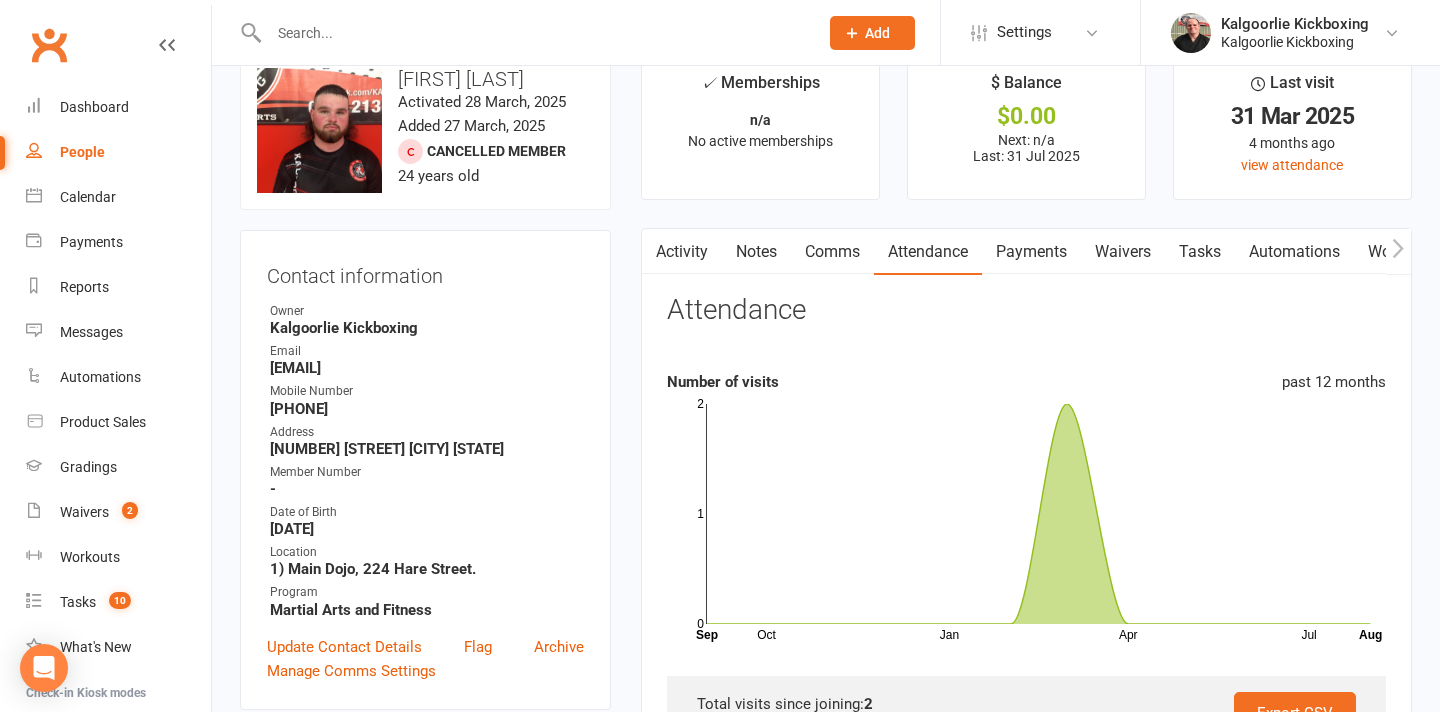 scroll, scrollTop: 36, scrollLeft: 0, axis: vertical 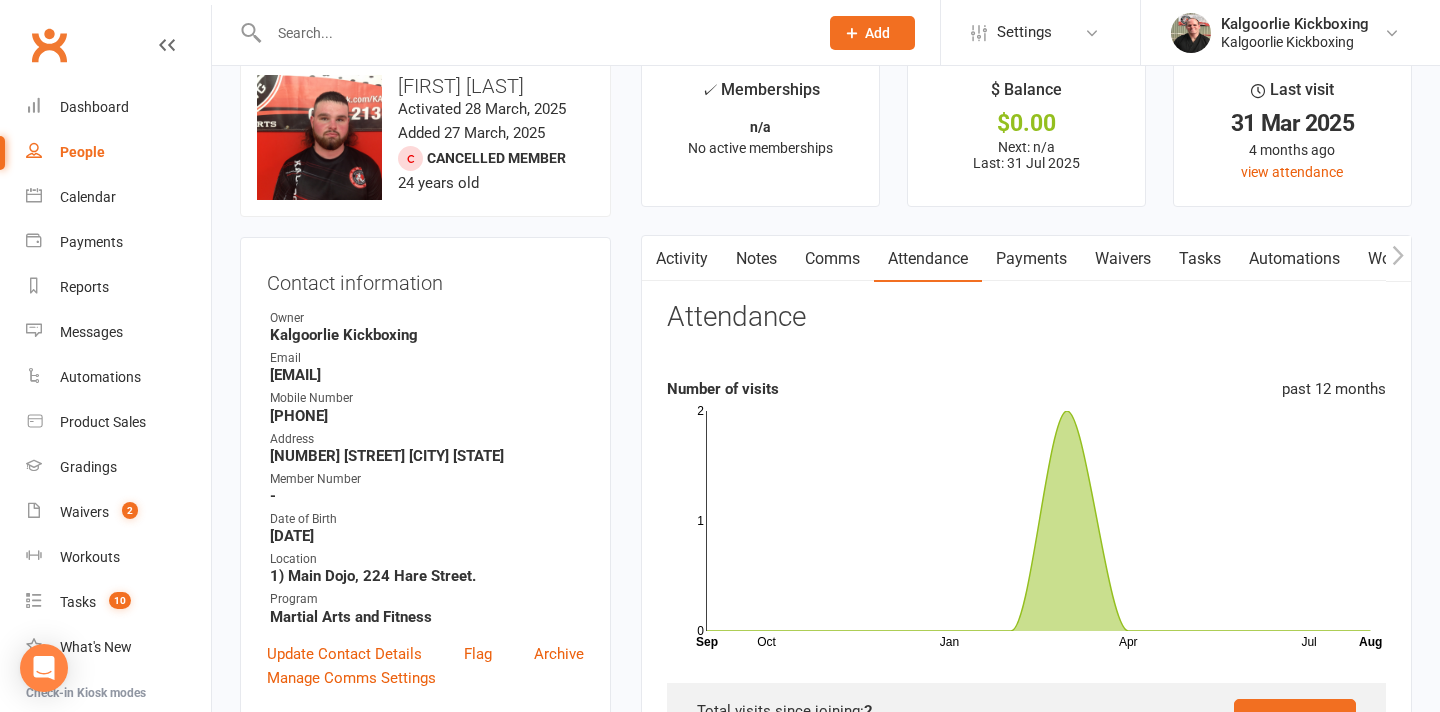 click on "Payments" at bounding box center (1031, 259) 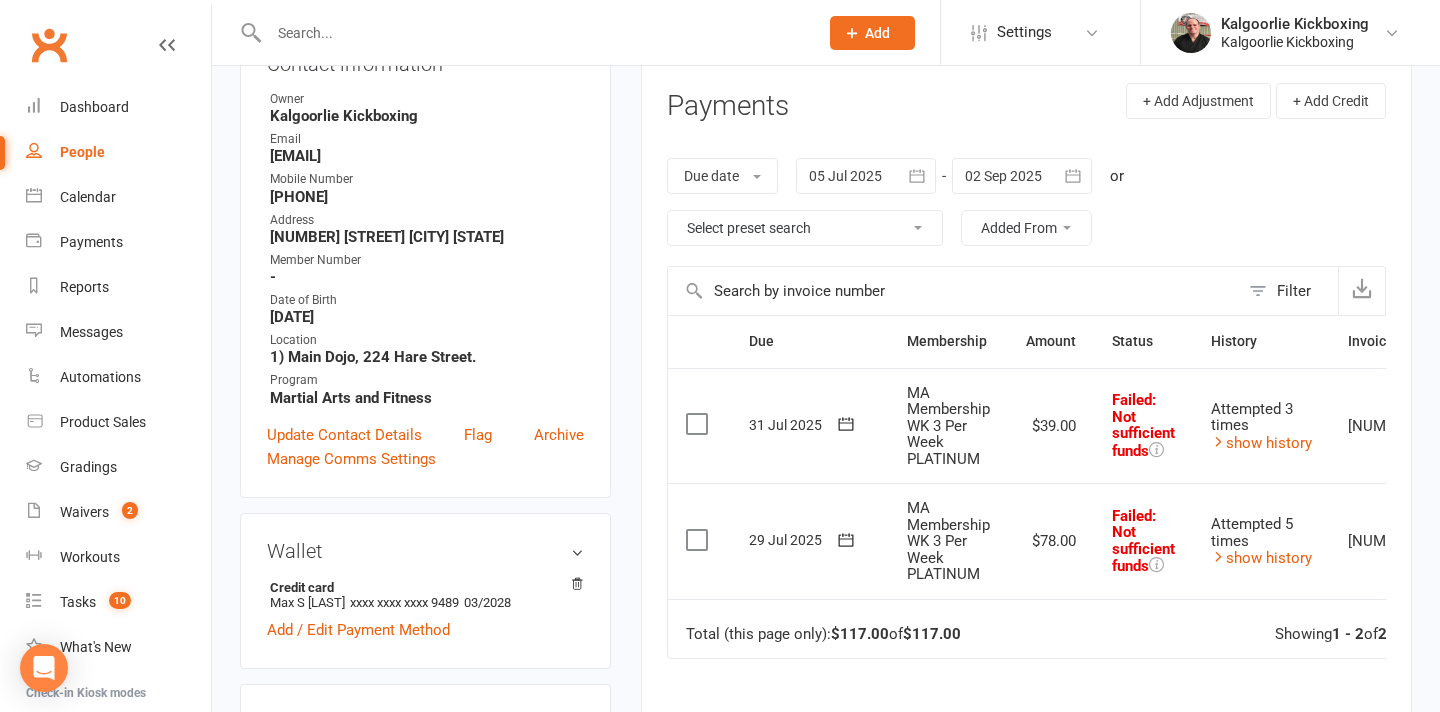 scroll, scrollTop: 342, scrollLeft: 0, axis: vertical 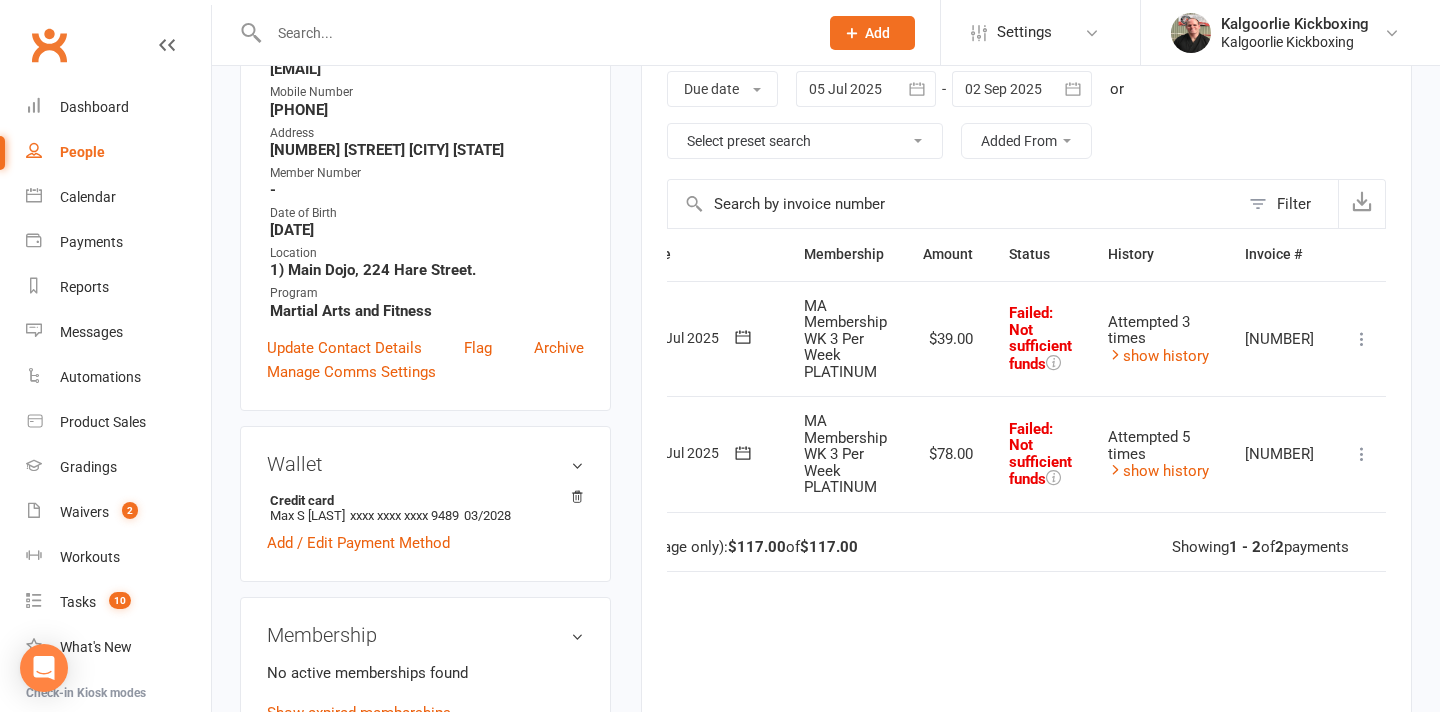 click at bounding box center (1362, 454) 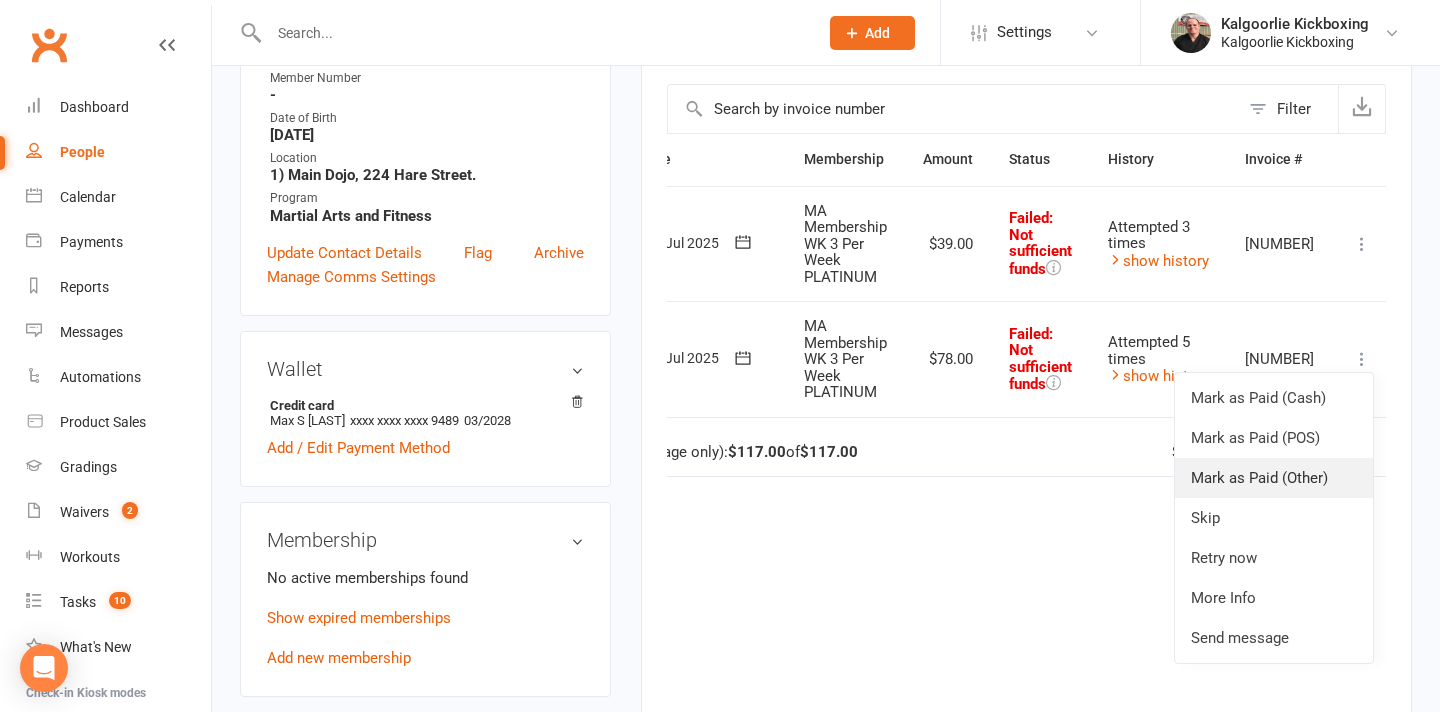 scroll, scrollTop: 438, scrollLeft: 0, axis: vertical 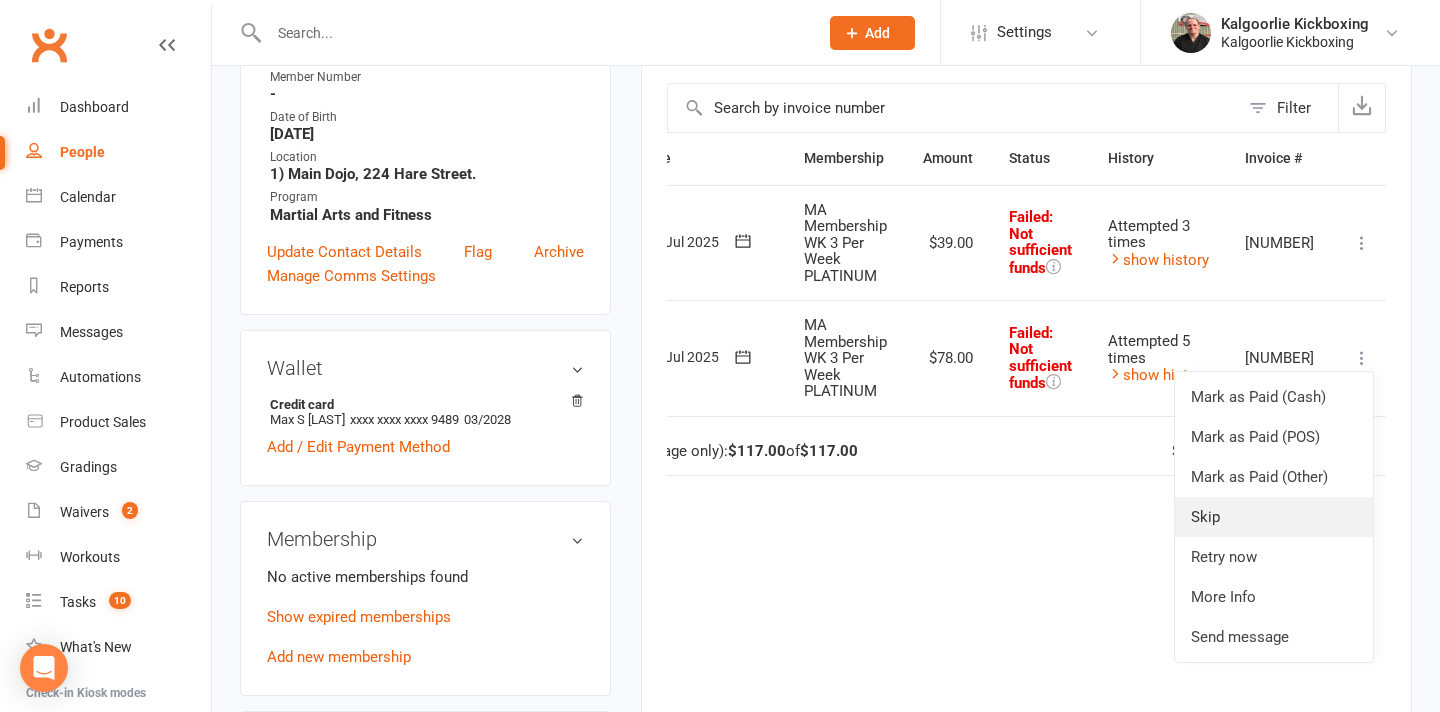 click on "Skip" at bounding box center [1274, 517] 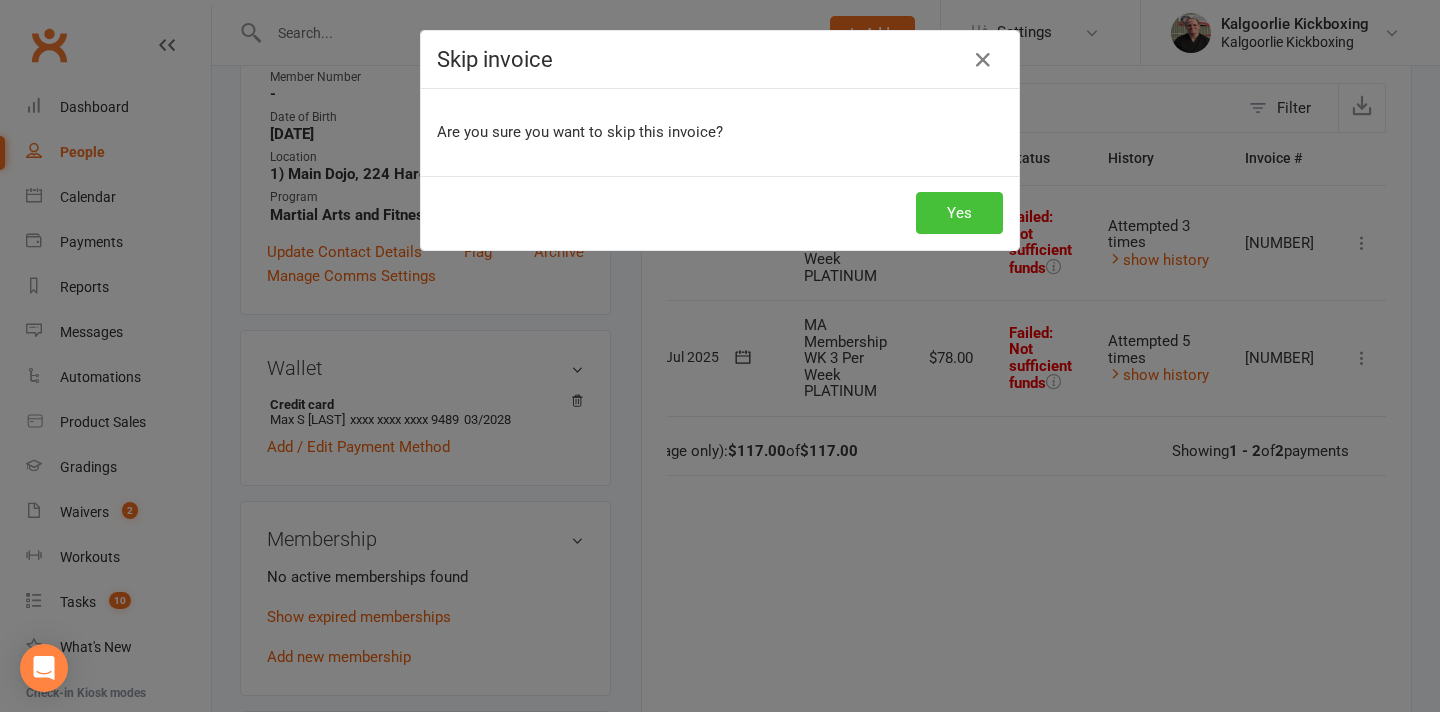 click on "Yes" at bounding box center (959, 213) 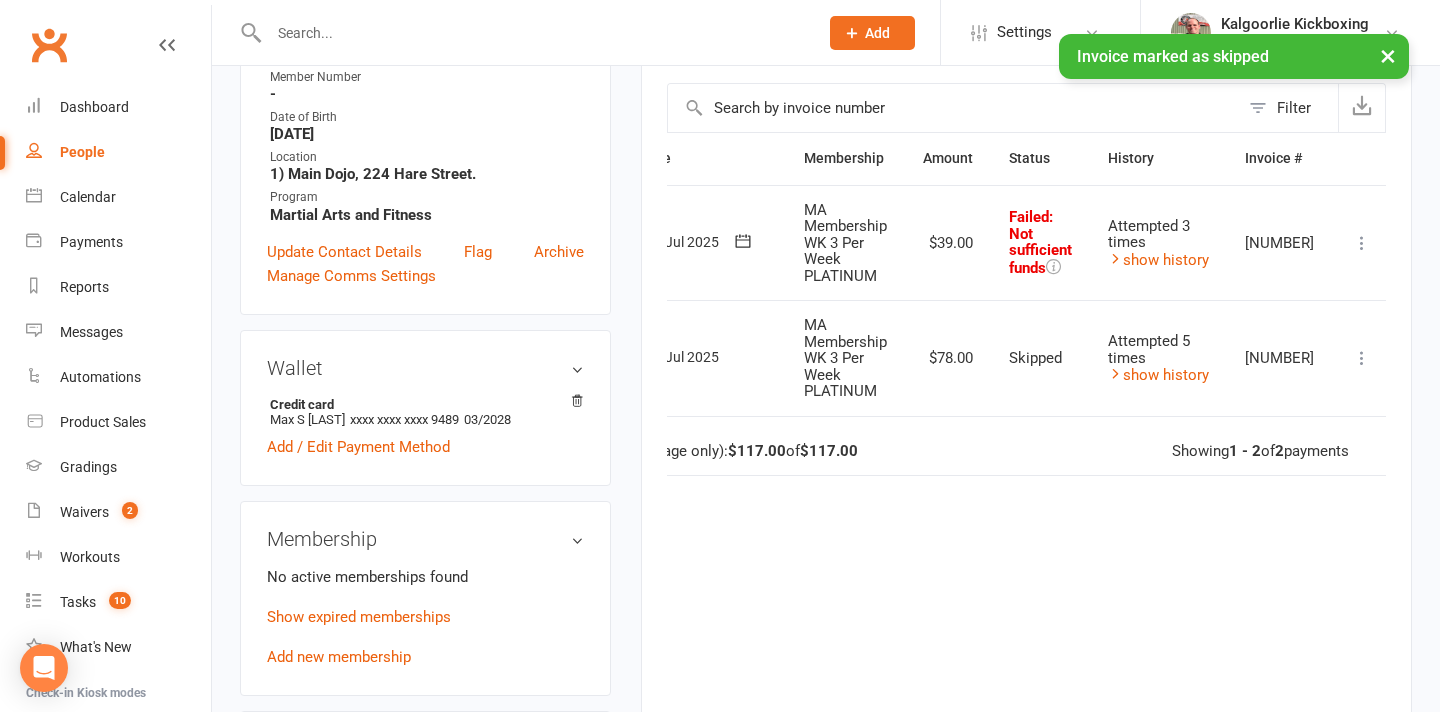 click at bounding box center (1362, 243) 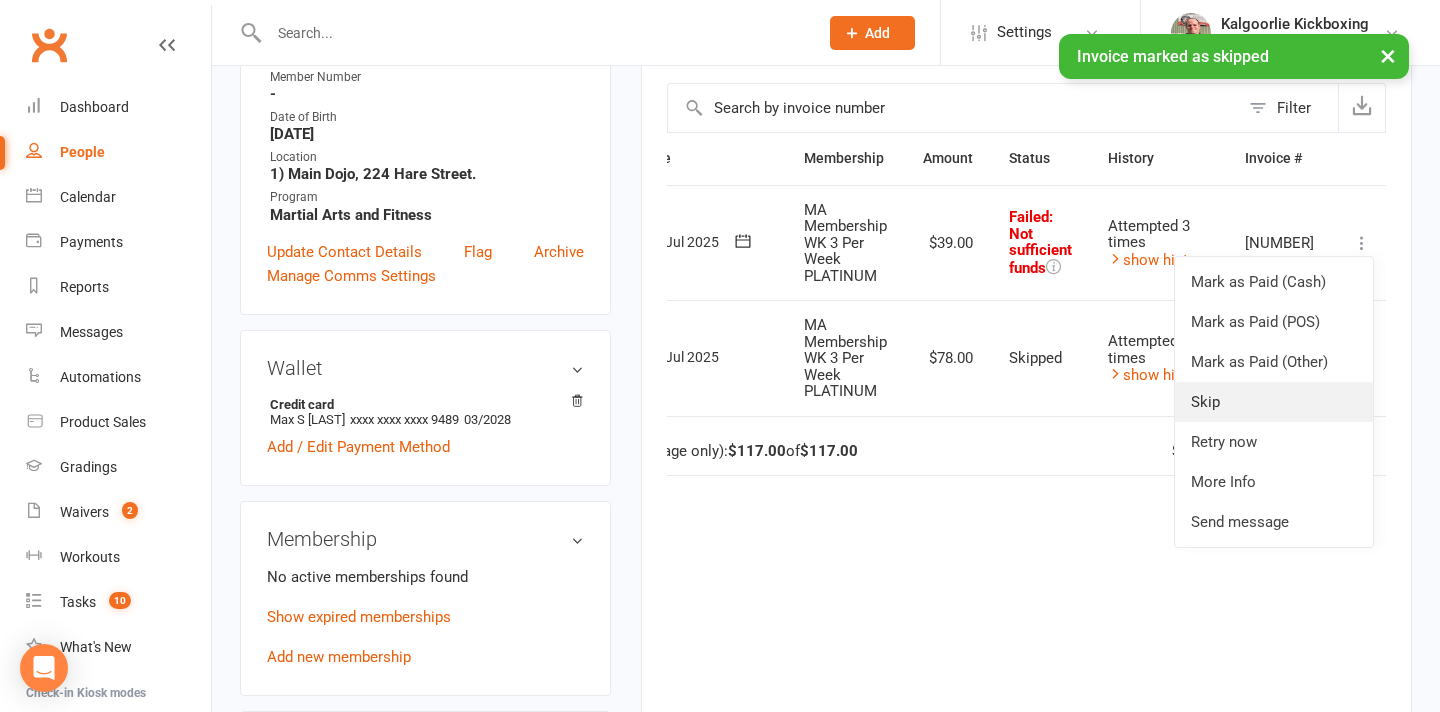 click on "Skip" at bounding box center (1274, 402) 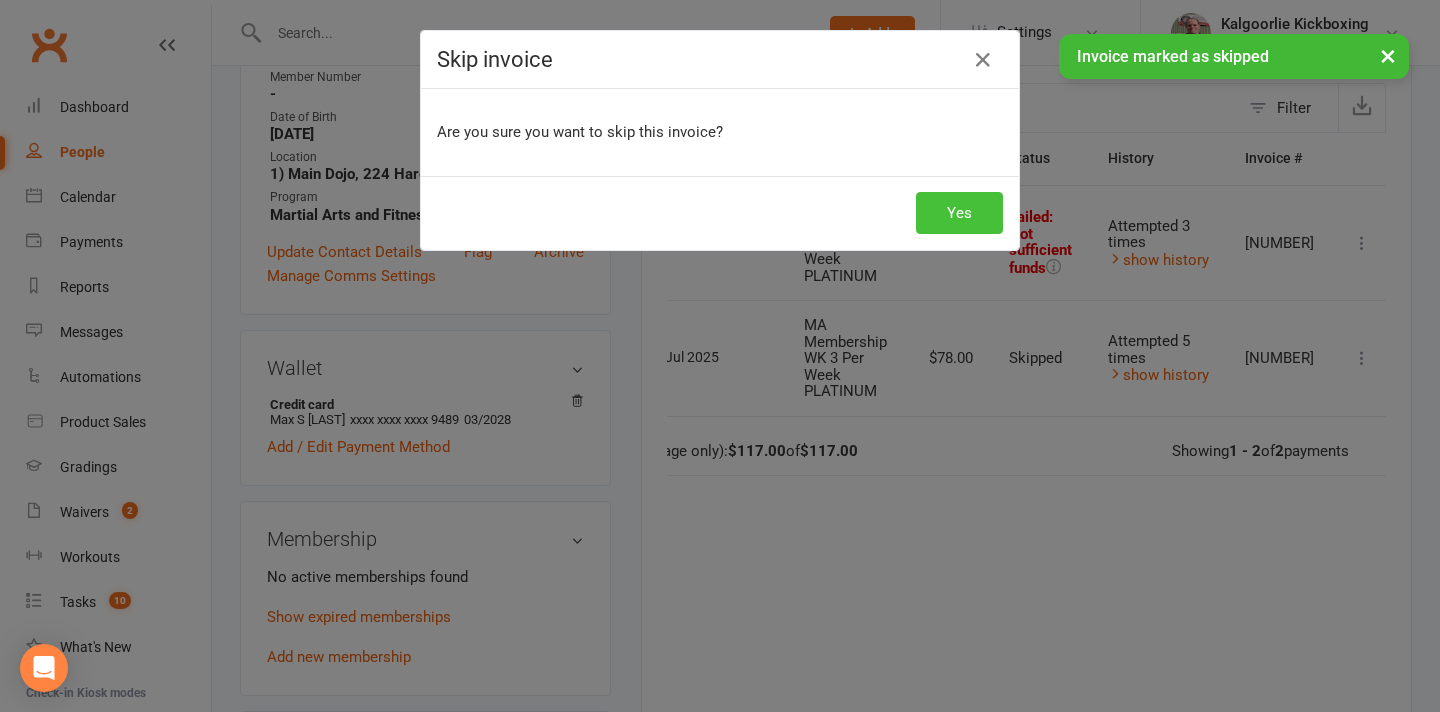 click on "Yes" at bounding box center [959, 213] 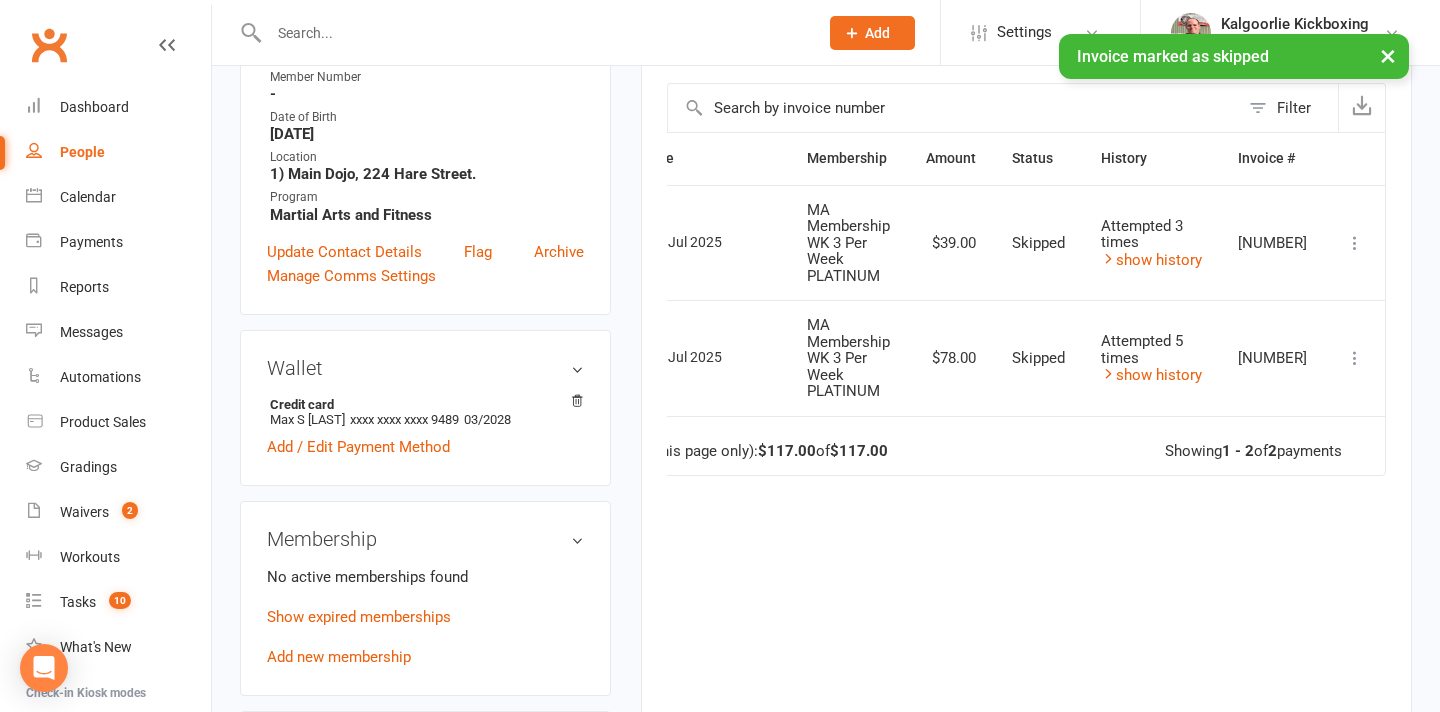 scroll, scrollTop: 0, scrollLeft: 66, axis: horizontal 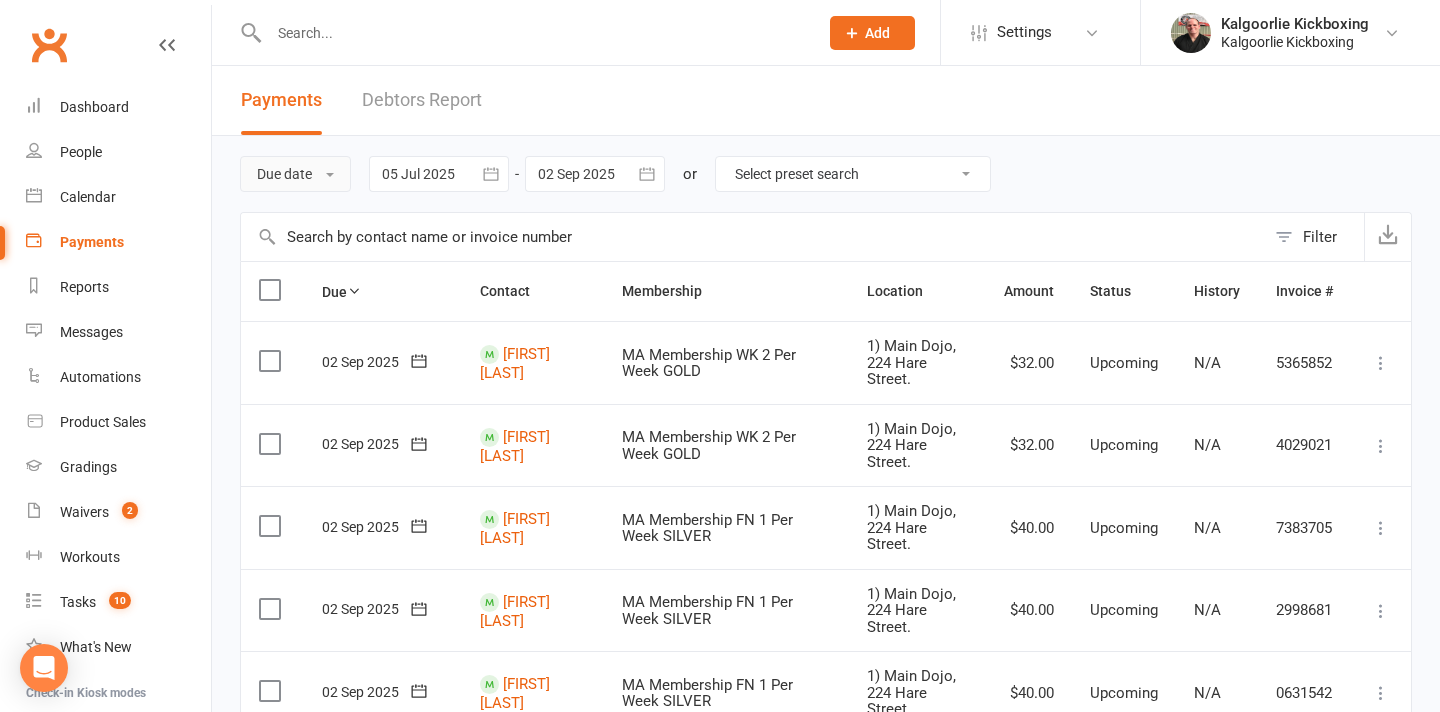 click on "Due date" at bounding box center [295, 174] 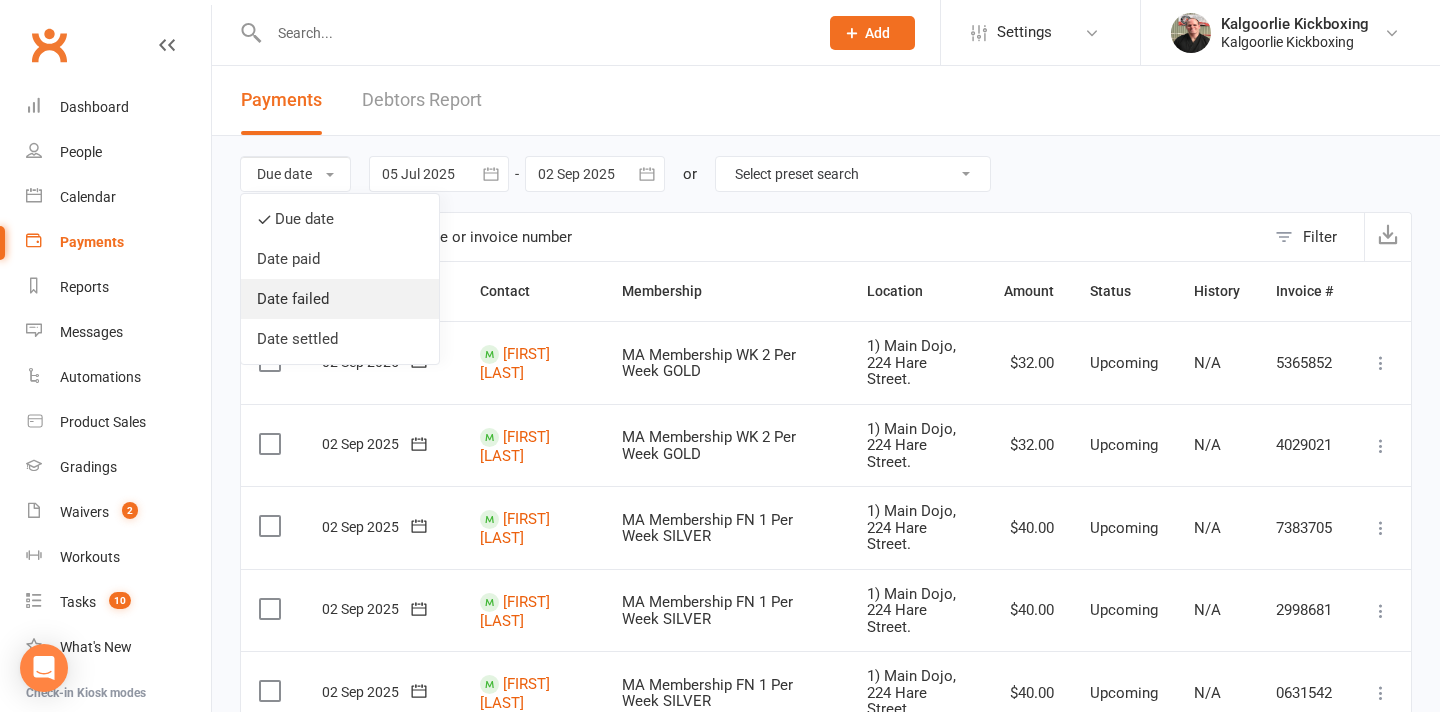 click on "Date failed" at bounding box center [340, 299] 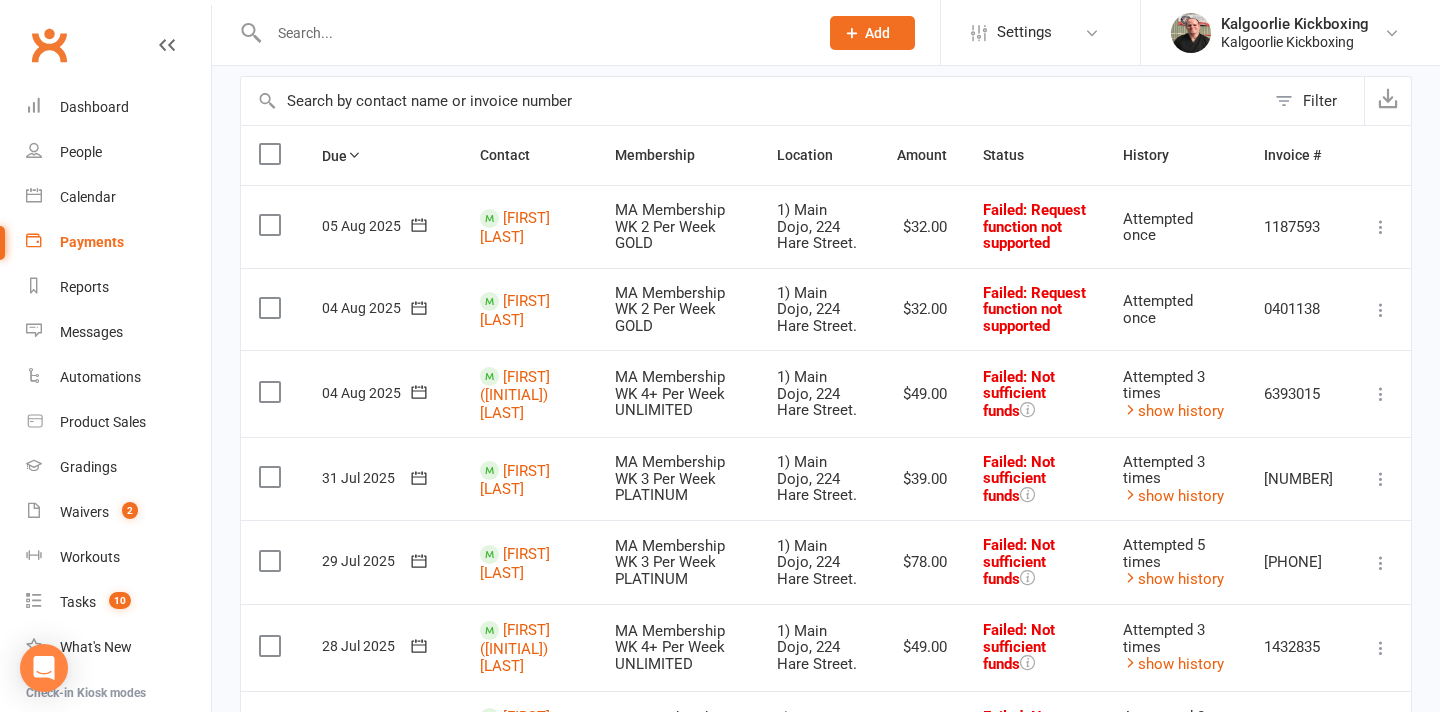 scroll, scrollTop: 0, scrollLeft: 0, axis: both 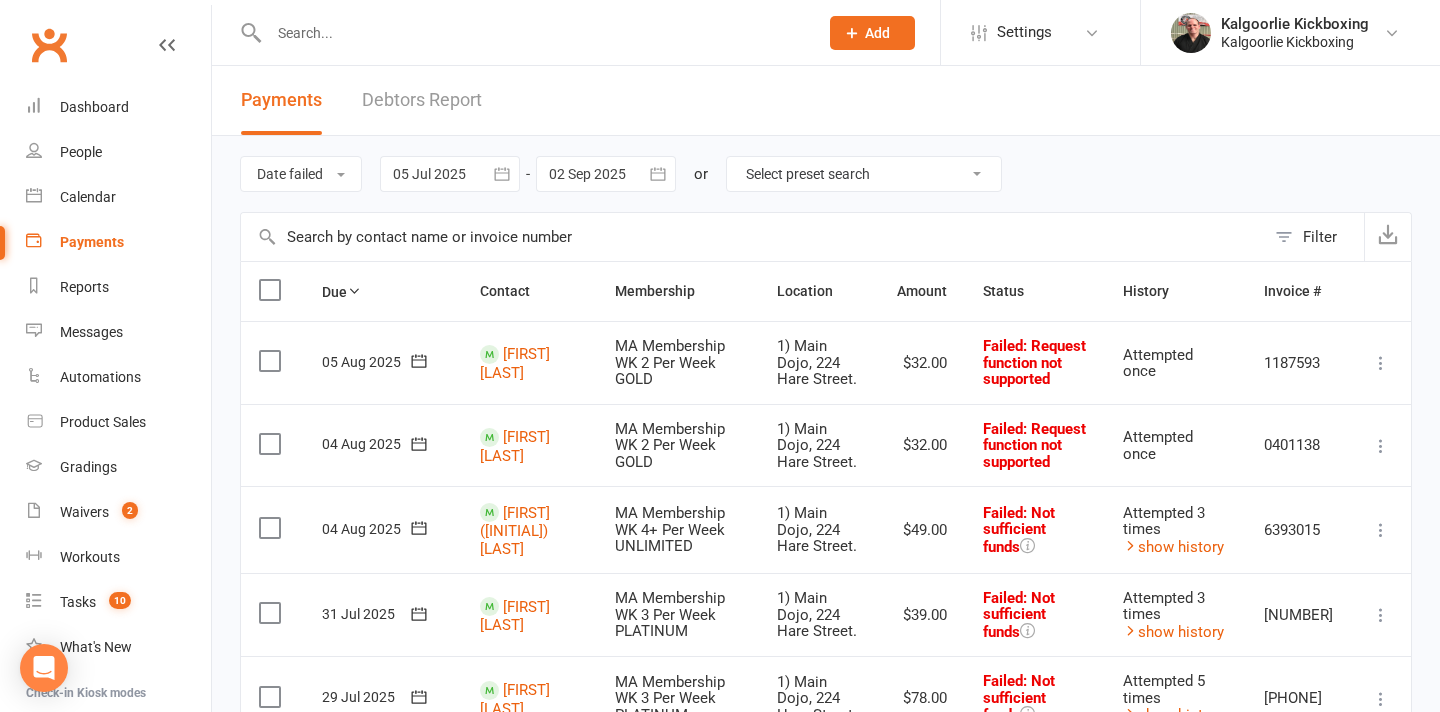 click at bounding box center [450, 174] 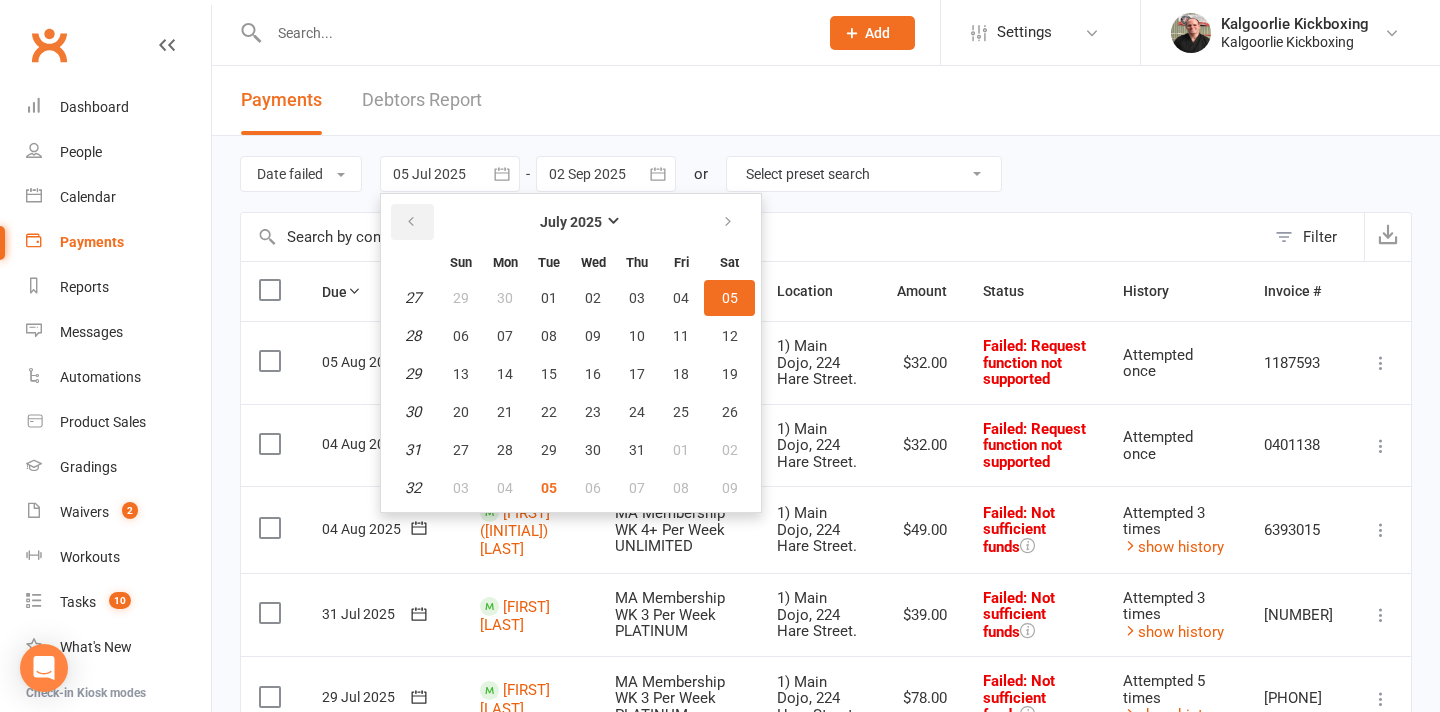 click at bounding box center (412, 222) 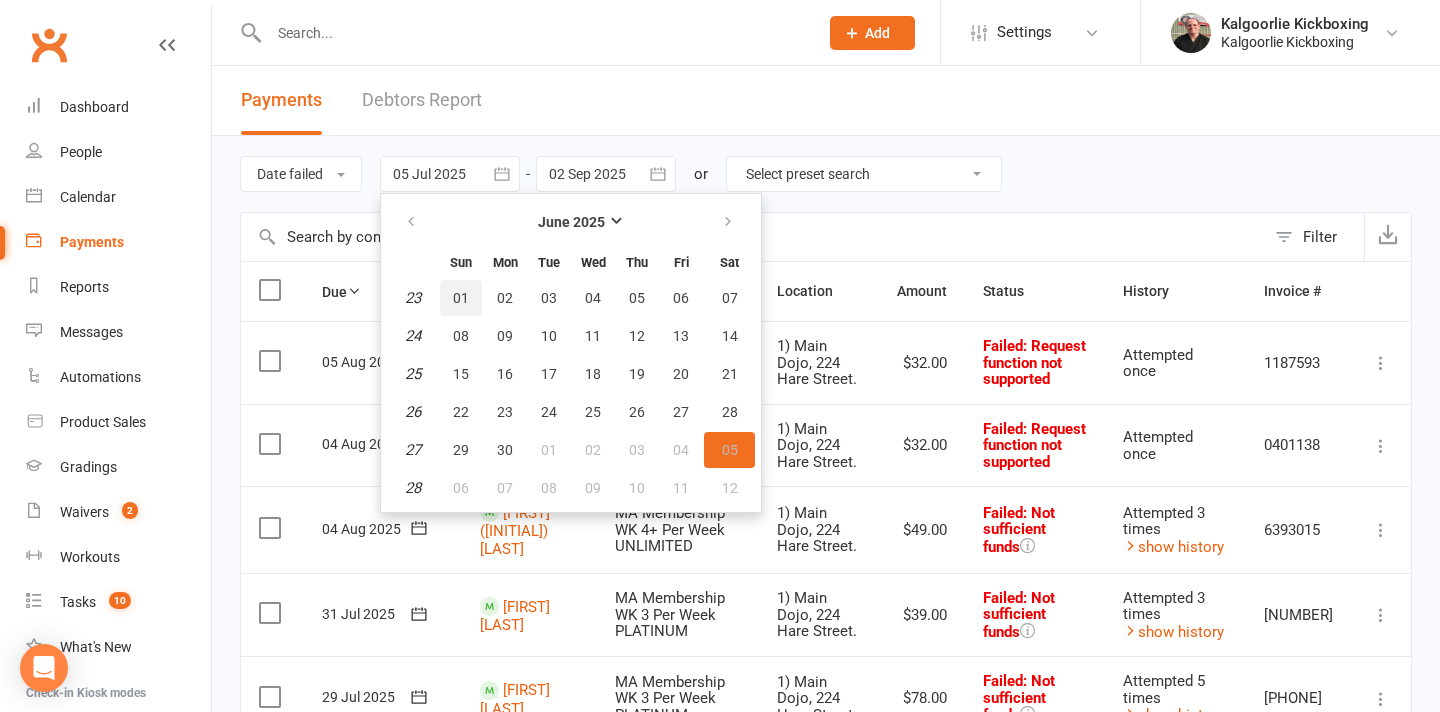 click on "01" at bounding box center (461, 298) 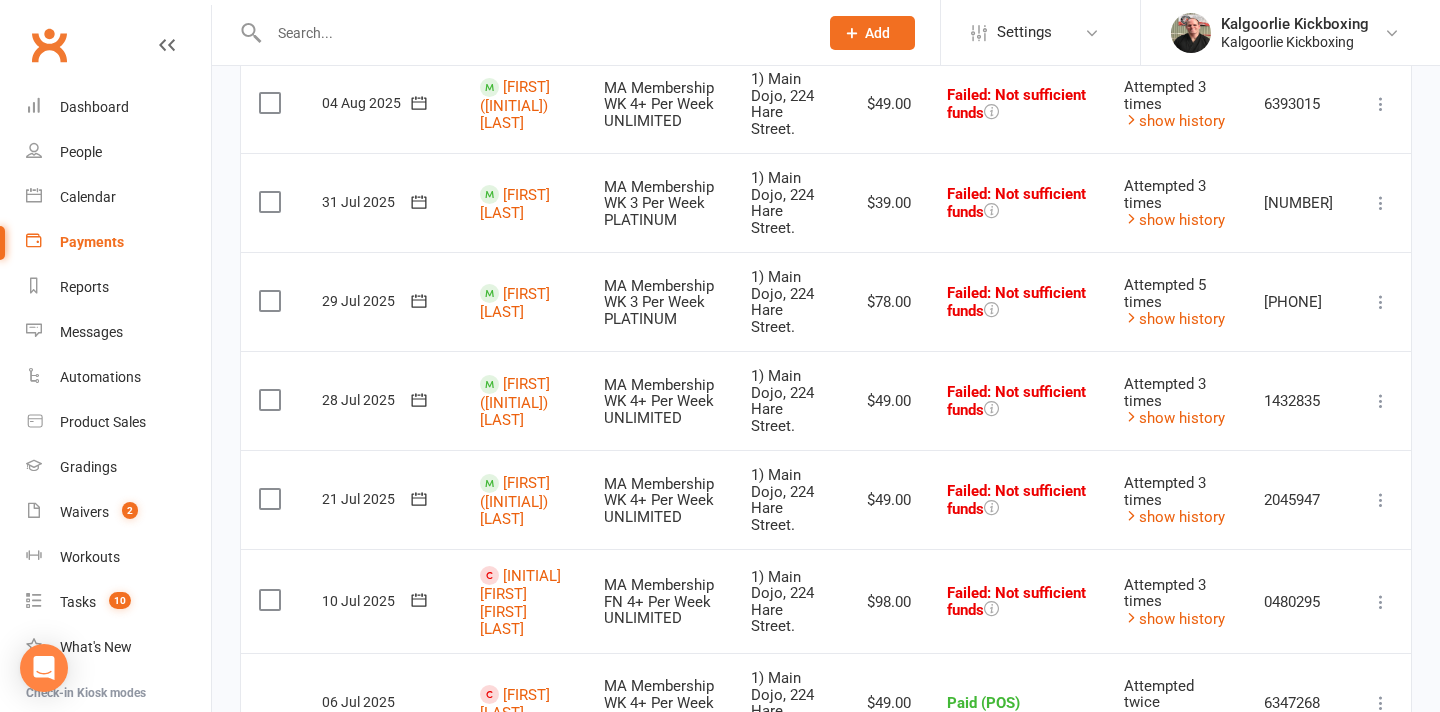 scroll, scrollTop: 464, scrollLeft: 0, axis: vertical 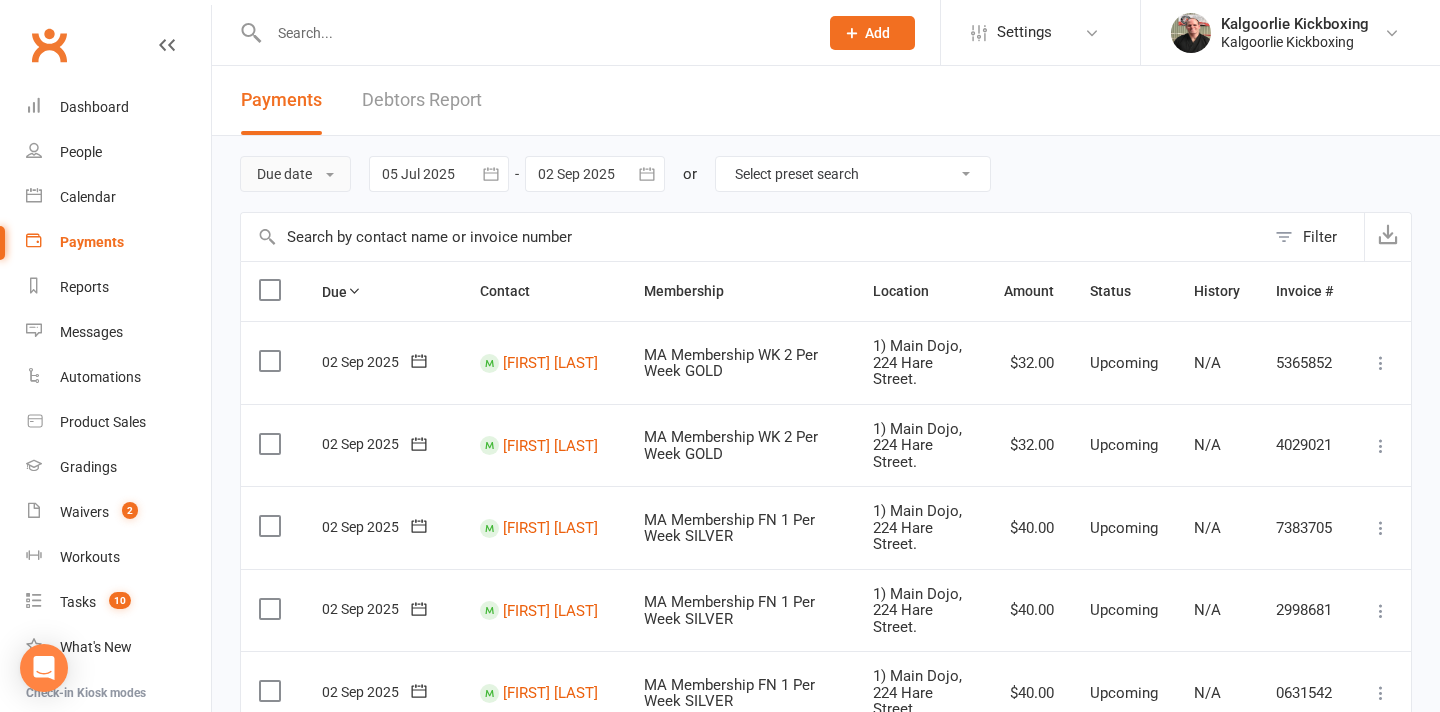 click on "Due date" at bounding box center (295, 174) 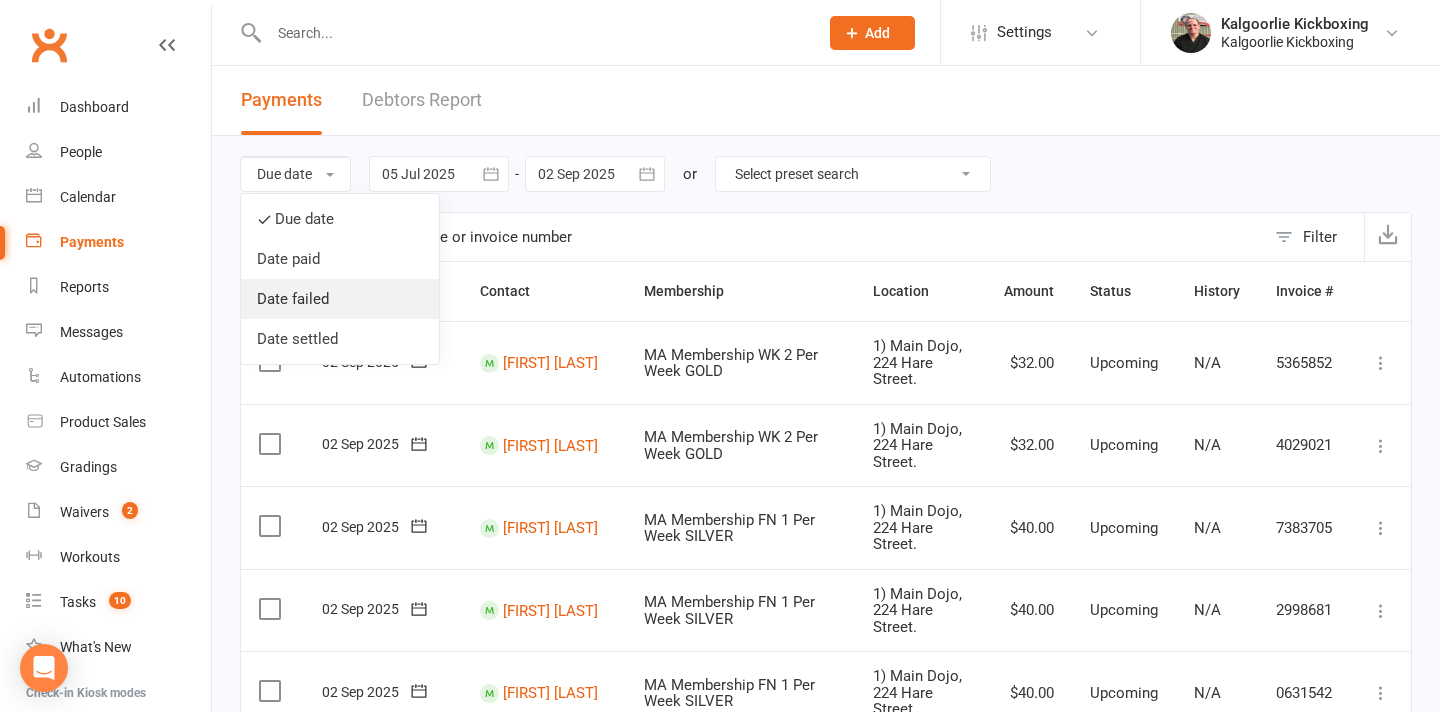 click on "Date failed" at bounding box center [340, 299] 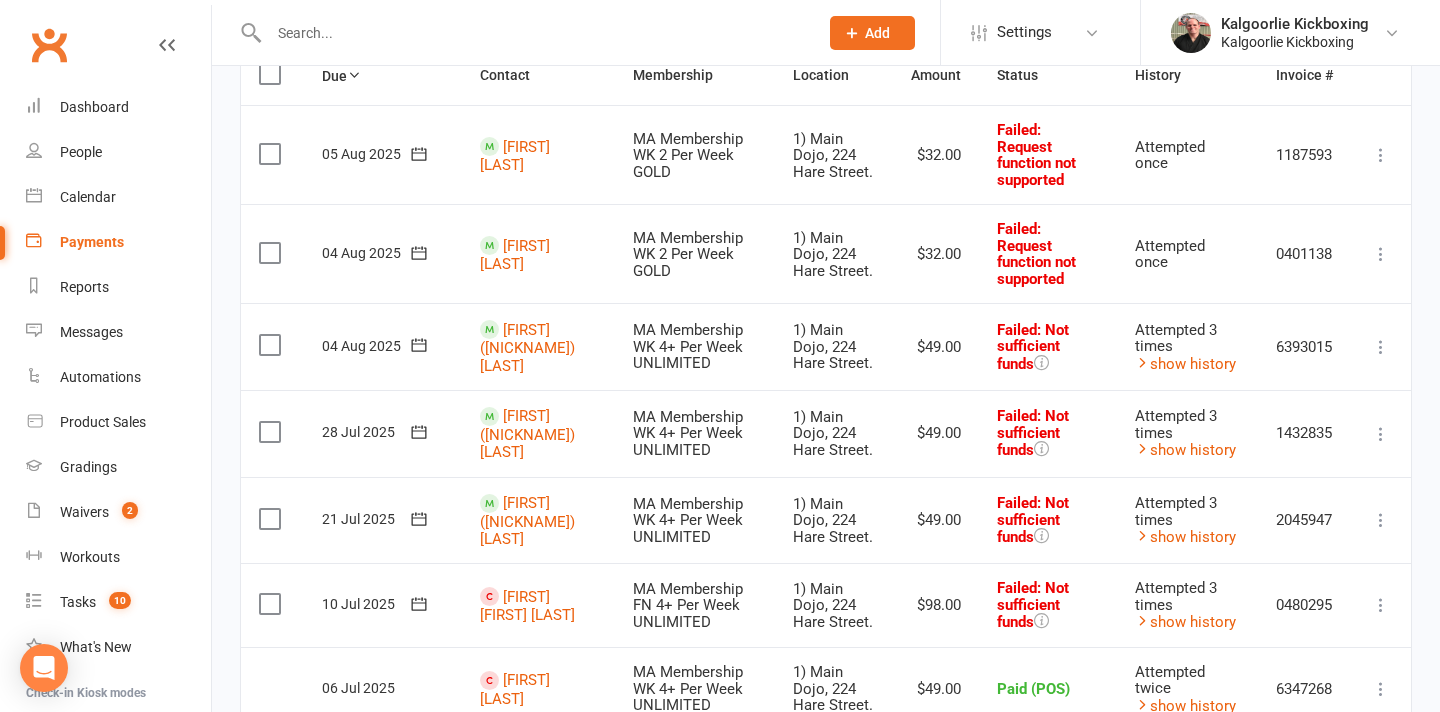 scroll, scrollTop: 195, scrollLeft: 0, axis: vertical 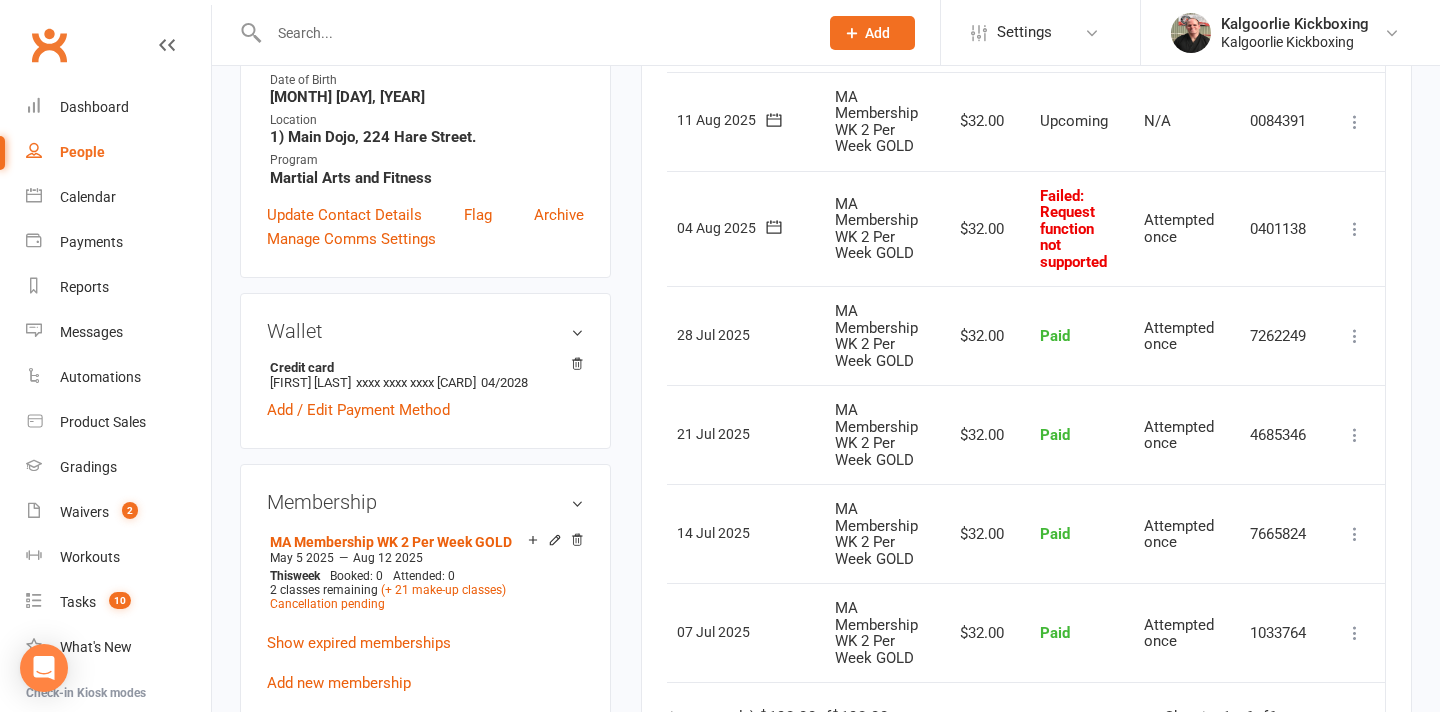 click at bounding box center (1355, 229) 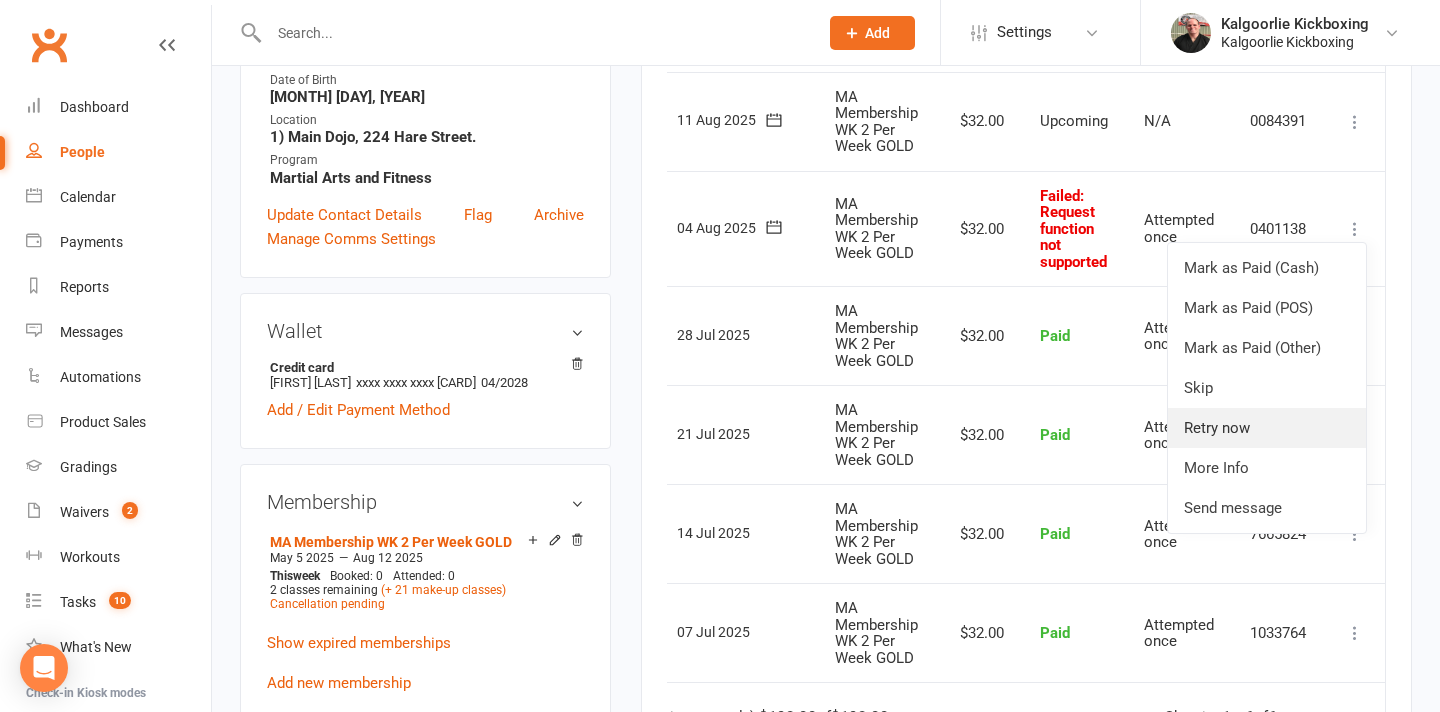 click on "Retry now" at bounding box center (1267, 428) 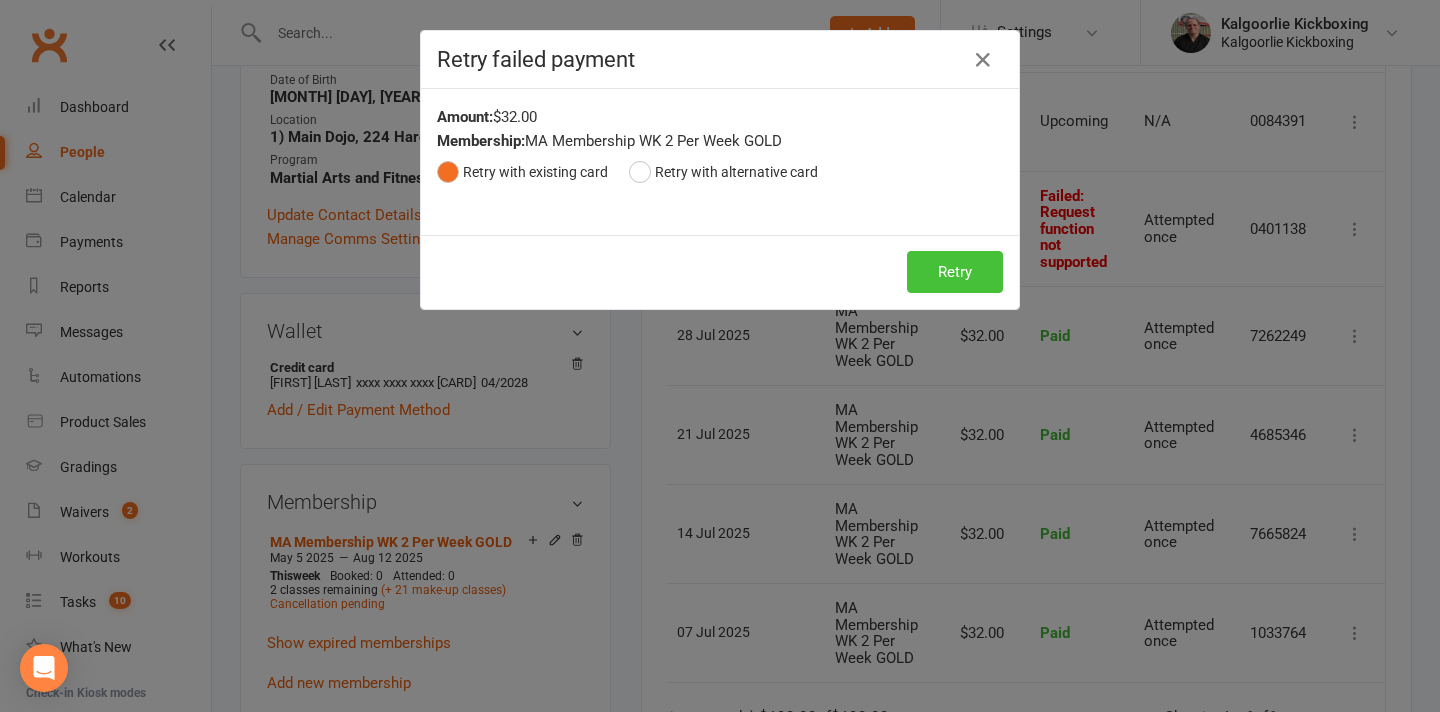 click on "Retry" at bounding box center [955, 272] 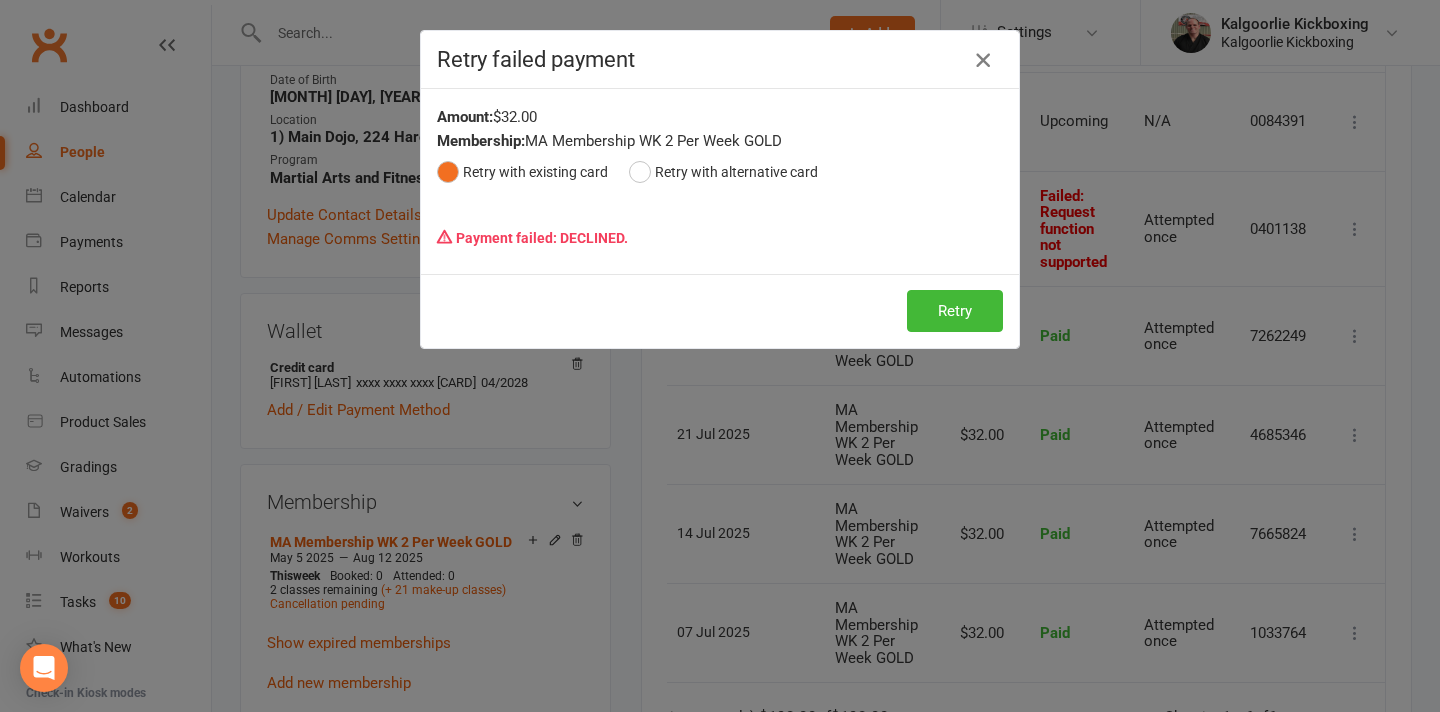 click at bounding box center [983, 60] 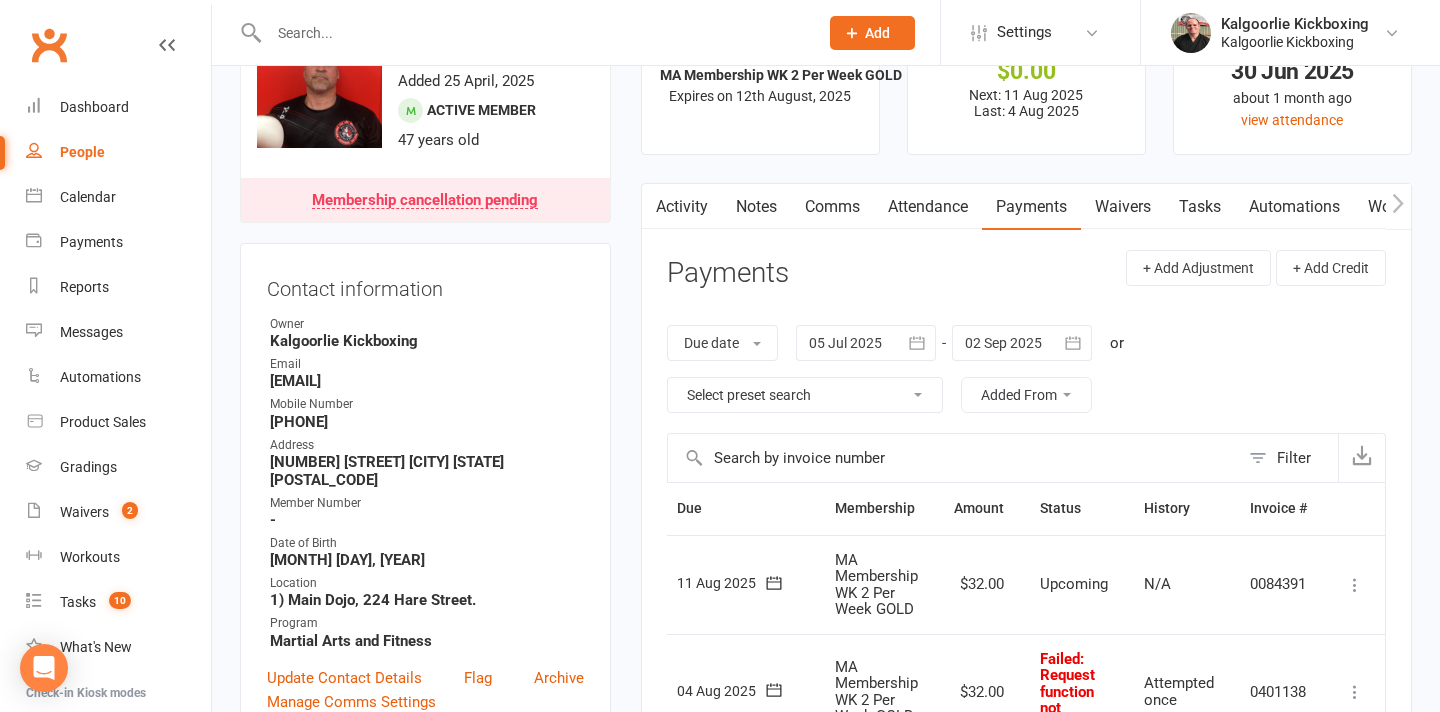 scroll, scrollTop: 34, scrollLeft: 0, axis: vertical 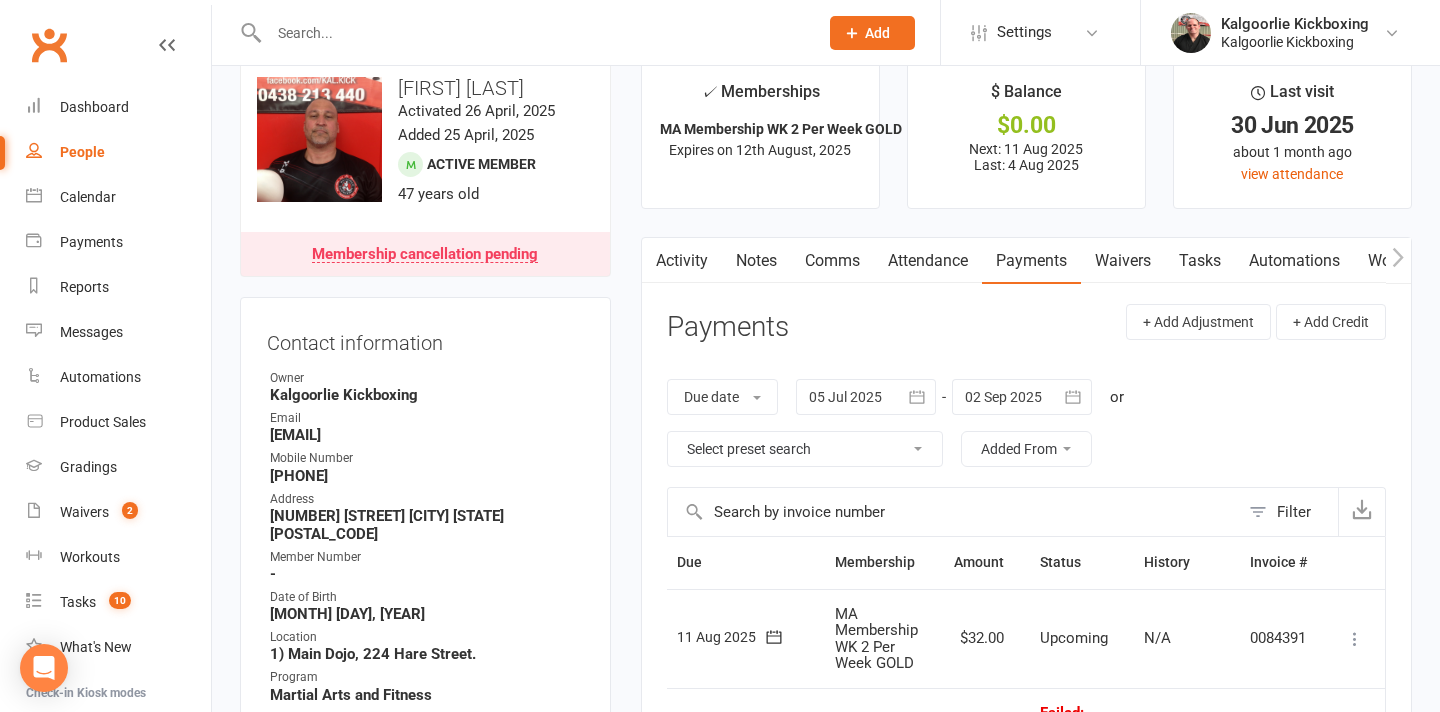 click on "Attendance" at bounding box center (928, 261) 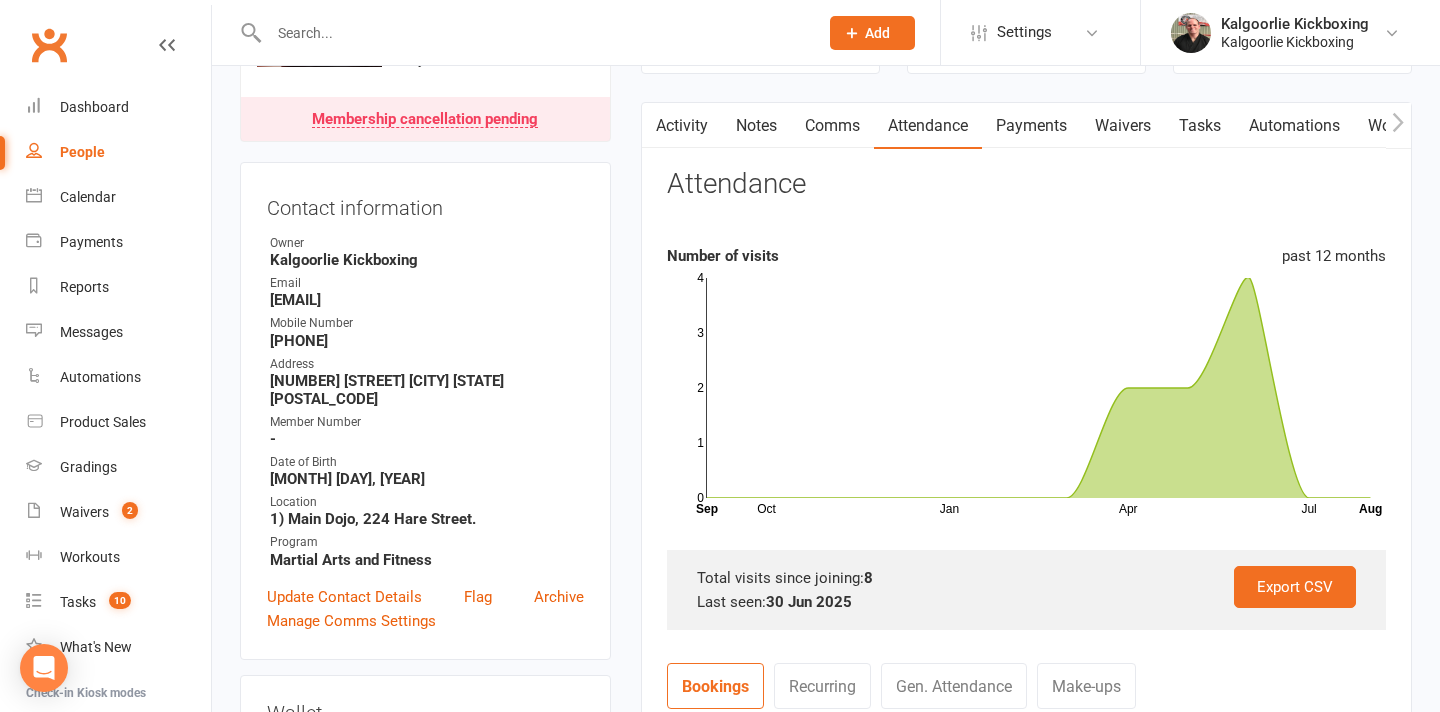 scroll, scrollTop: 16, scrollLeft: 0, axis: vertical 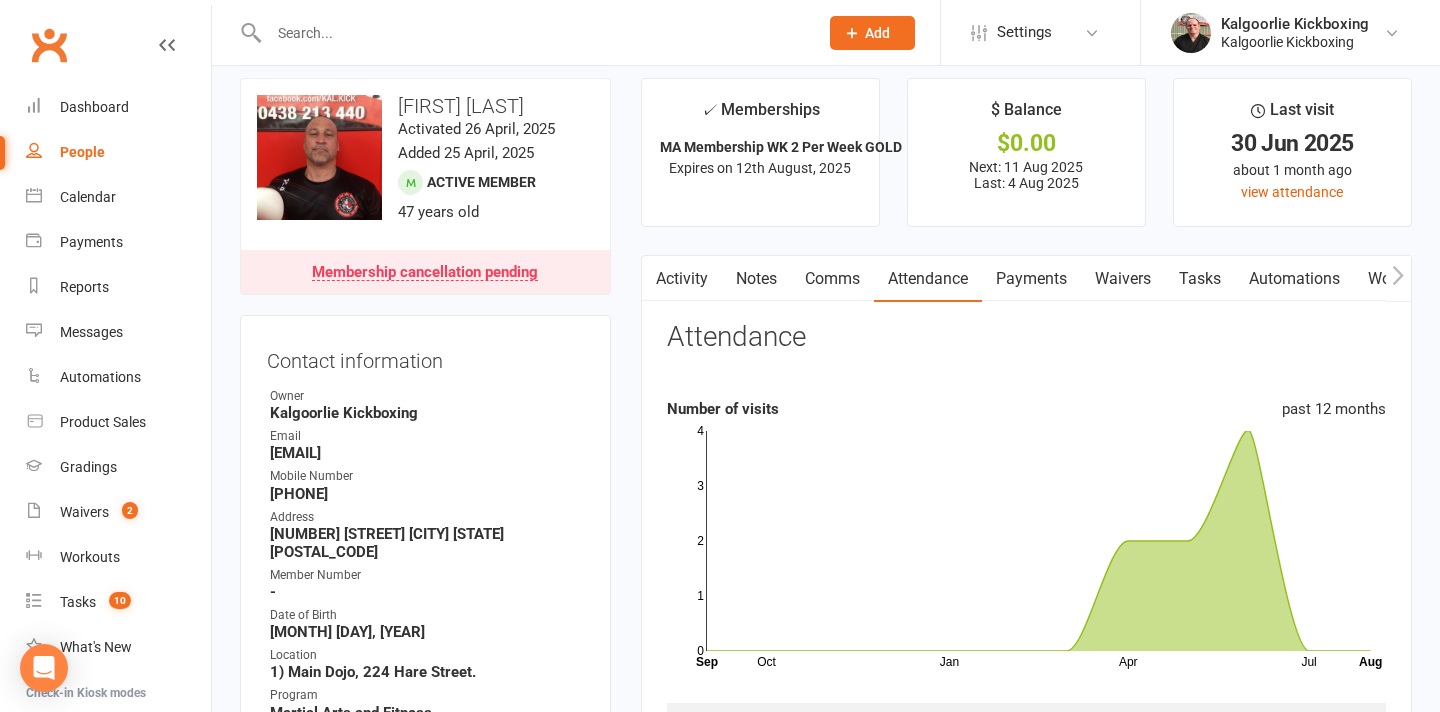 click on "Payments" at bounding box center (1031, 279) 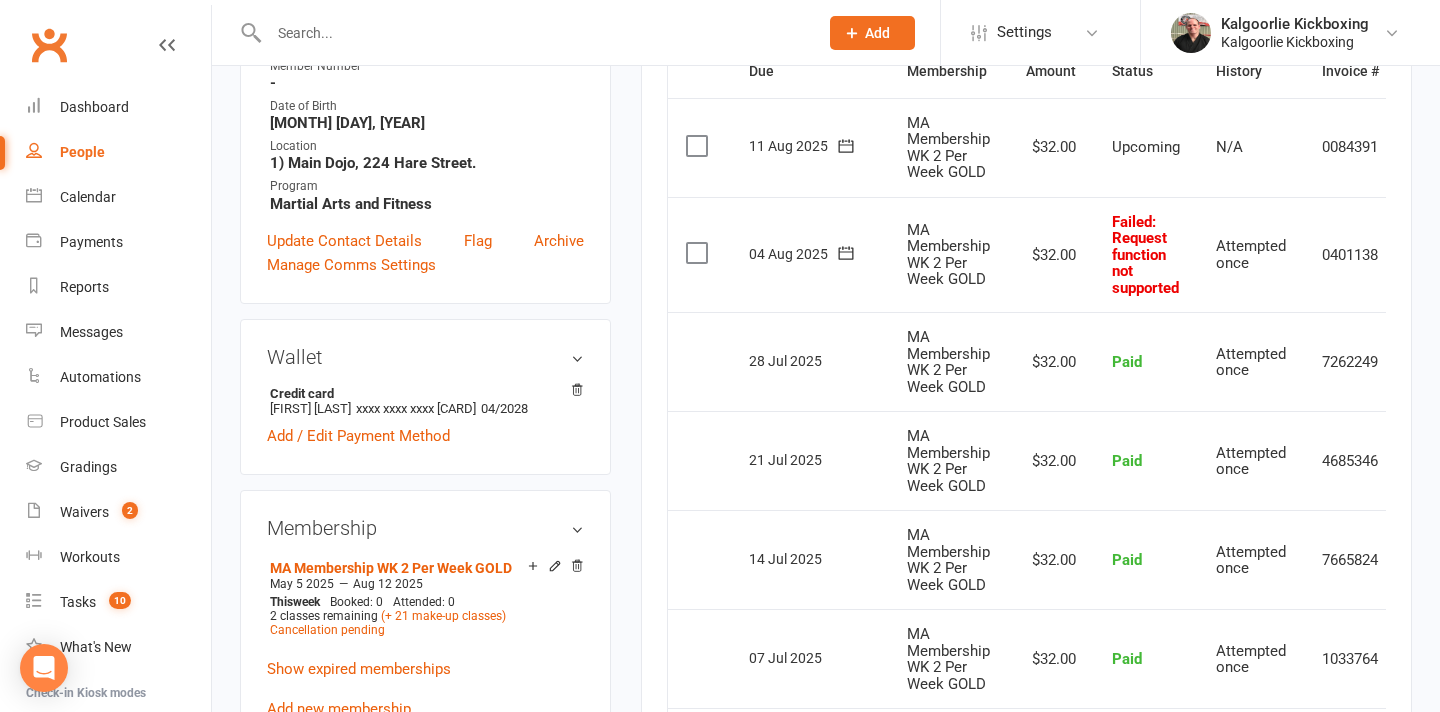 scroll, scrollTop: 503, scrollLeft: 0, axis: vertical 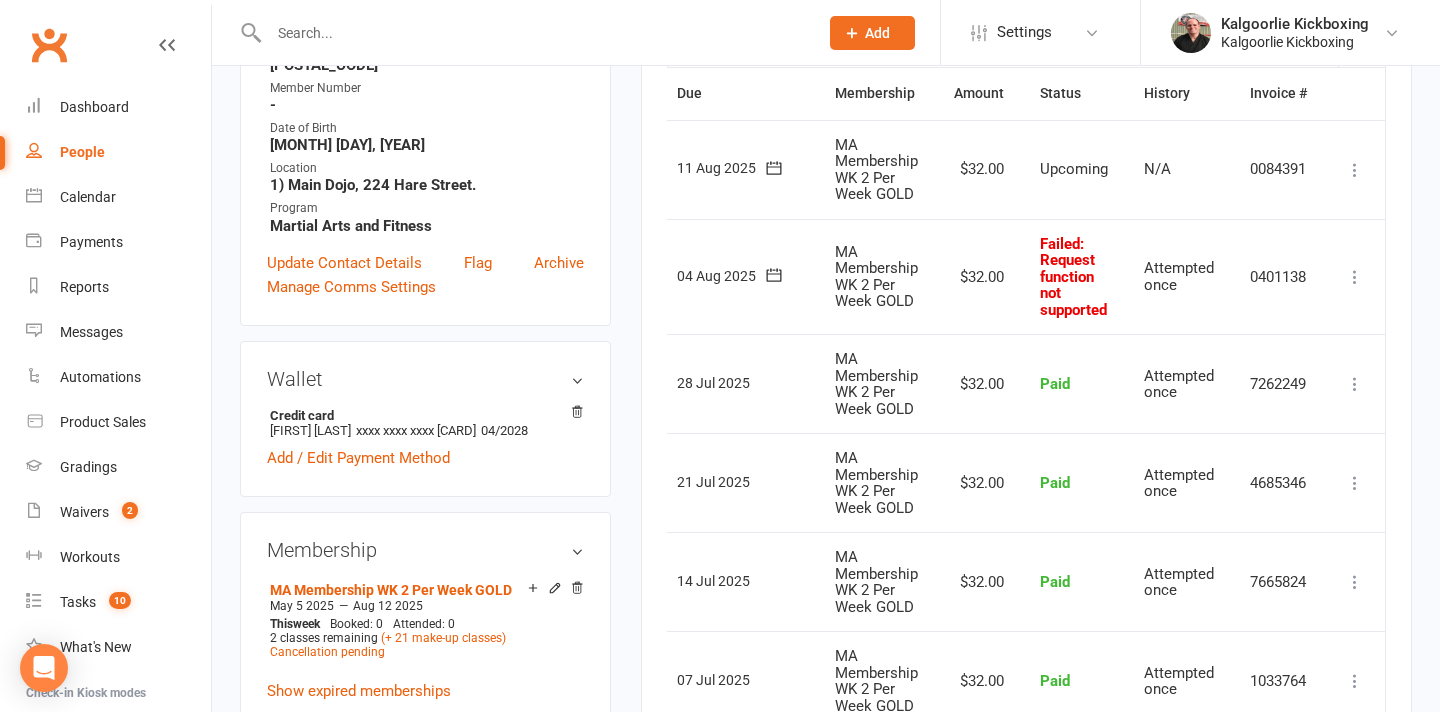 click at bounding box center (1355, 277) 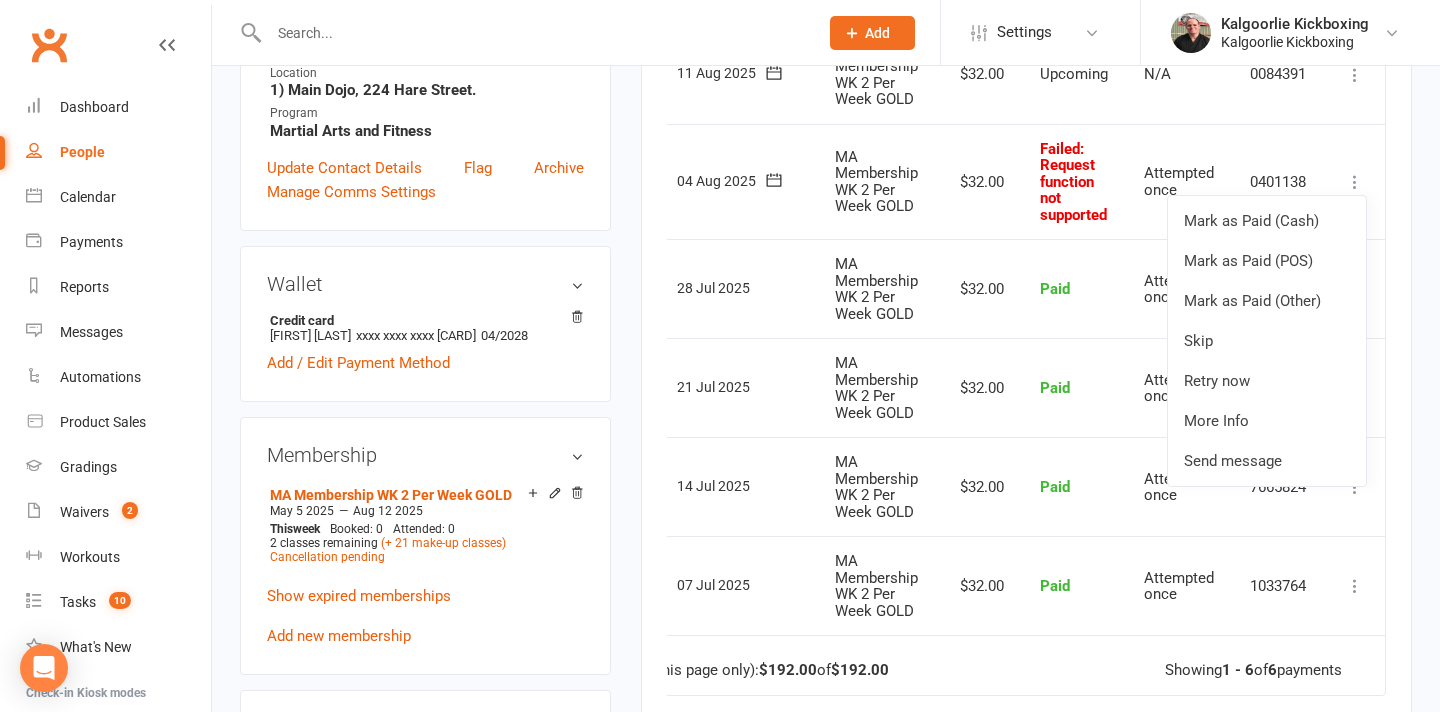 scroll, scrollTop: 599, scrollLeft: 0, axis: vertical 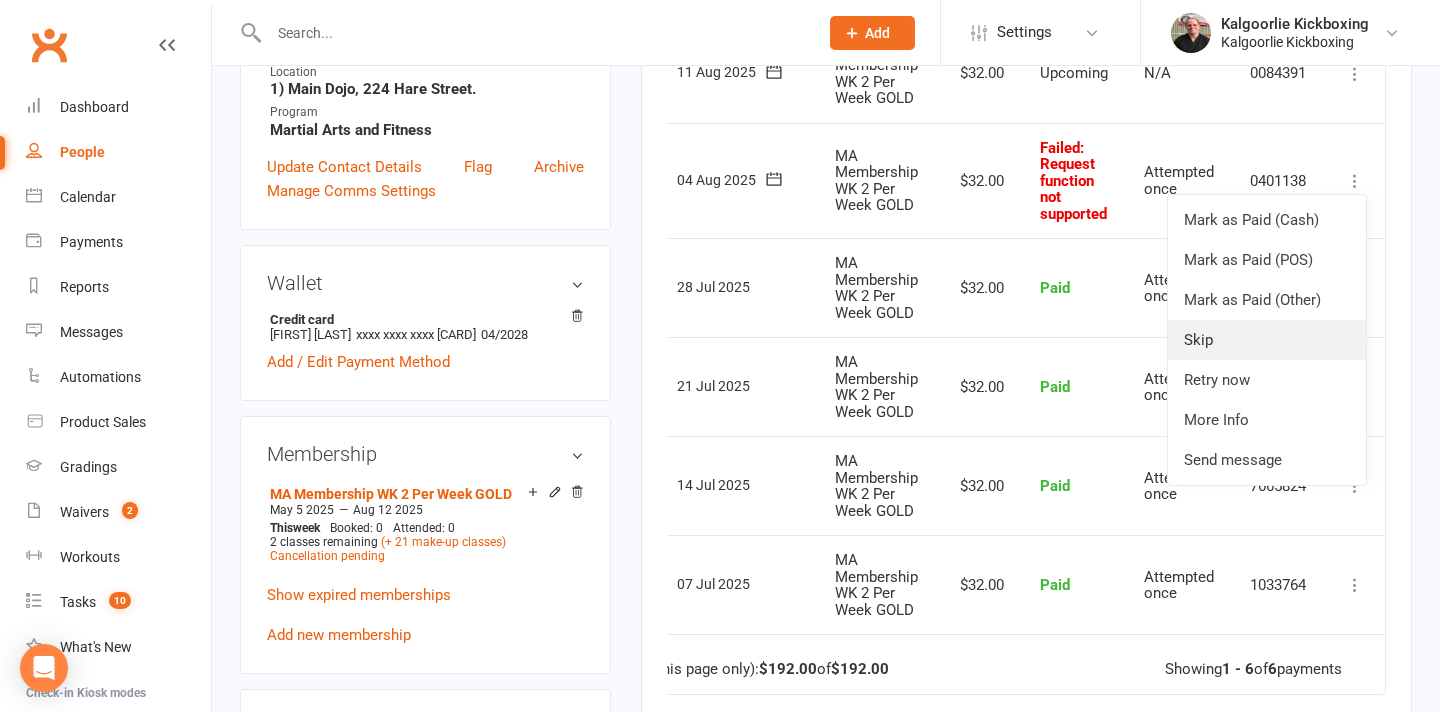 click on "Skip" at bounding box center (1267, 340) 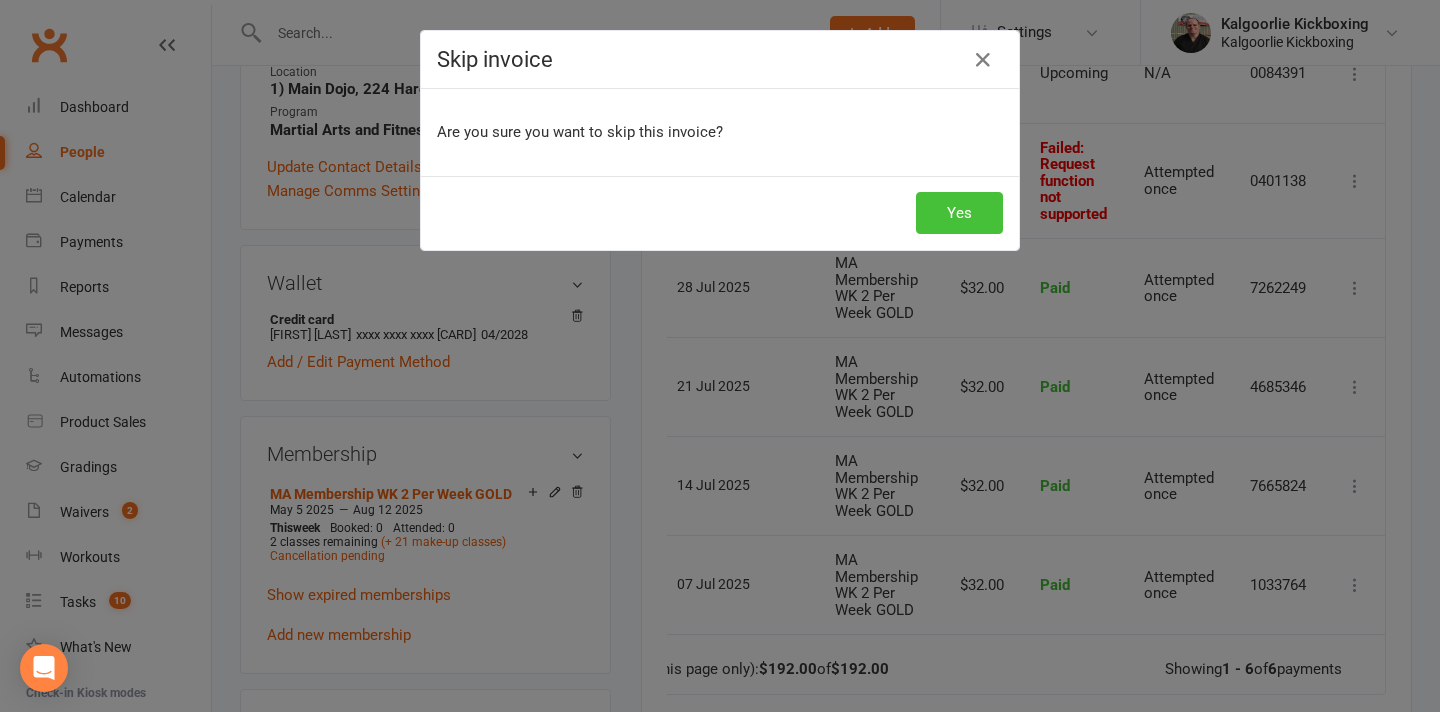 click on "Yes" at bounding box center [959, 213] 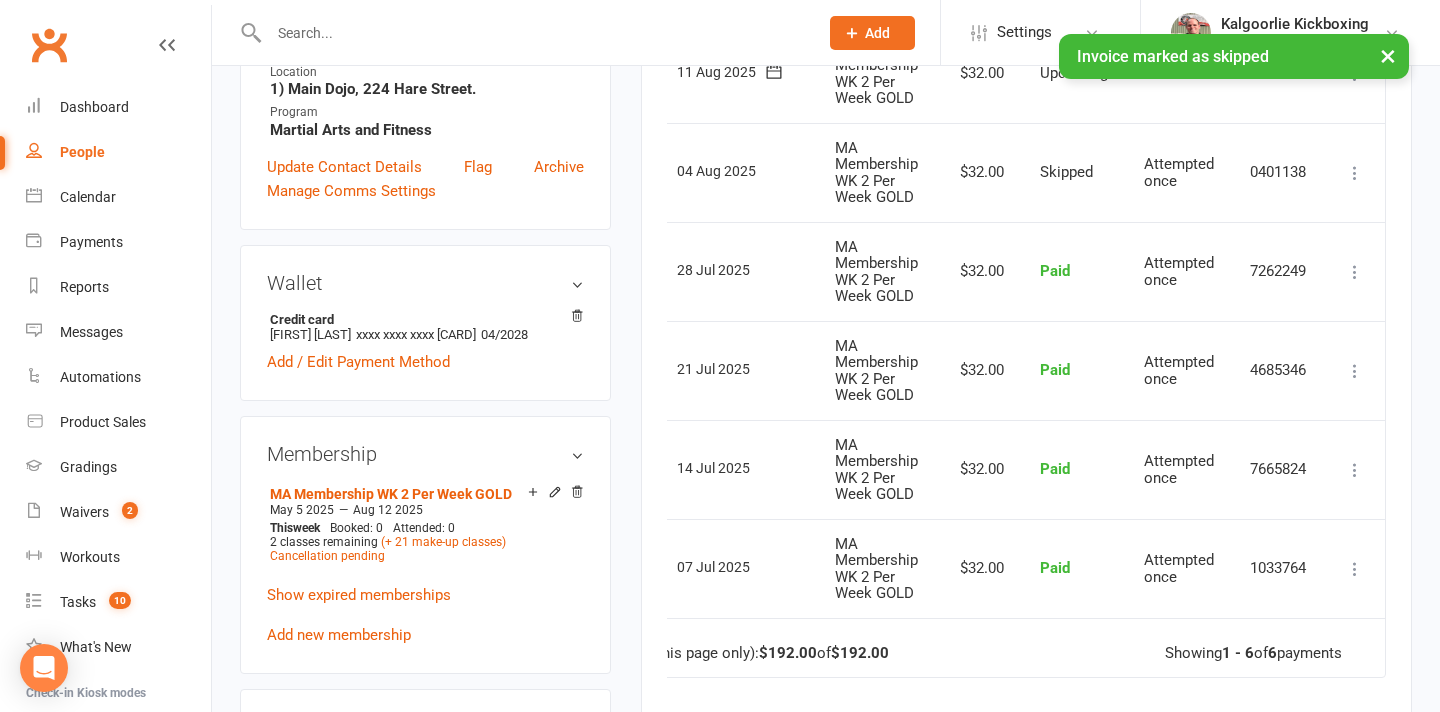 scroll, scrollTop: 0, scrollLeft: 74, axis: horizontal 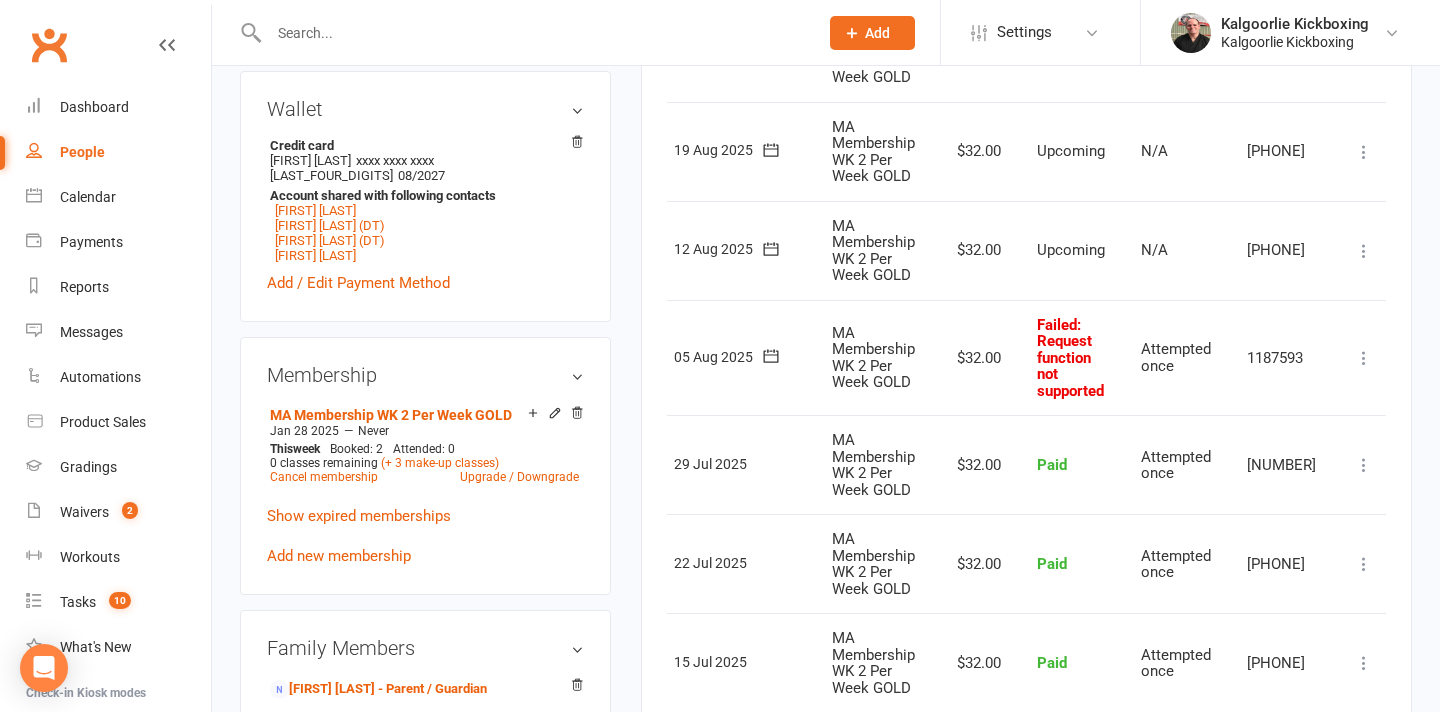 click at bounding box center [1364, 358] 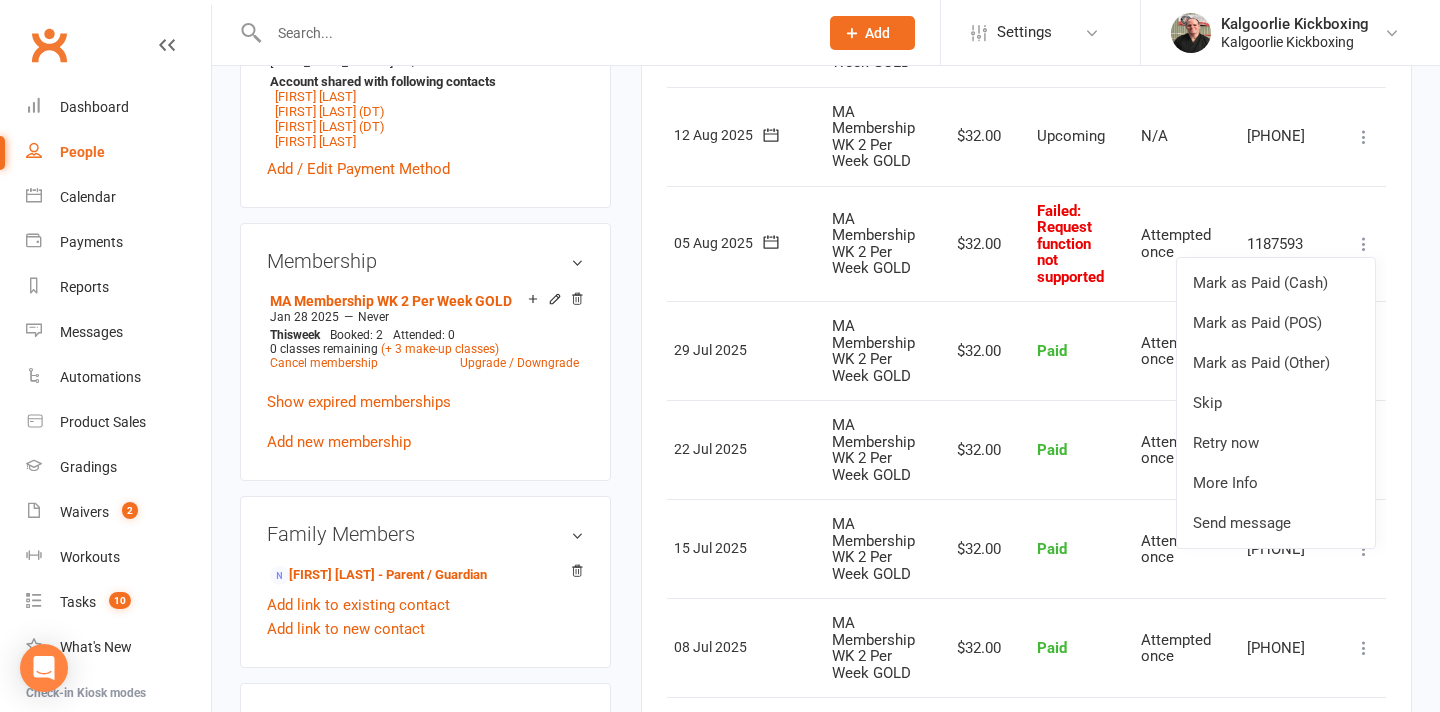 scroll, scrollTop: 855, scrollLeft: 0, axis: vertical 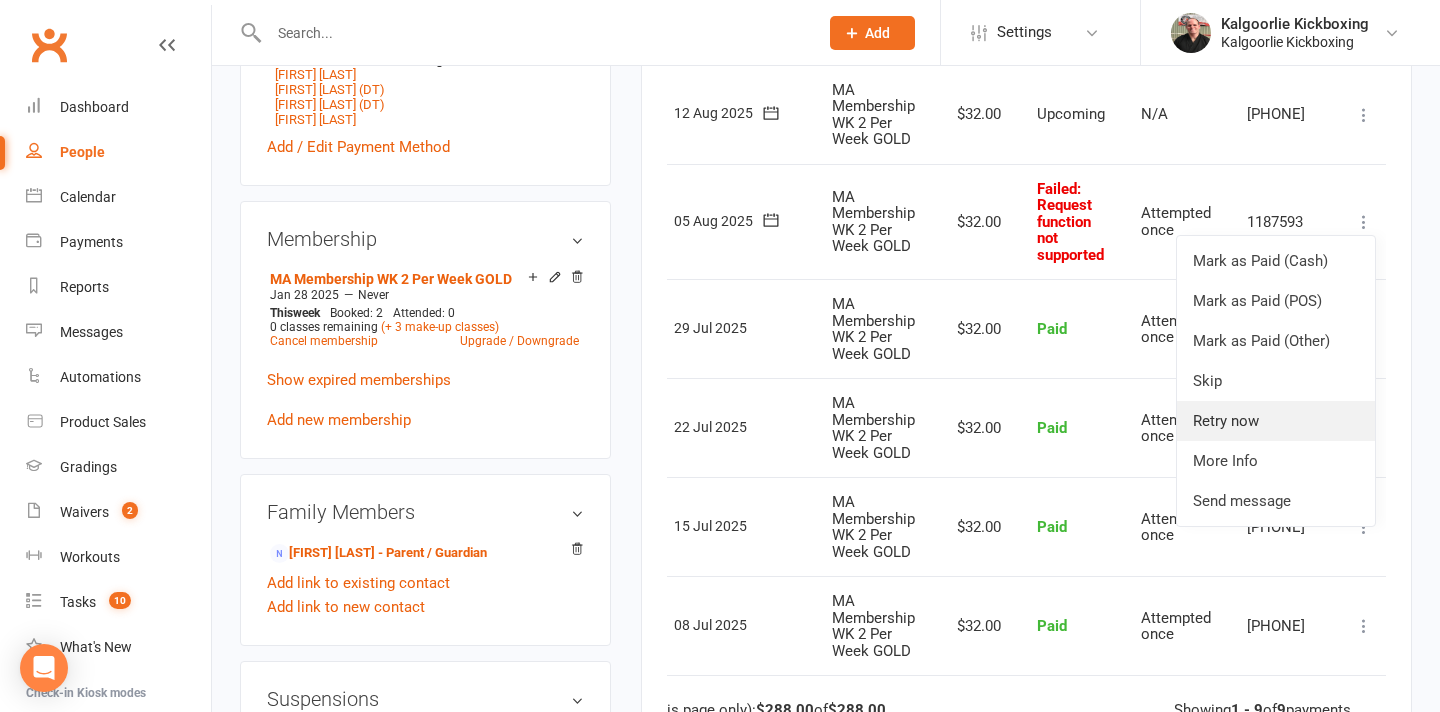 click on "Retry now" at bounding box center (1276, 421) 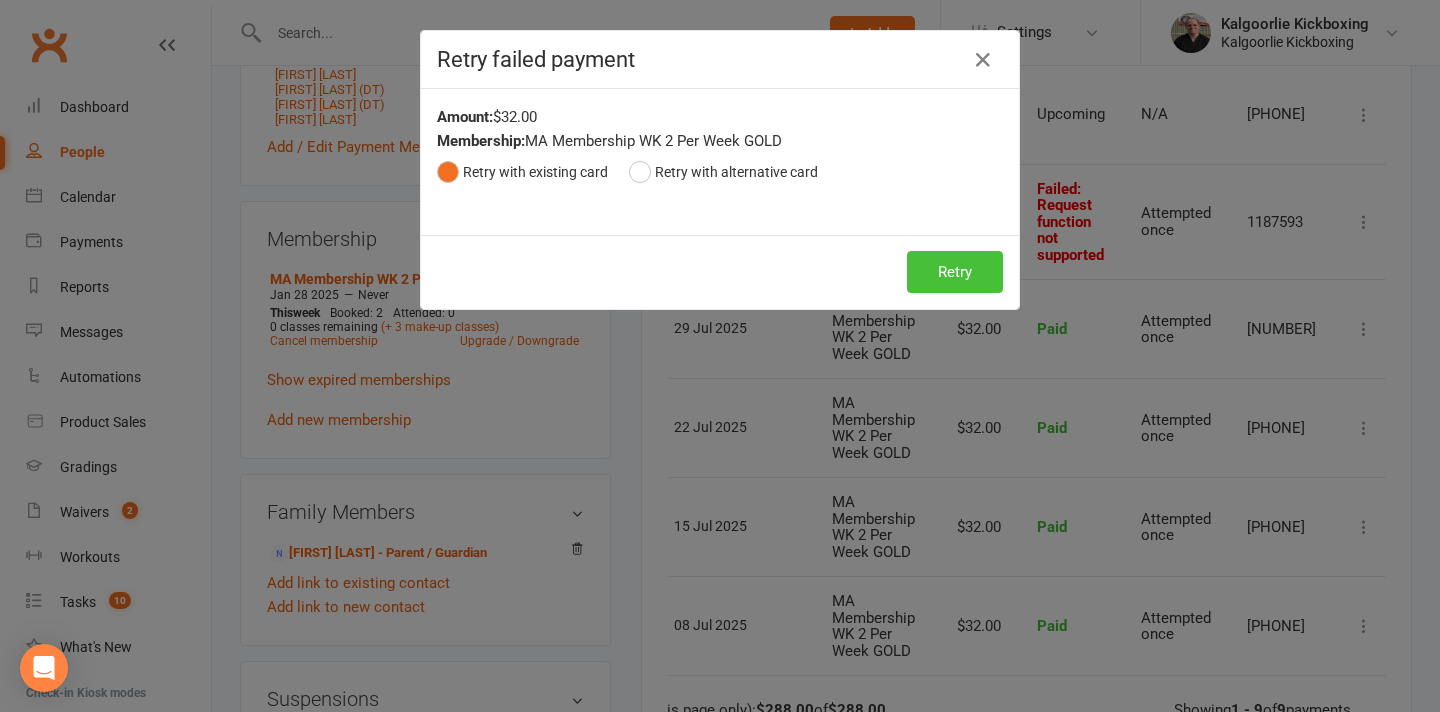 click on "Retry" at bounding box center (955, 272) 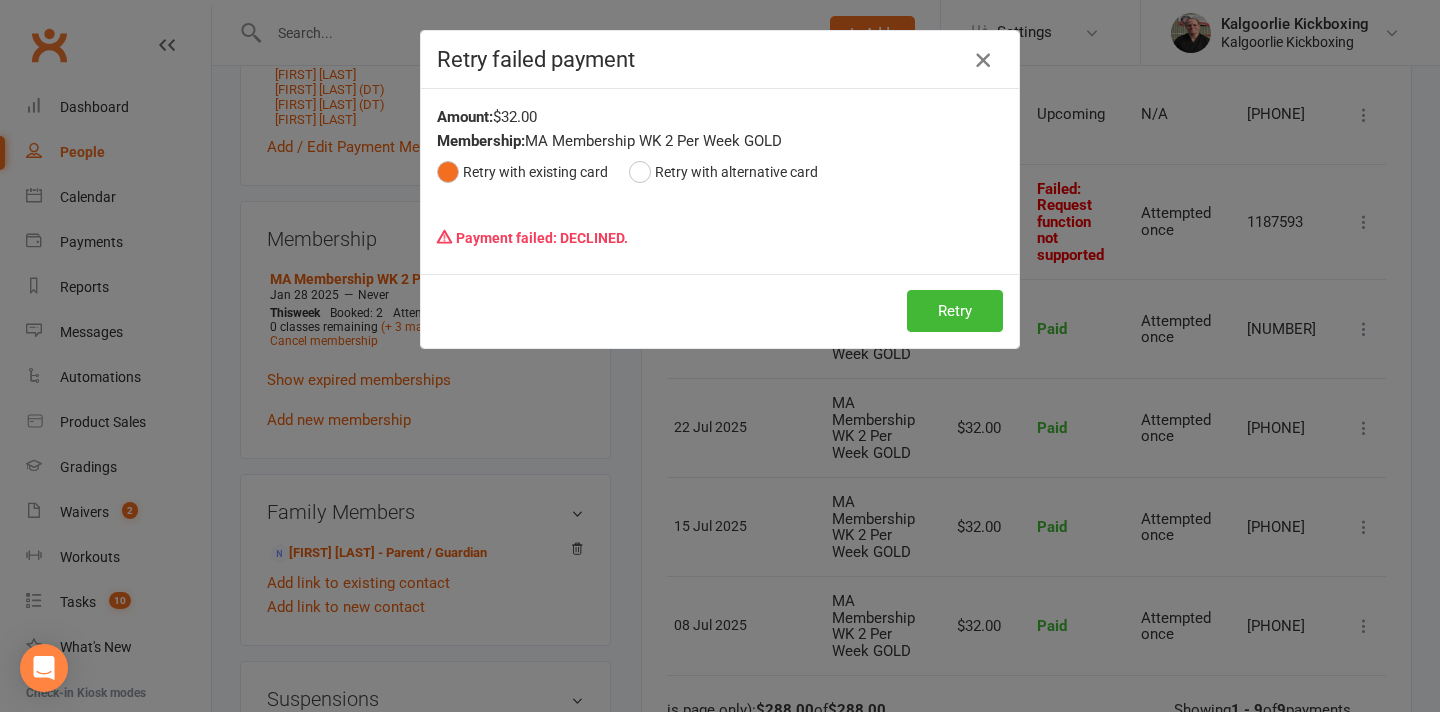 click at bounding box center [983, 60] 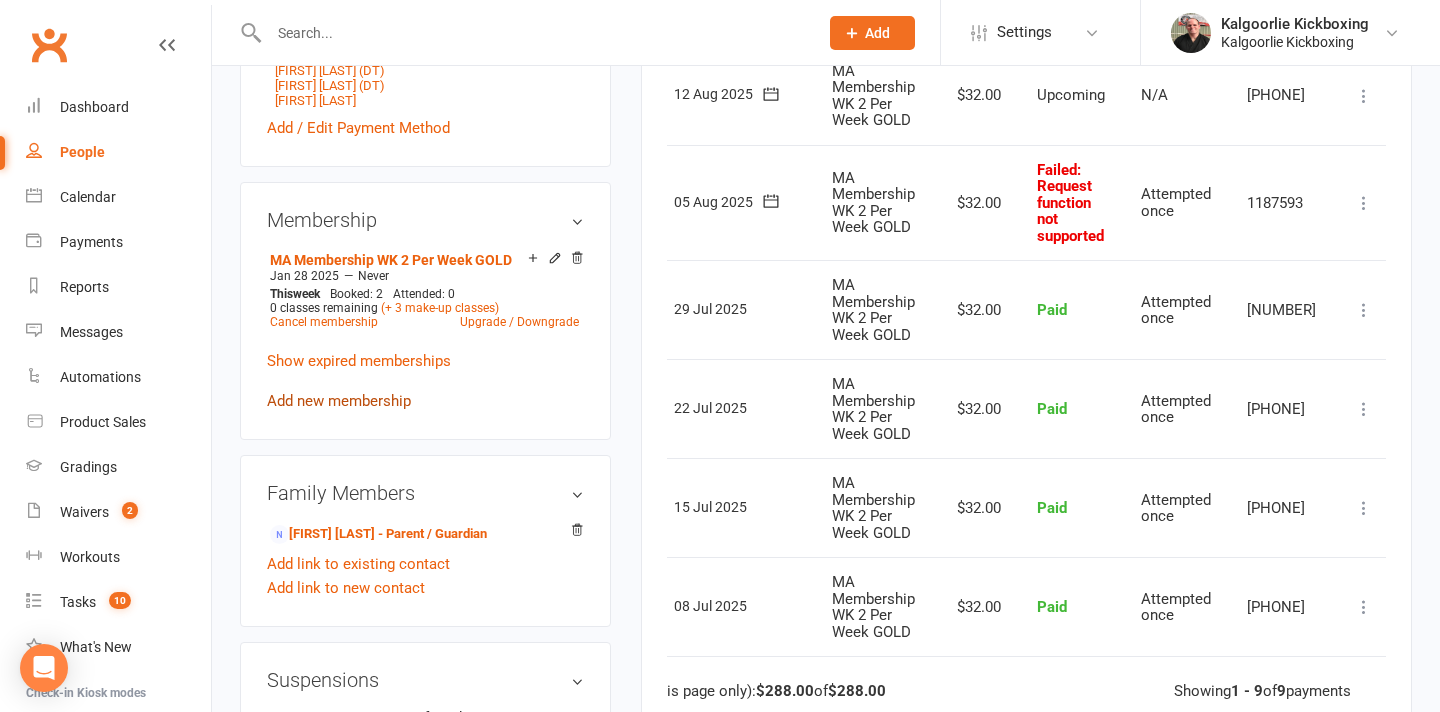 scroll, scrollTop: 934, scrollLeft: 0, axis: vertical 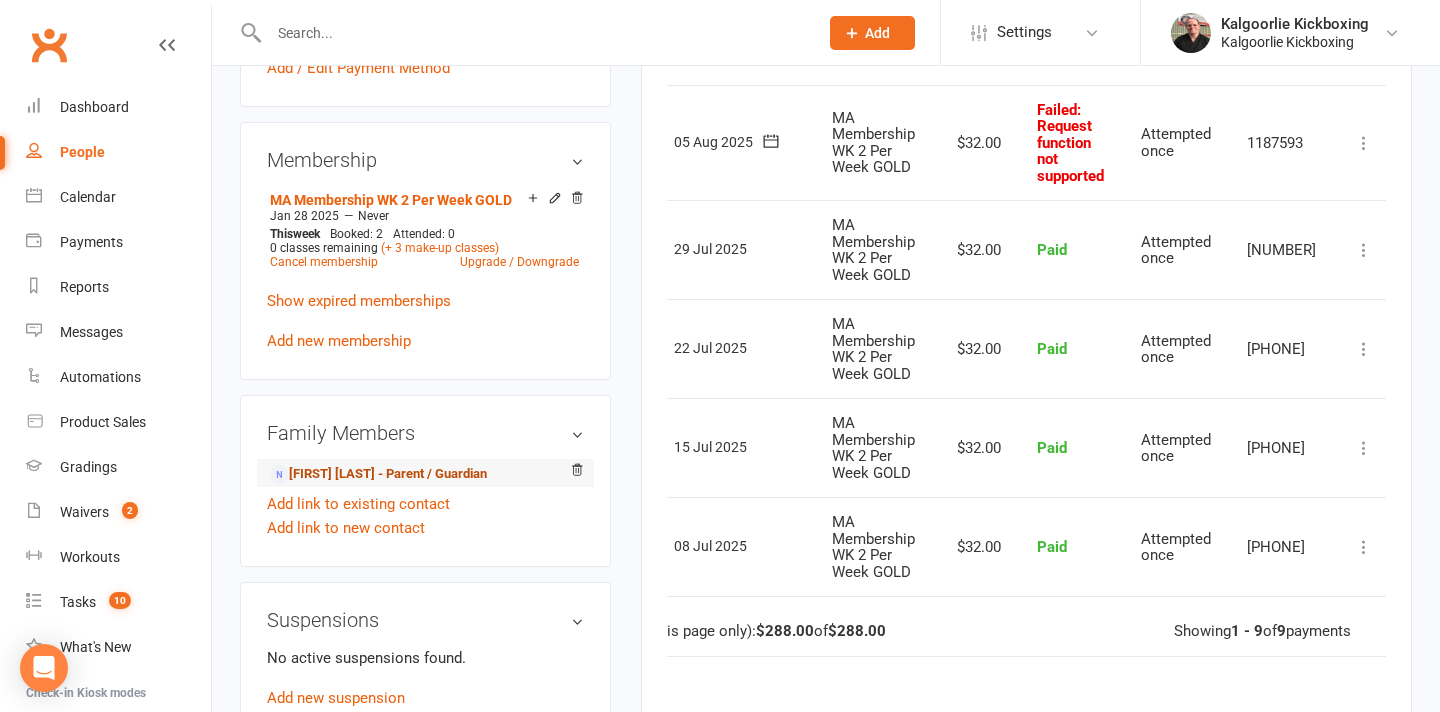 click on "Talitha Barry - Parent / Guardian" at bounding box center (378, 474) 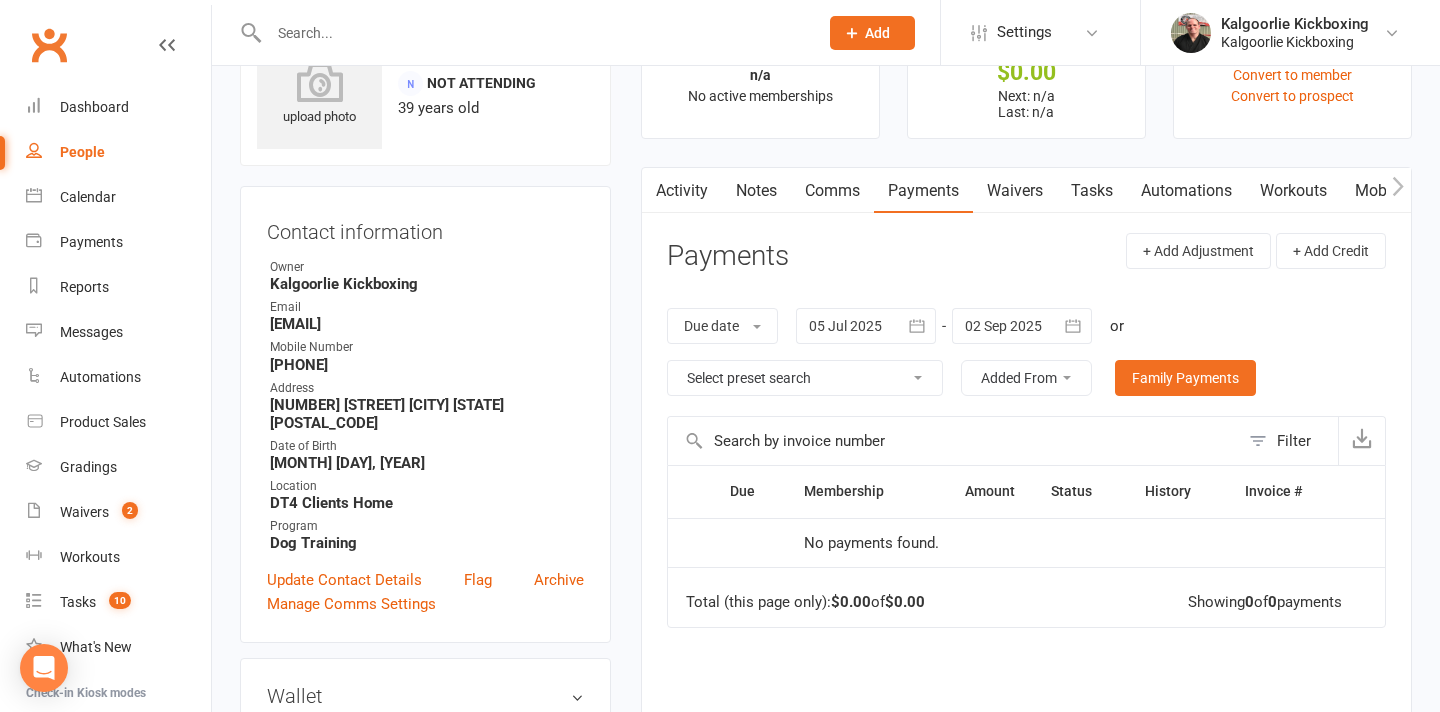 scroll, scrollTop: 0, scrollLeft: 0, axis: both 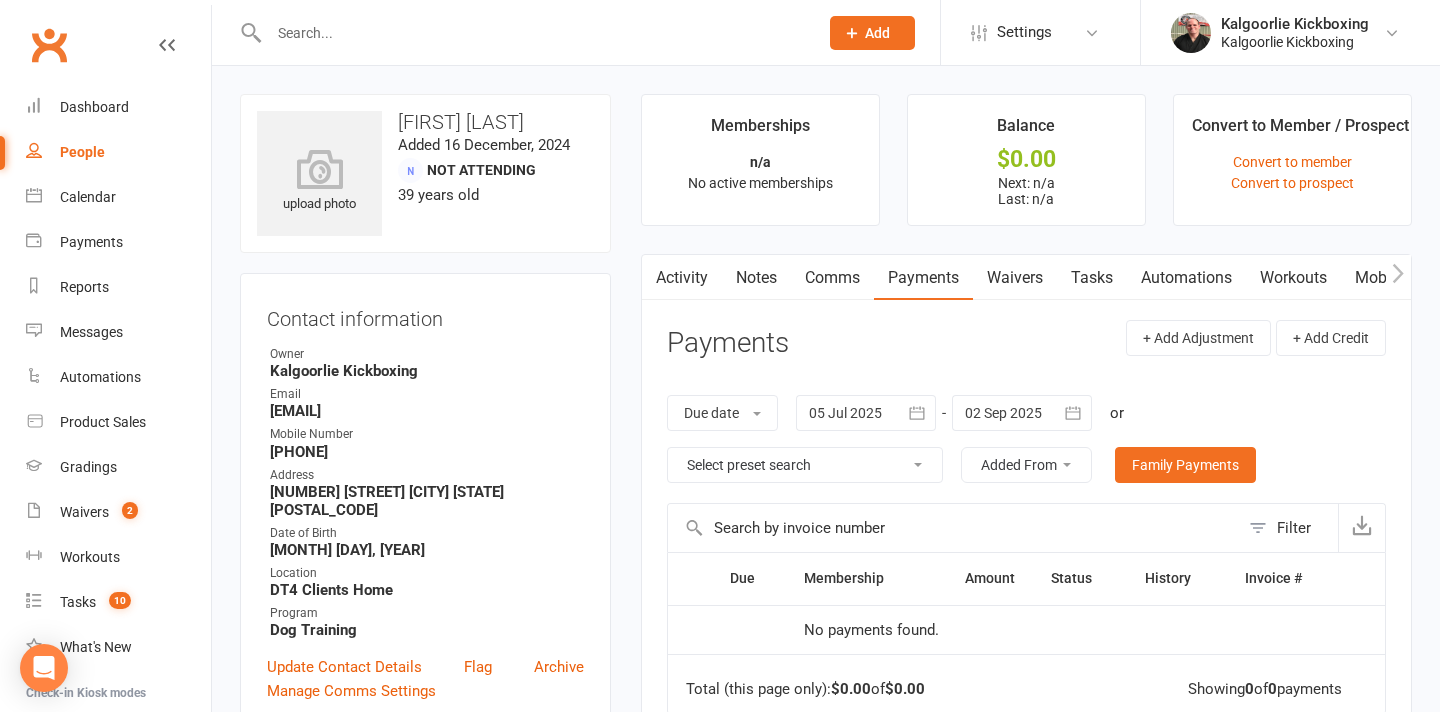 click on "Comms" at bounding box center (832, 278) 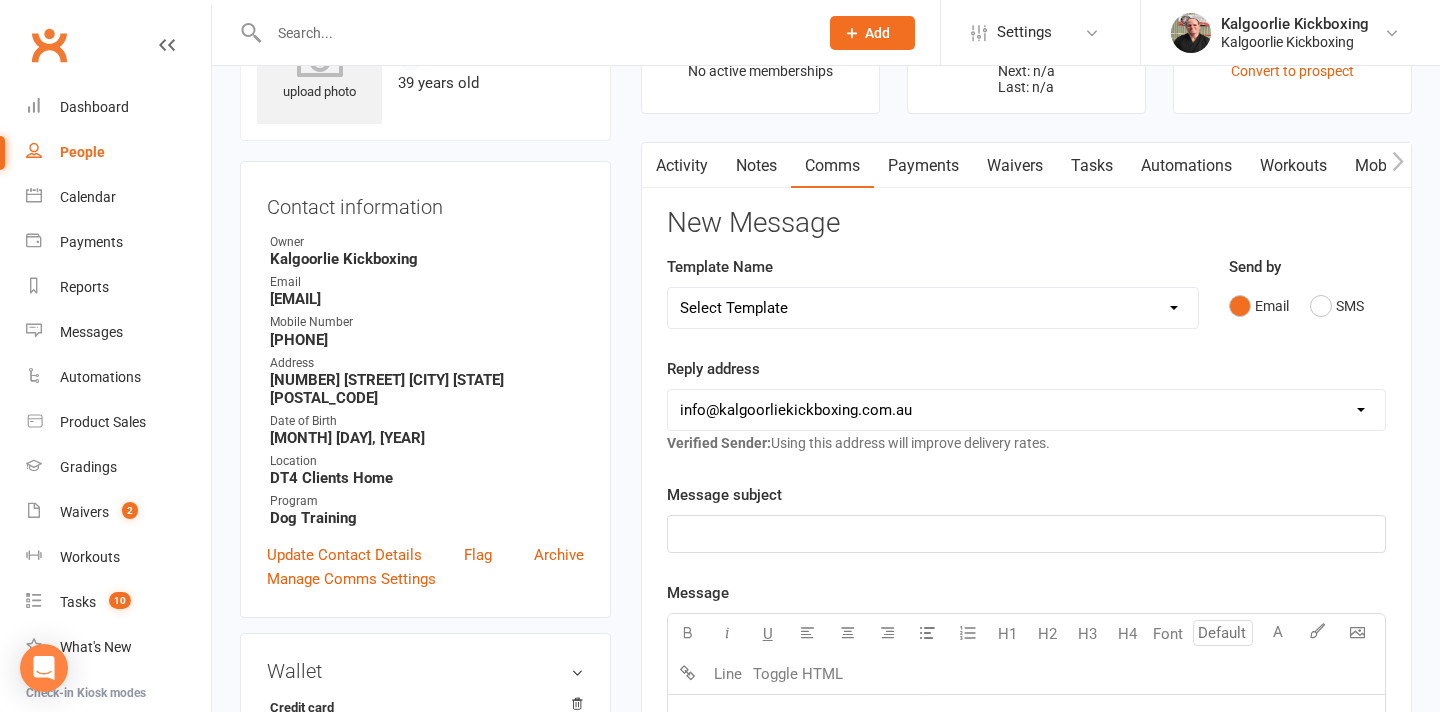 scroll, scrollTop: 139, scrollLeft: 0, axis: vertical 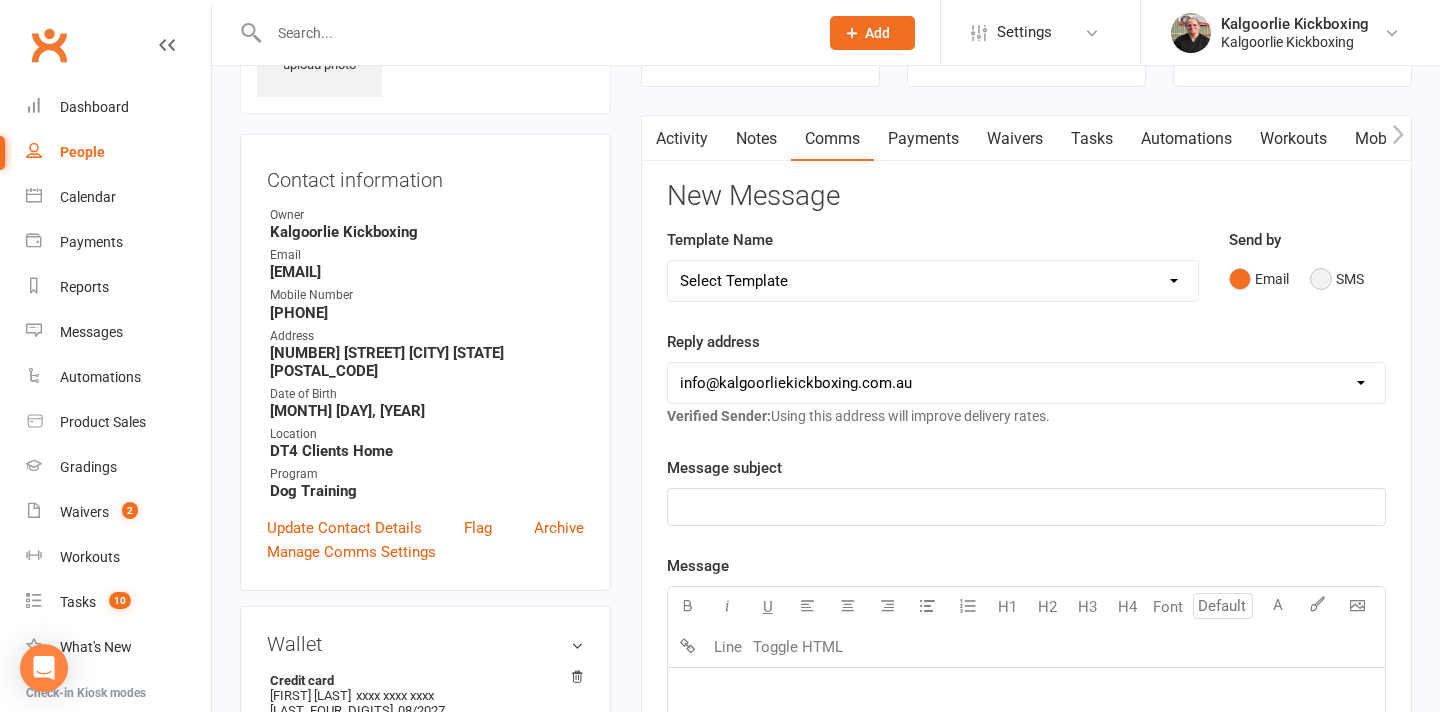 click on "SMS" at bounding box center [1337, 279] 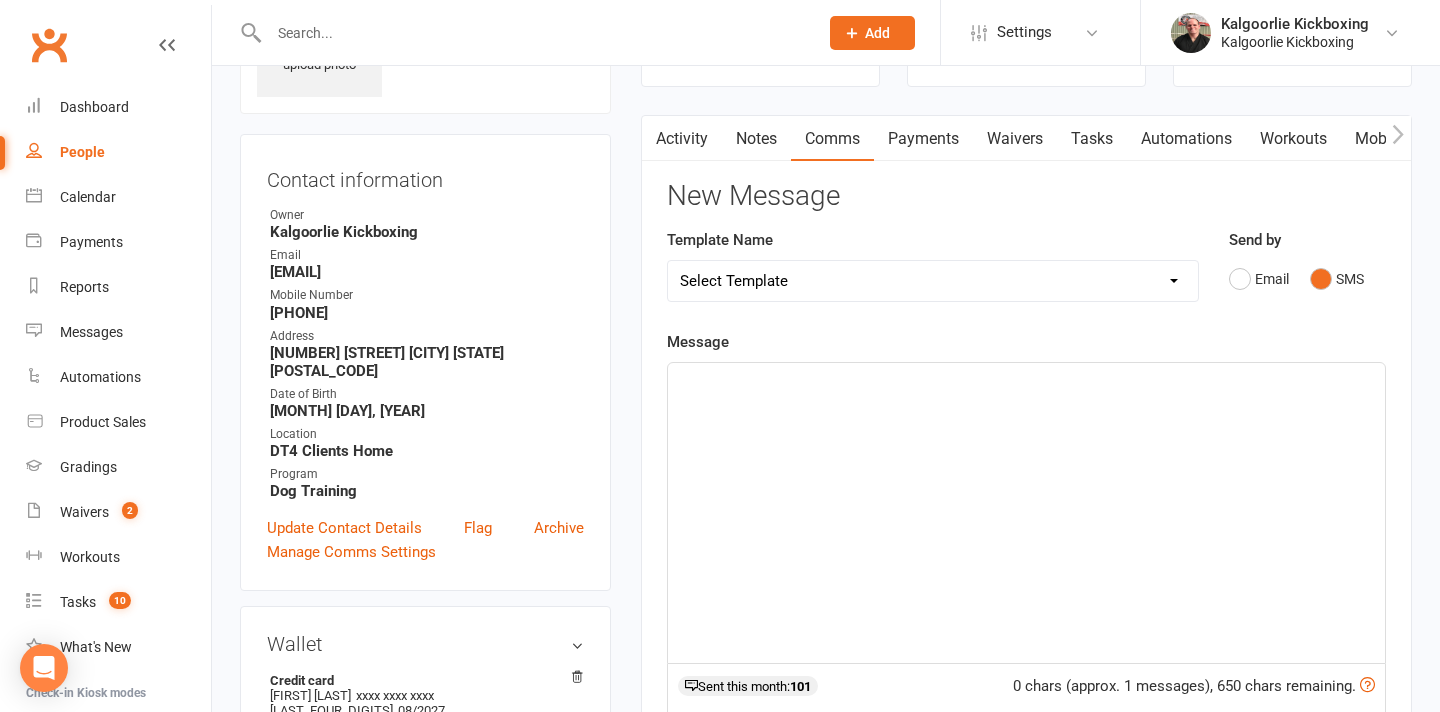 click on "﻿" 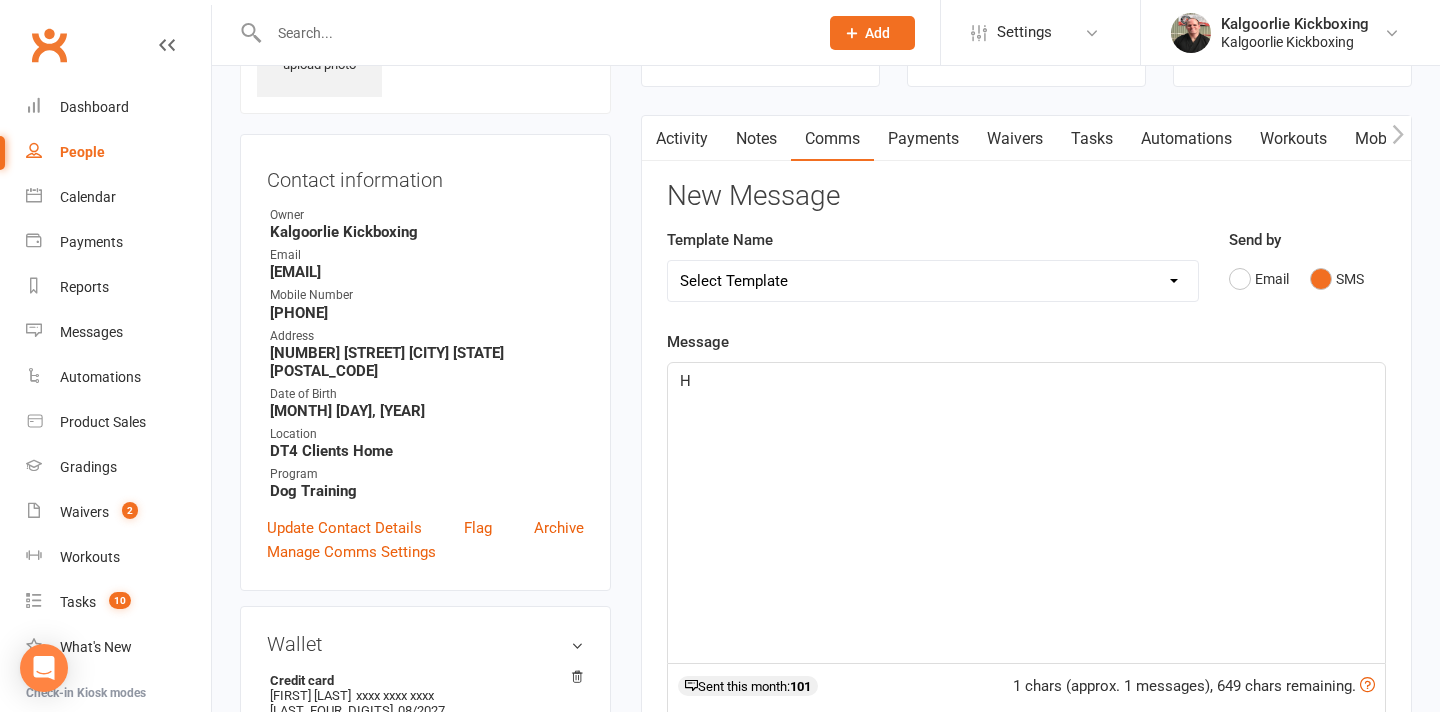 type 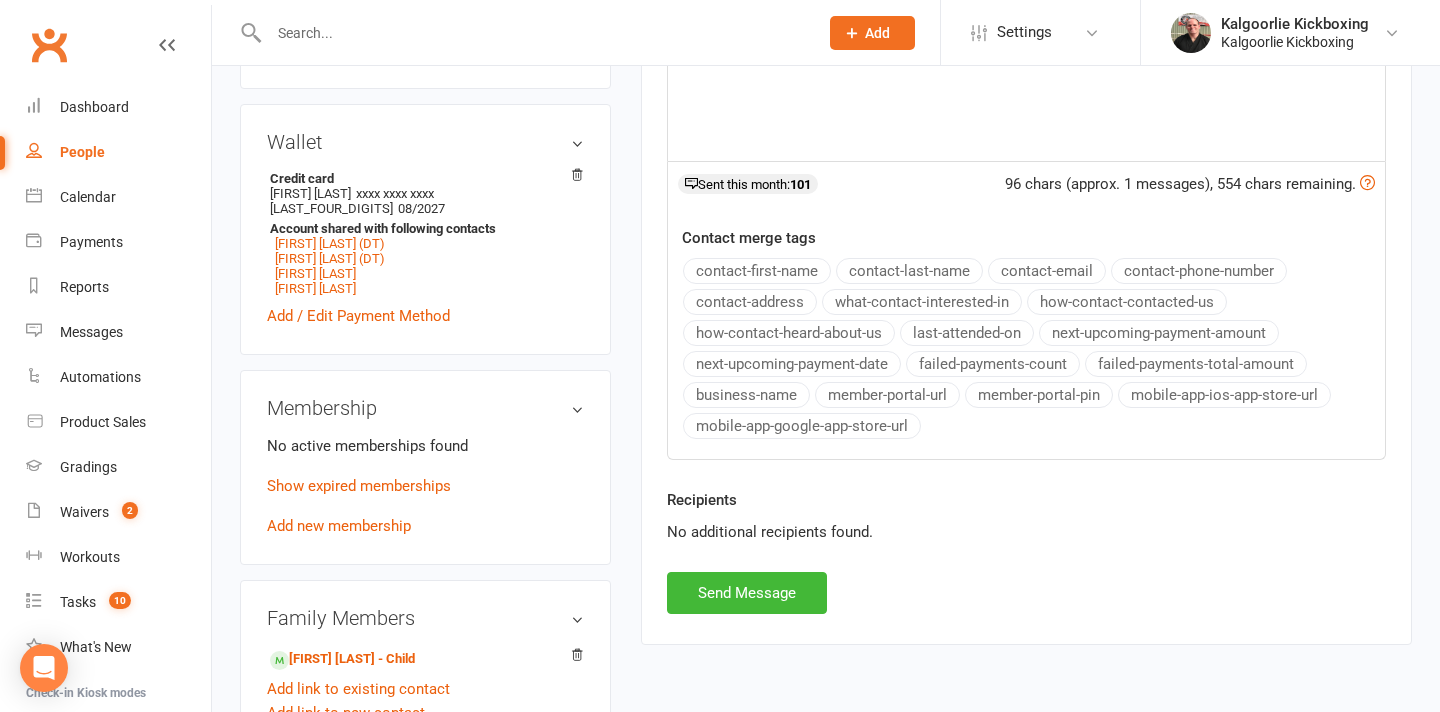 scroll, scrollTop: 660, scrollLeft: 0, axis: vertical 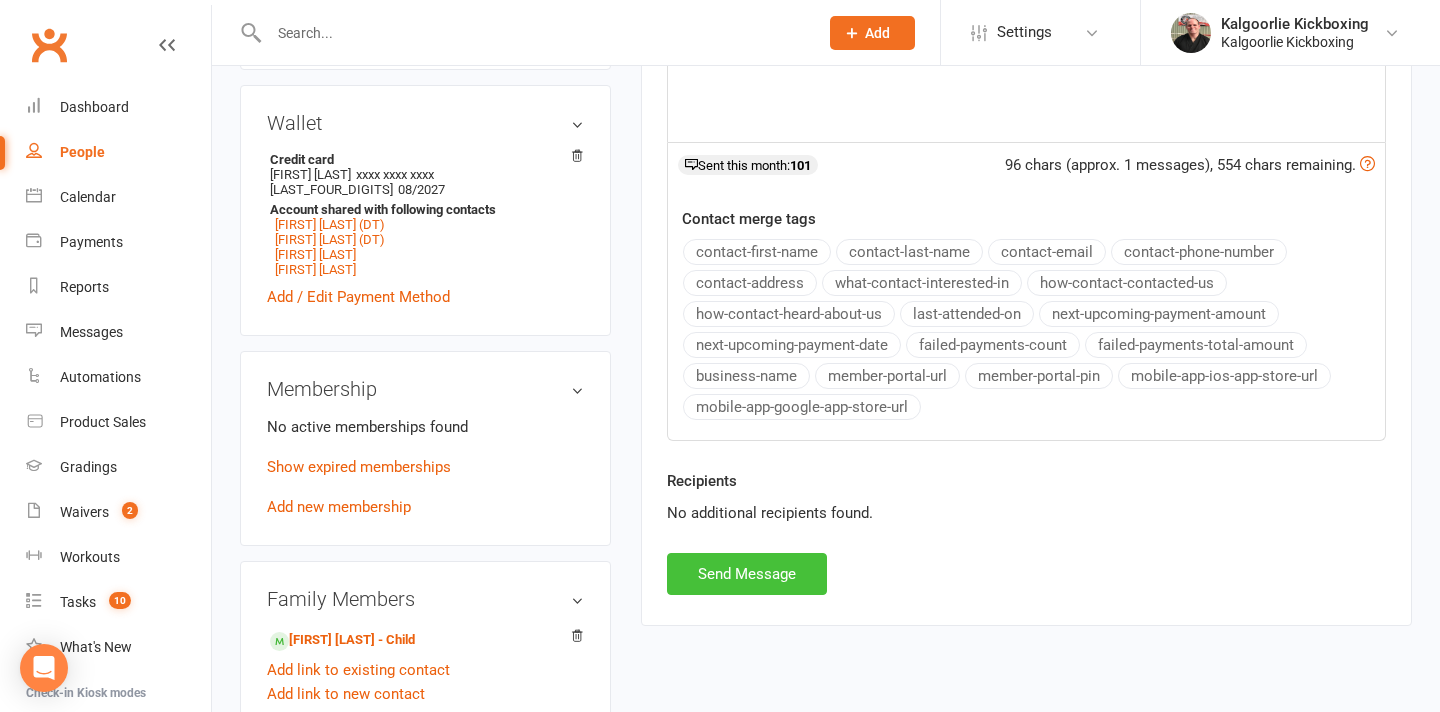 click on "Send Message" at bounding box center (747, 574) 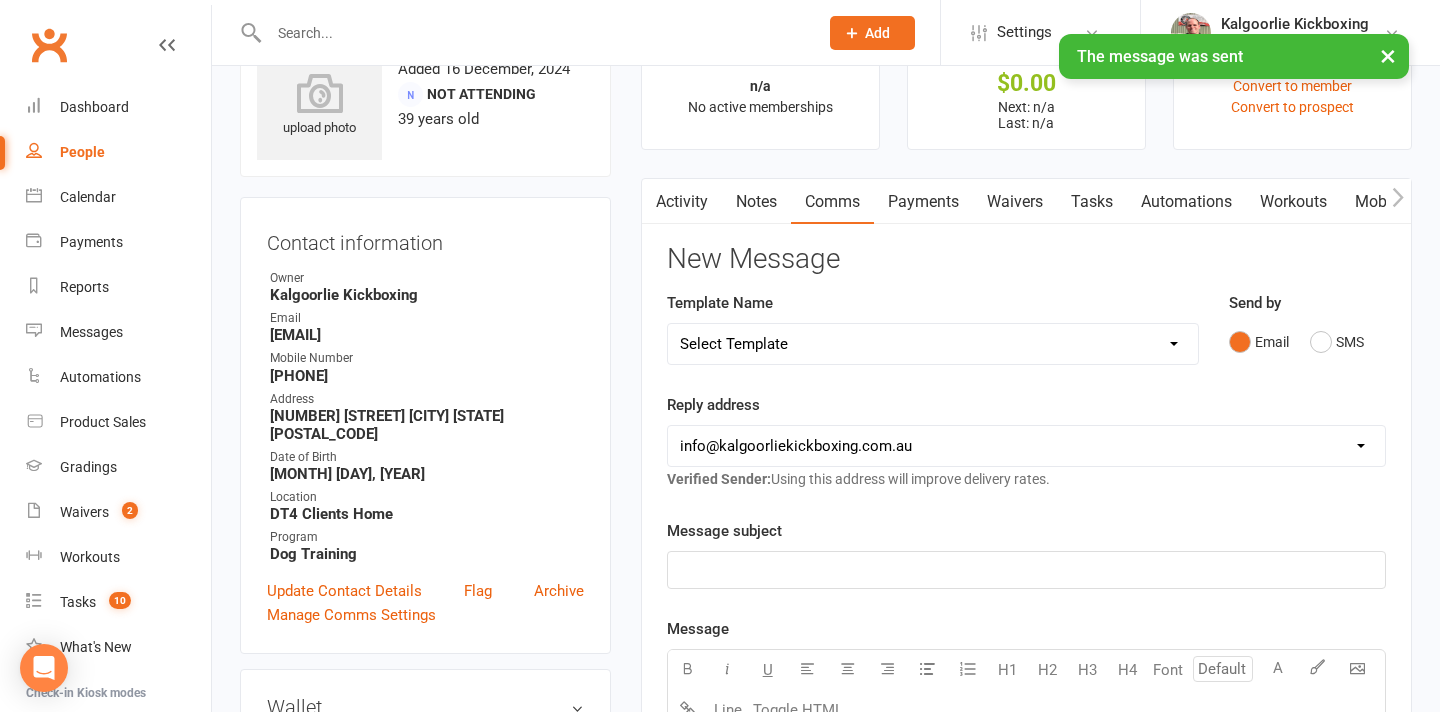 scroll, scrollTop: 0, scrollLeft: 0, axis: both 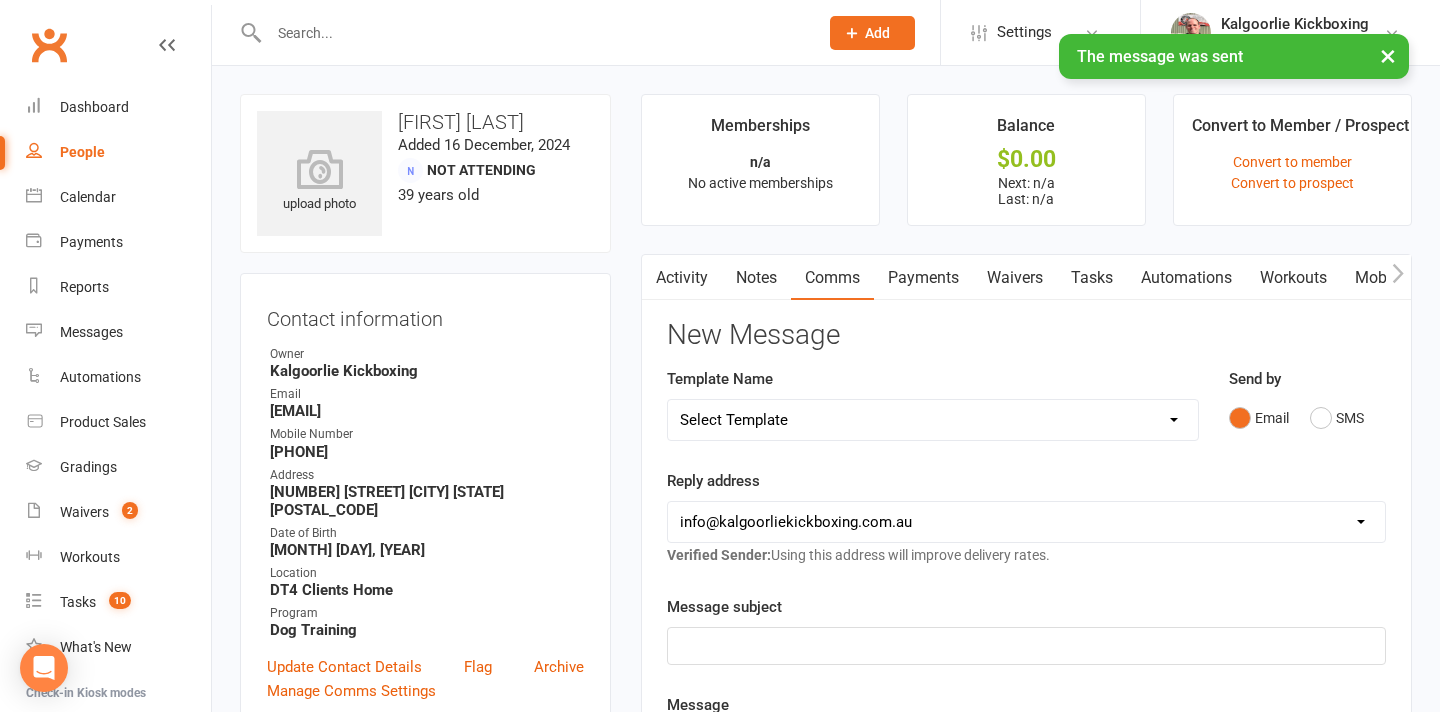 click on "Activity" at bounding box center (682, 278) 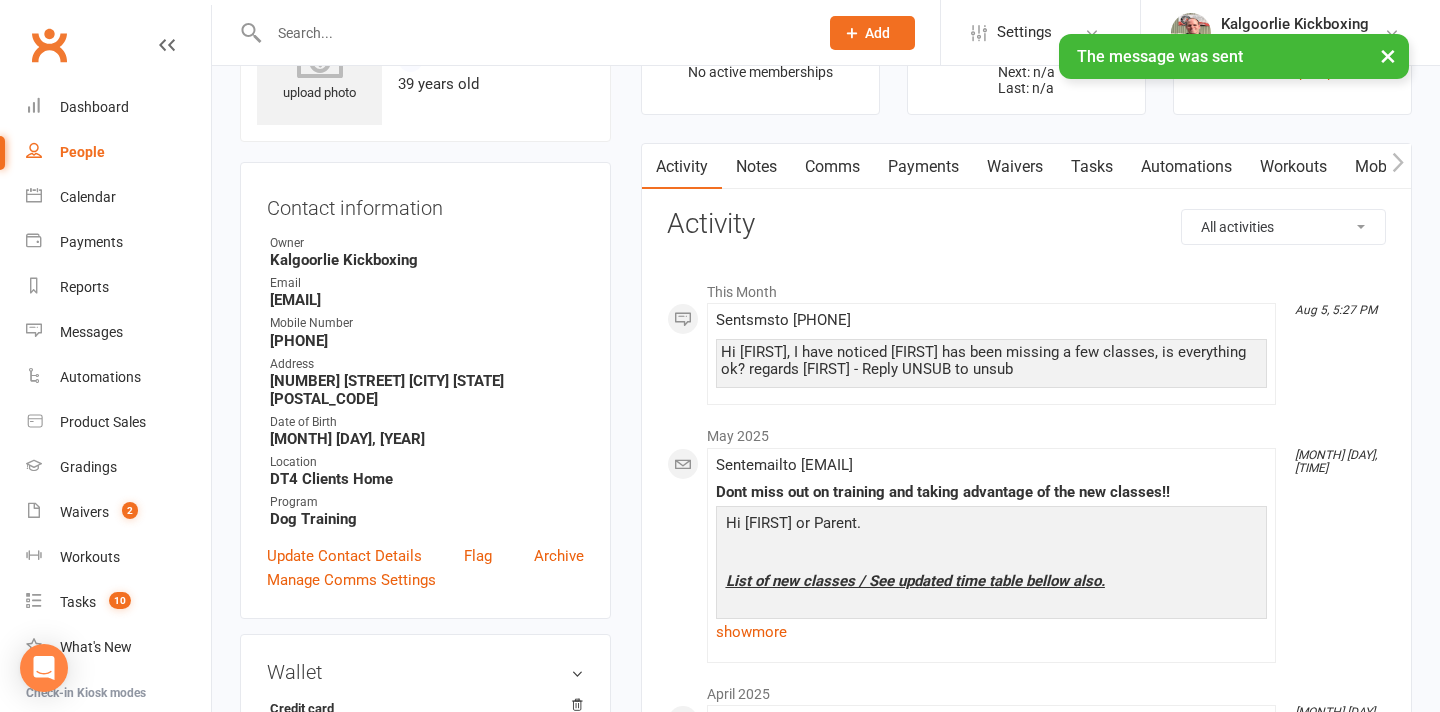 scroll, scrollTop: 113, scrollLeft: 0, axis: vertical 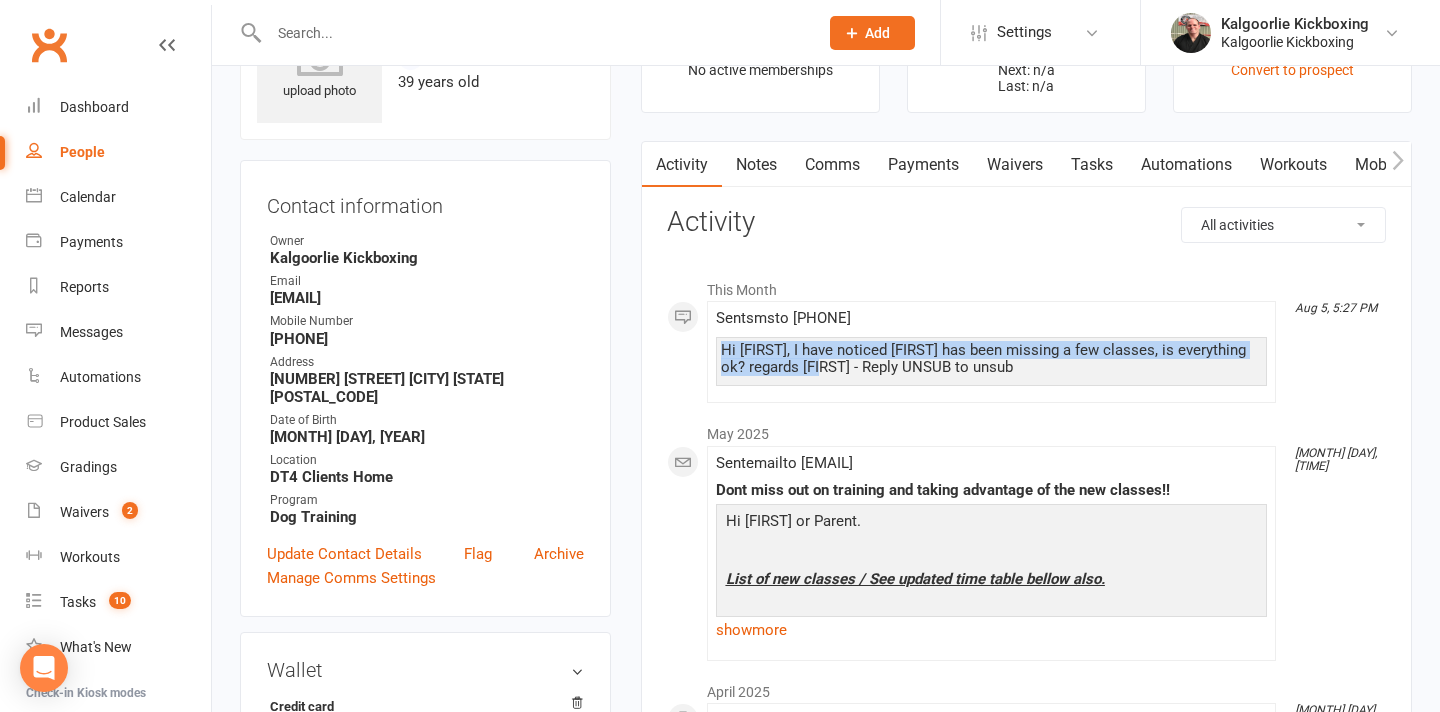 drag, startPoint x: 816, startPoint y: 371, endPoint x: 719, endPoint y: 349, distance: 99.46356 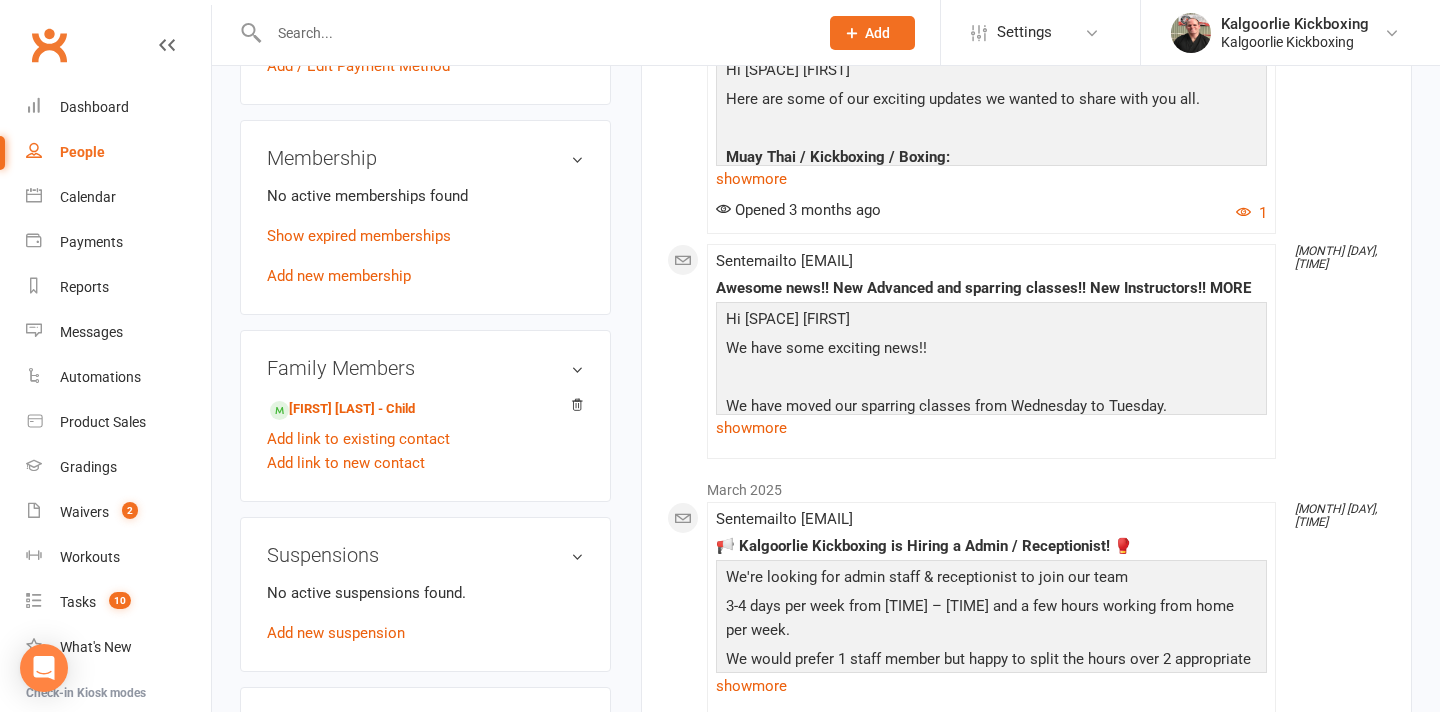 scroll, scrollTop: 895, scrollLeft: 0, axis: vertical 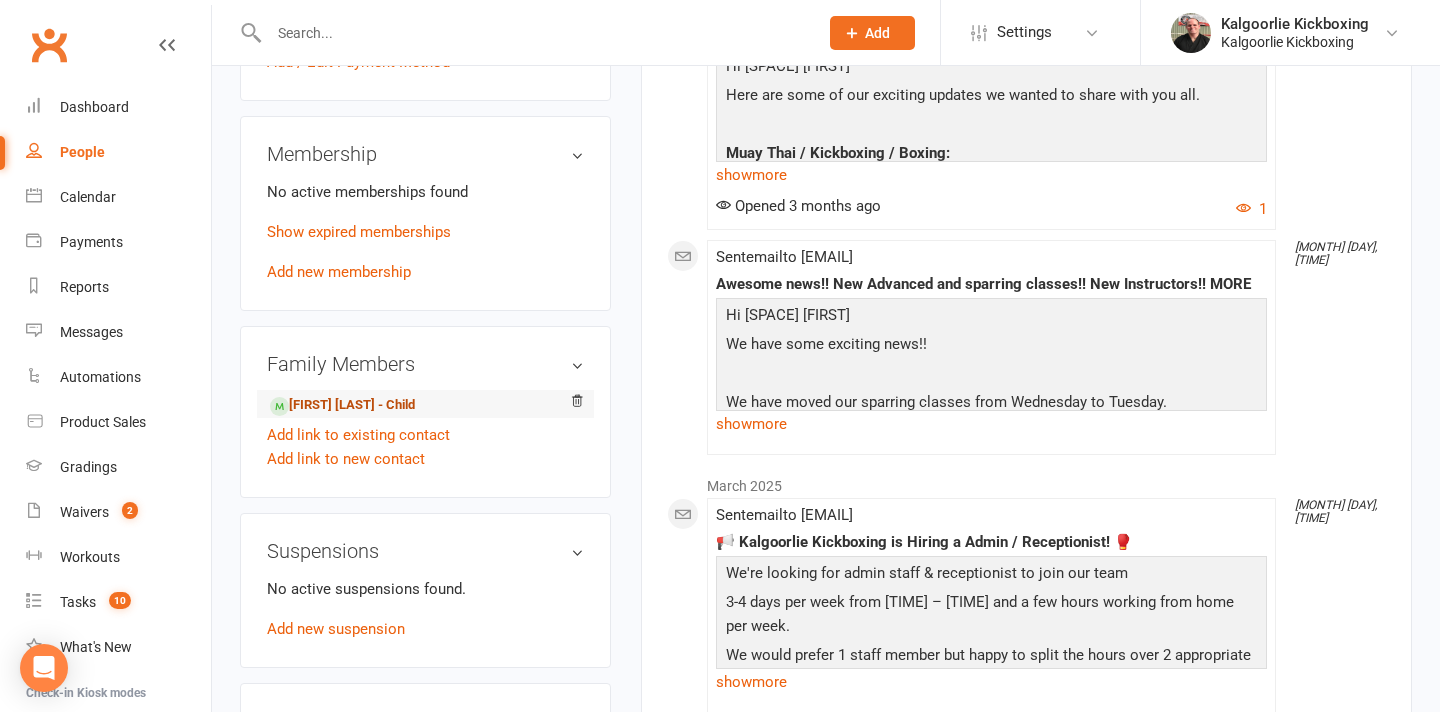 click on "Kalan Barry - Child" at bounding box center (342, 405) 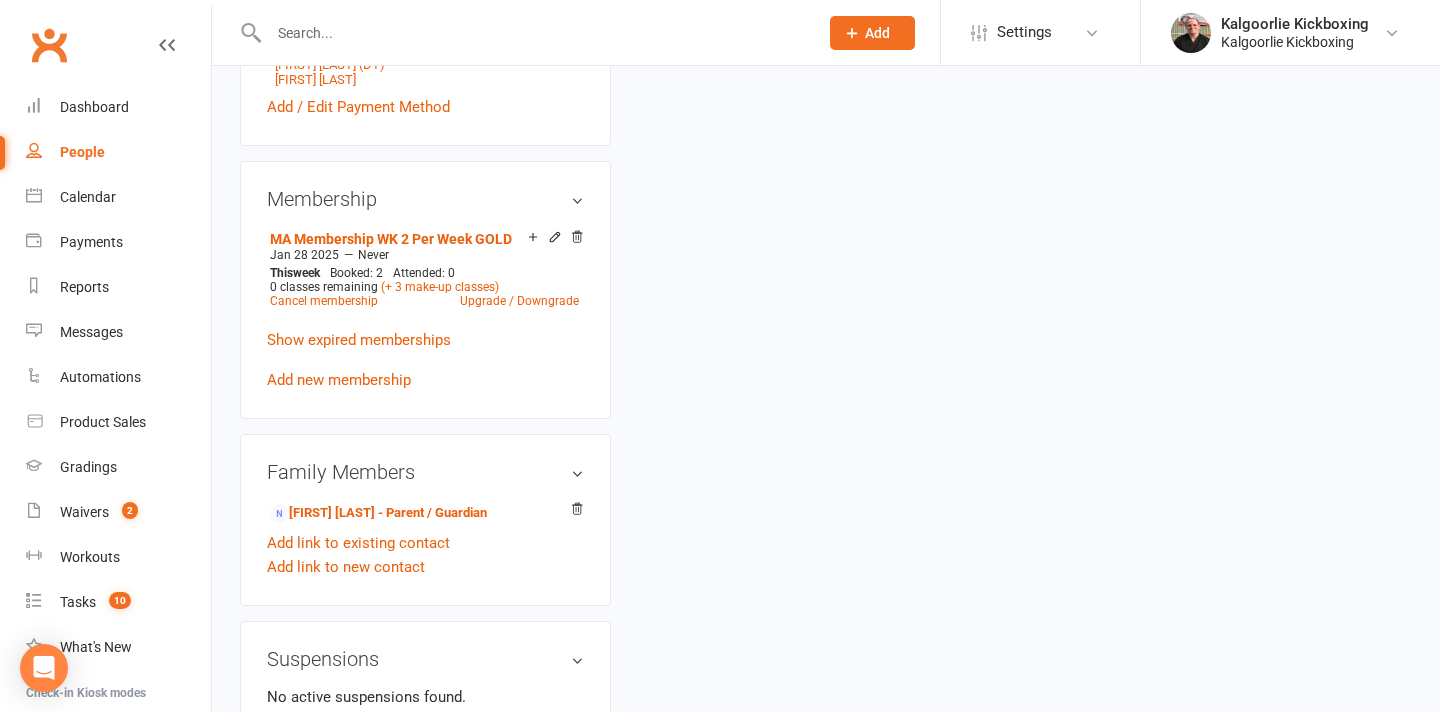 scroll, scrollTop: 0, scrollLeft: 0, axis: both 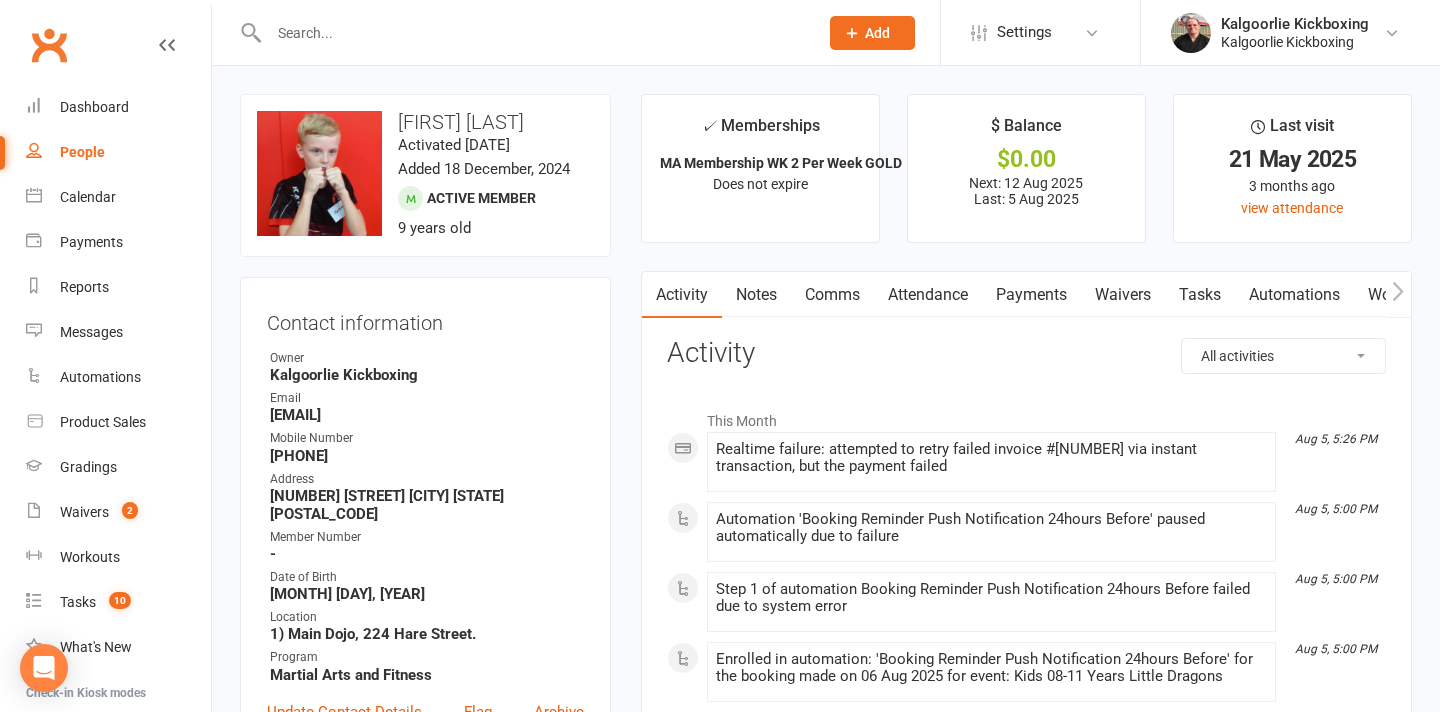 click on "Activity" at bounding box center (682, 295) 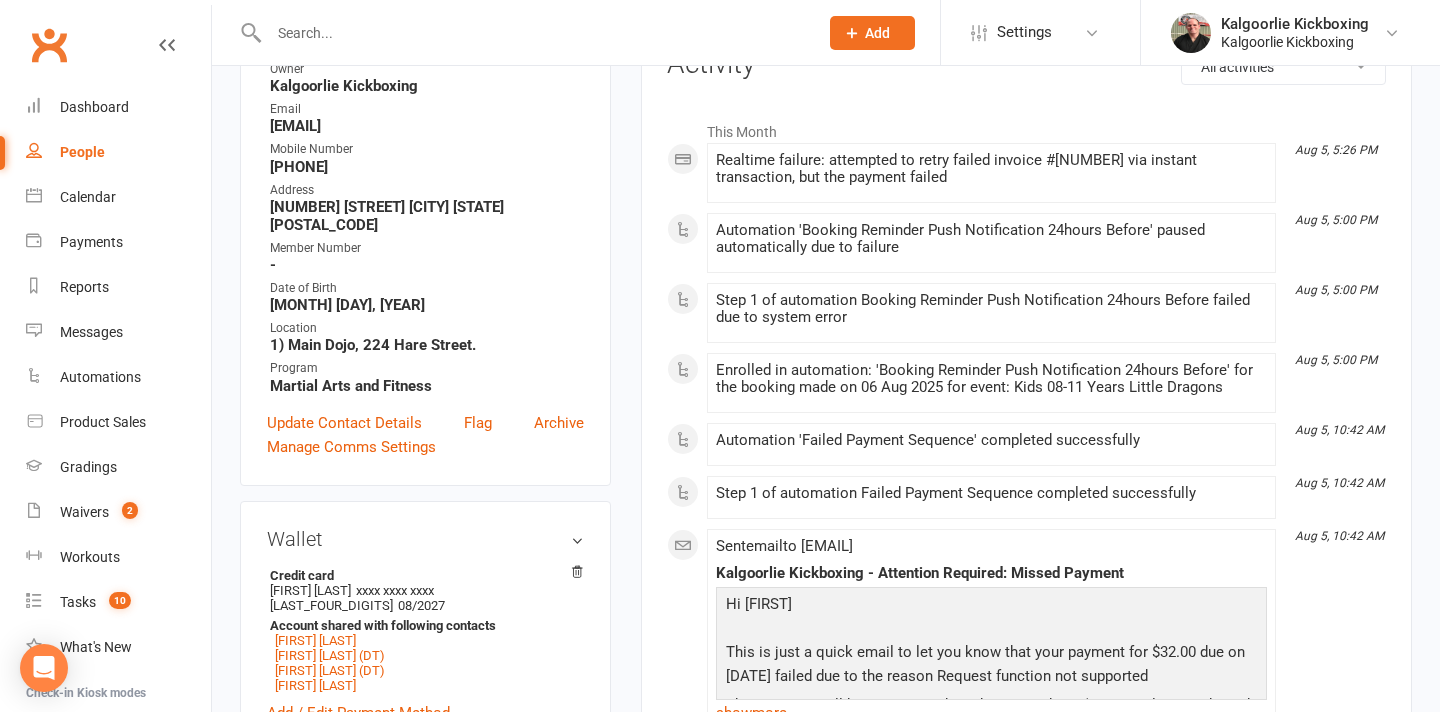 scroll, scrollTop: 0, scrollLeft: 0, axis: both 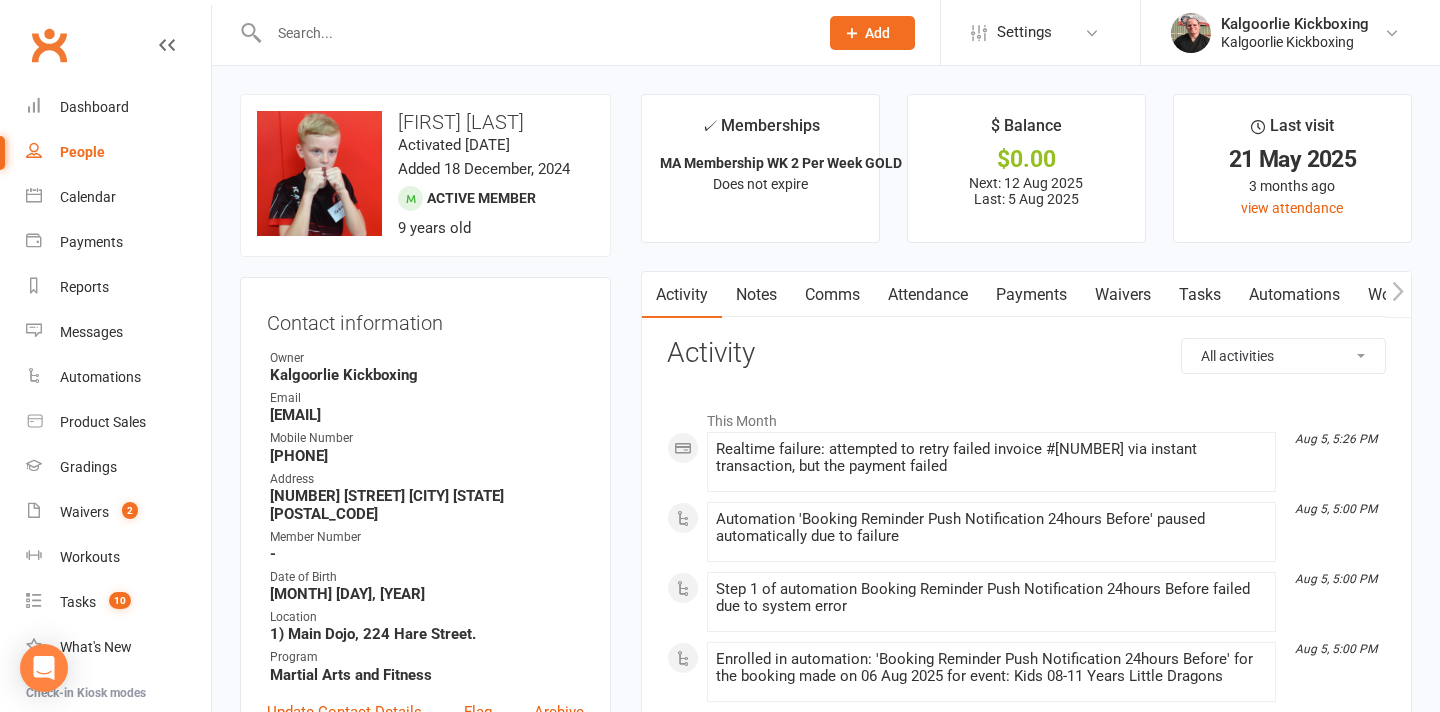 click on "Attendance" at bounding box center (928, 295) 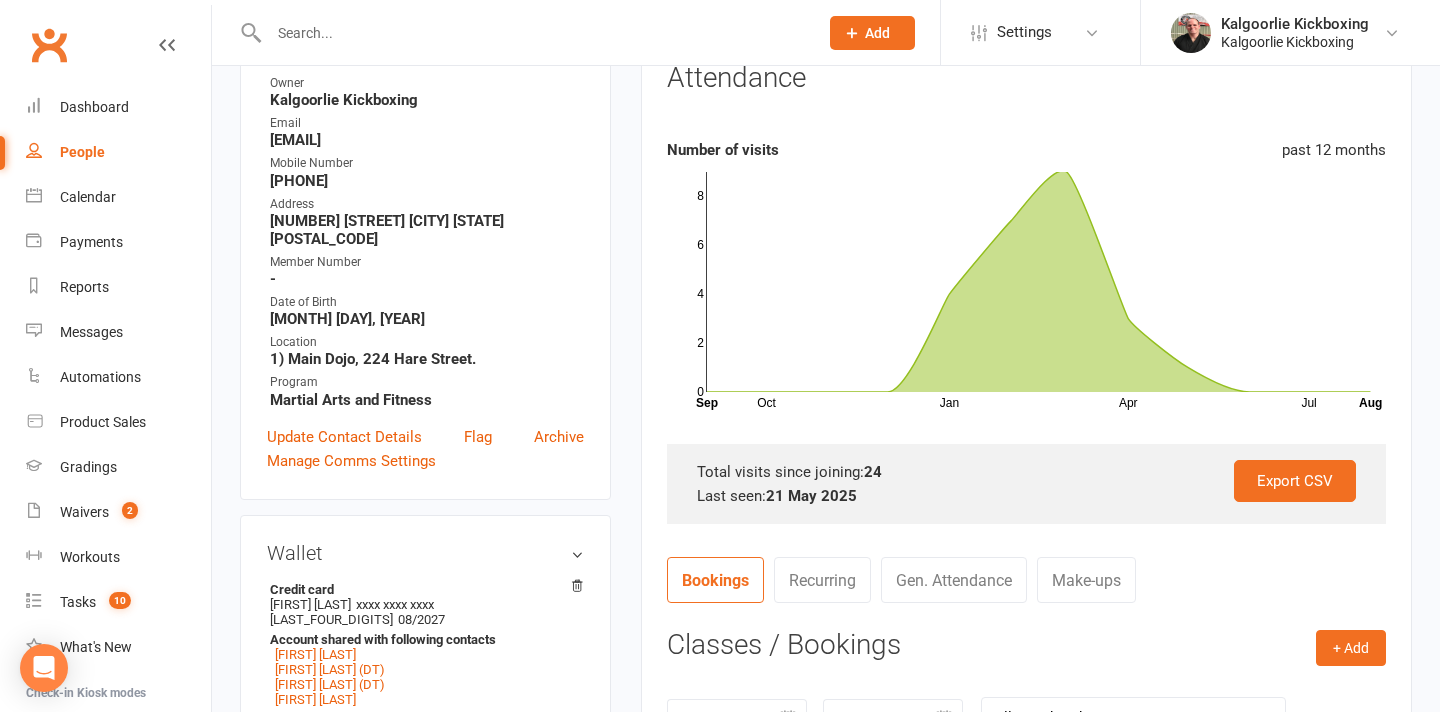 scroll, scrollTop: 0, scrollLeft: 0, axis: both 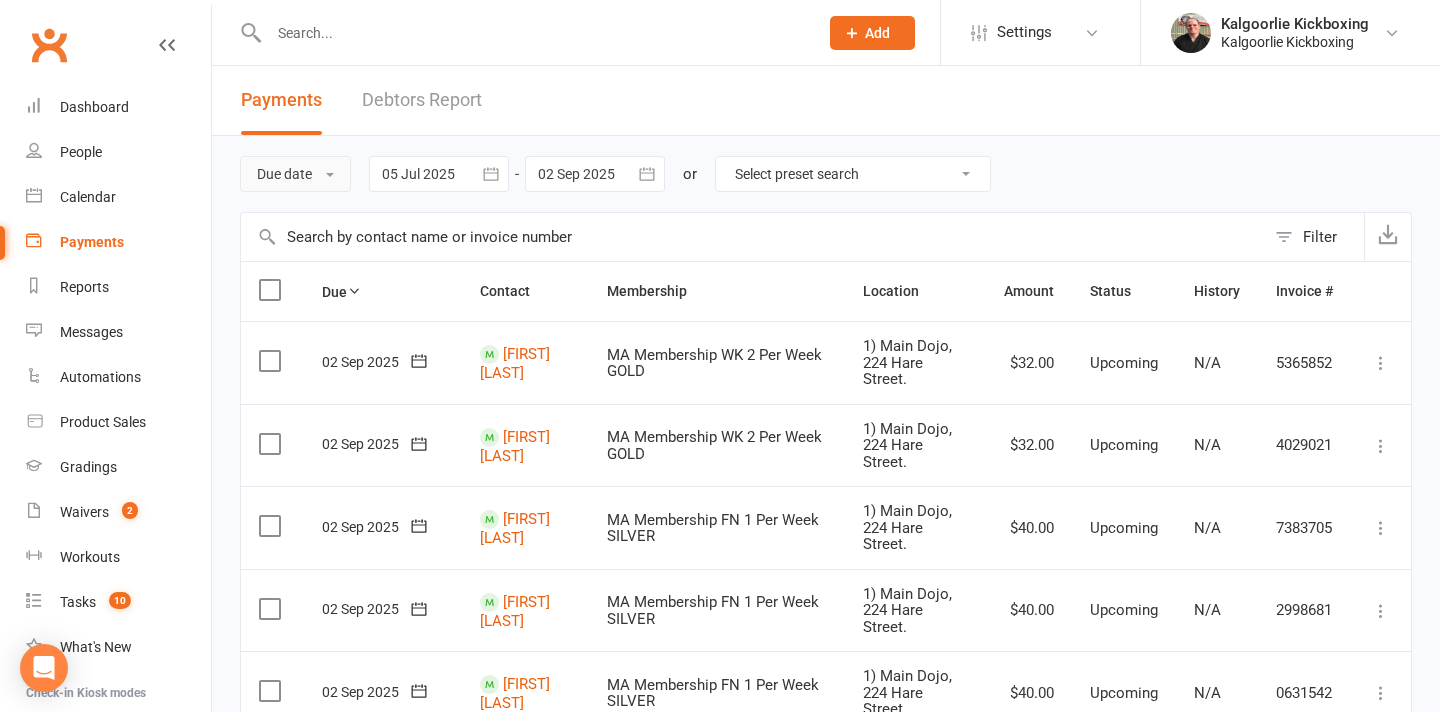click on "Due date" at bounding box center [295, 174] 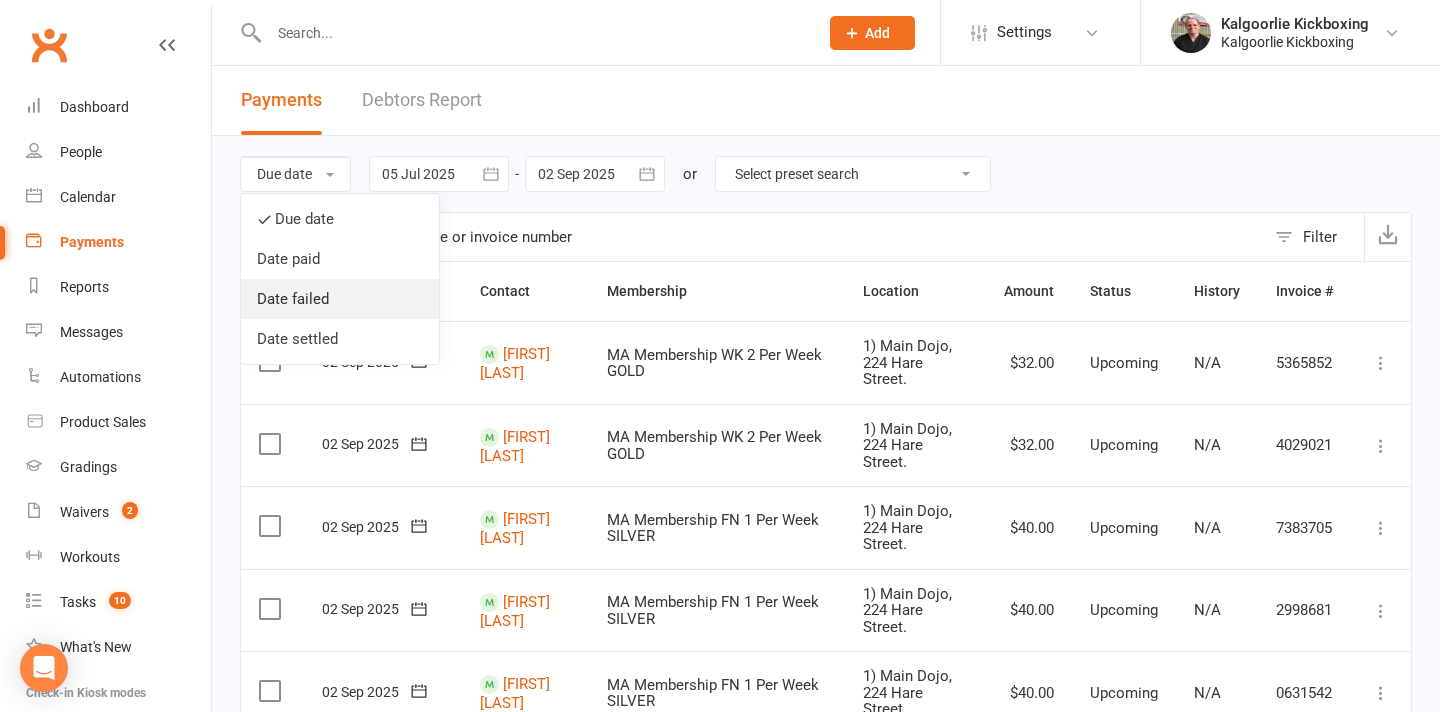 click on "Date failed" at bounding box center (340, 299) 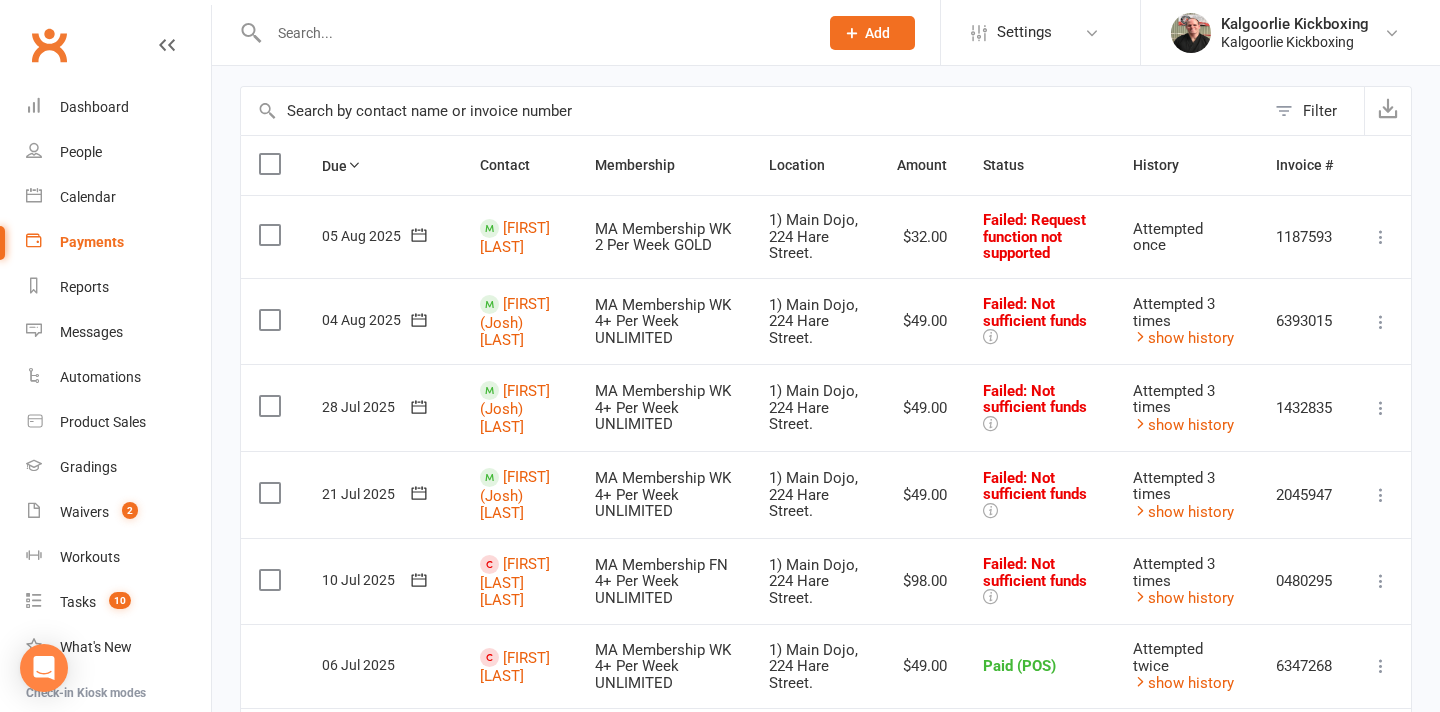 scroll, scrollTop: 127, scrollLeft: 0, axis: vertical 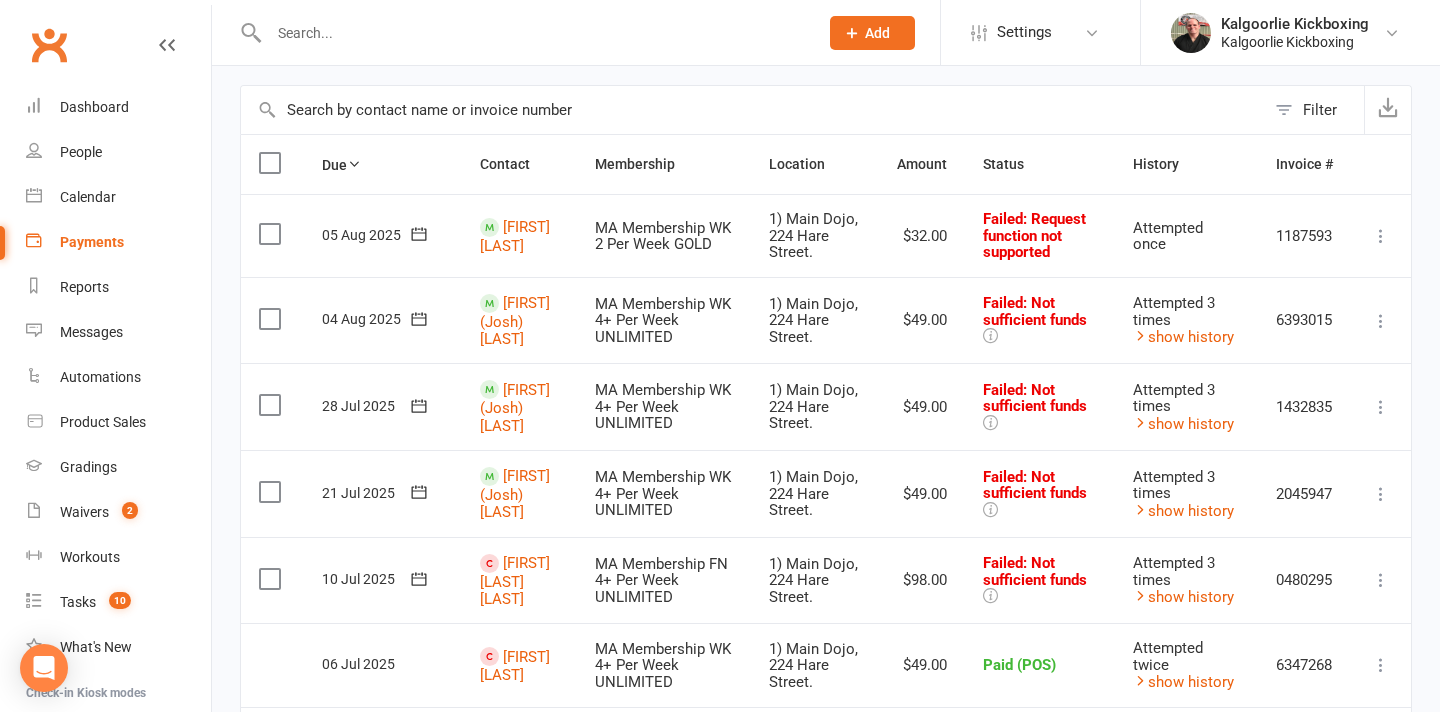 click at bounding box center (533, 33) 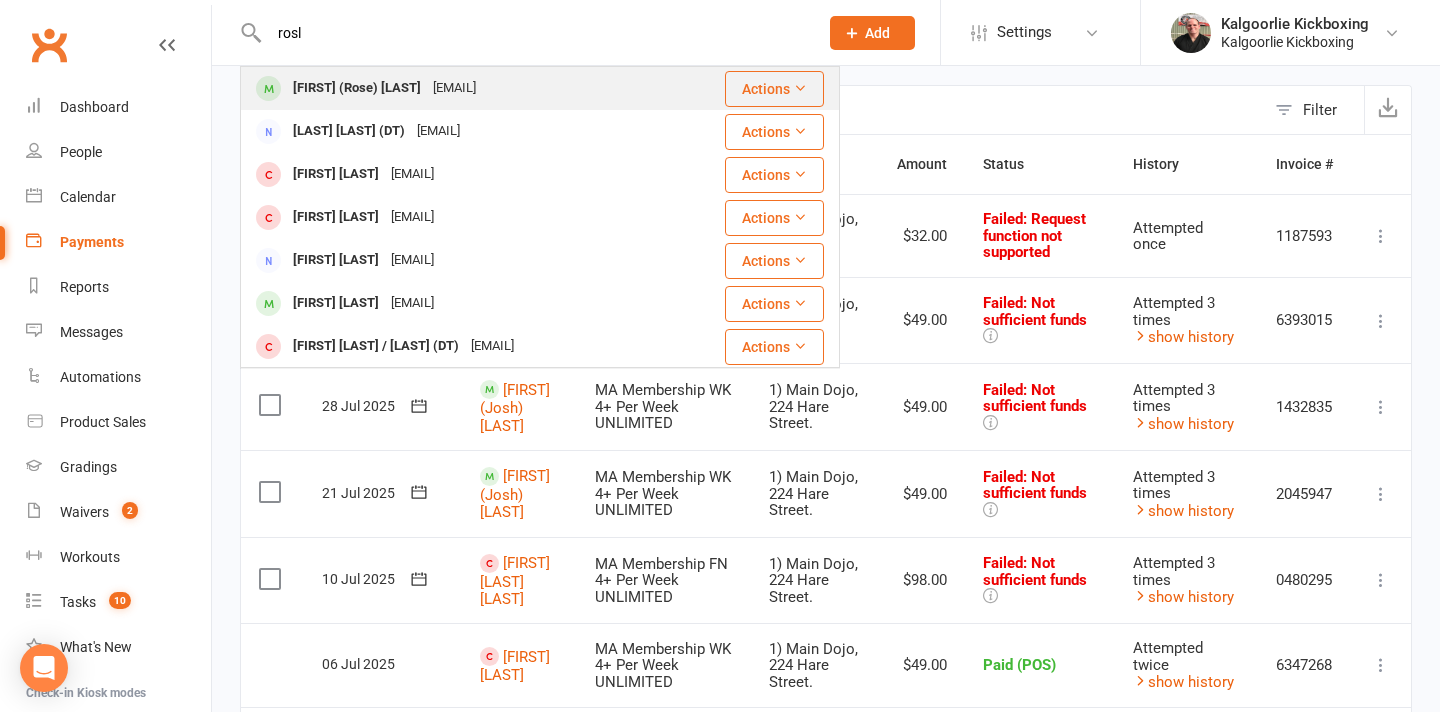 type on "rosl" 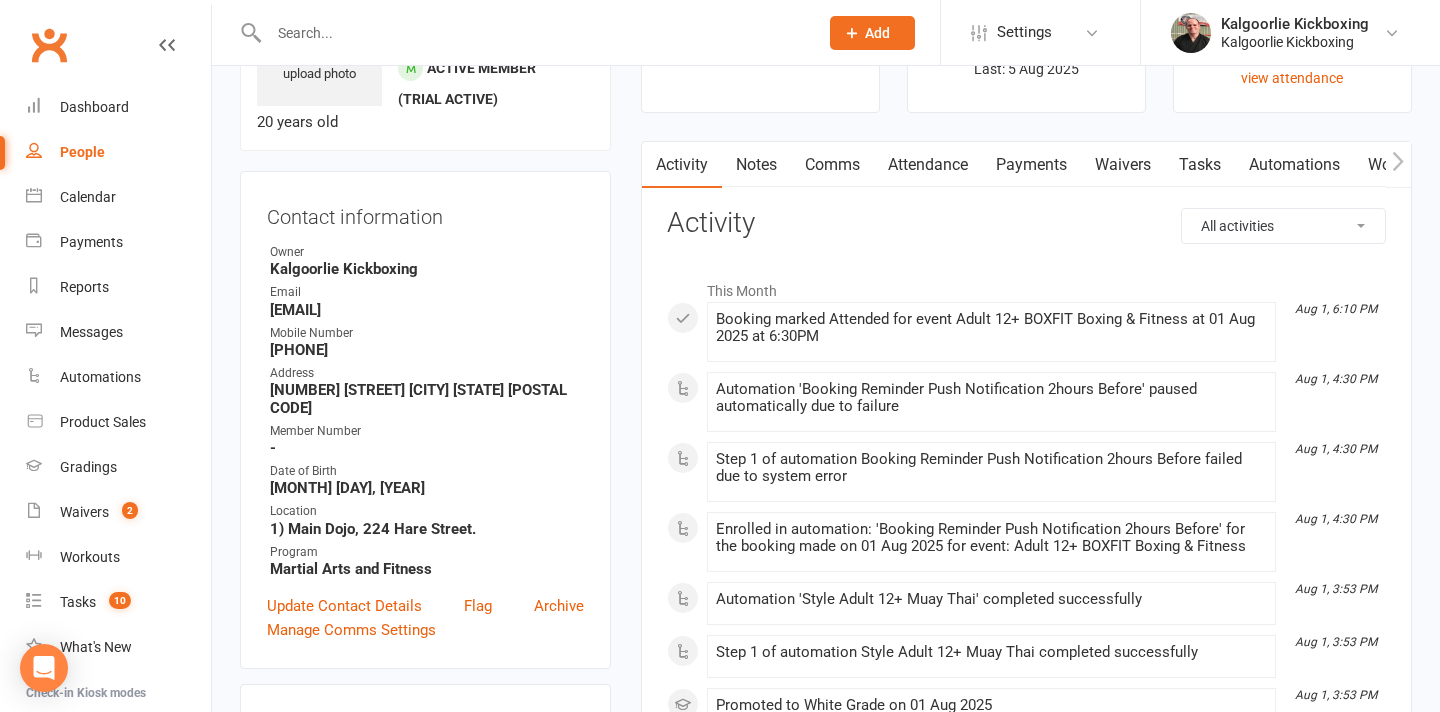 scroll, scrollTop: 127, scrollLeft: 0, axis: vertical 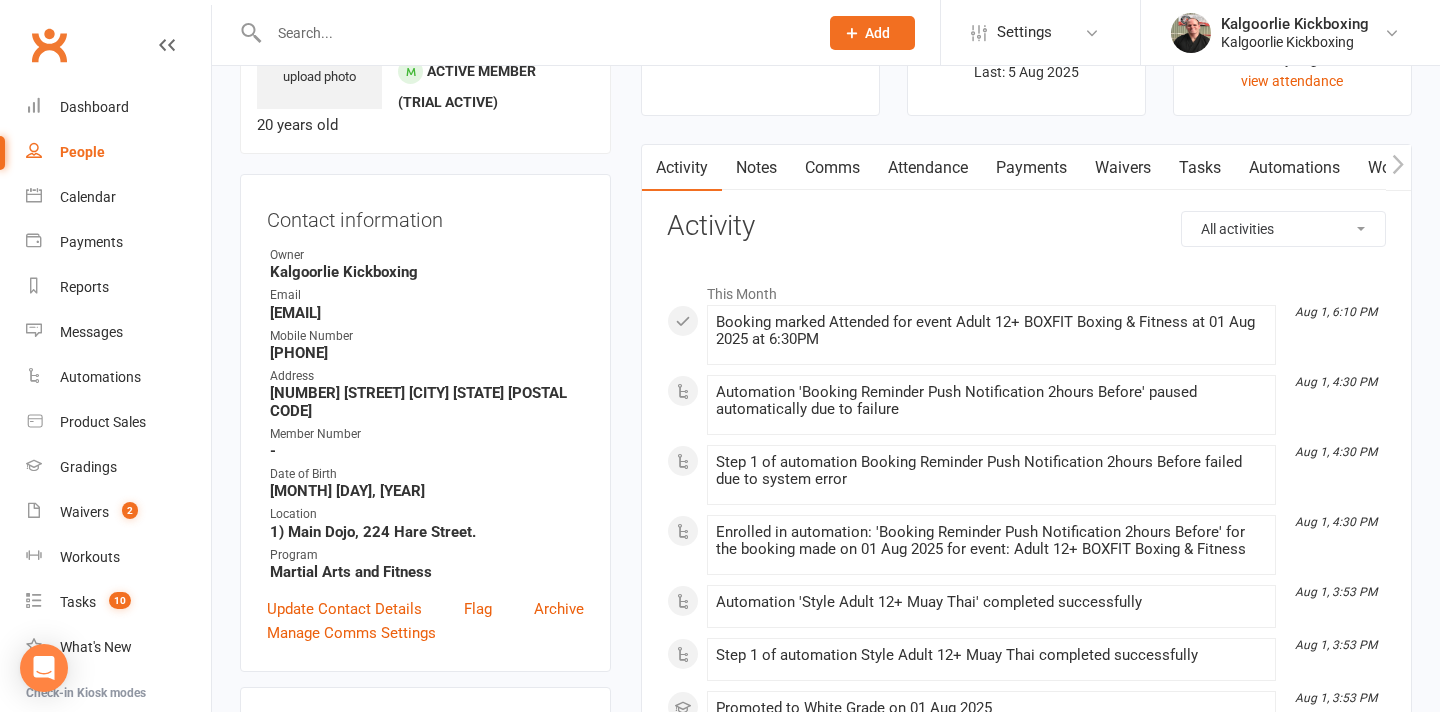 click on "Payments" at bounding box center (1031, 168) 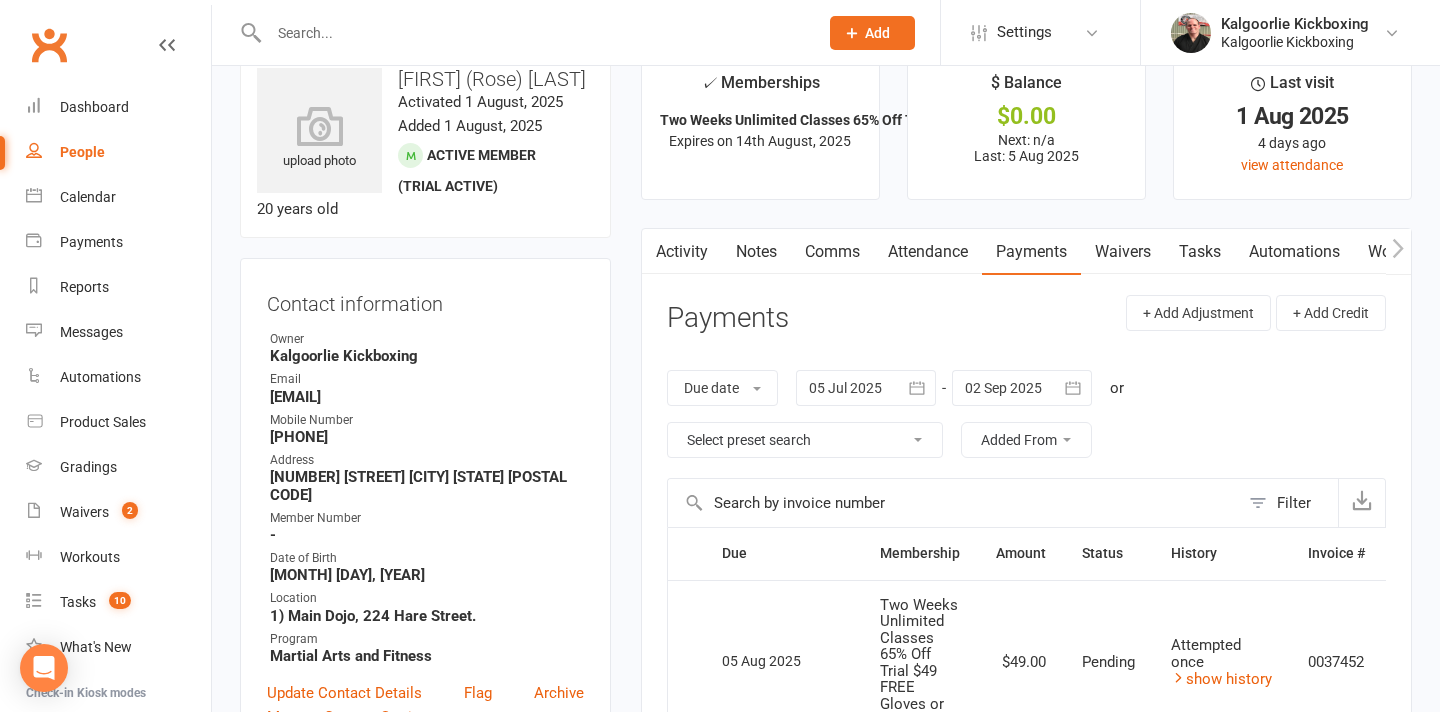 scroll, scrollTop: 0, scrollLeft: 0, axis: both 